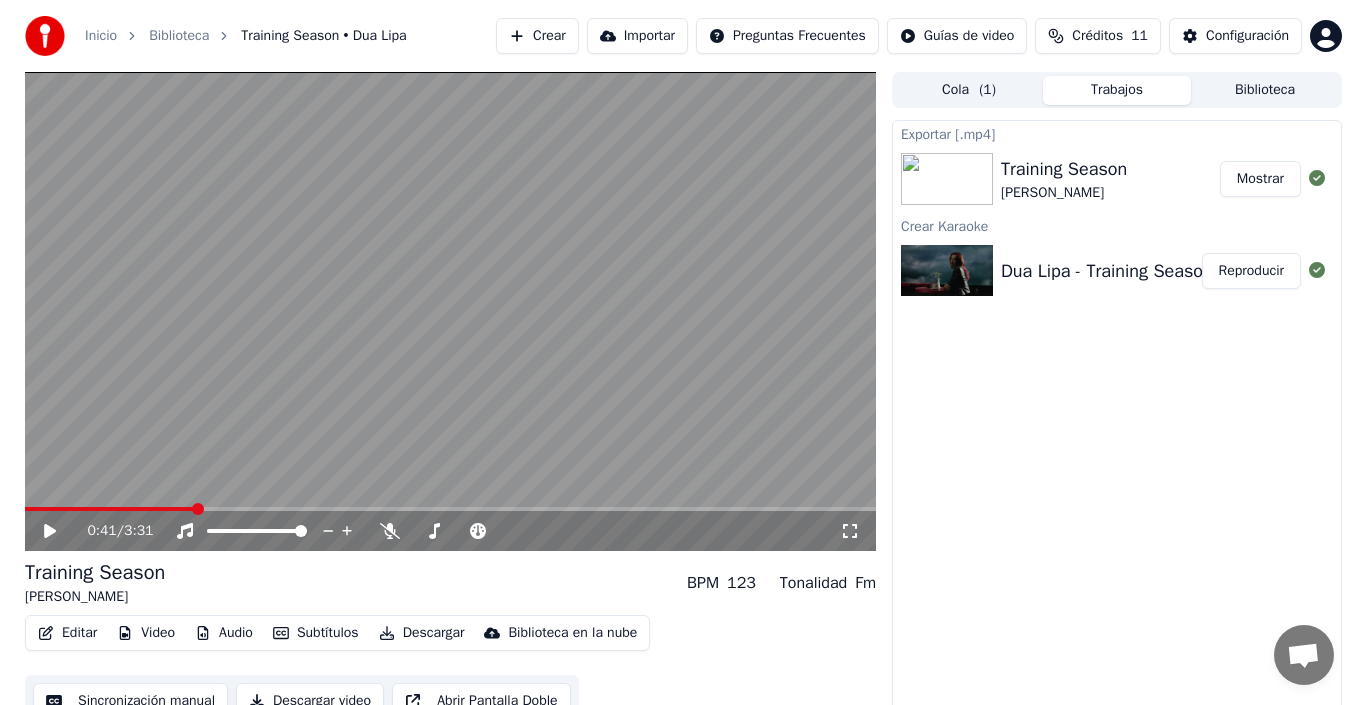 scroll, scrollTop: 22, scrollLeft: 0, axis: vertical 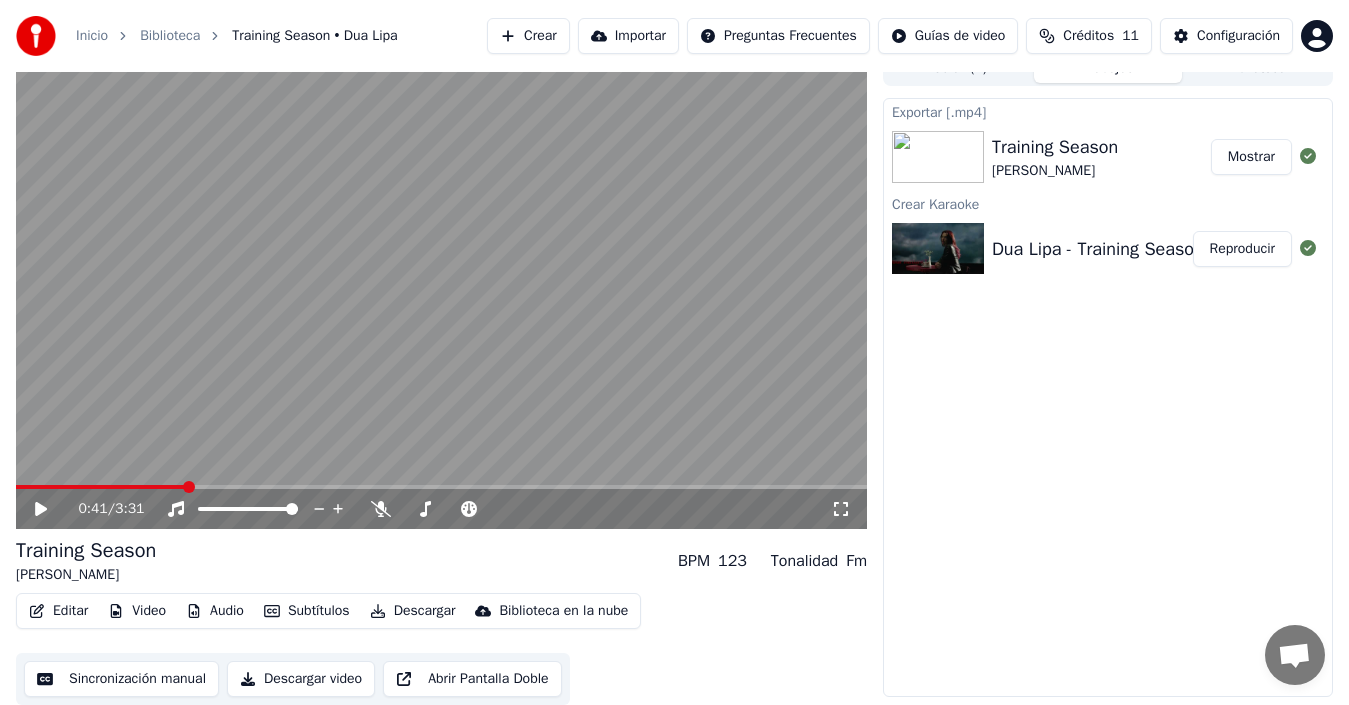 click on "Inicio" at bounding box center (92, 36) 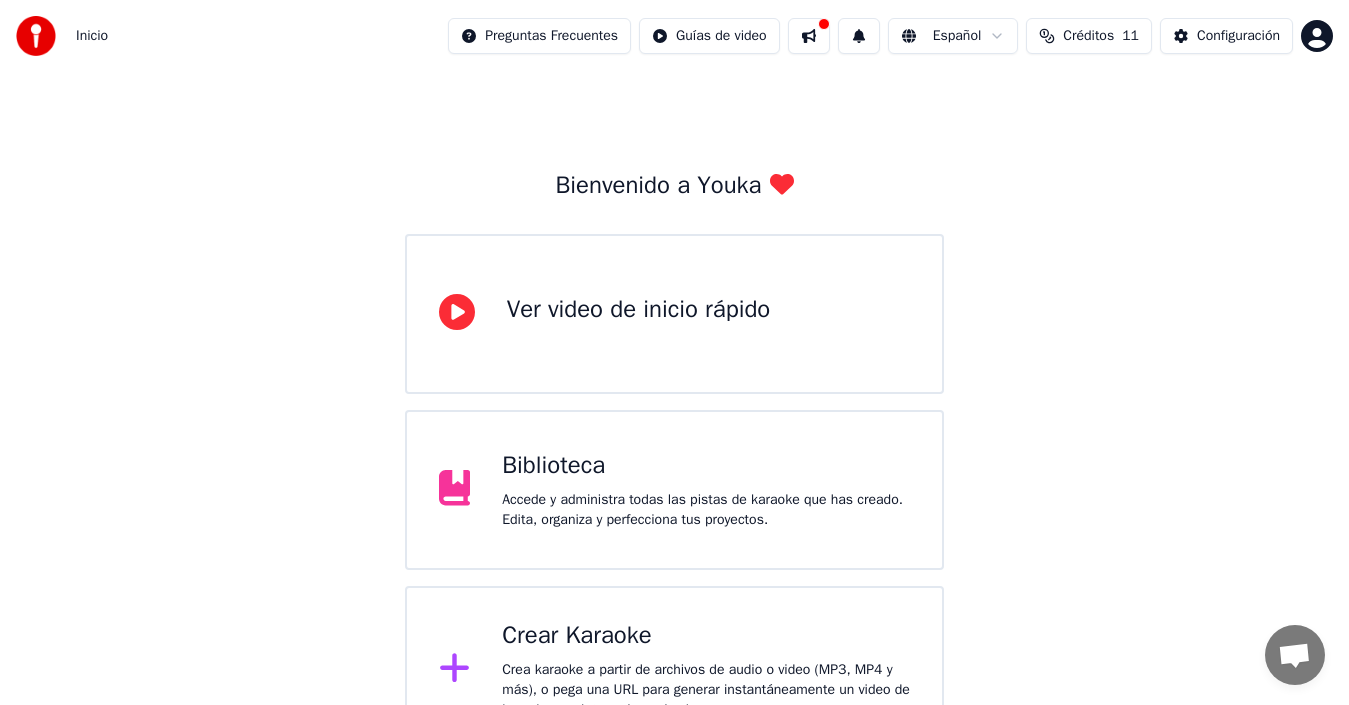 click on "Crear Karaoke" at bounding box center (706, 636) 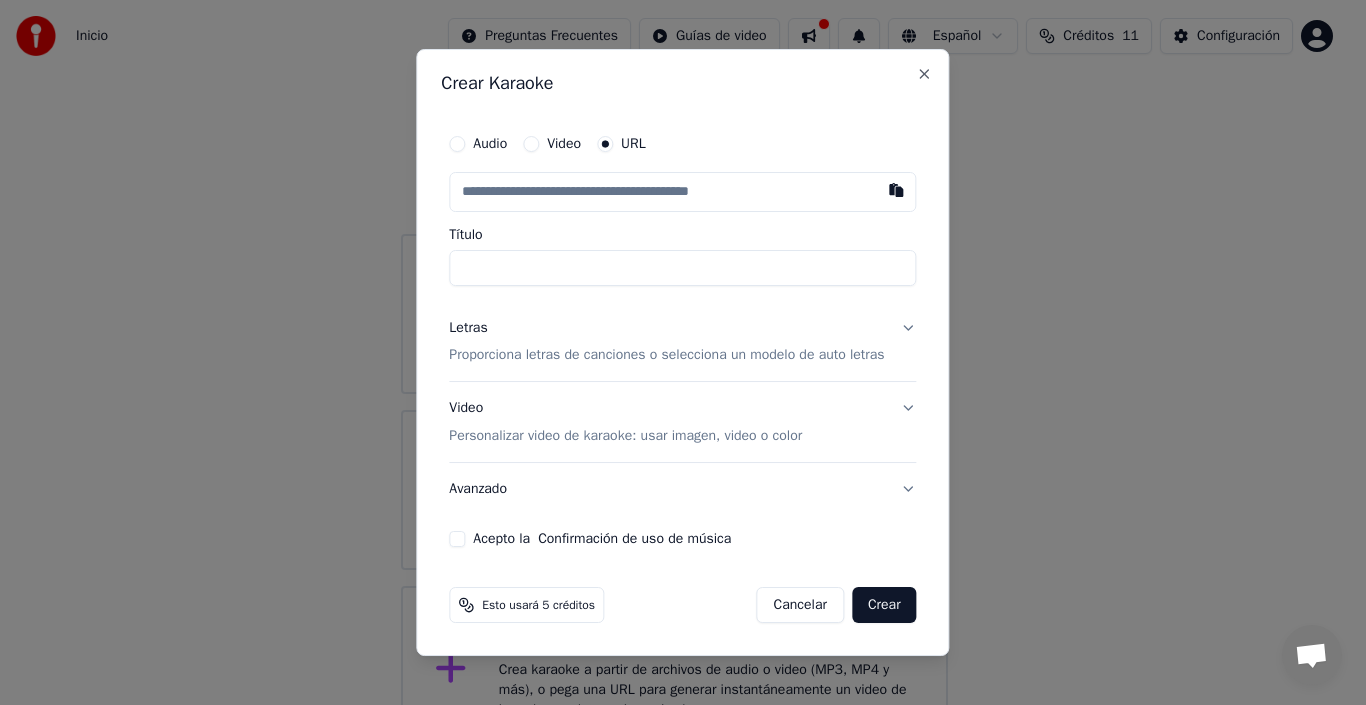 paste on "**********" 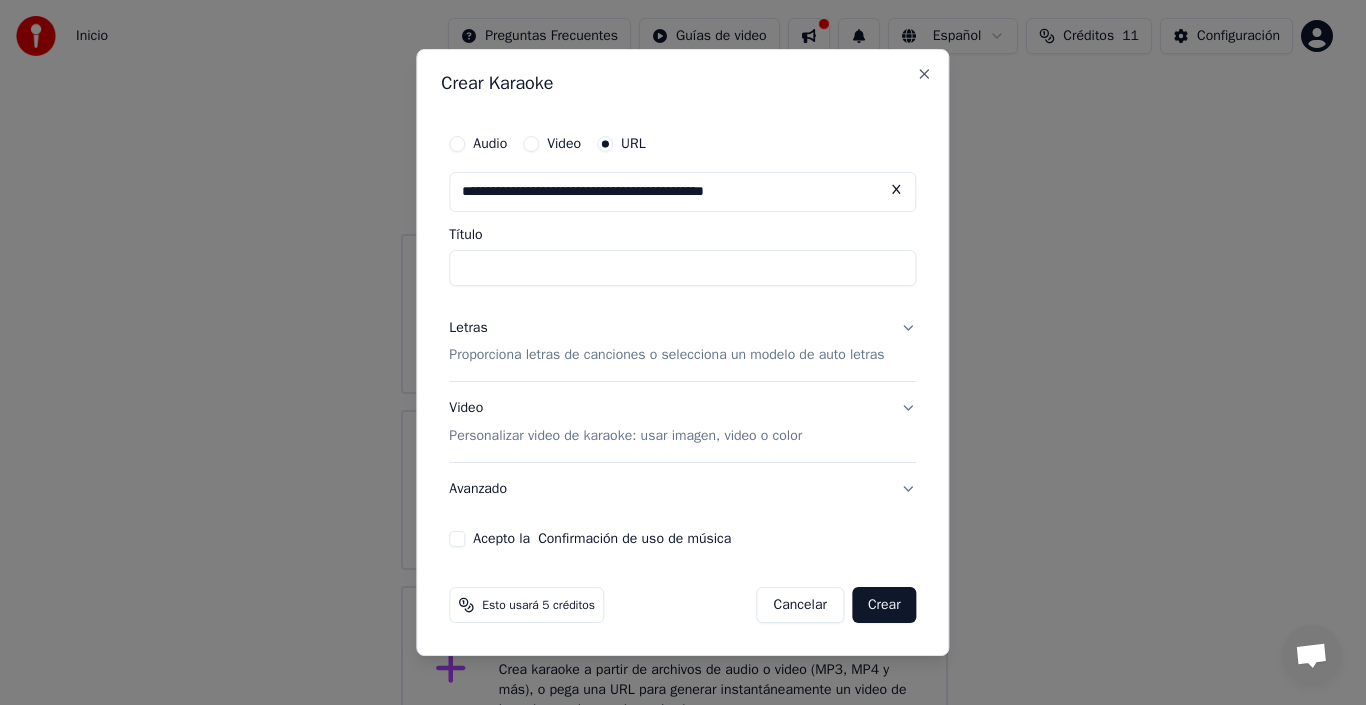 type on "**********" 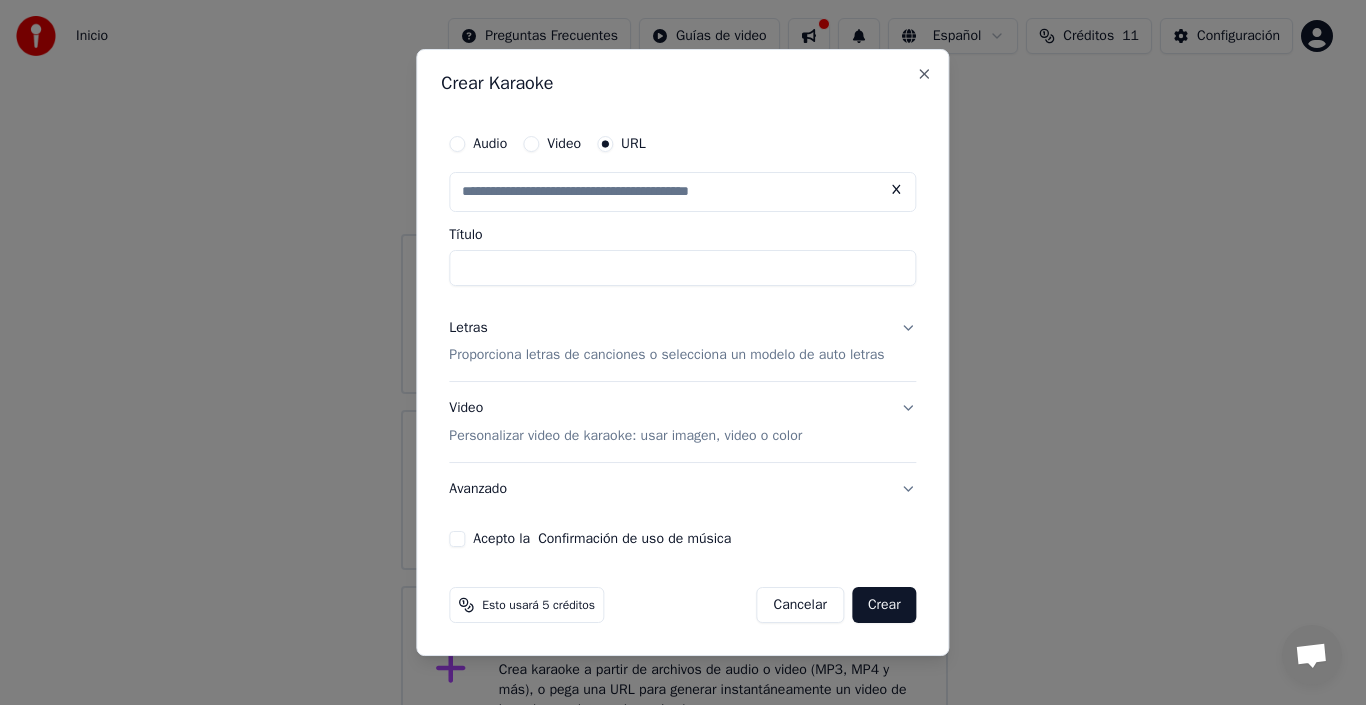 click on "Título" at bounding box center [682, 268] 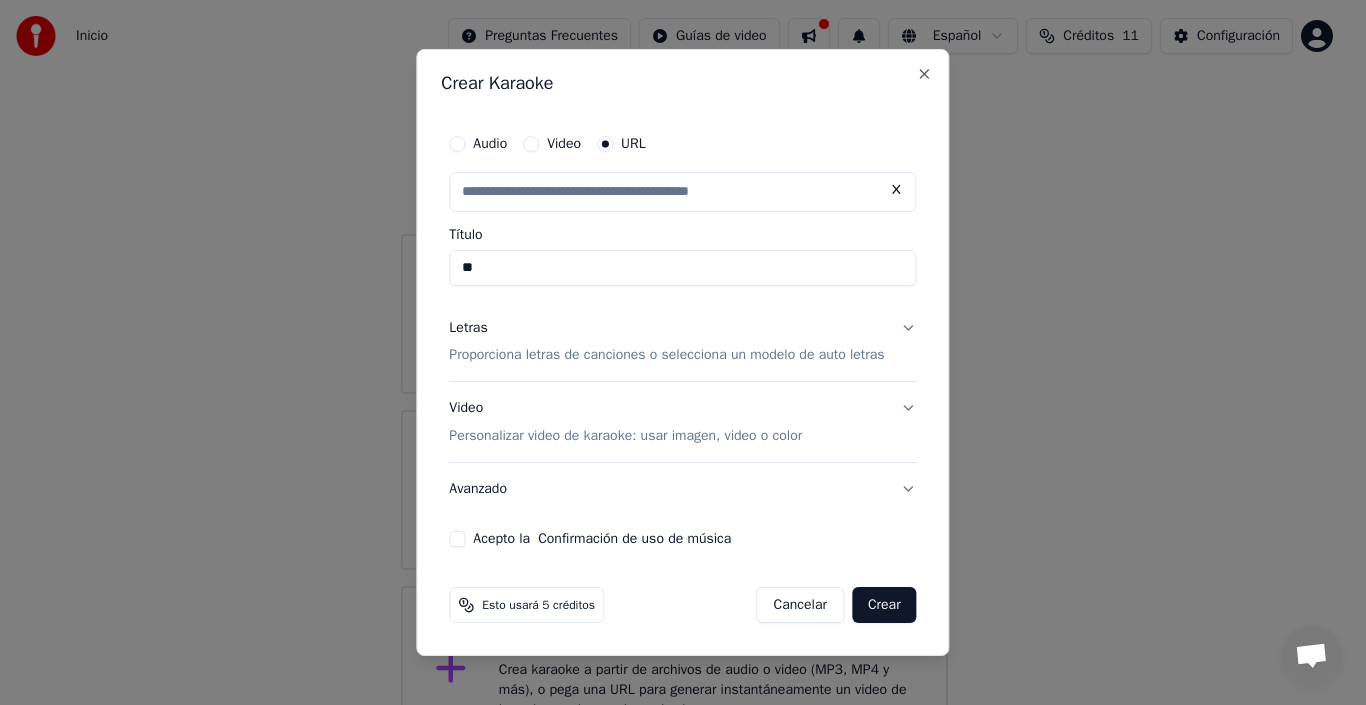 type on "***" 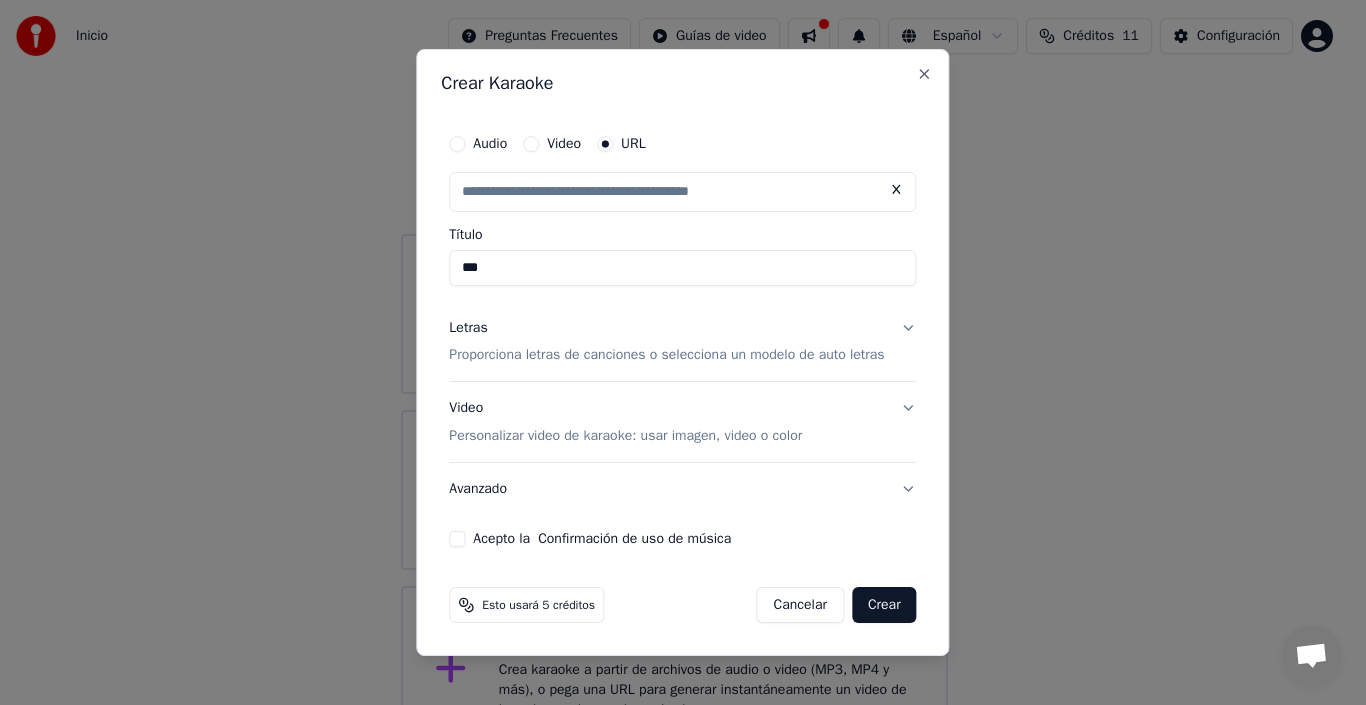 type on "**********" 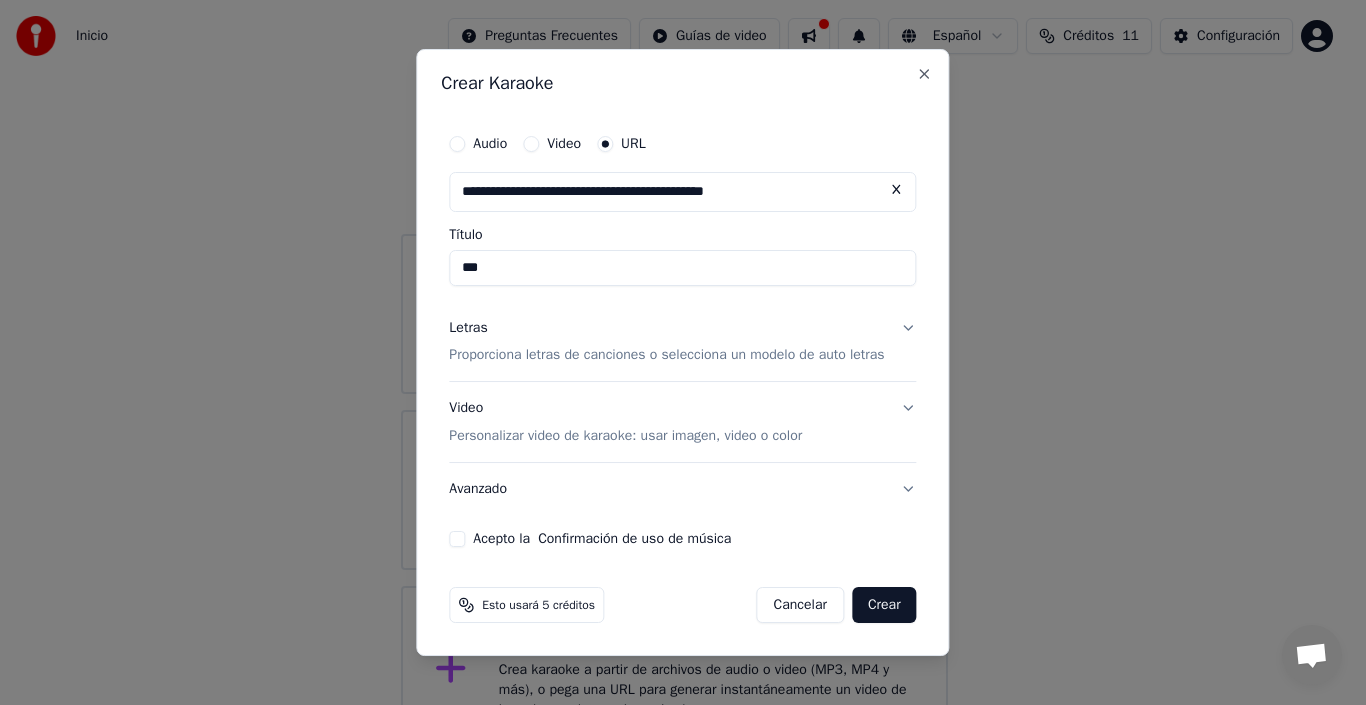 click on "***" at bounding box center [682, 268] 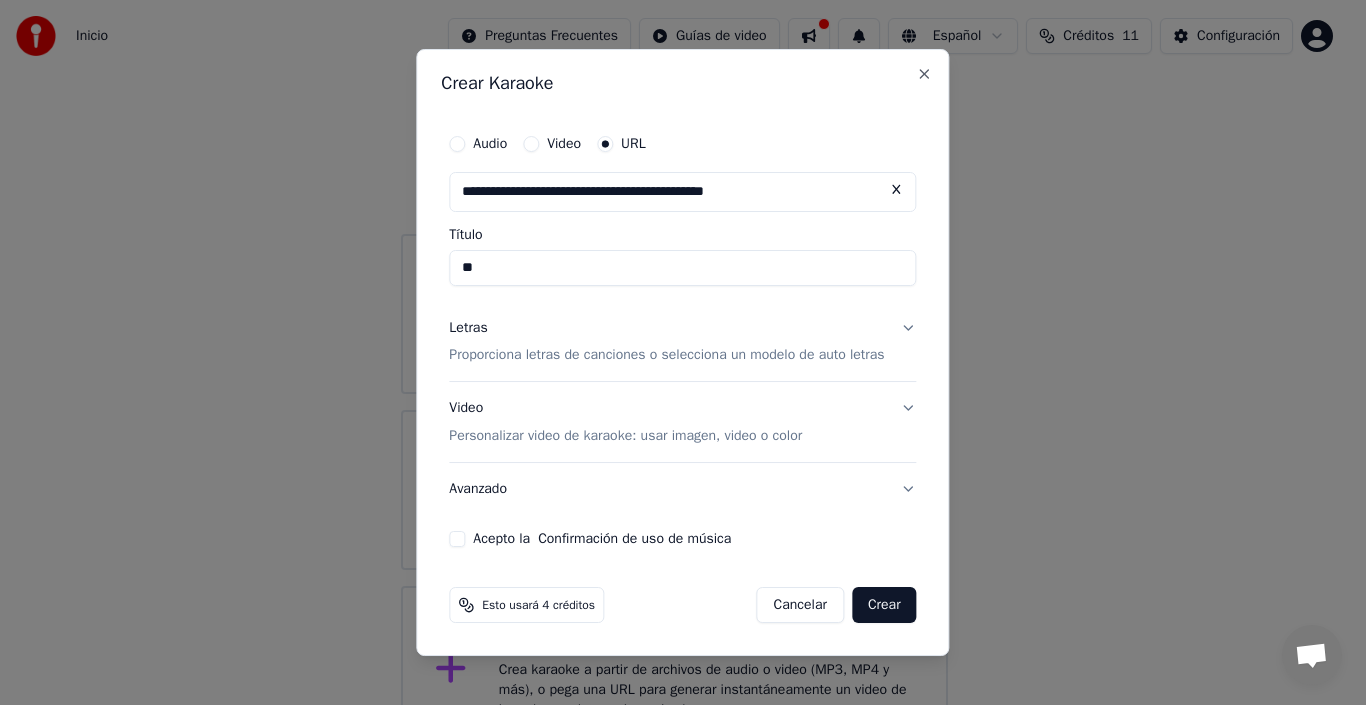 type on "*" 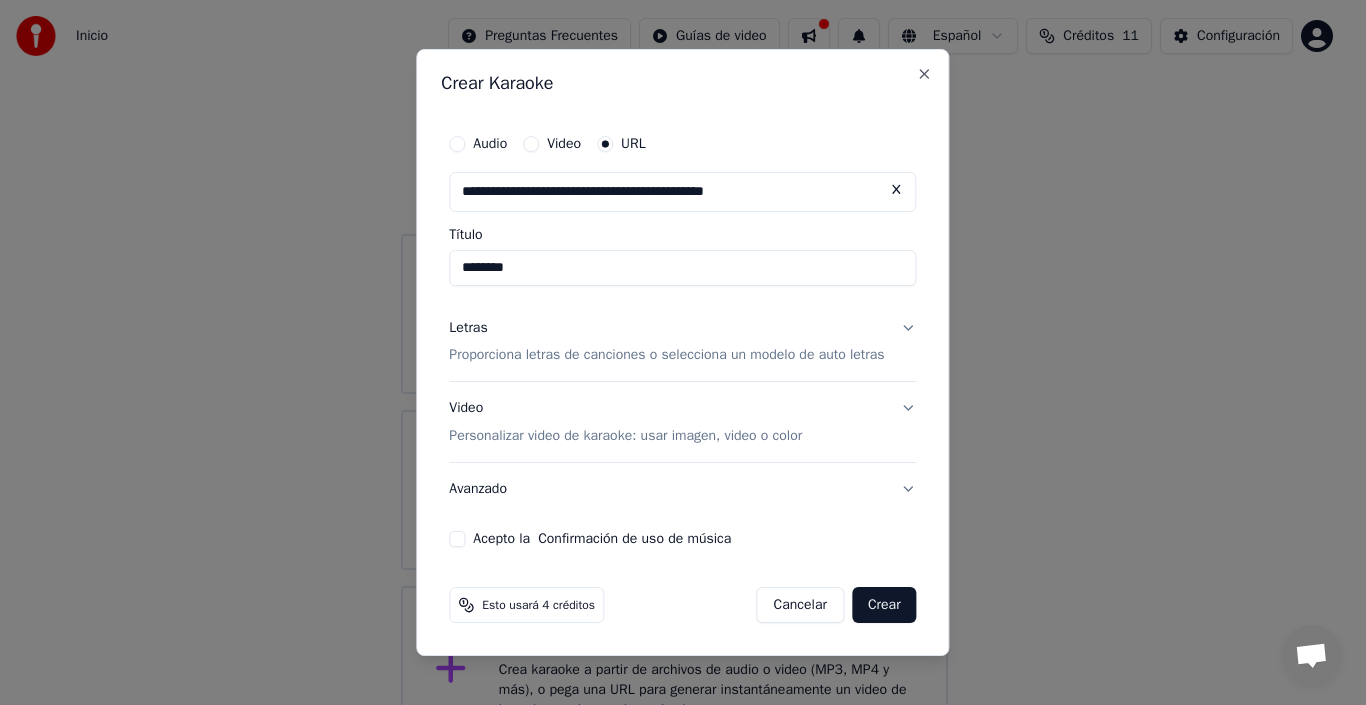 type on "********" 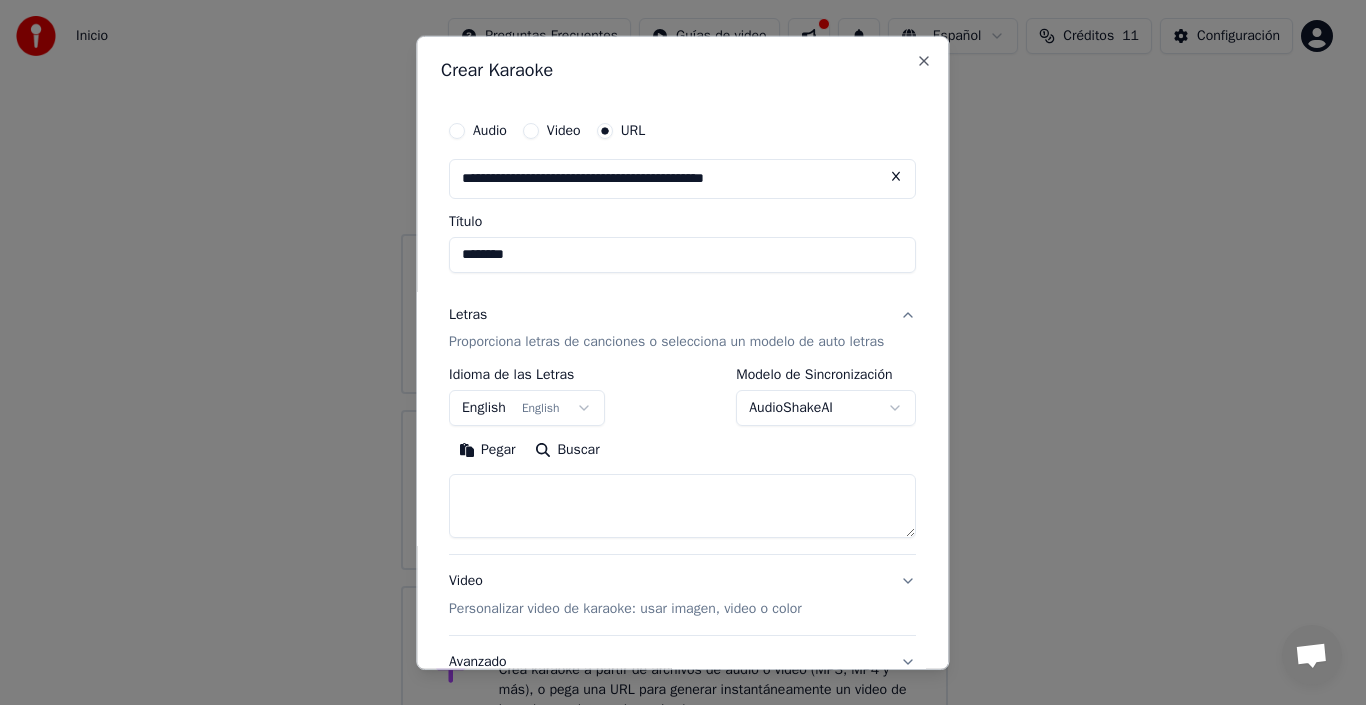 click at bounding box center (682, 506) 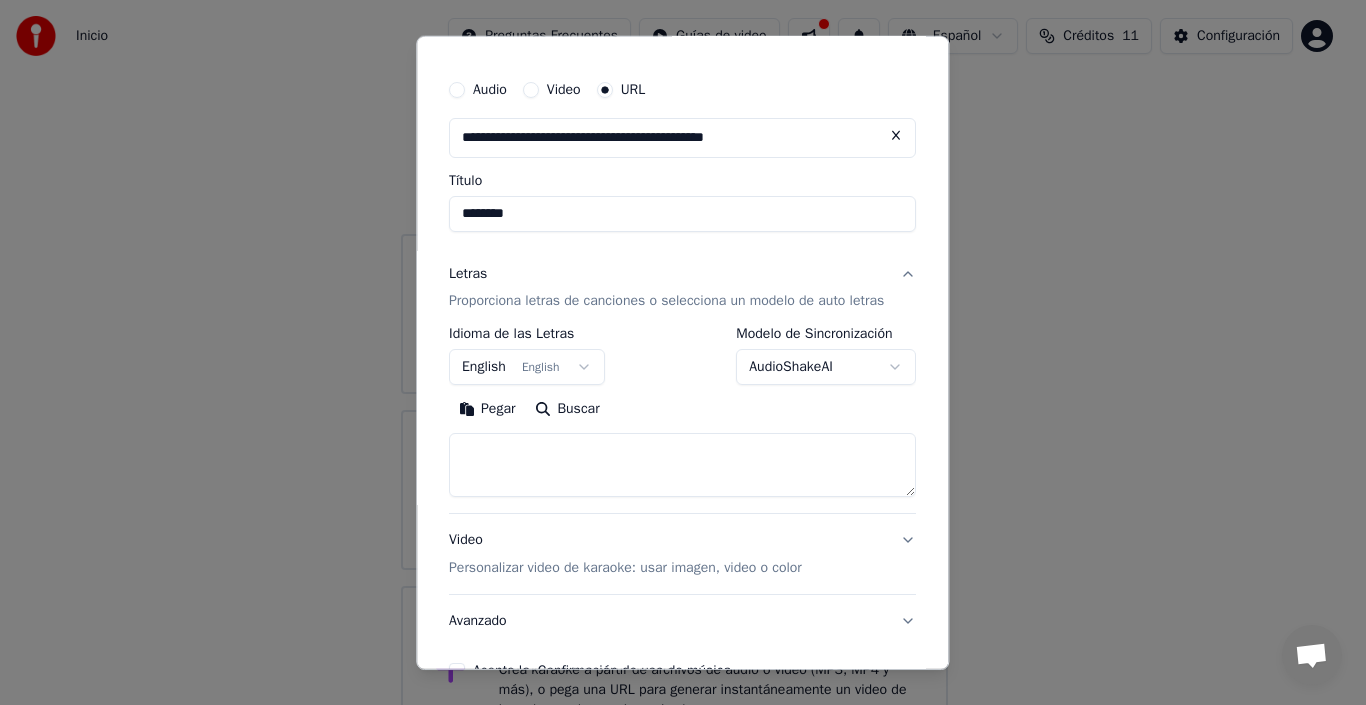 scroll, scrollTop: 80, scrollLeft: 0, axis: vertical 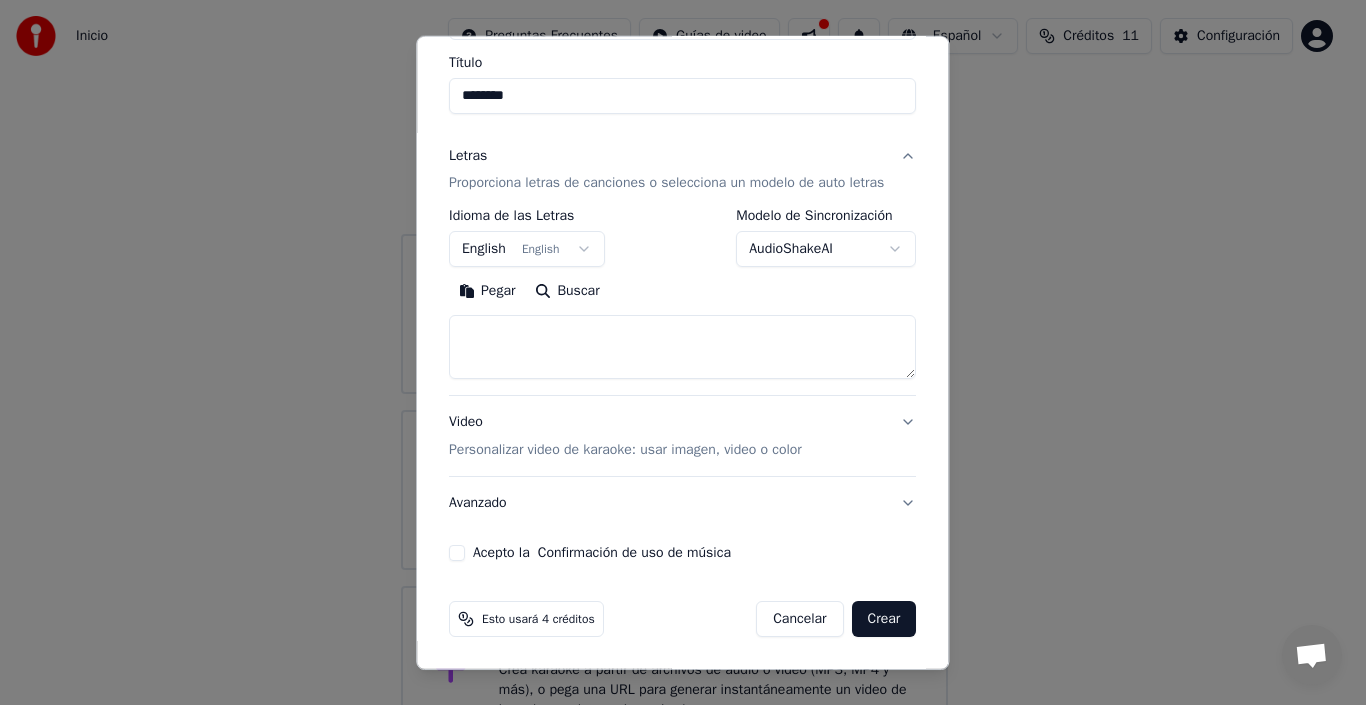 click on "Video Personalizar video de karaoke: usar imagen, video o color" at bounding box center (682, 436) 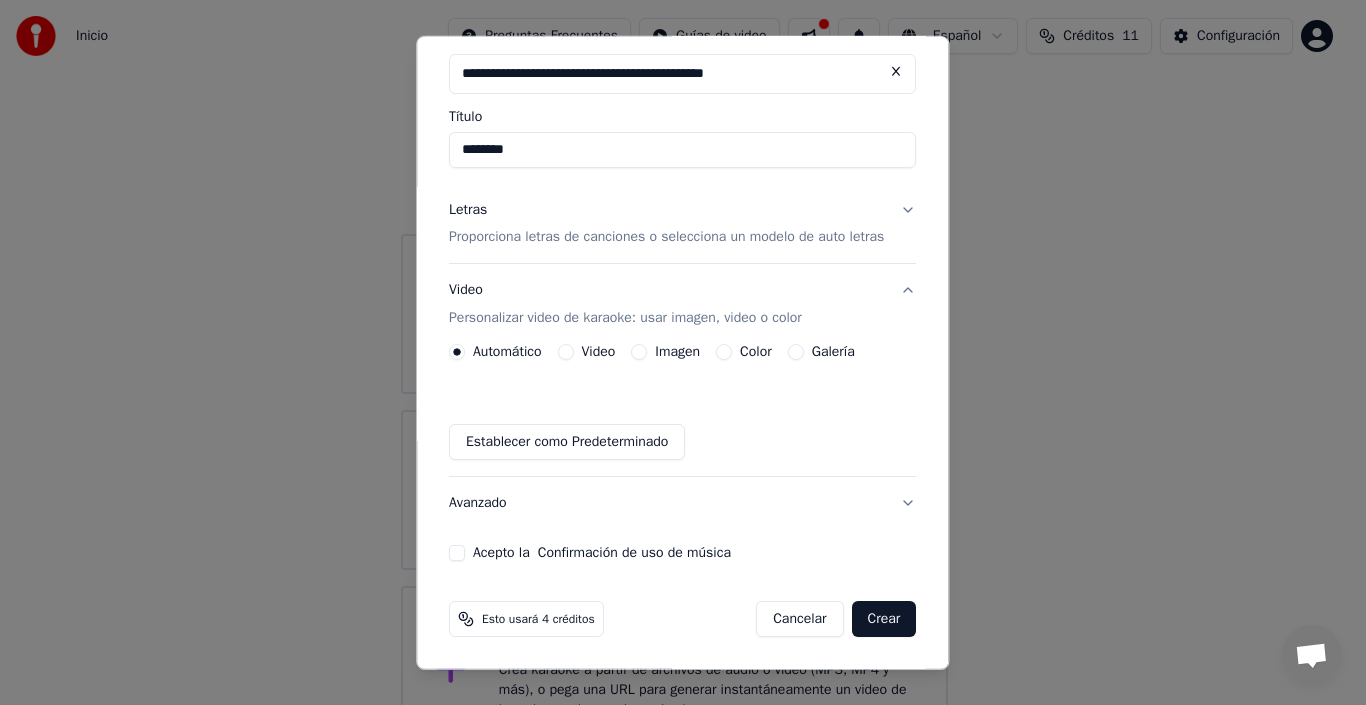 scroll, scrollTop: 105, scrollLeft: 0, axis: vertical 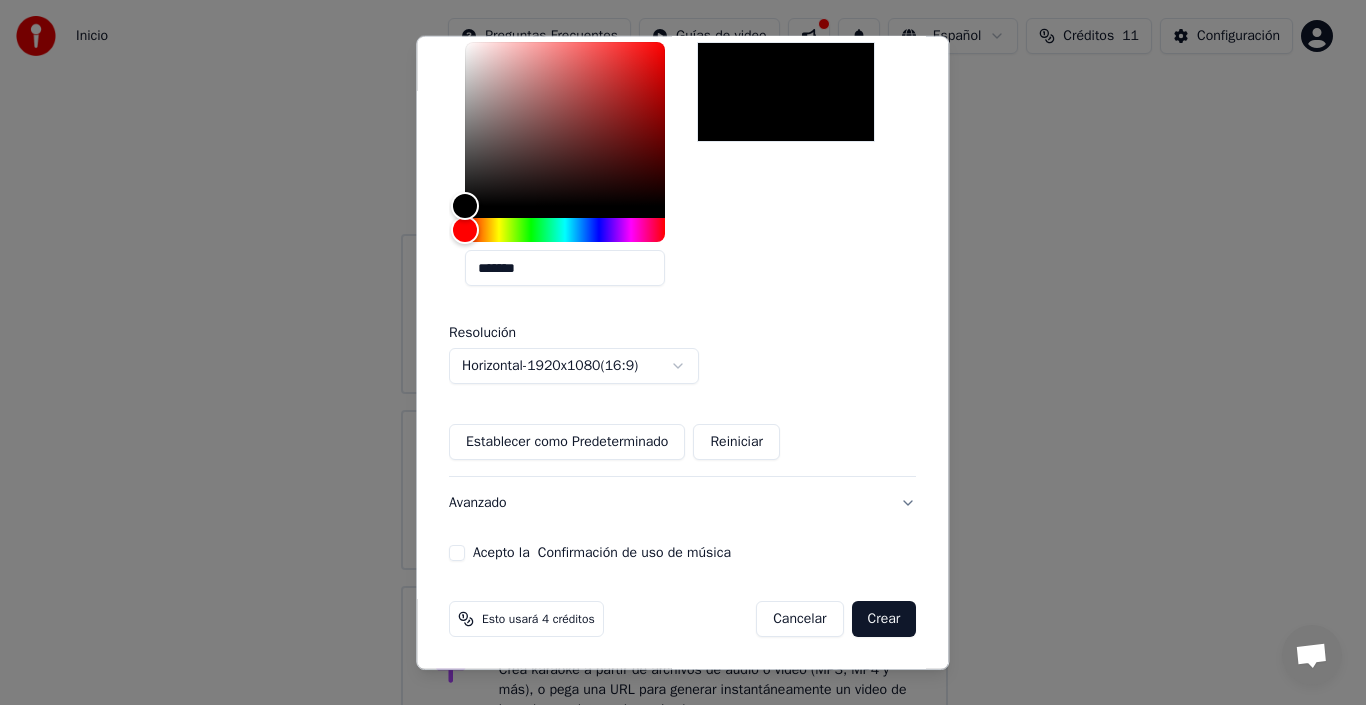 click on "Horizontal  -  1920 x 1080  ( 16 : 9 )" at bounding box center (574, 366) 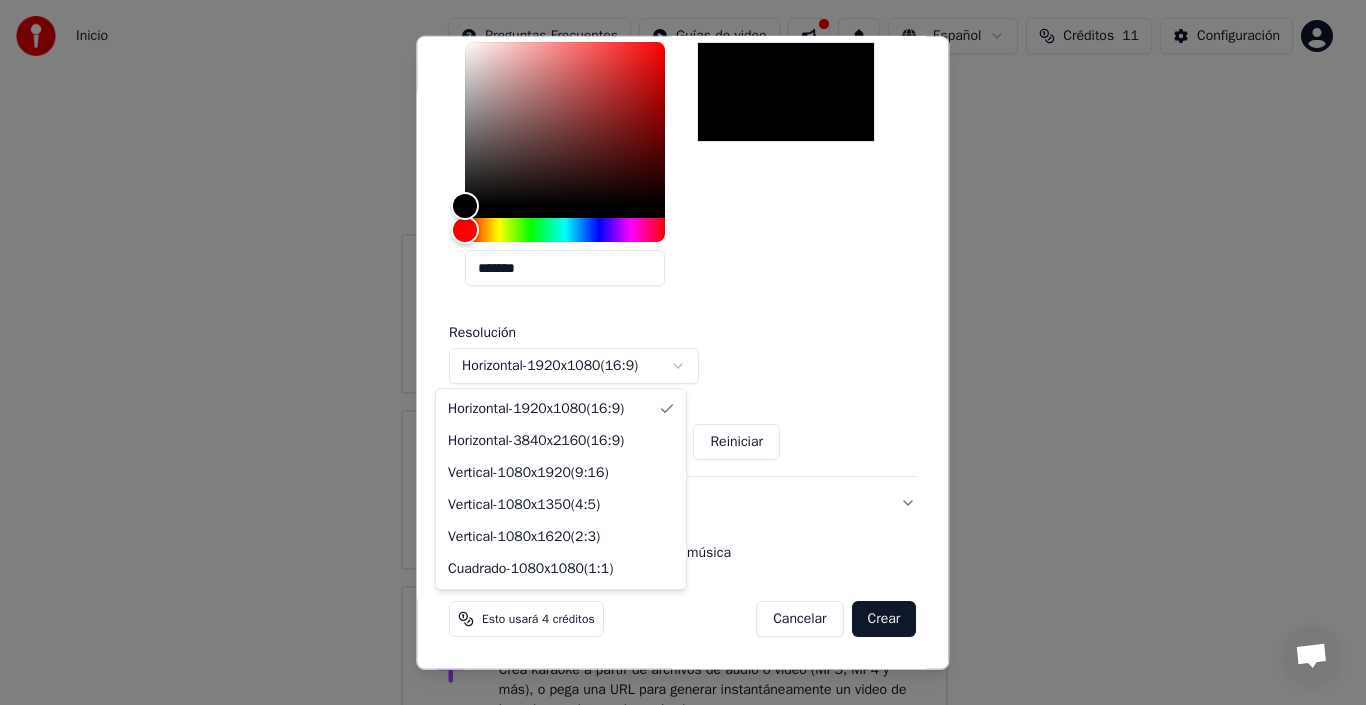 click at bounding box center (683, 352) 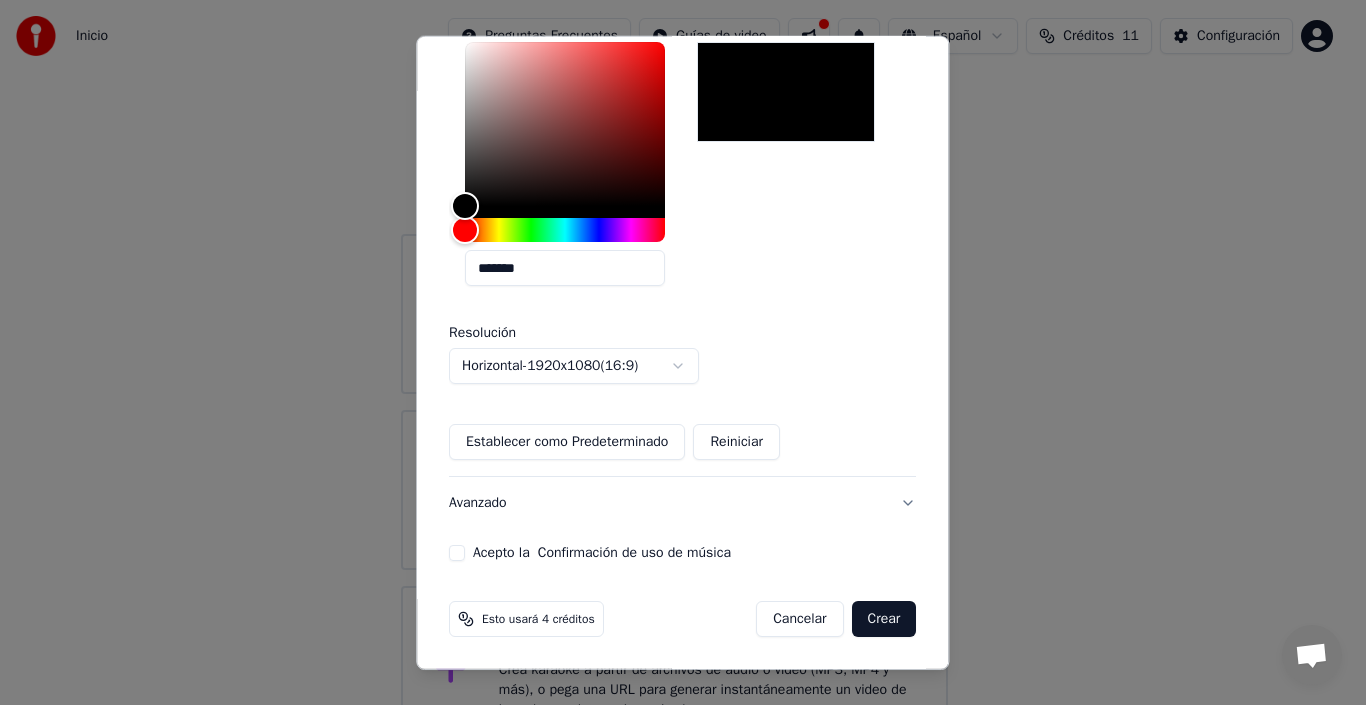 scroll, scrollTop: 0, scrollLeft: 0, axis: both 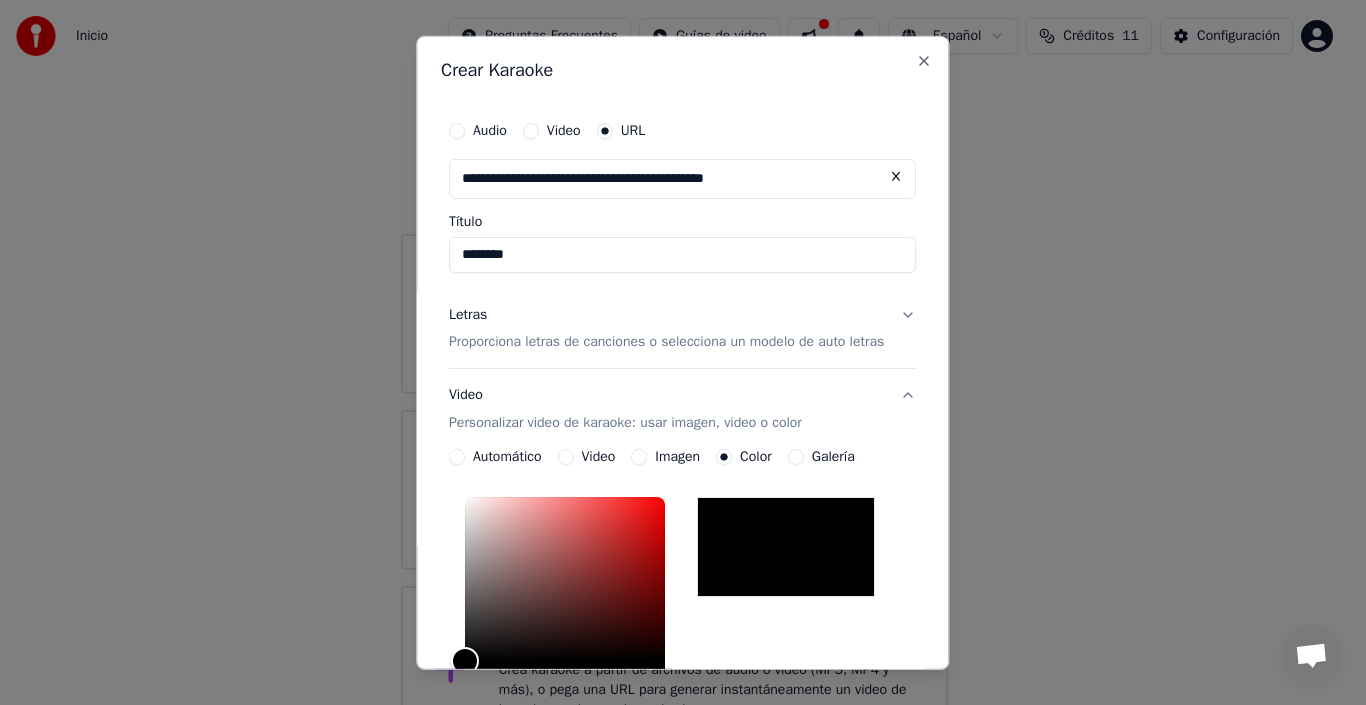 click on "Letras Proporciona letras de canciones o selecciona un modelo de auto letras" at bounding box center (682, 328) 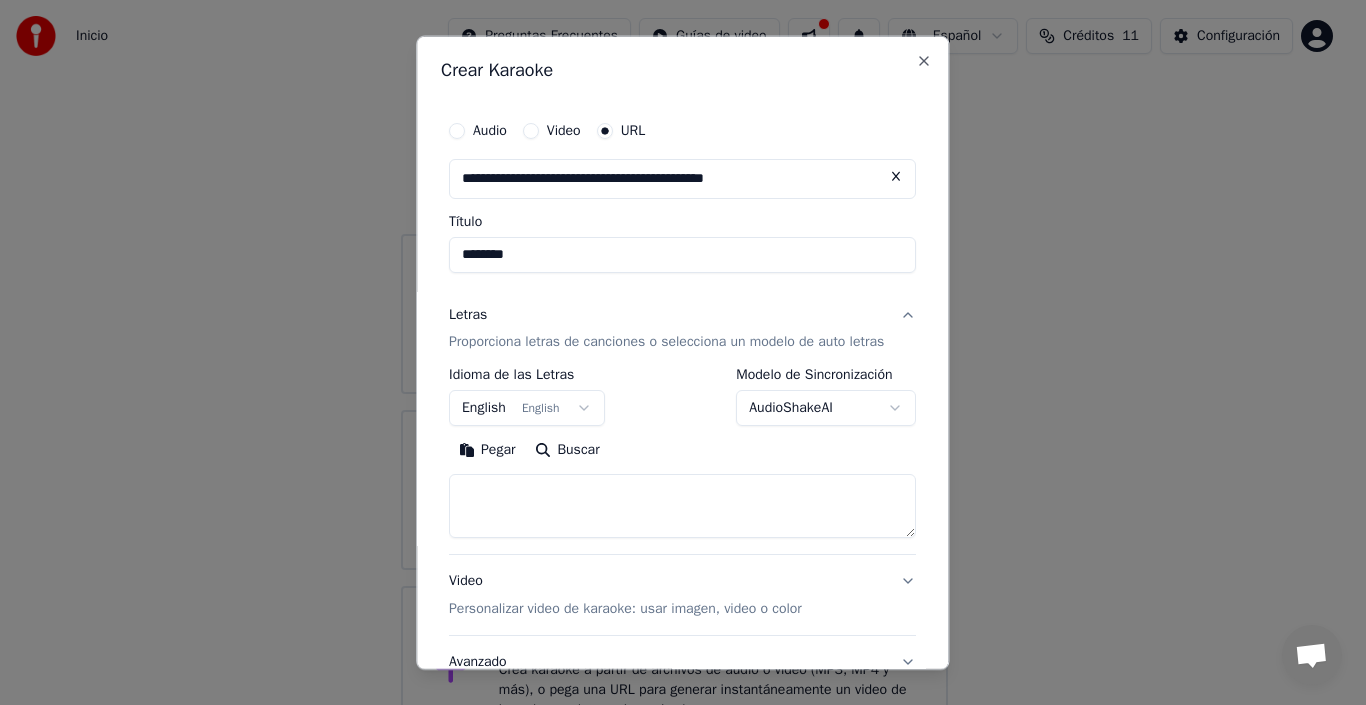 click at bounding box center [682, 506] 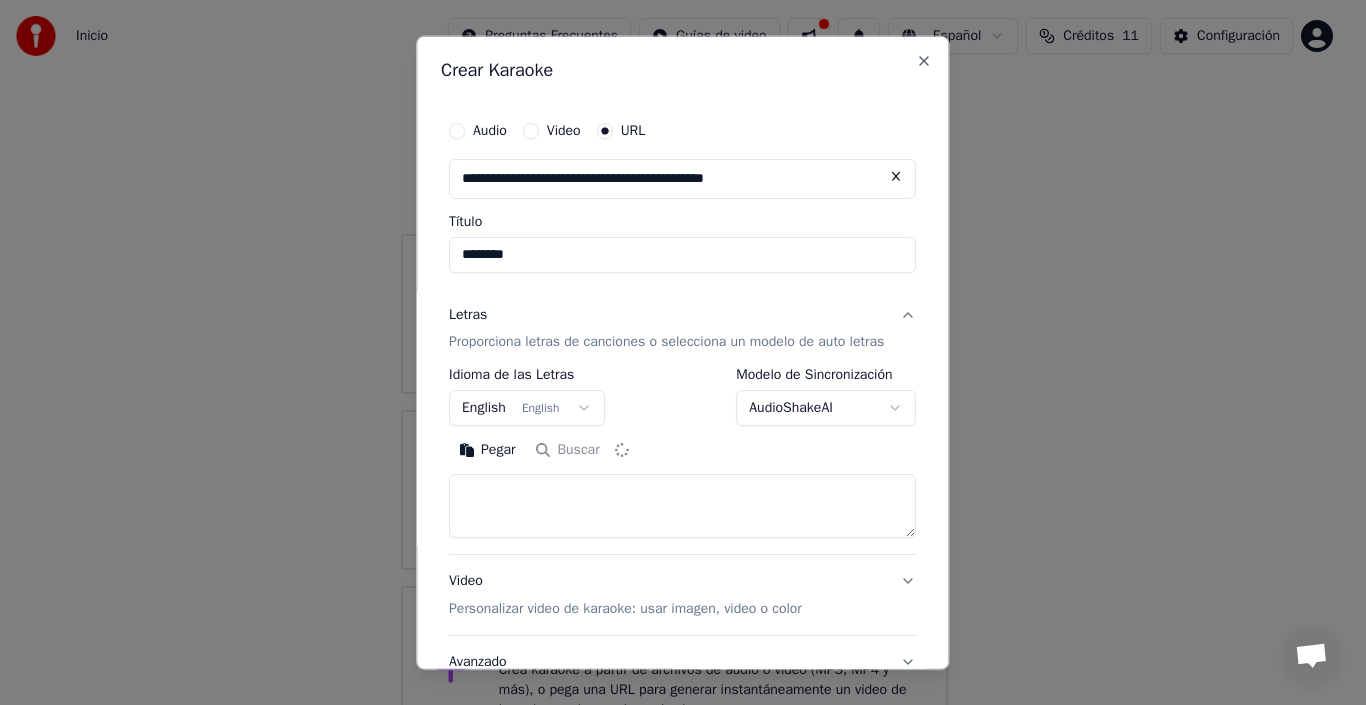 type on "**********" 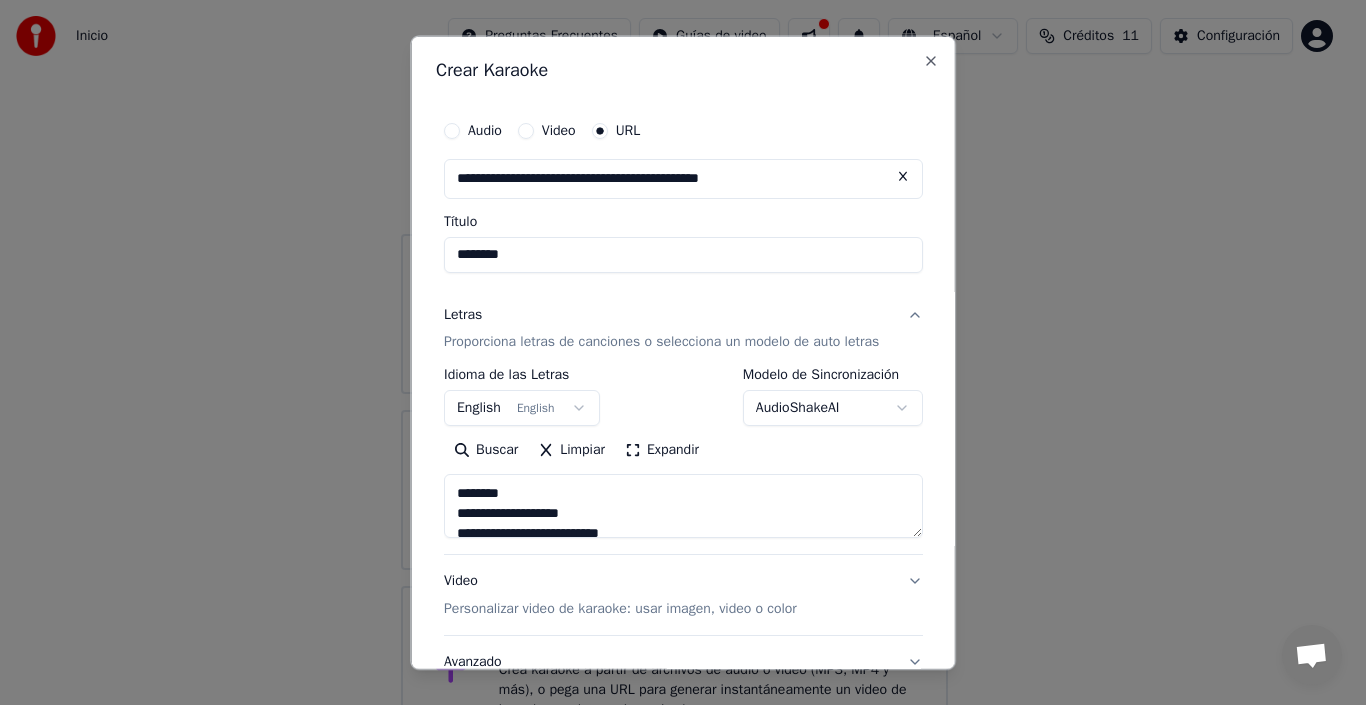 scroll, scrollTop: 280, scrollLeft: 0, axis: vertical 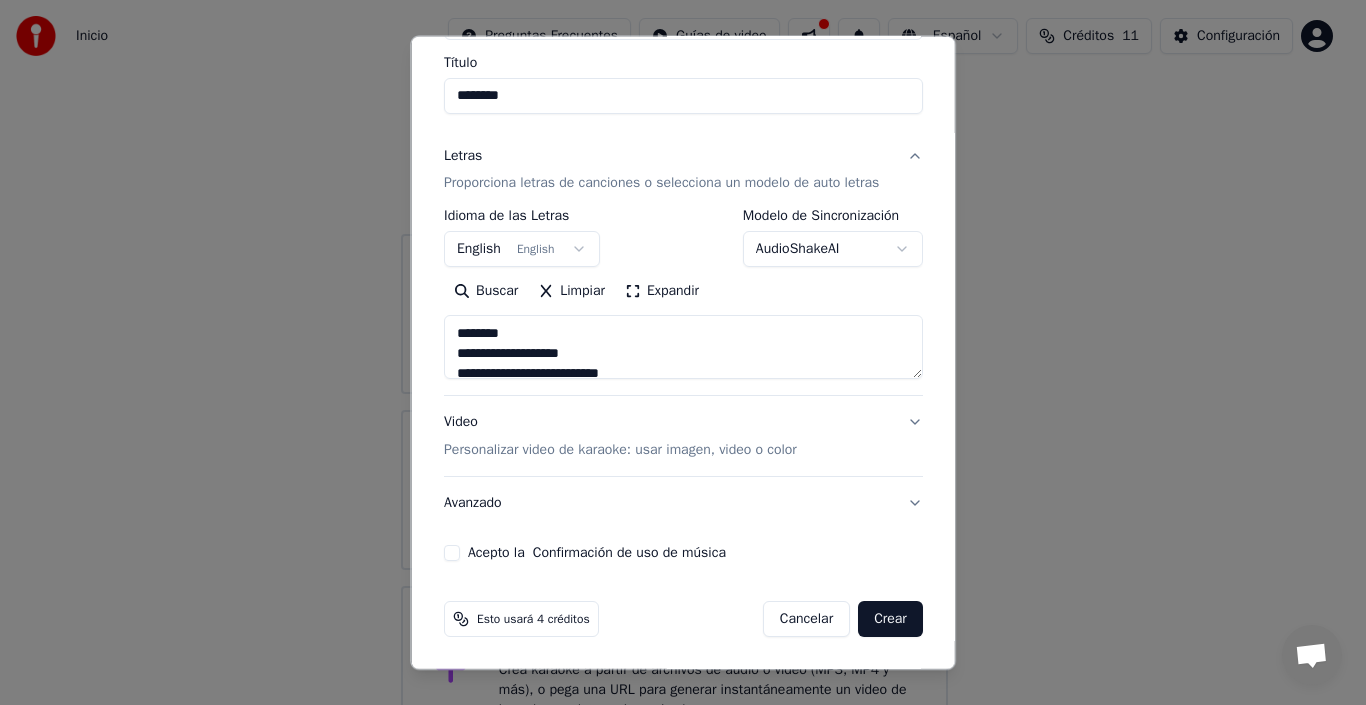 click on "Acepto la   Confirmación de uso de música" at bounding box center [452, 553] 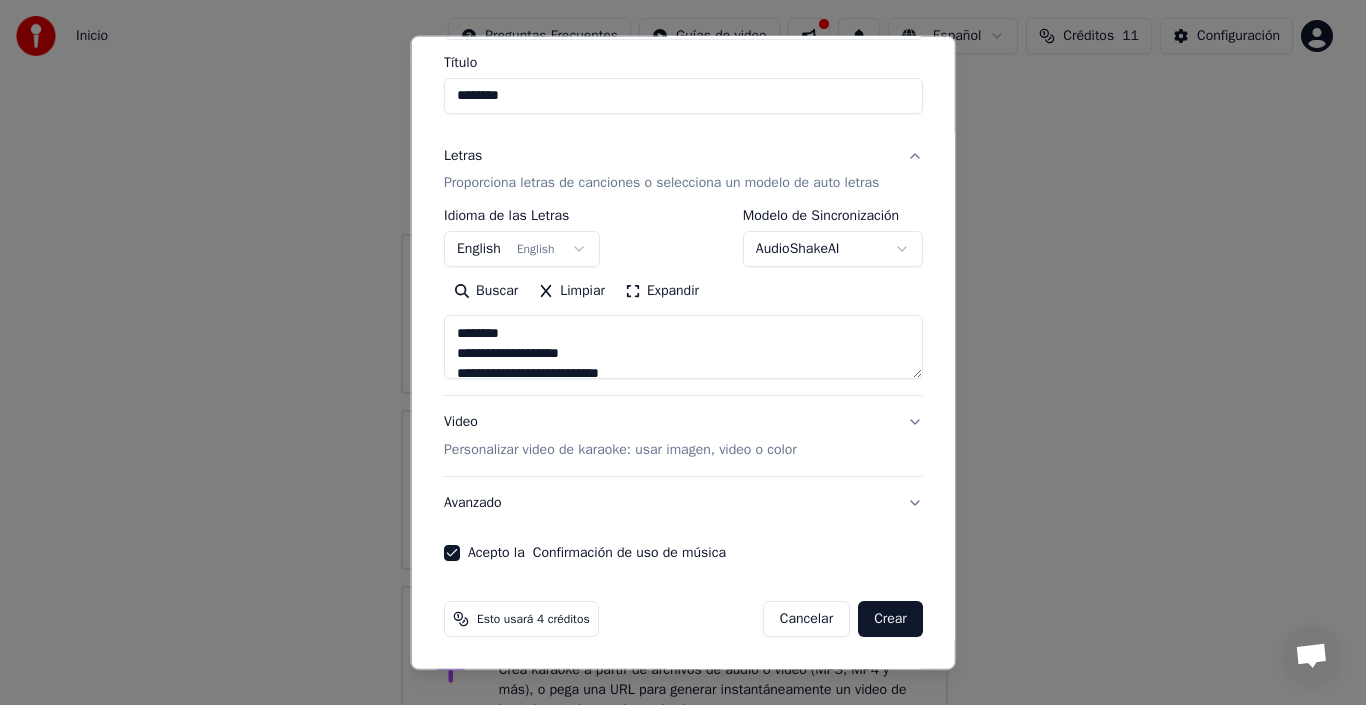 click on "Crear" at bounding box center [890, 619] 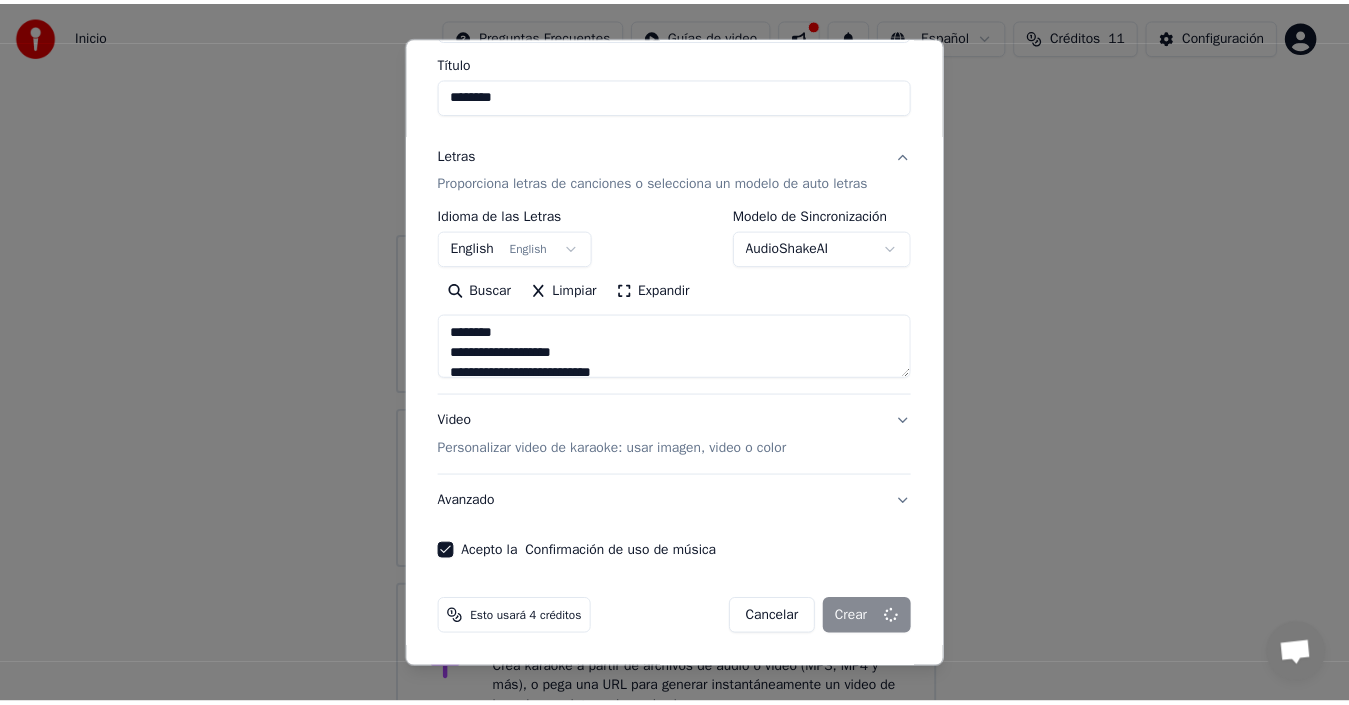 scroll, scrollTop: 14, scrollLeft: 0, axis: vertical 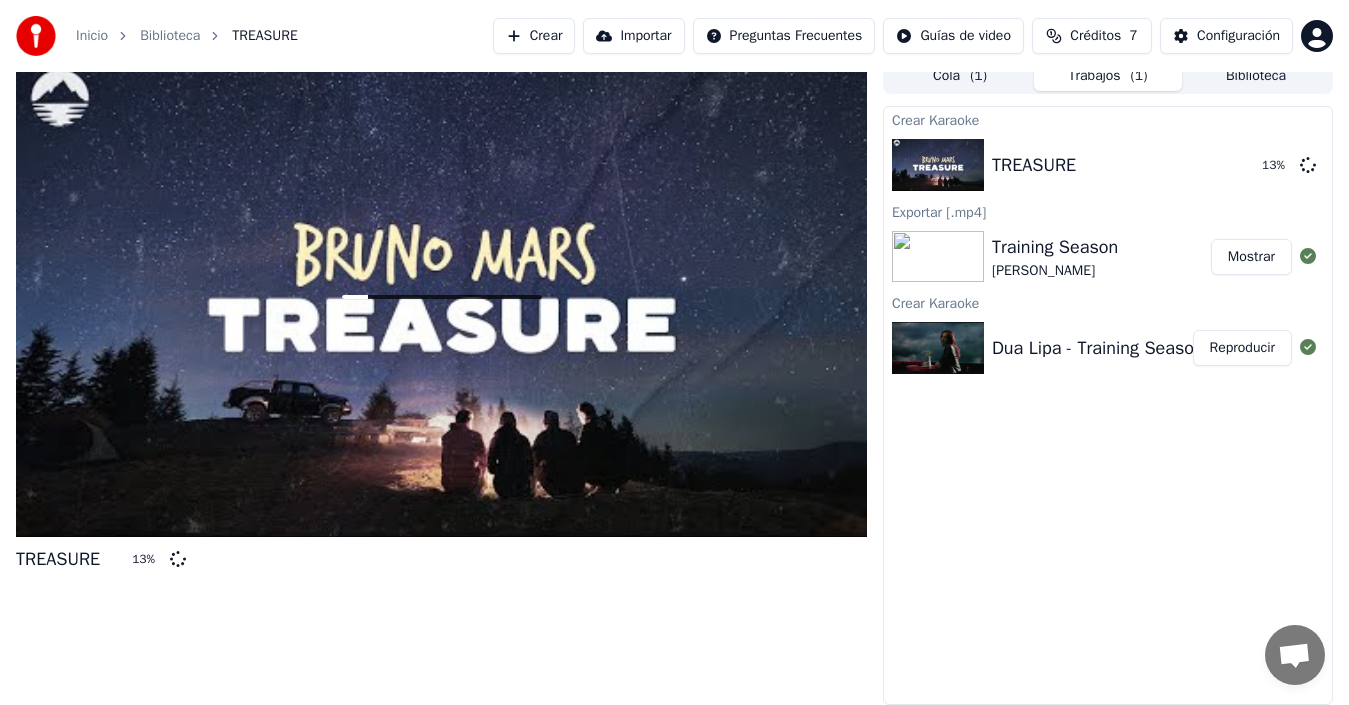 click on "Crear Karaoke TREASURE 13 % Exportar [.mp4] Training Season Dua Lipa Mostrar Crear Karaoke Dua Lipa - Training Season Reproducir" at bounding box center (1108, 405) 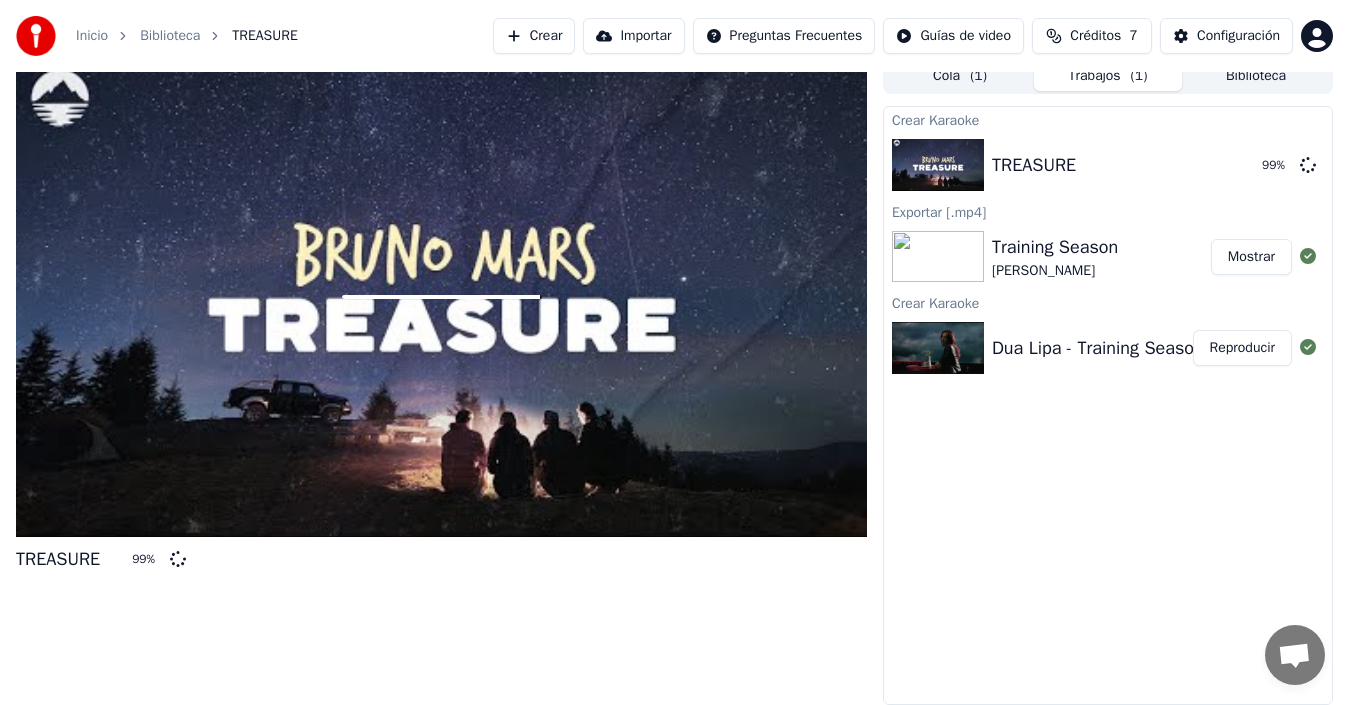 click on "Crear Karaoke TREASURE 99 % Exportar [.mp4] Training Season Dua Lipa Mostrar Crear Karaoke Dua Lipa - Training Season Reproducir" at bounding box center (1108, 405) 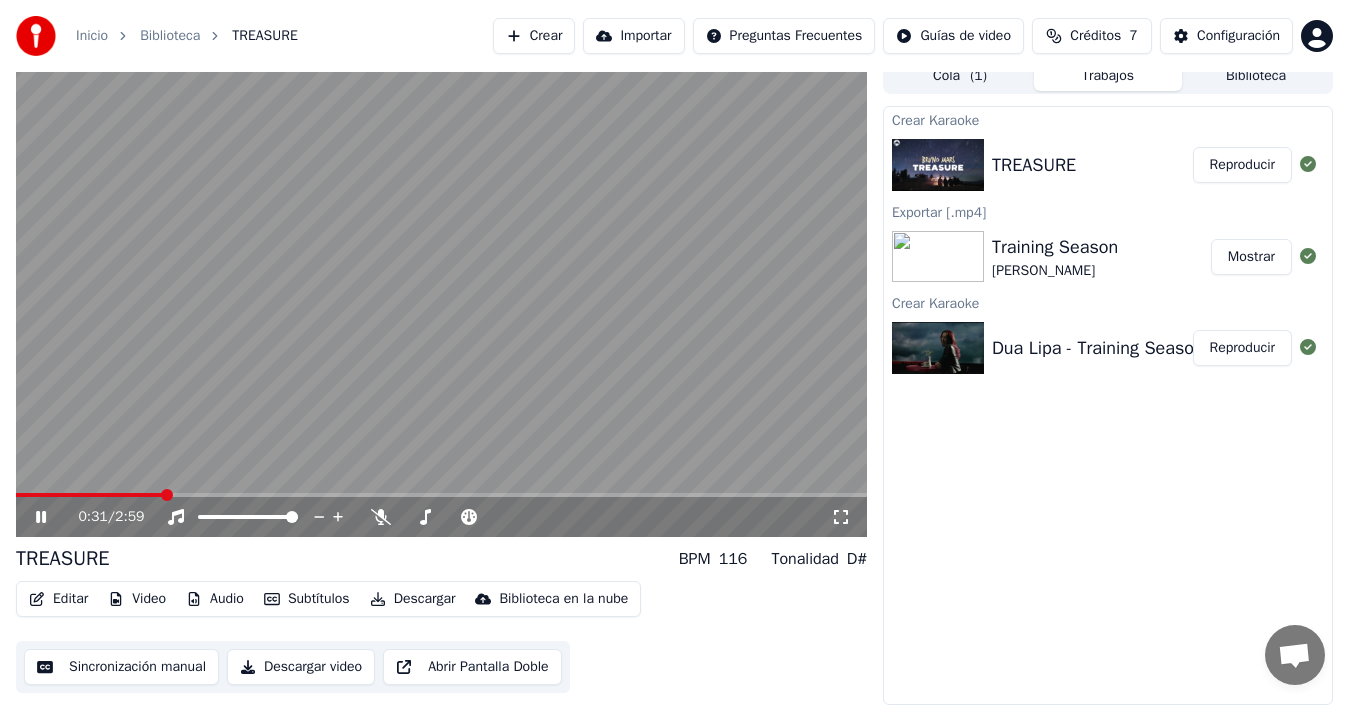 click on "Editar" at bounding box center (58, 599) 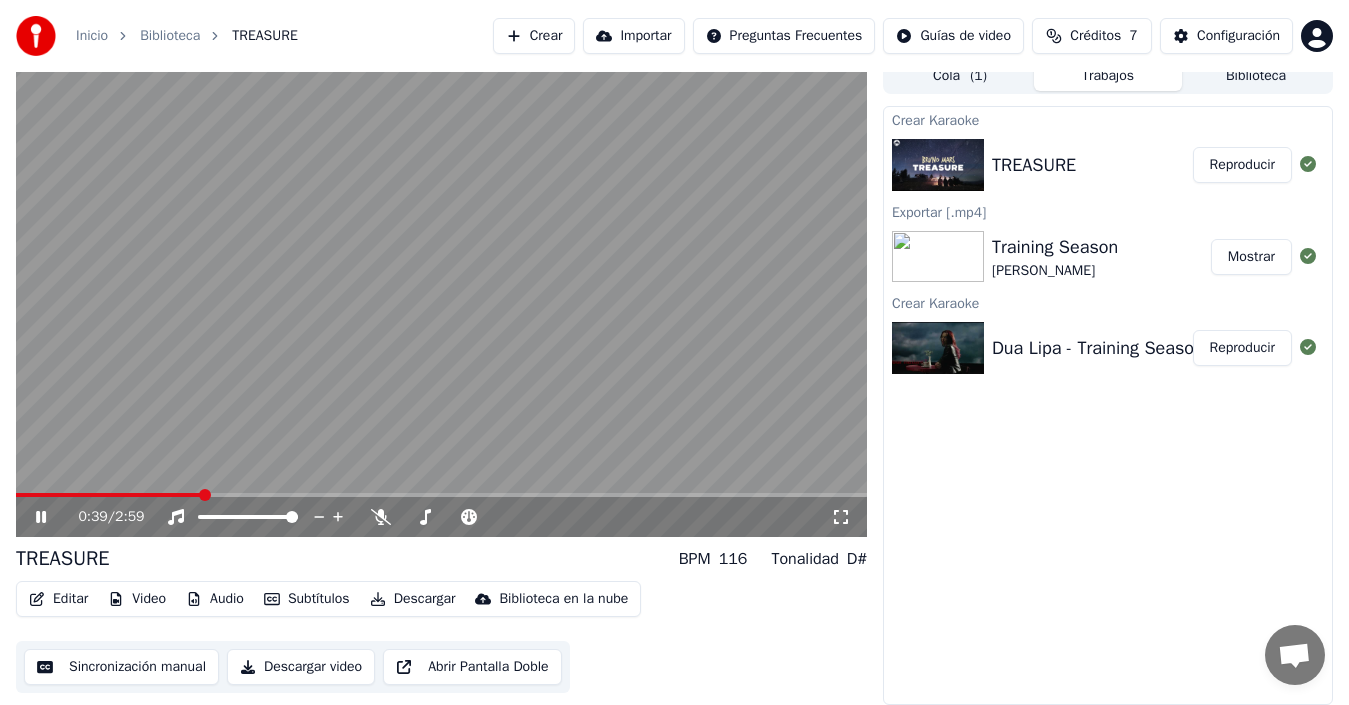 click on "Crear Karaoke TREASURE Reproducir Exportar [.mp4] Training Season Dua Lipa Mostrar Crear Karaoke Dua Lipa - Training Season Reproducir" at bounding box center [1108, 405] 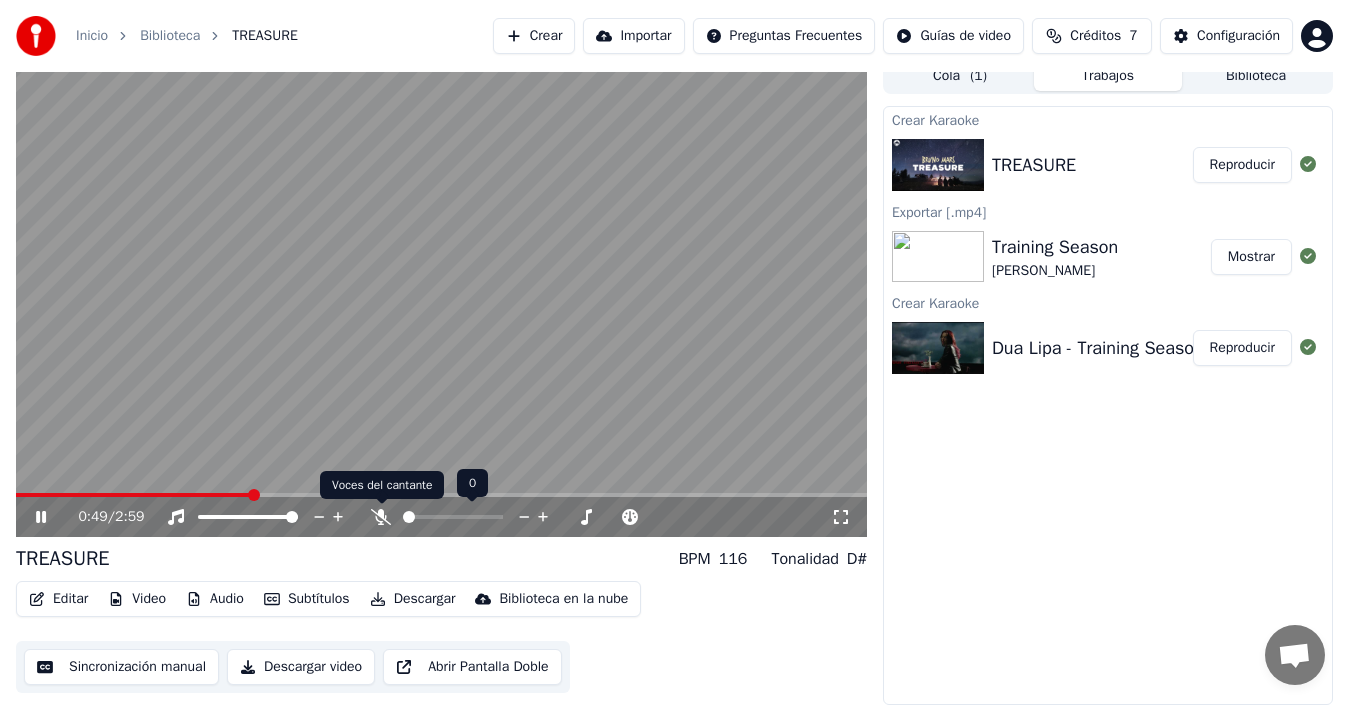 click 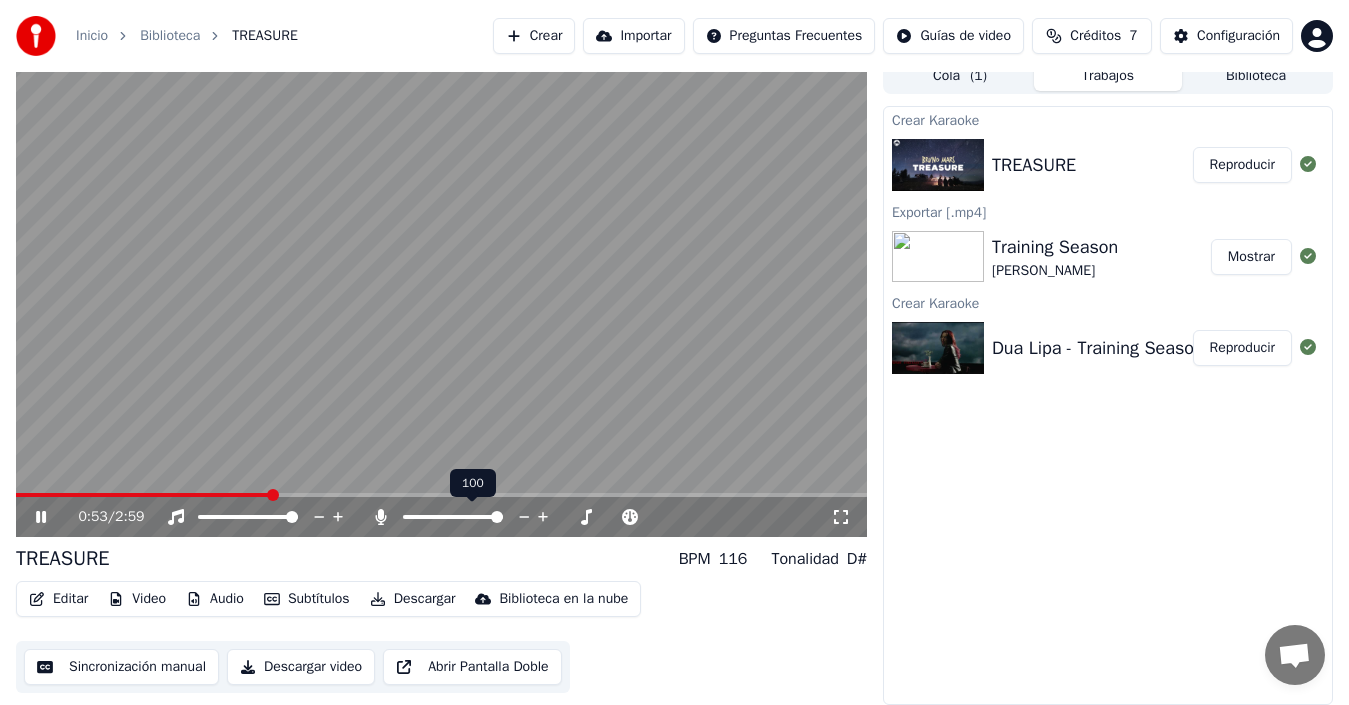 click 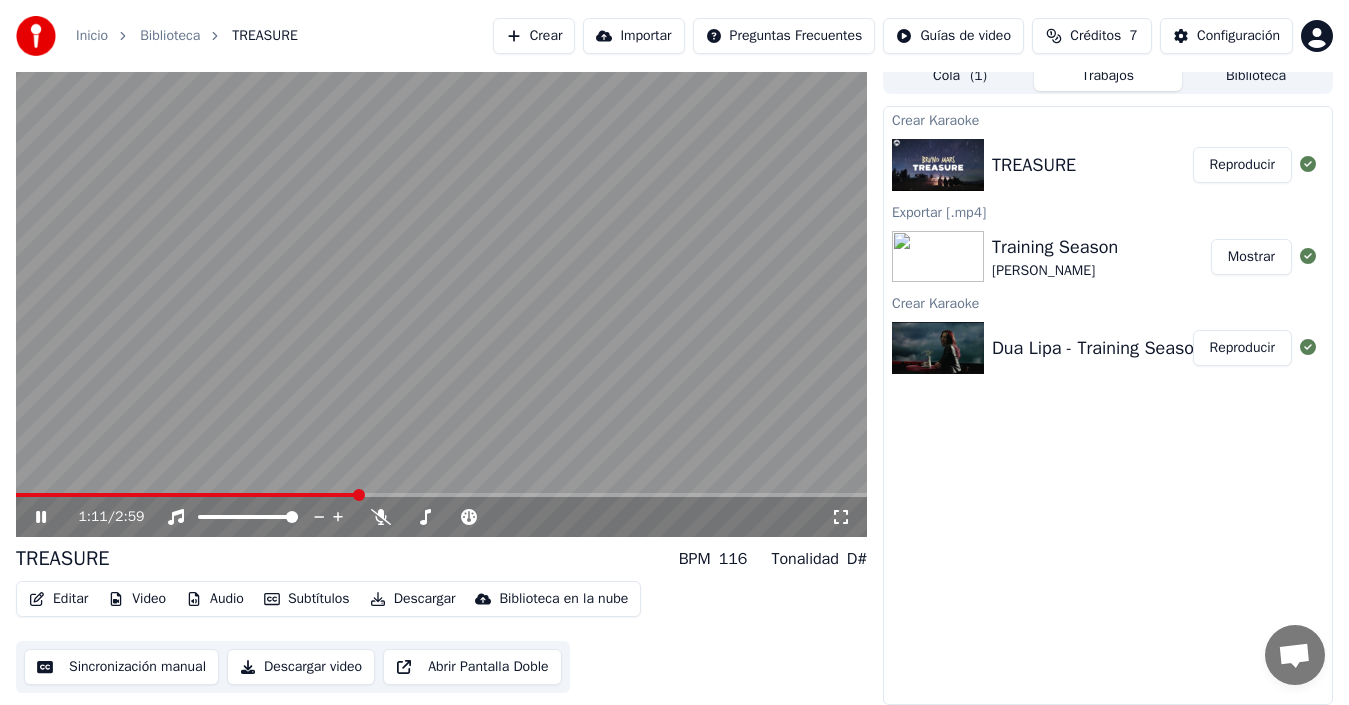 click on "Audio" at bounding box center [215, 599] 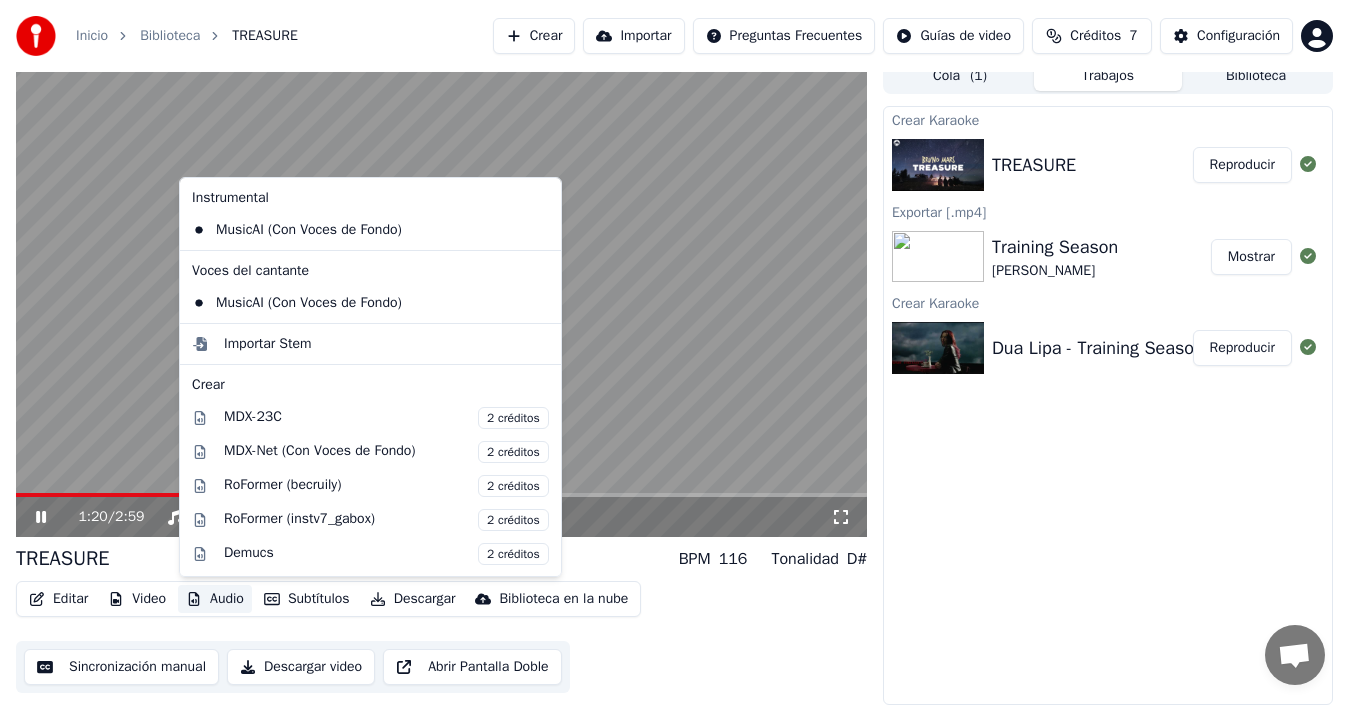 click on "Crear Karaoke TREASURE Reproducir Exportar [.mp4] Training Season Dua Lipa Mostrar Crear Karaoke Dua Lipa - Training Season Reproducir" at bounding box center (1108, 405) 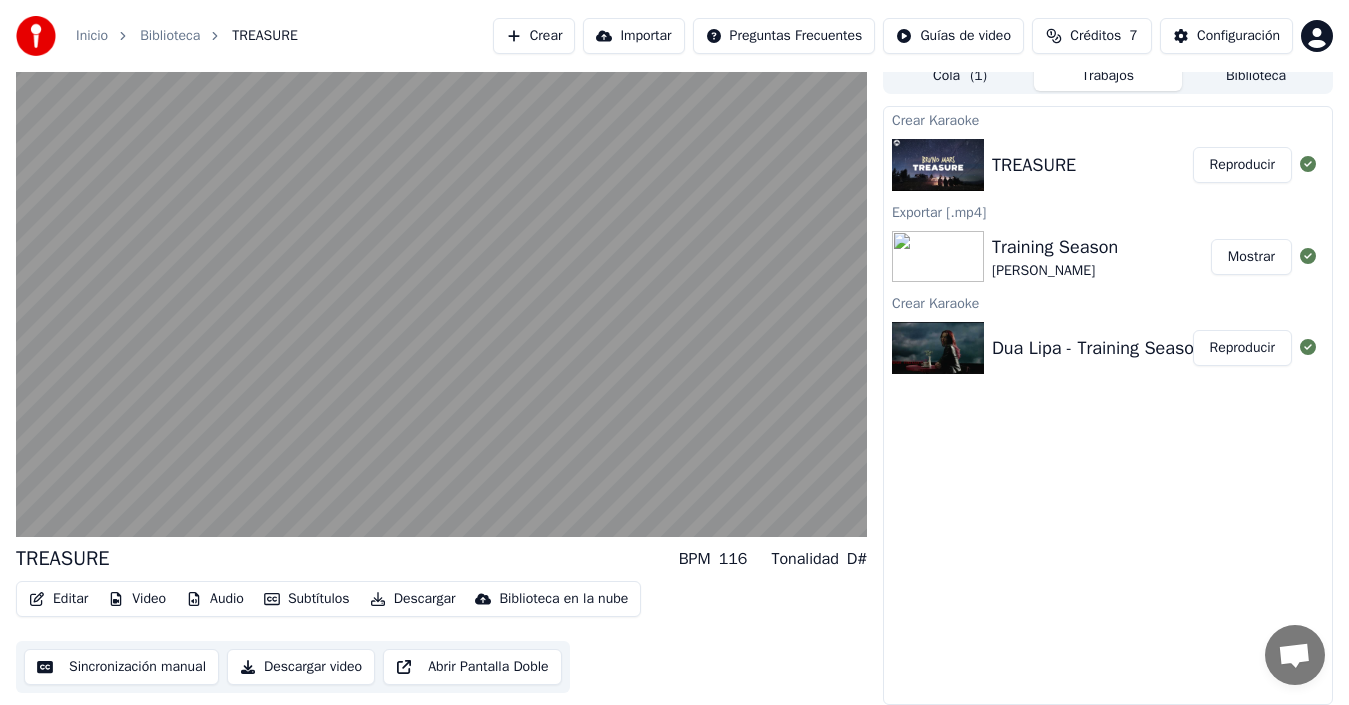 click on "Descargar video" at bounding box center [301, 667] 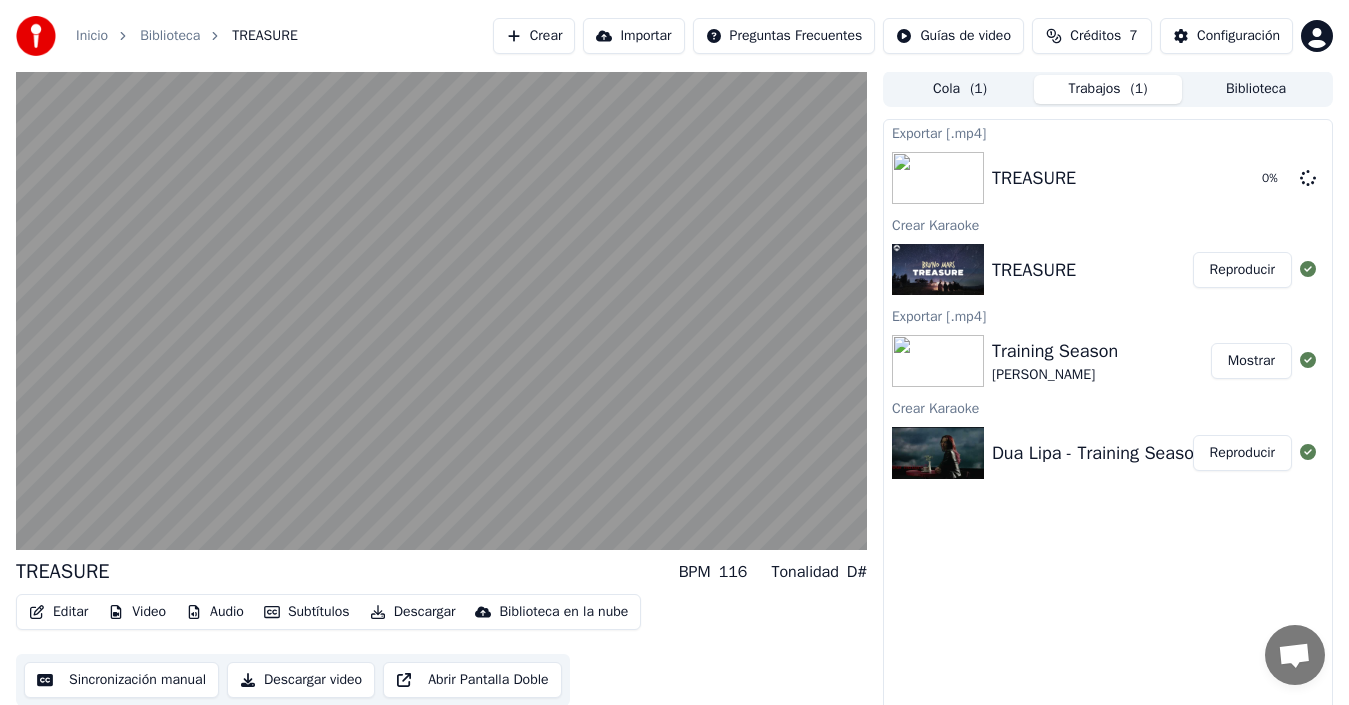scroll, scrollTop: 0, scrollLeft: 0, axis: both 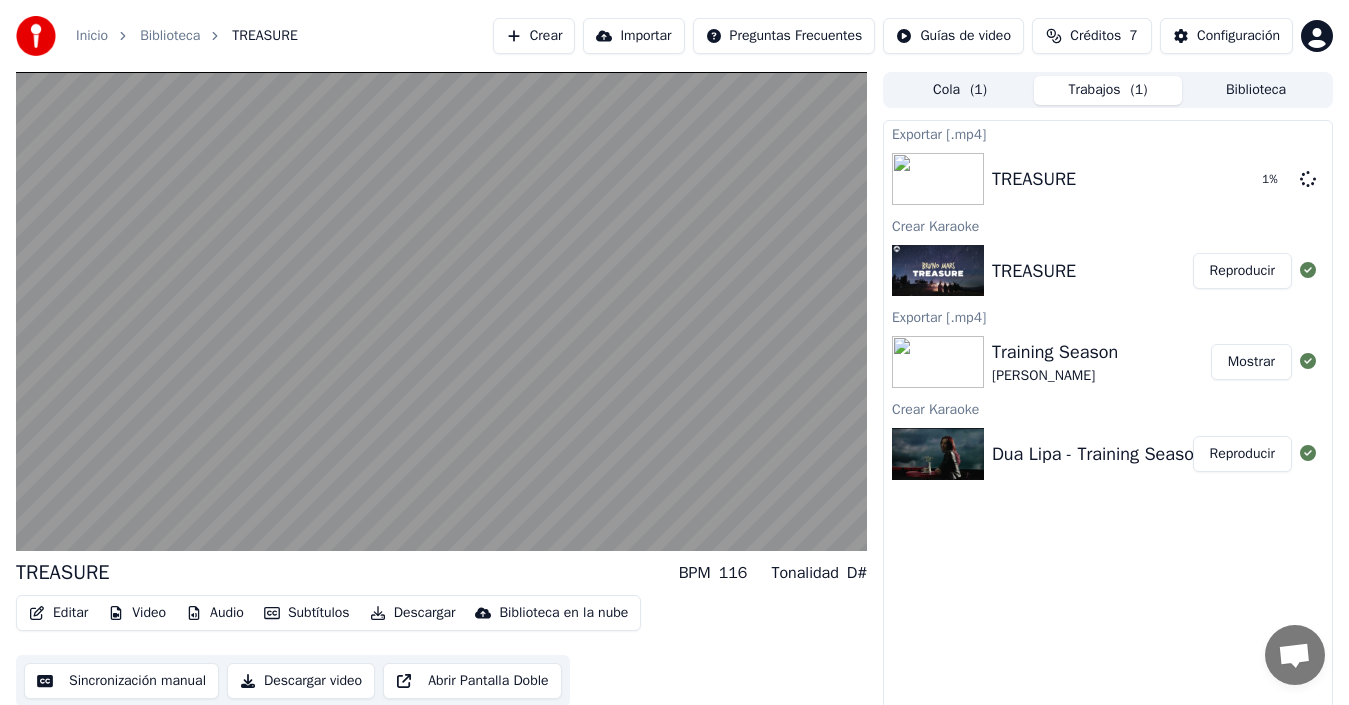 click on "Video" at bounding box center [137, 613] 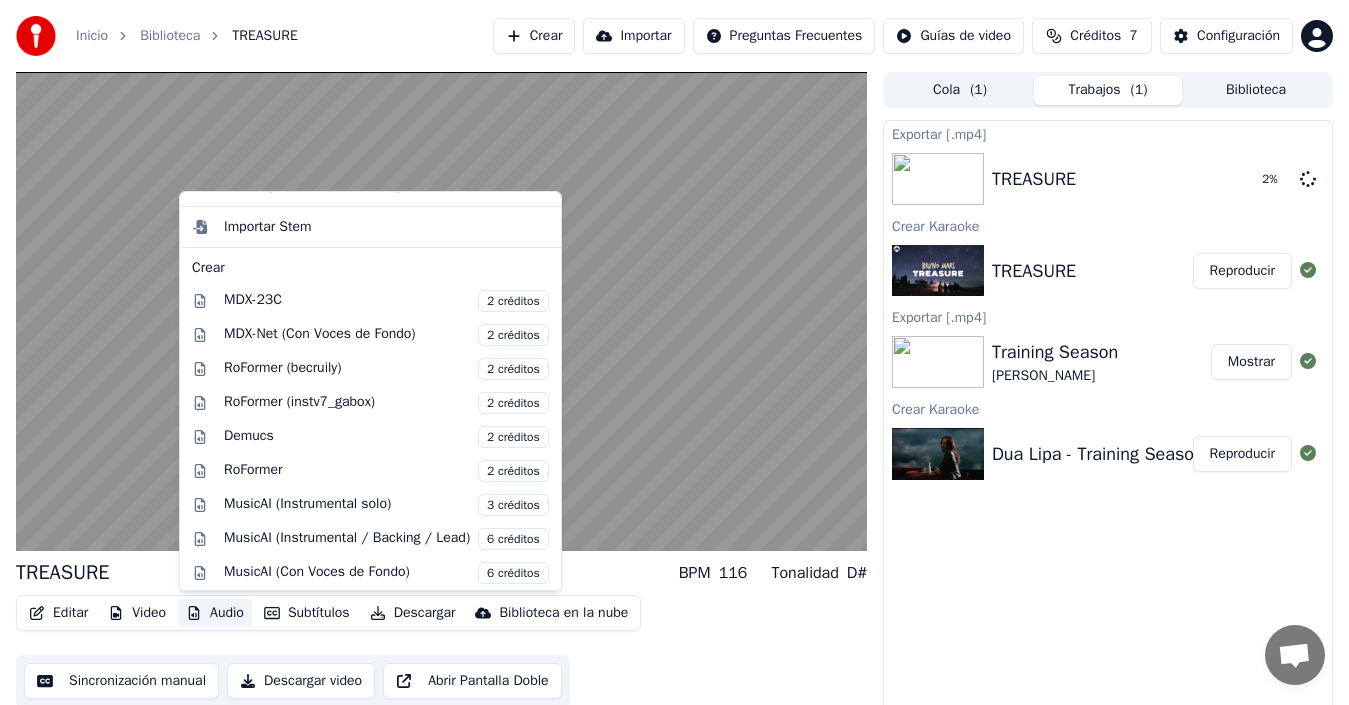 scroll, scrollTop: 203, scrollLeft: 0, axis: vertical 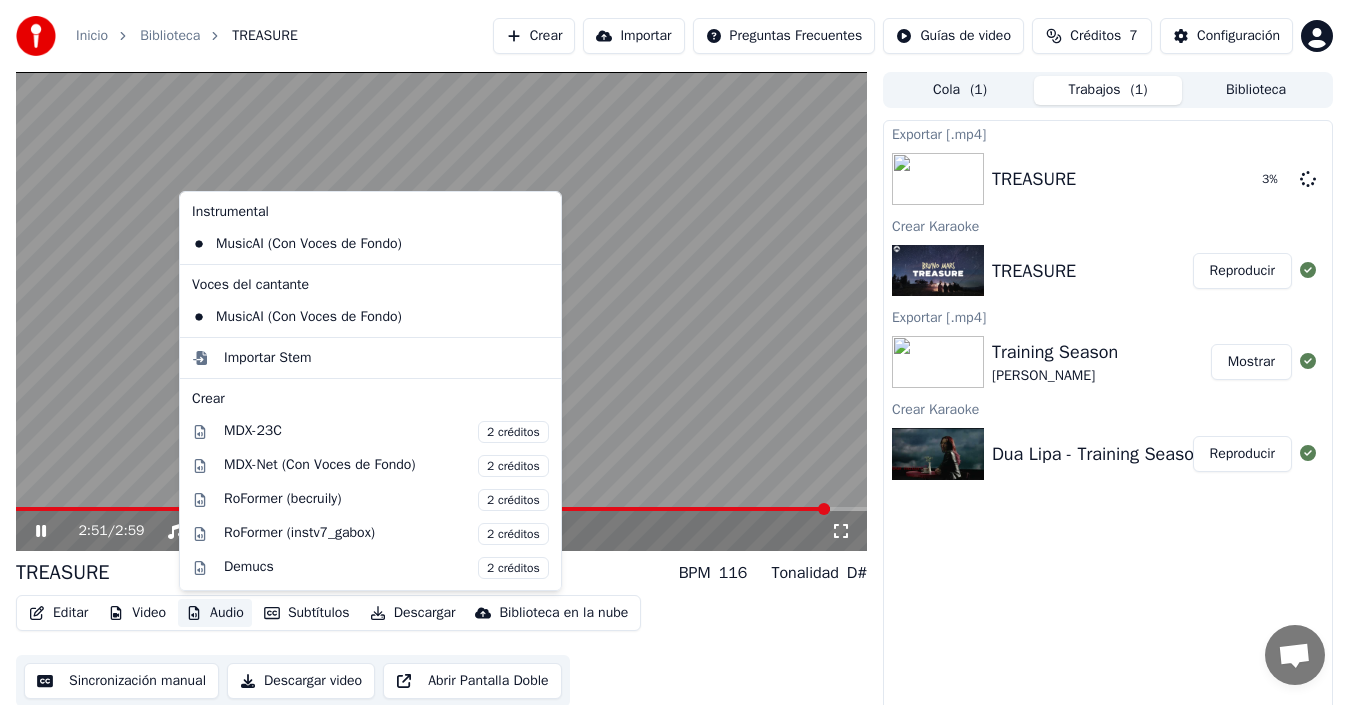 click 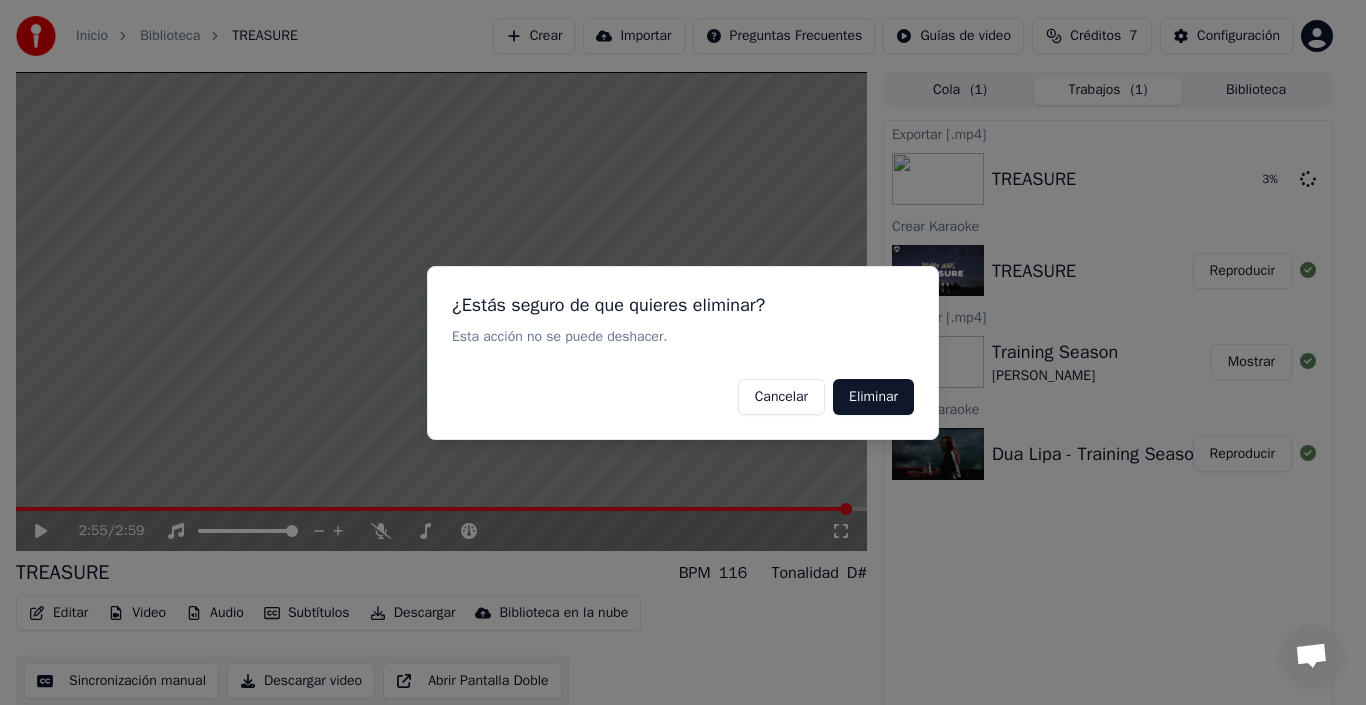 click on "Cancelar" at bounding box center (781, 396) 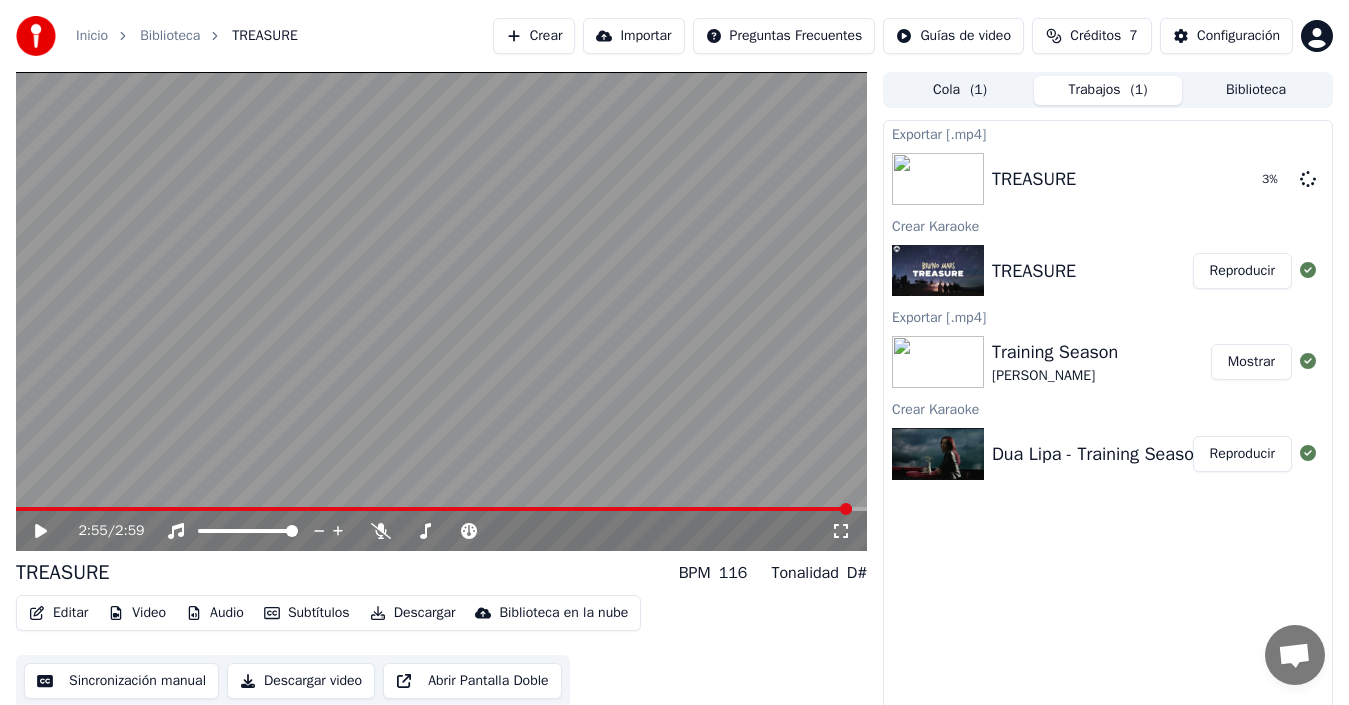 click on "Audio" at bounding box center [215, 613] 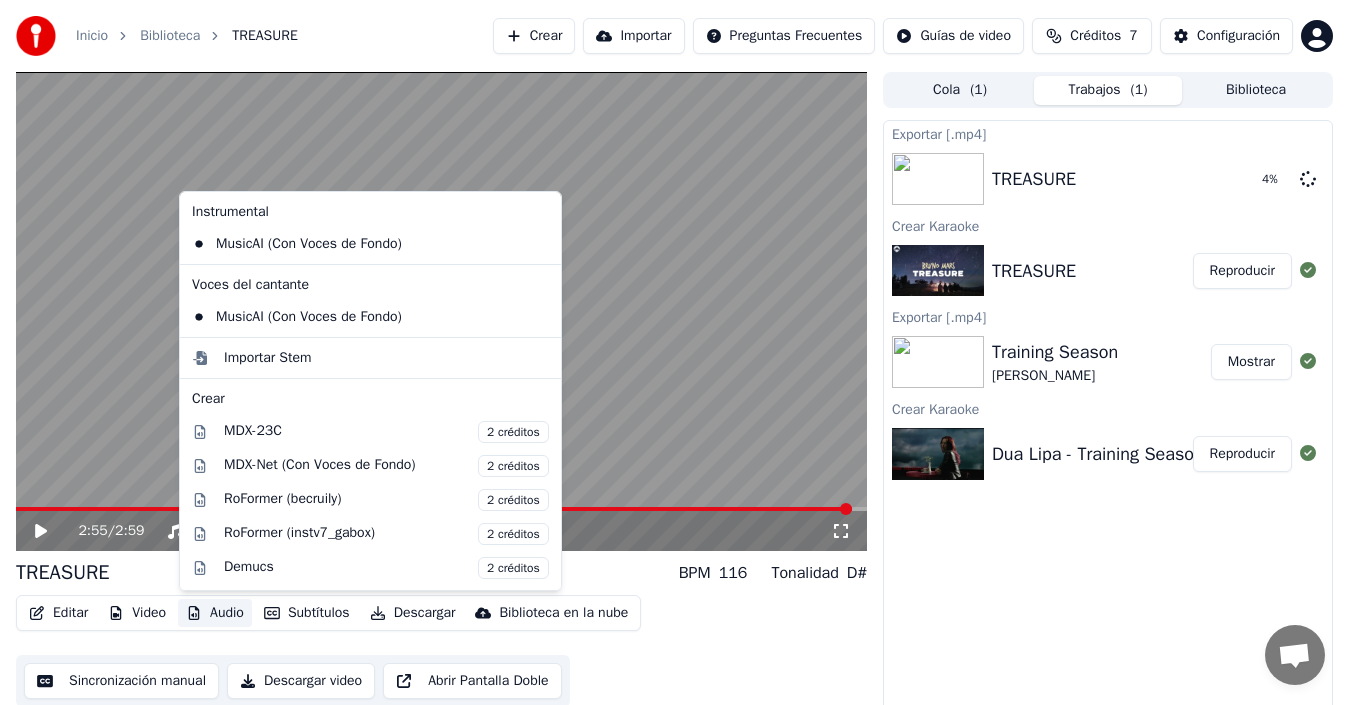 click 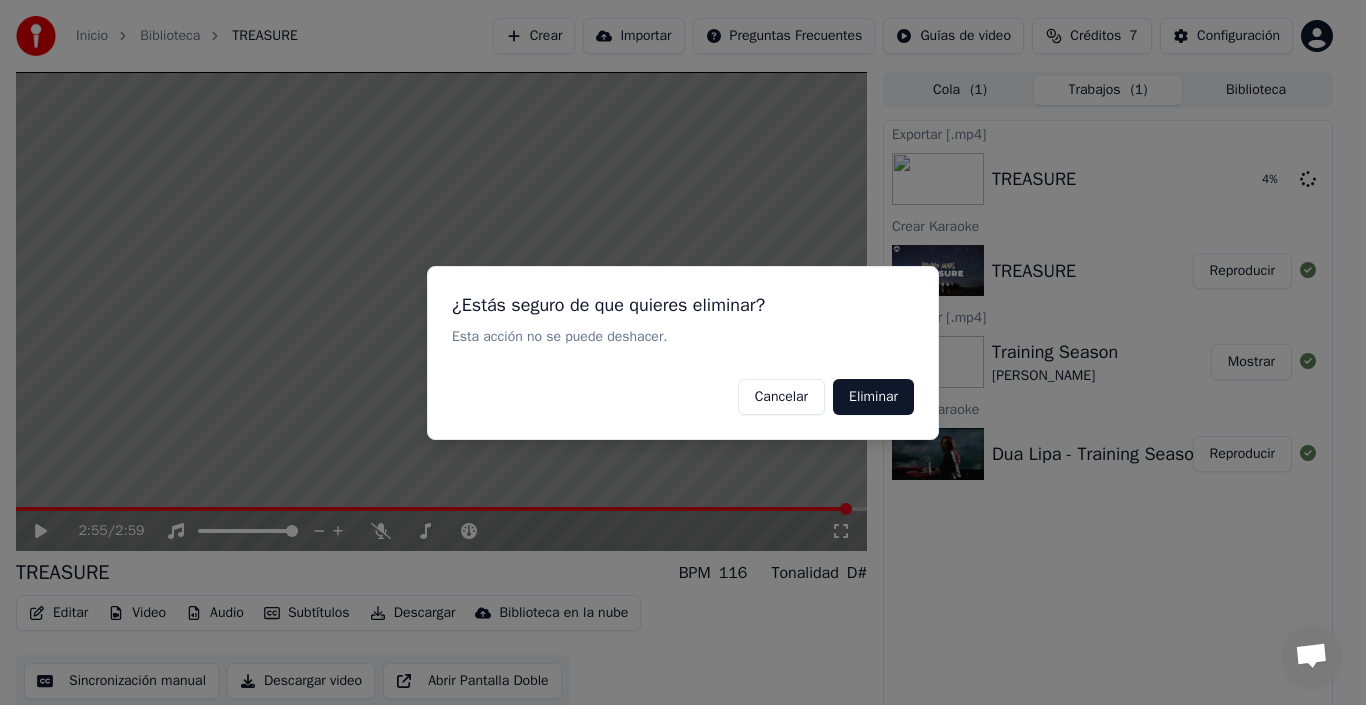 click on "Eliminar" at bounding box center (873, 396) 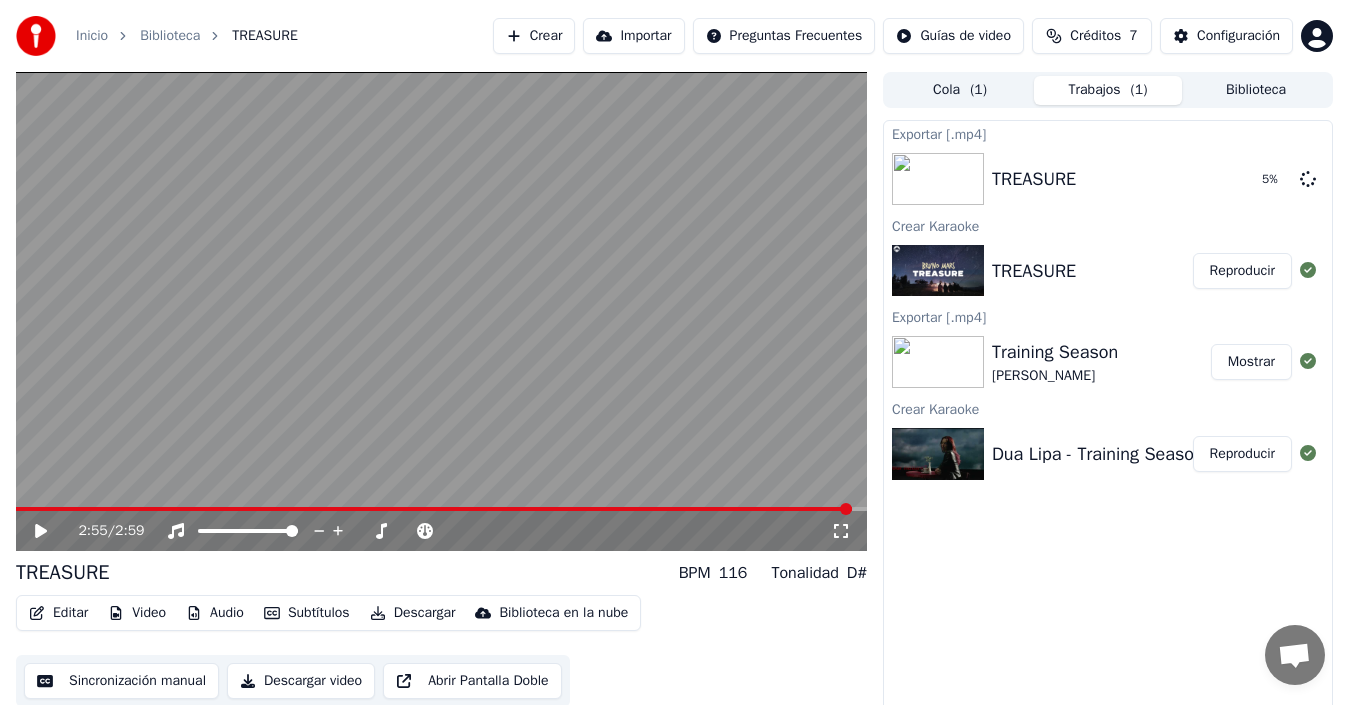 click 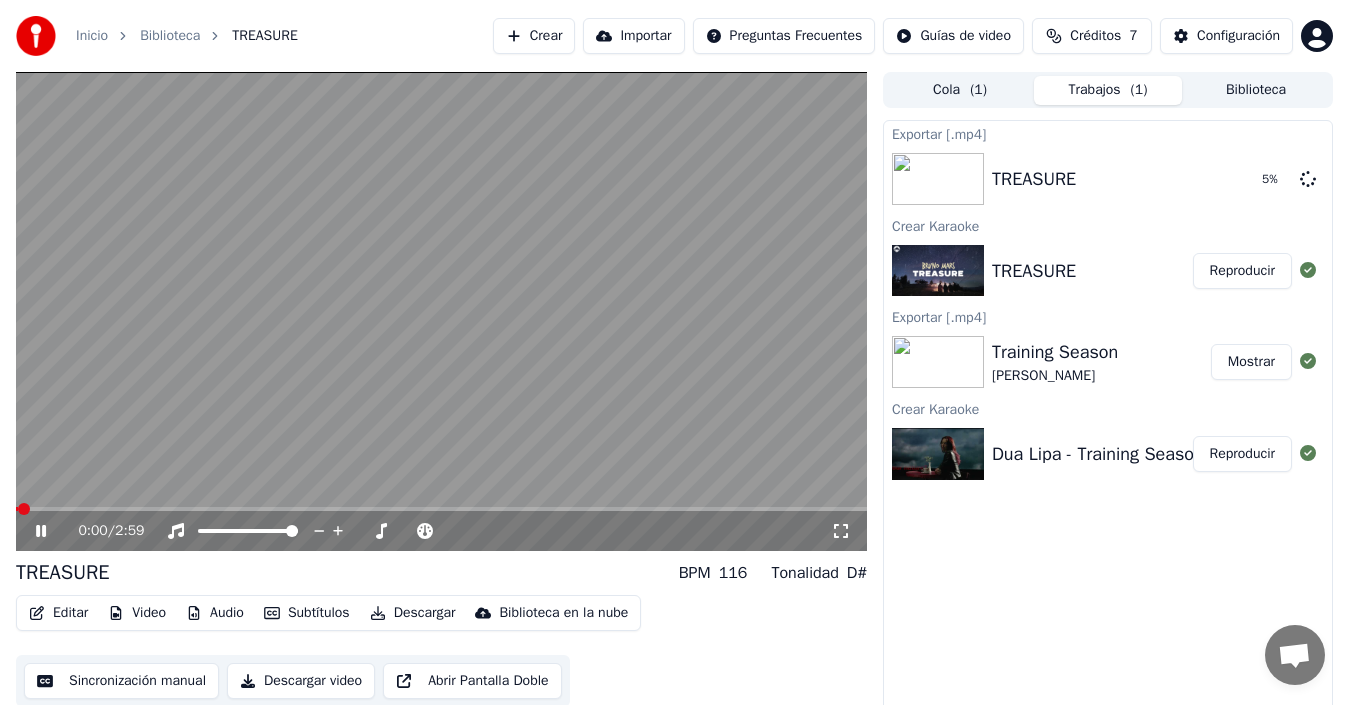 click on "0:00  /  2:59" at bounding box center [441, 531] 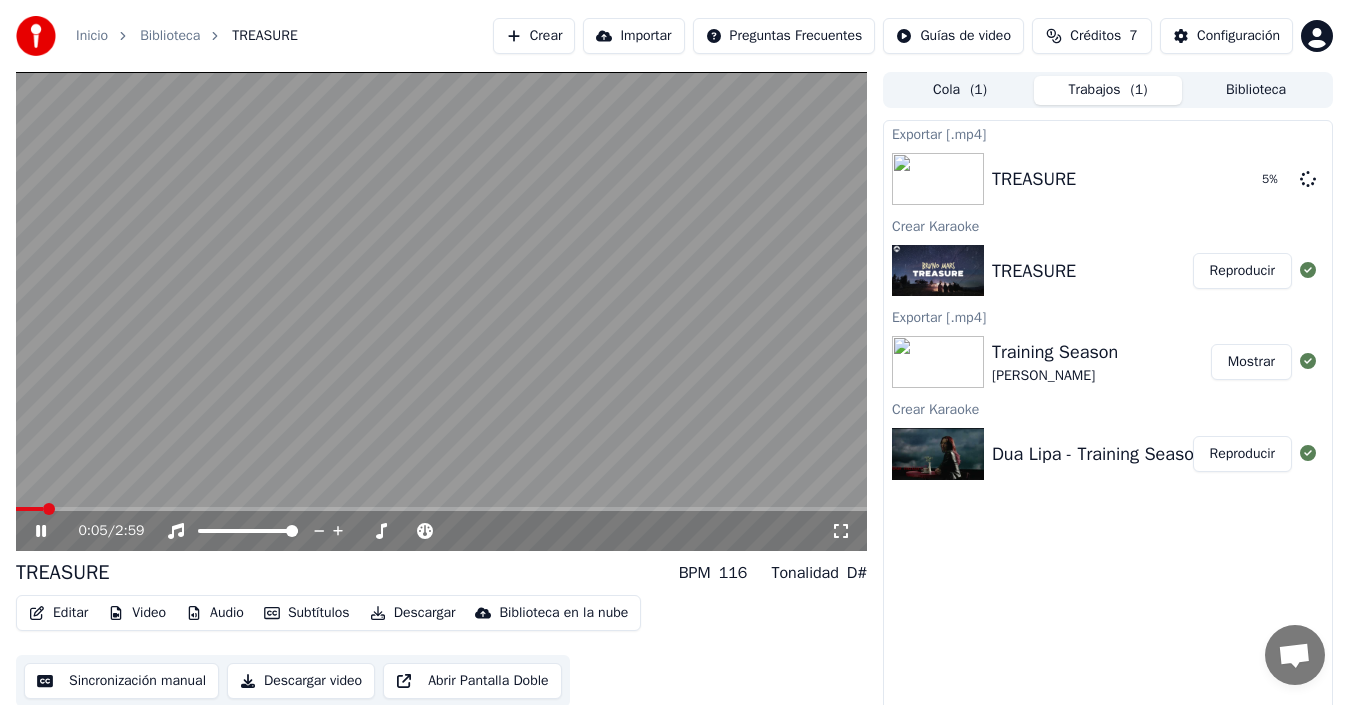 click at bounding box center (441, 509) 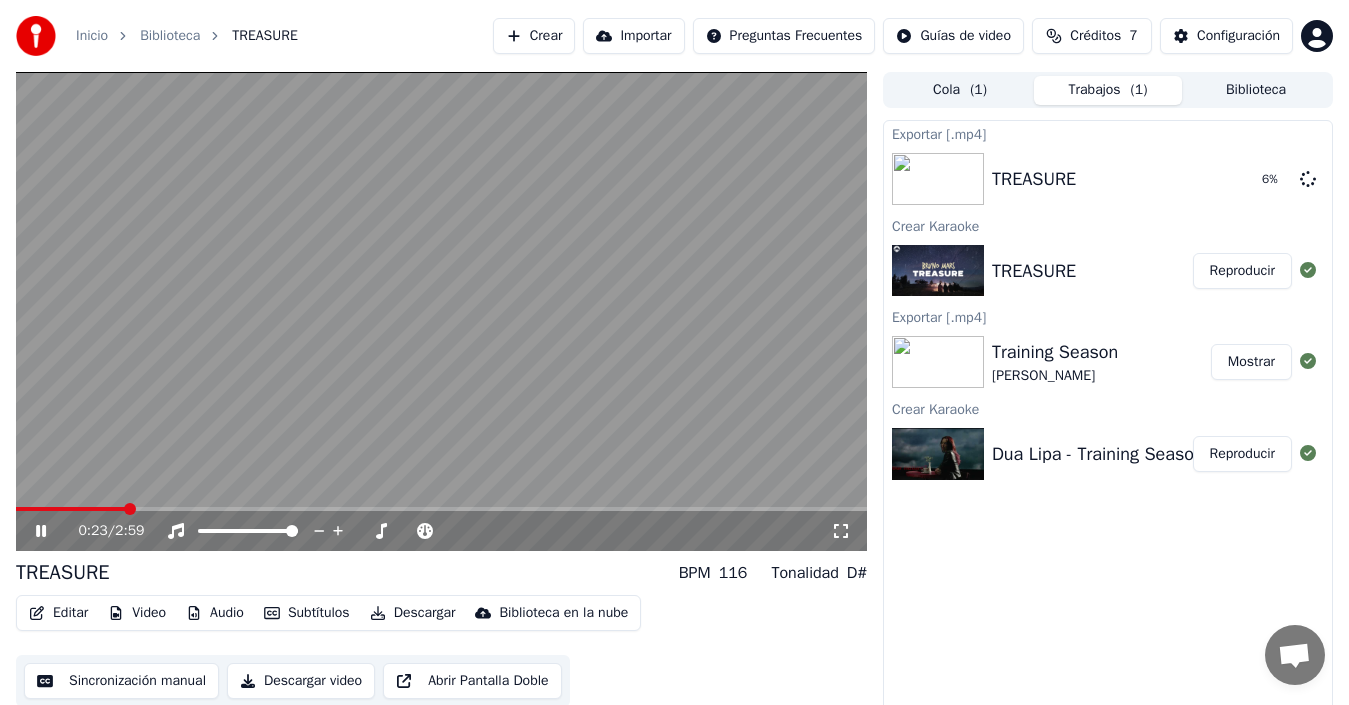 click 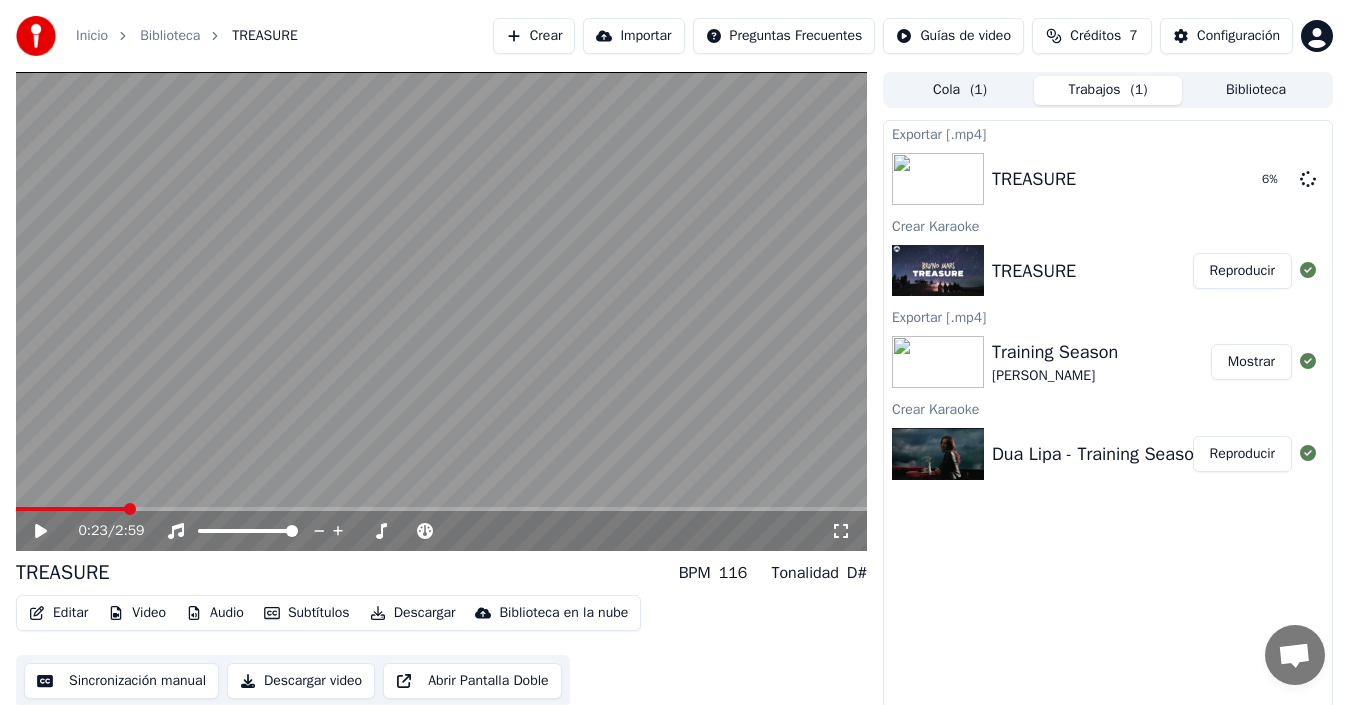 click 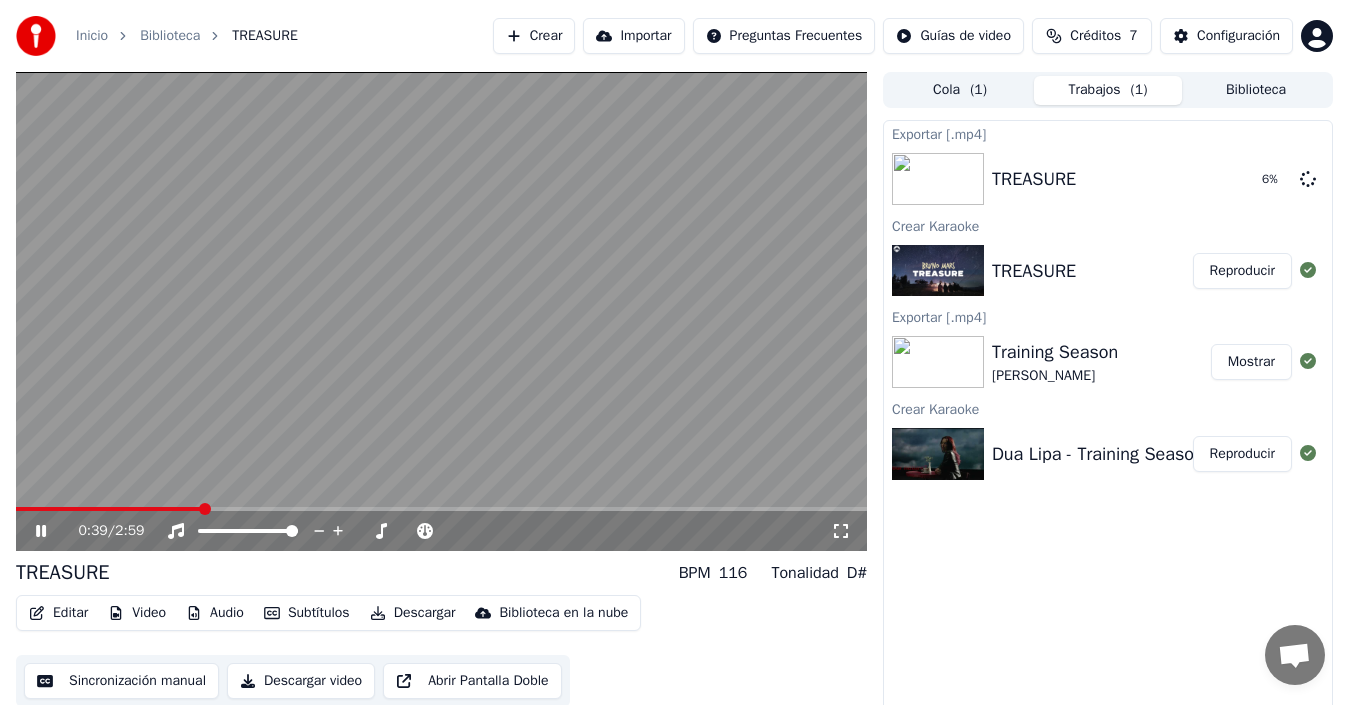 click 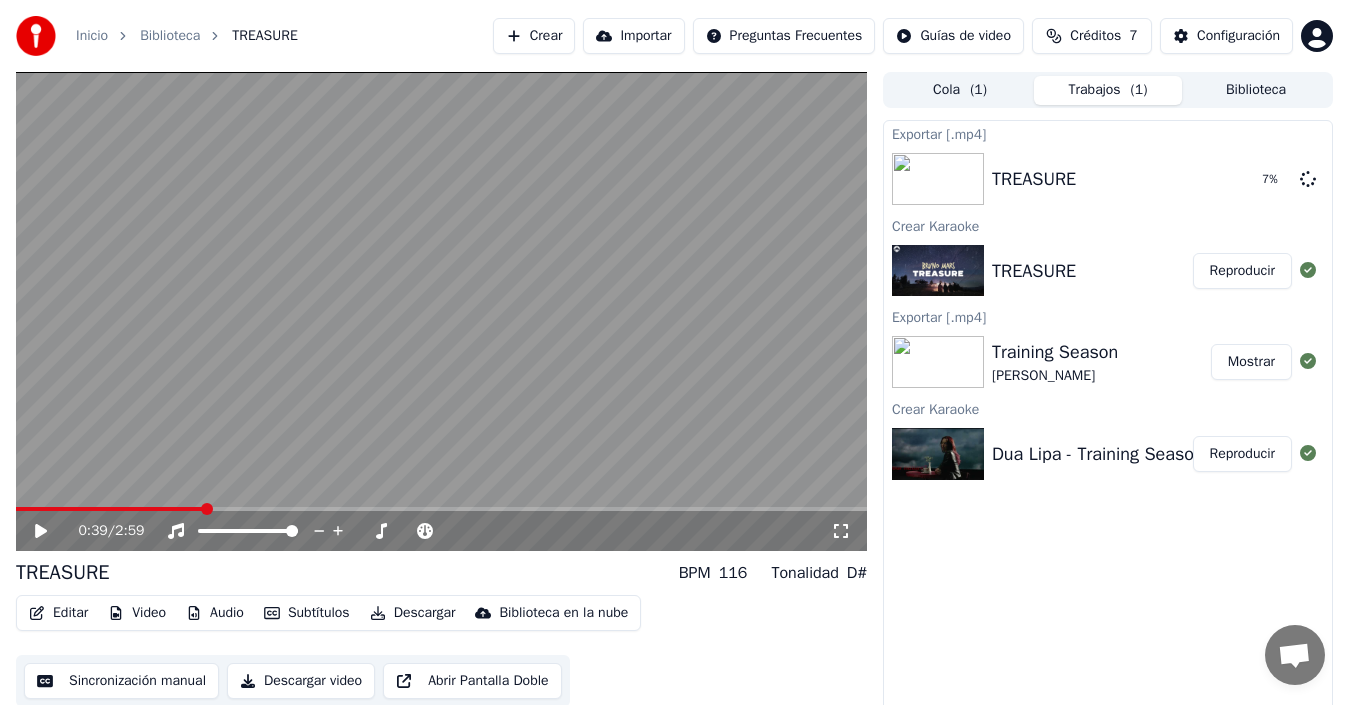 click on "Audio" at bounding box center (215, 613) 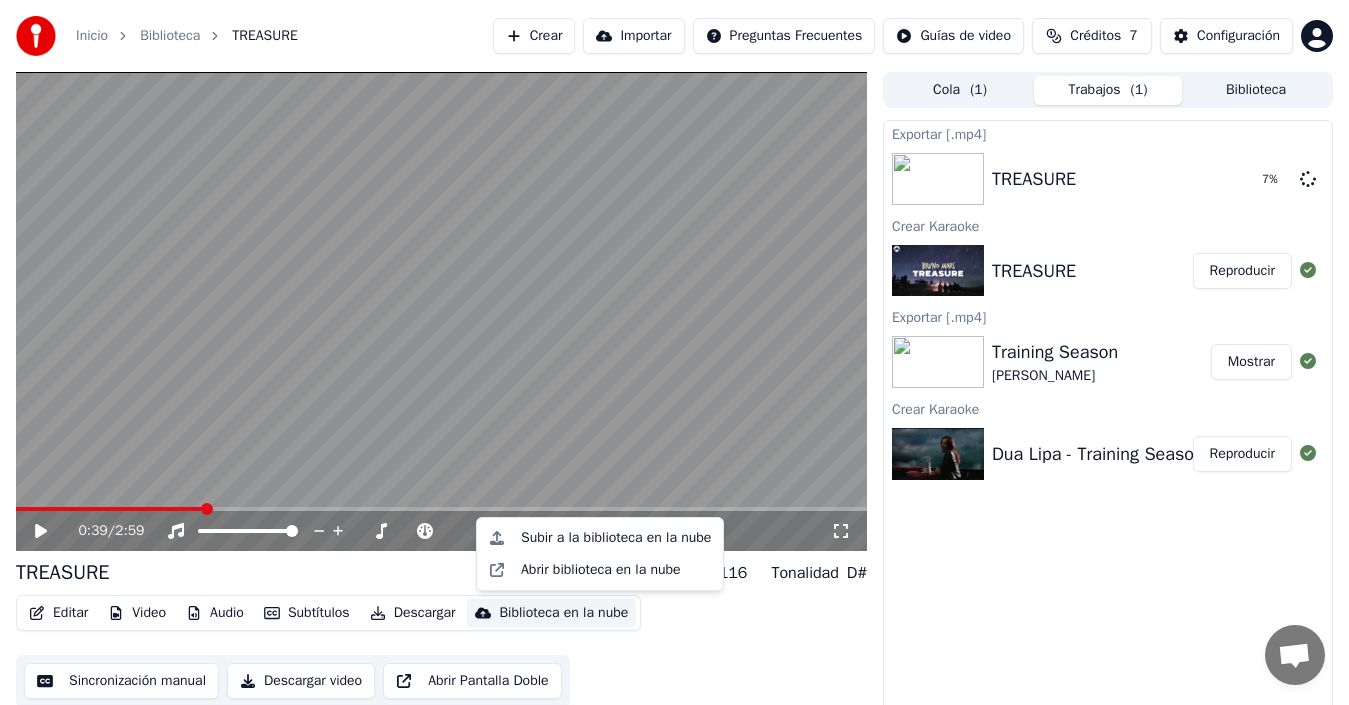 click on "Exportar [.mp4] TREASURE 7 % Crear Karaoke TREASURE Reproducir Exportar [.mp4] Training Season Dua Lipa Mostrar Crear Karaoke Dua Lipa - Training Season Reproducir" at bounding box center [1108, 419] 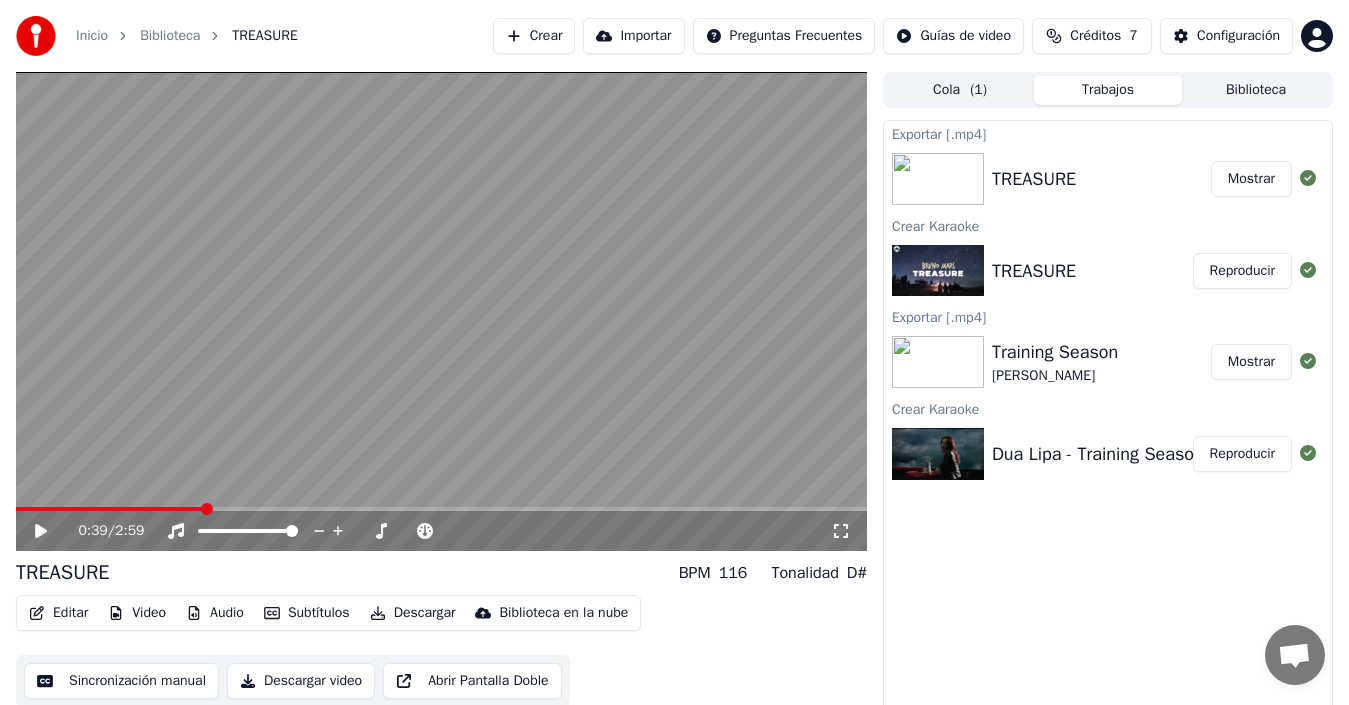 click on "Crear" at bounding box center (534, 36) 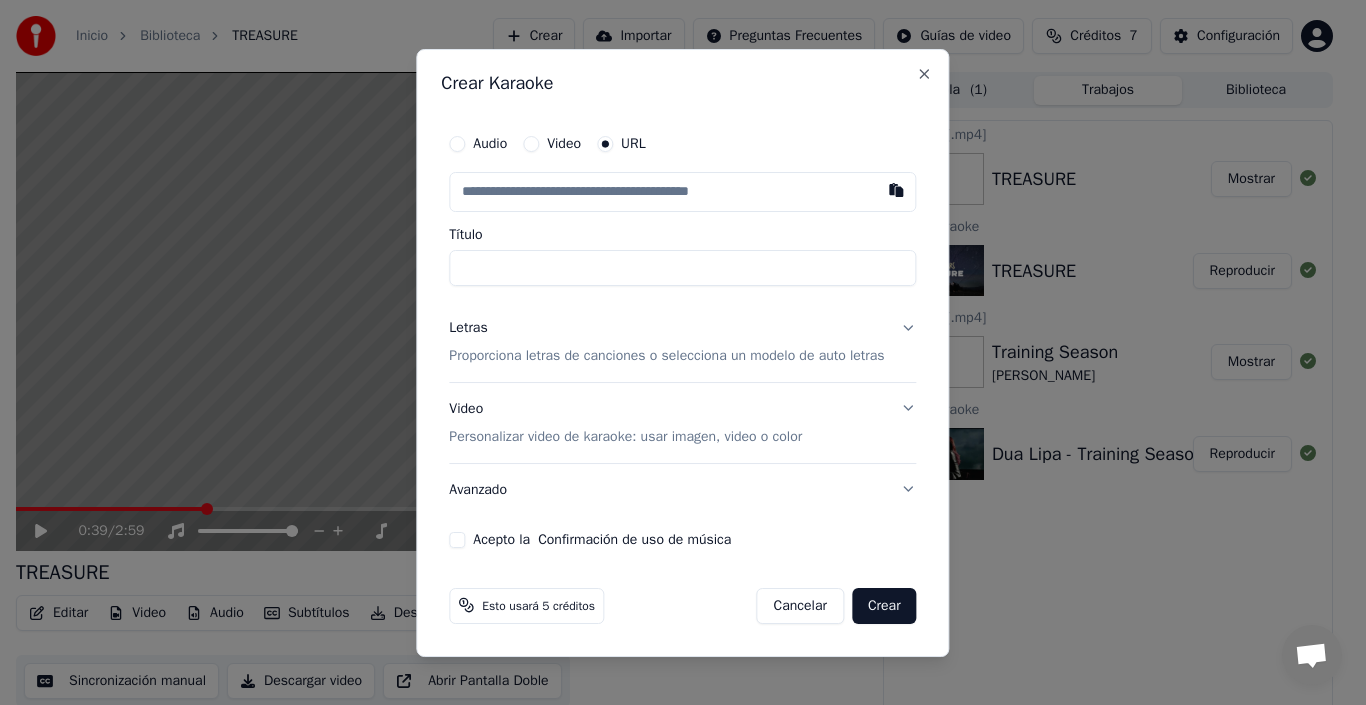 click on "Video" at bounding box center (531, 144) 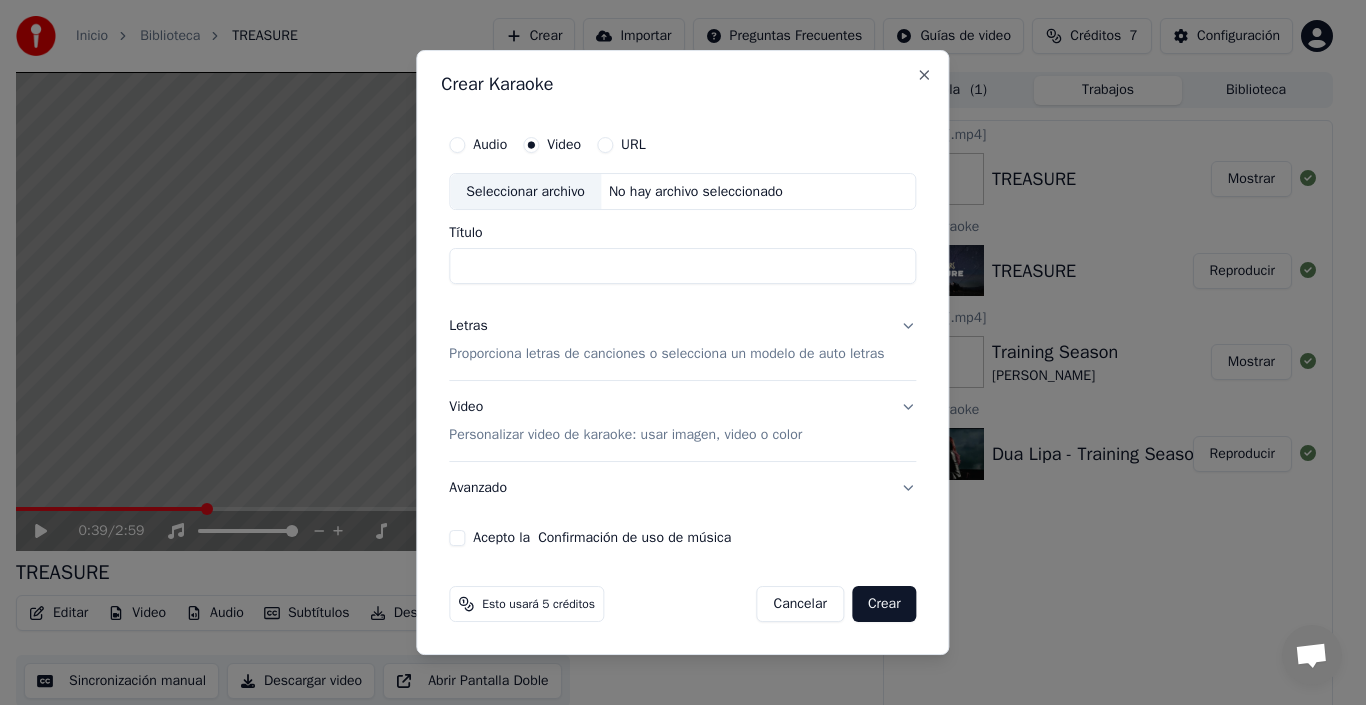 type on "video" 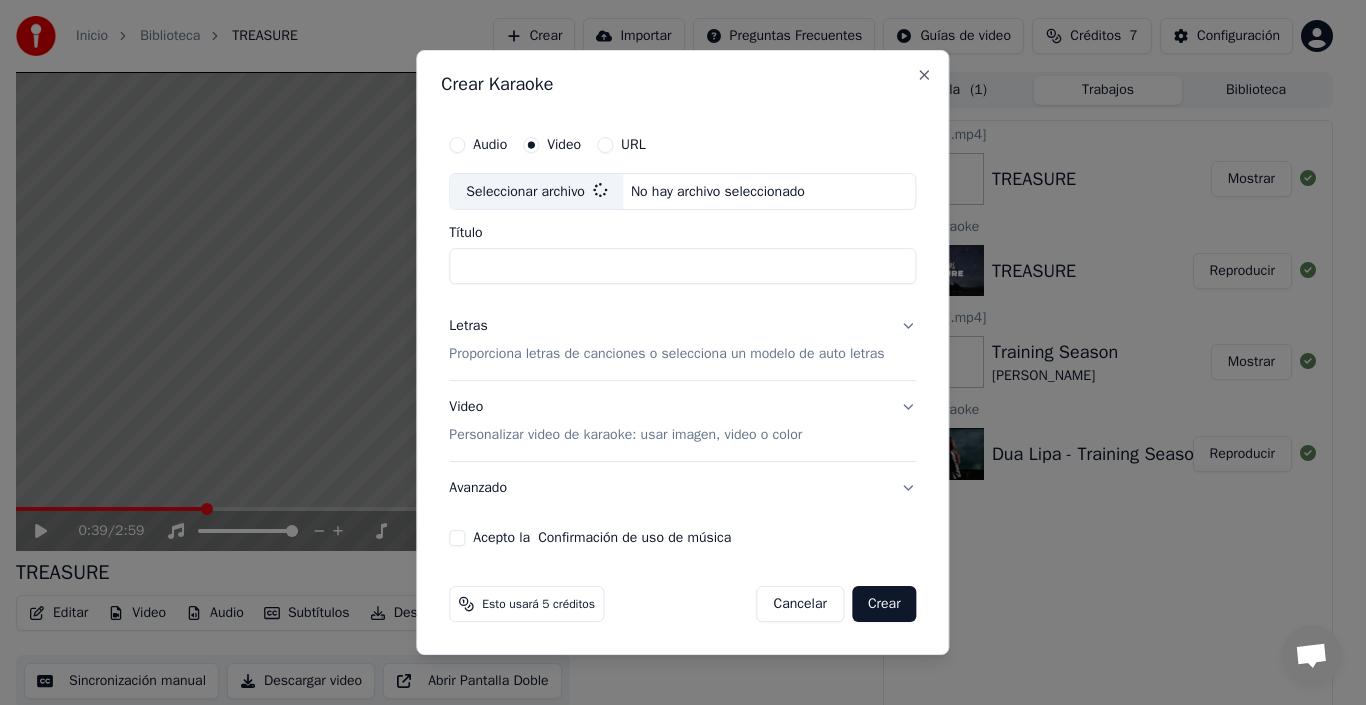 type on "**********" 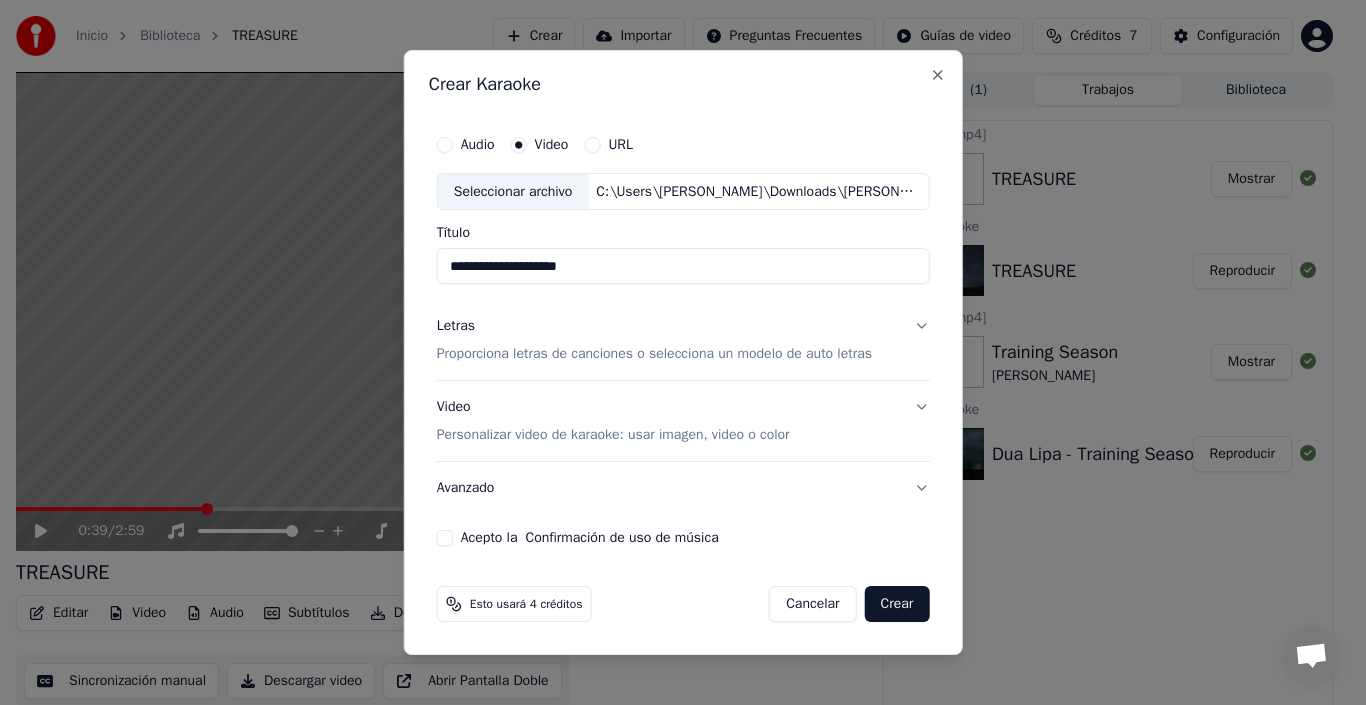 click on "Video Personalizar video de karaoke: usar imagen, video o color" at bounding box center (683, 422) 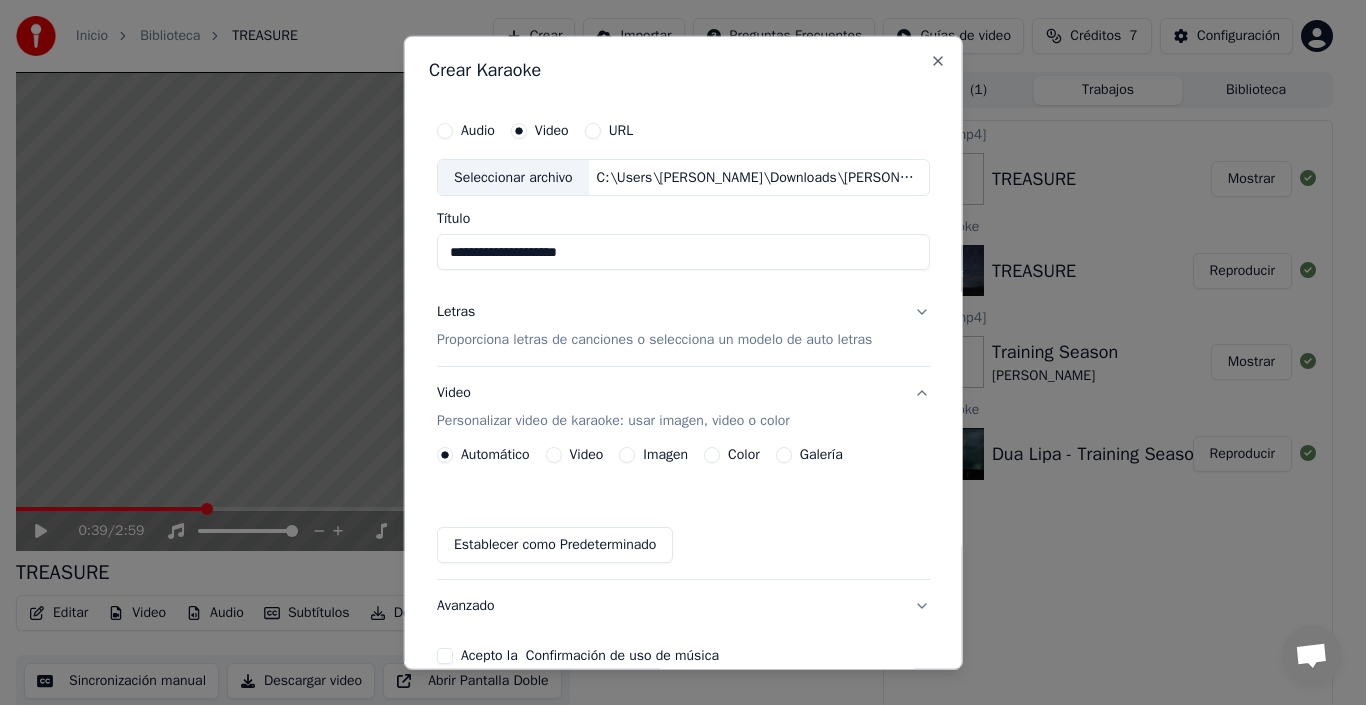 click on "Color" at bounding box center (712, 455) 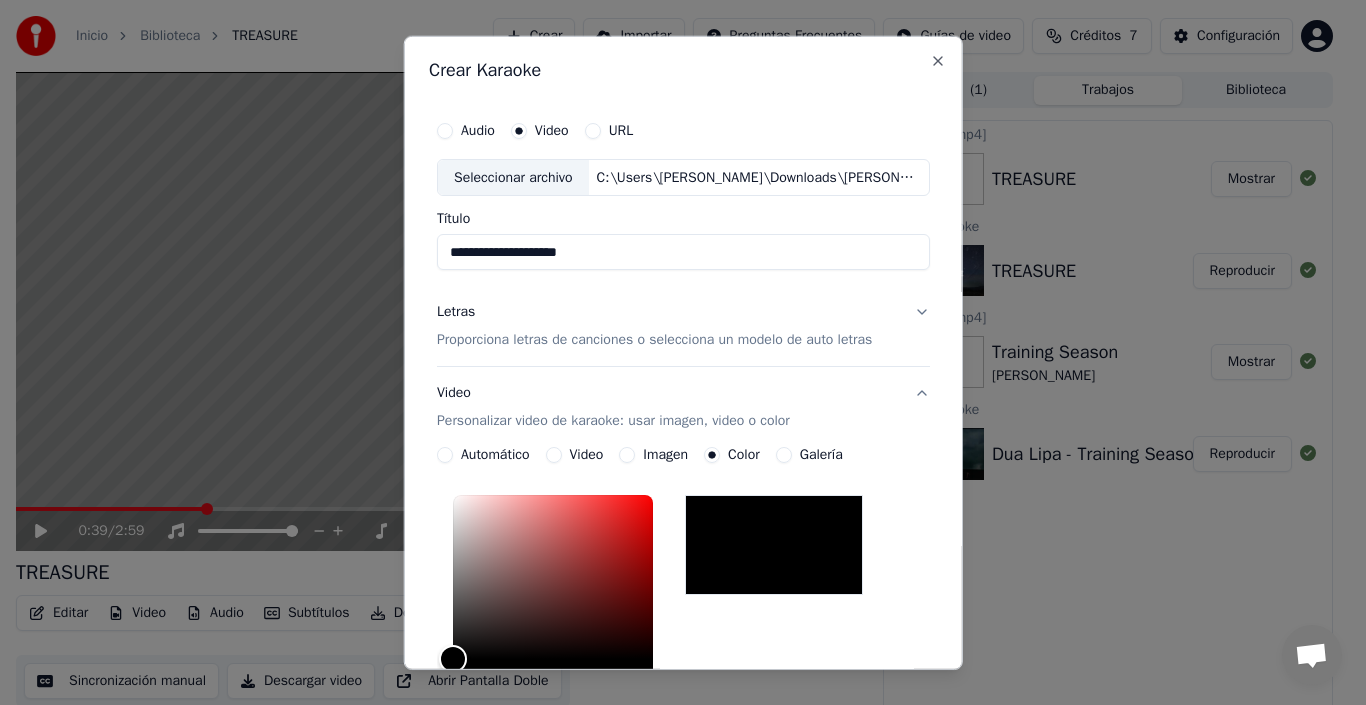 click at bounding box center (774, 545) 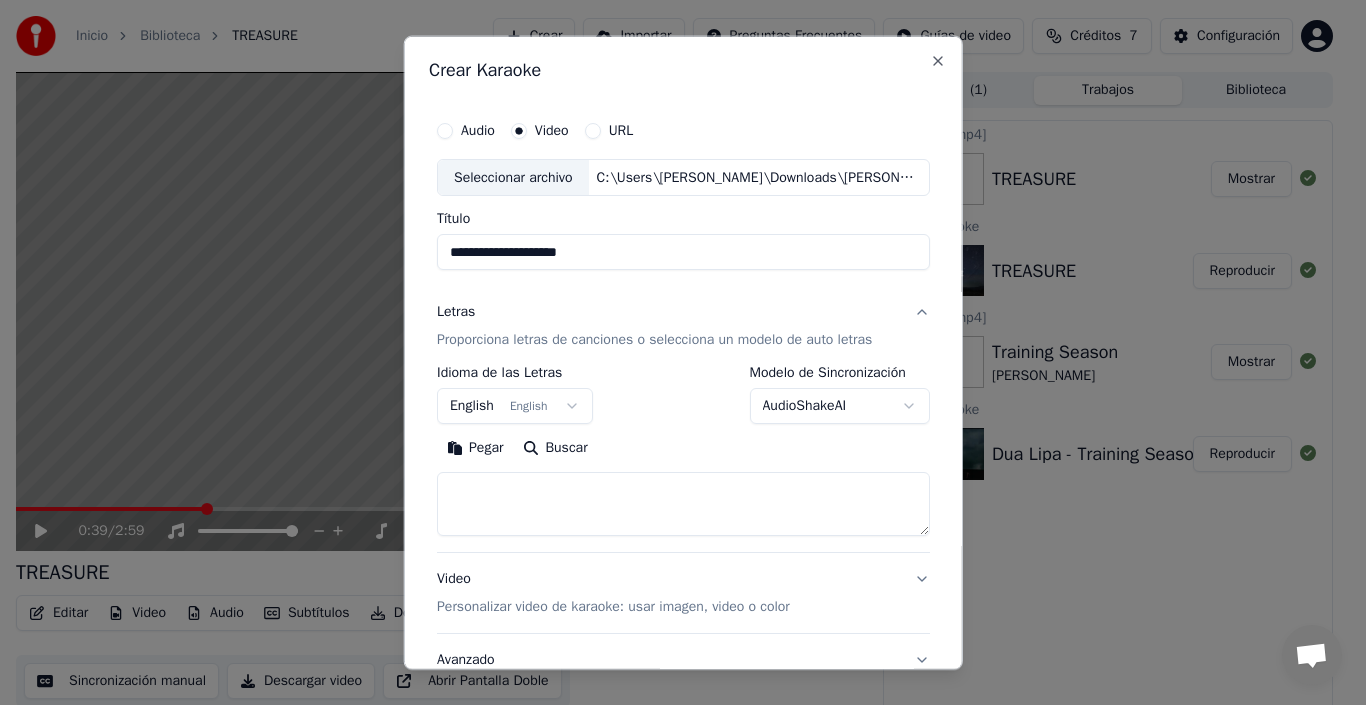 click on "Buscar" at bounding box center [555, 448] 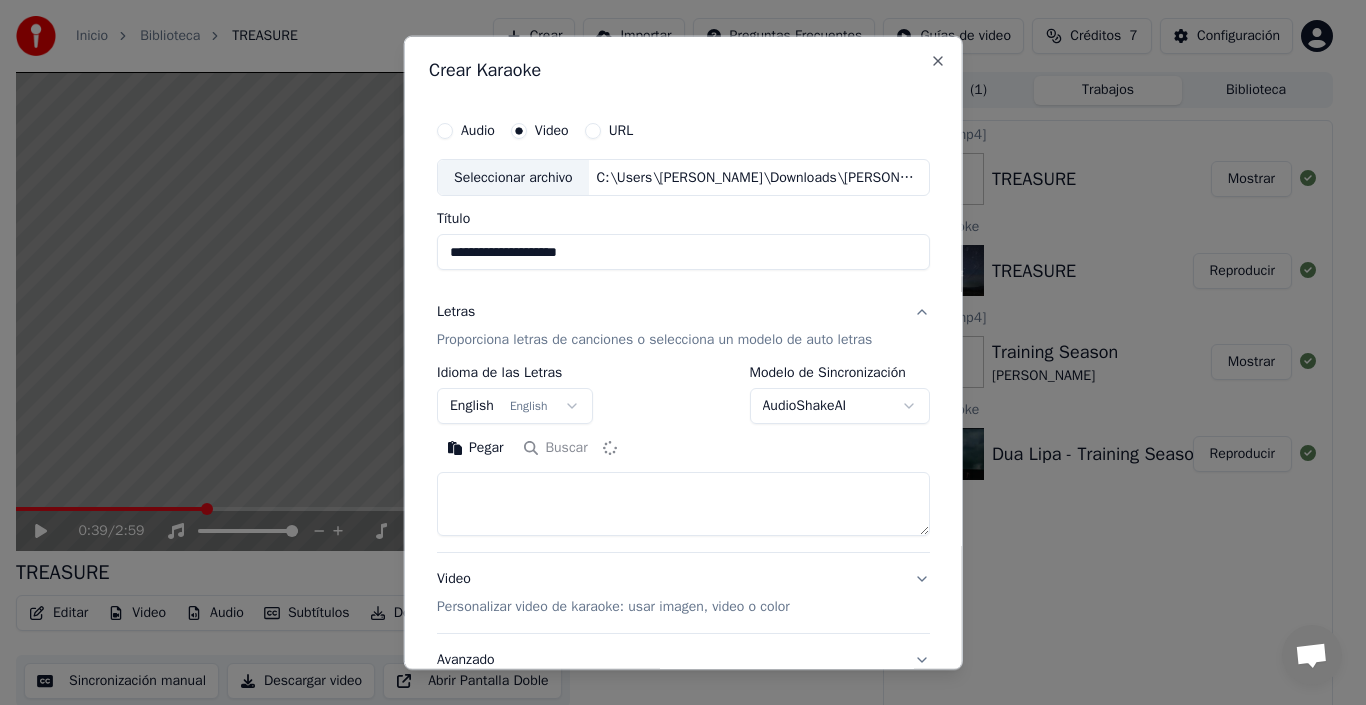 type on "**********" 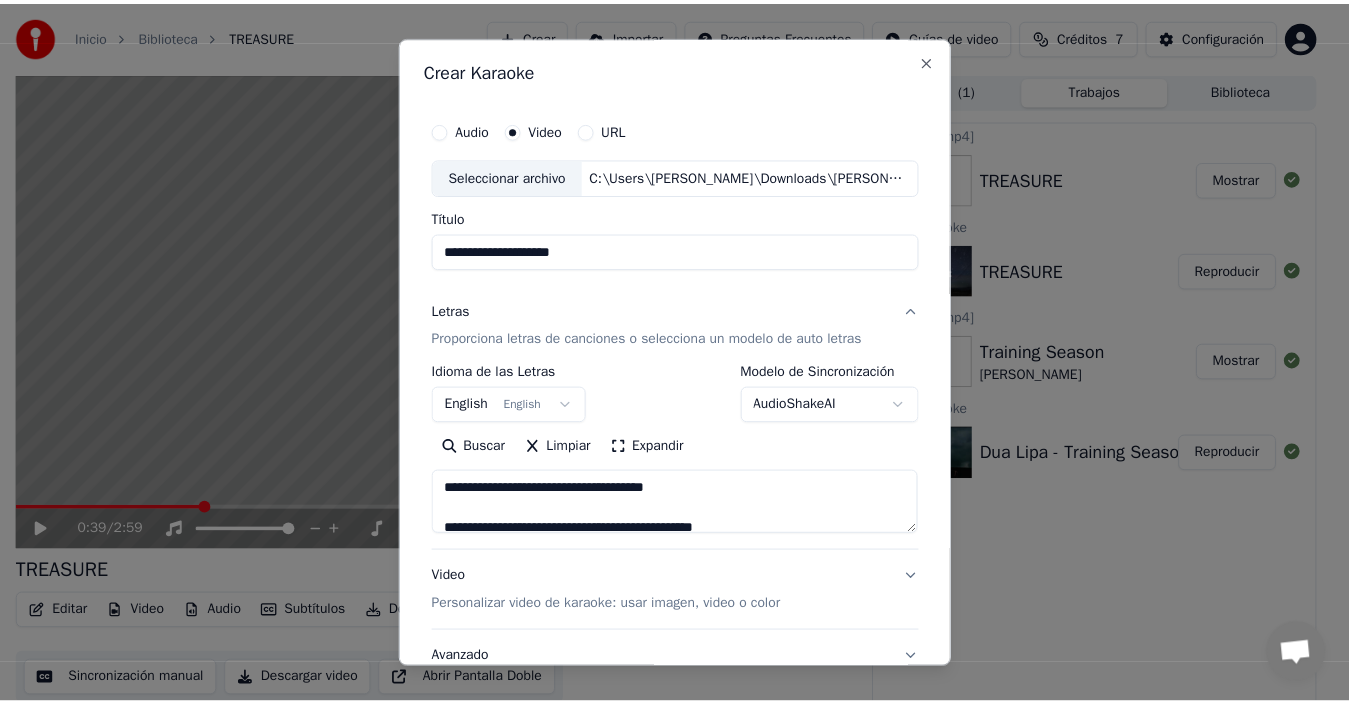 scroll, scrollTop: 157, scrollLeft: 0, axis: vertical 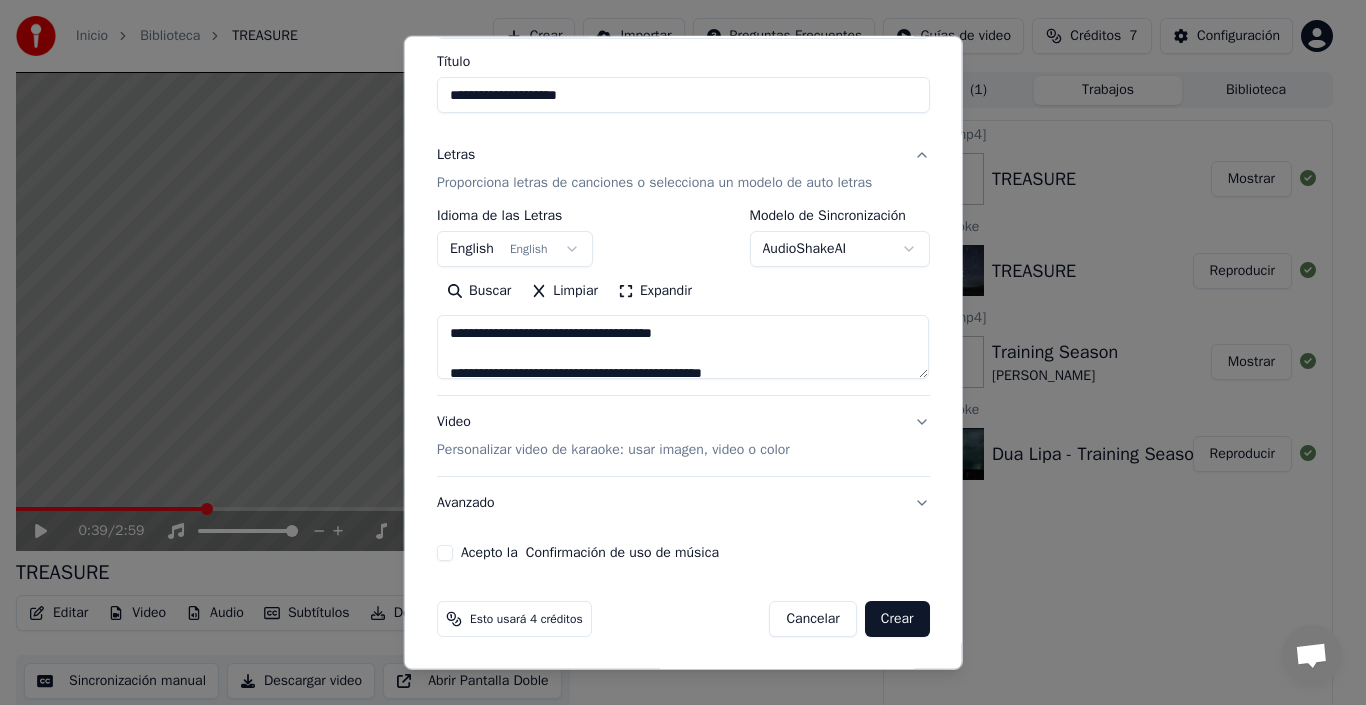 click on "Acepto la   Confirmación de uso de música" at bounding box center [445, 553] 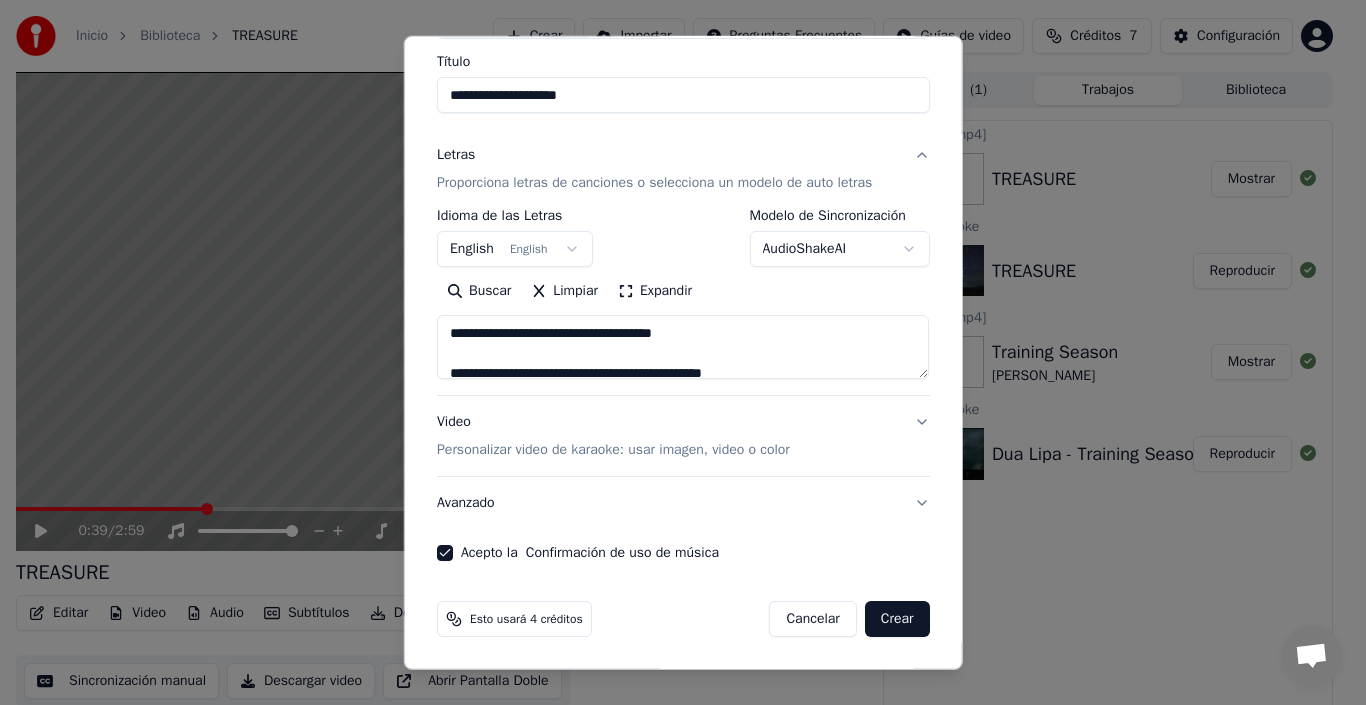 click on "Crear" at bounding box center [897, 619] 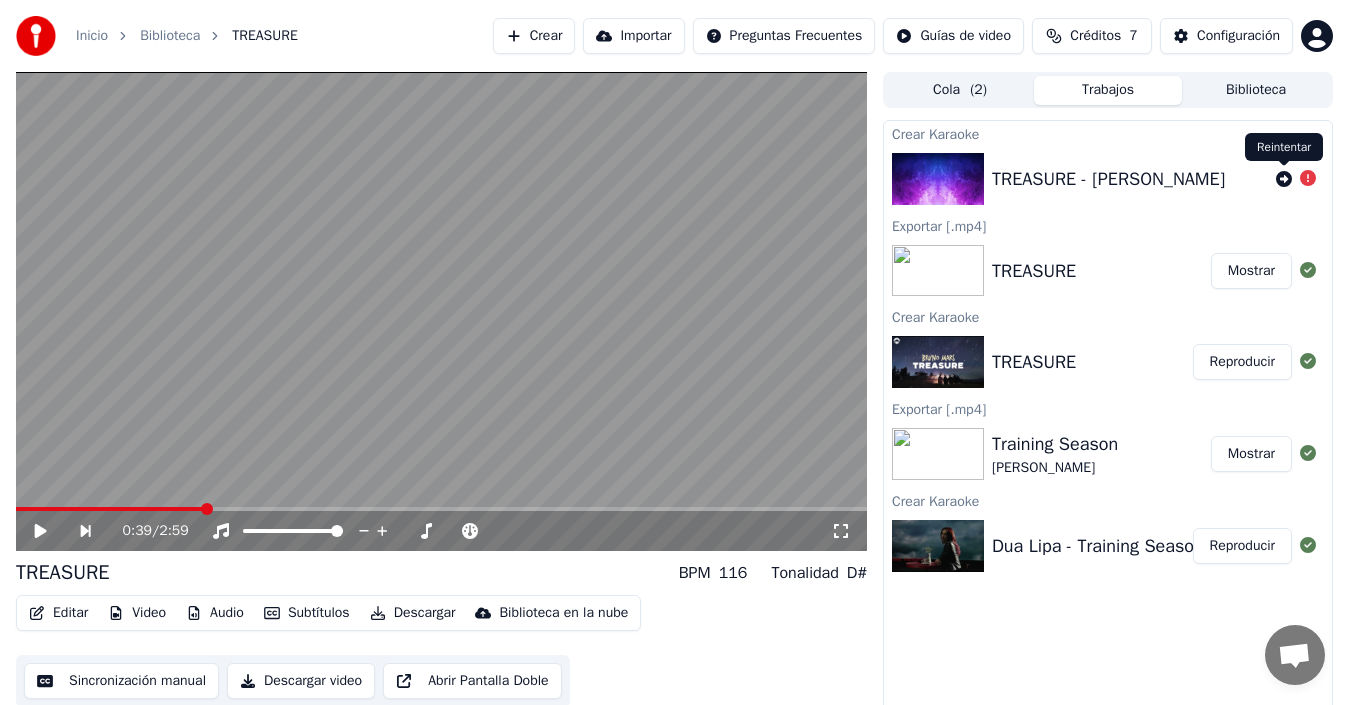 click 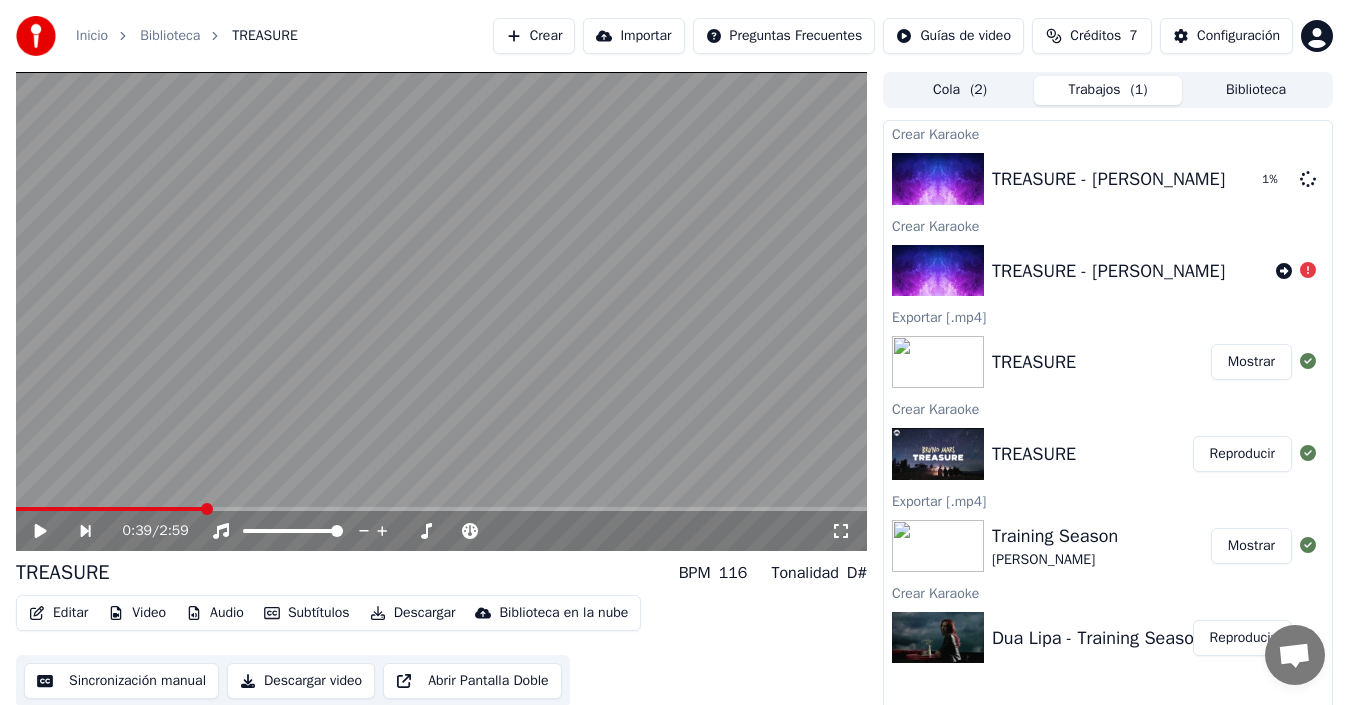click on "TREASURE - BRUNO MARS" at bounding box center (1108, 271) 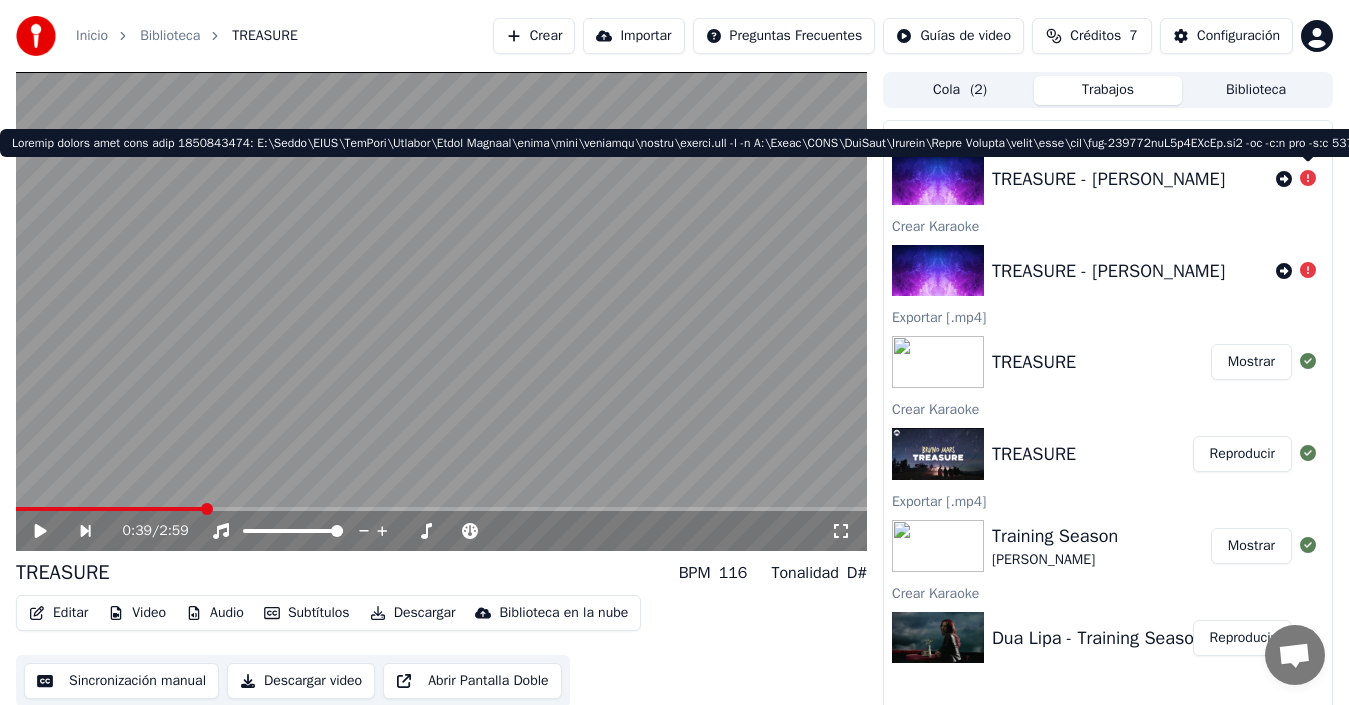 click 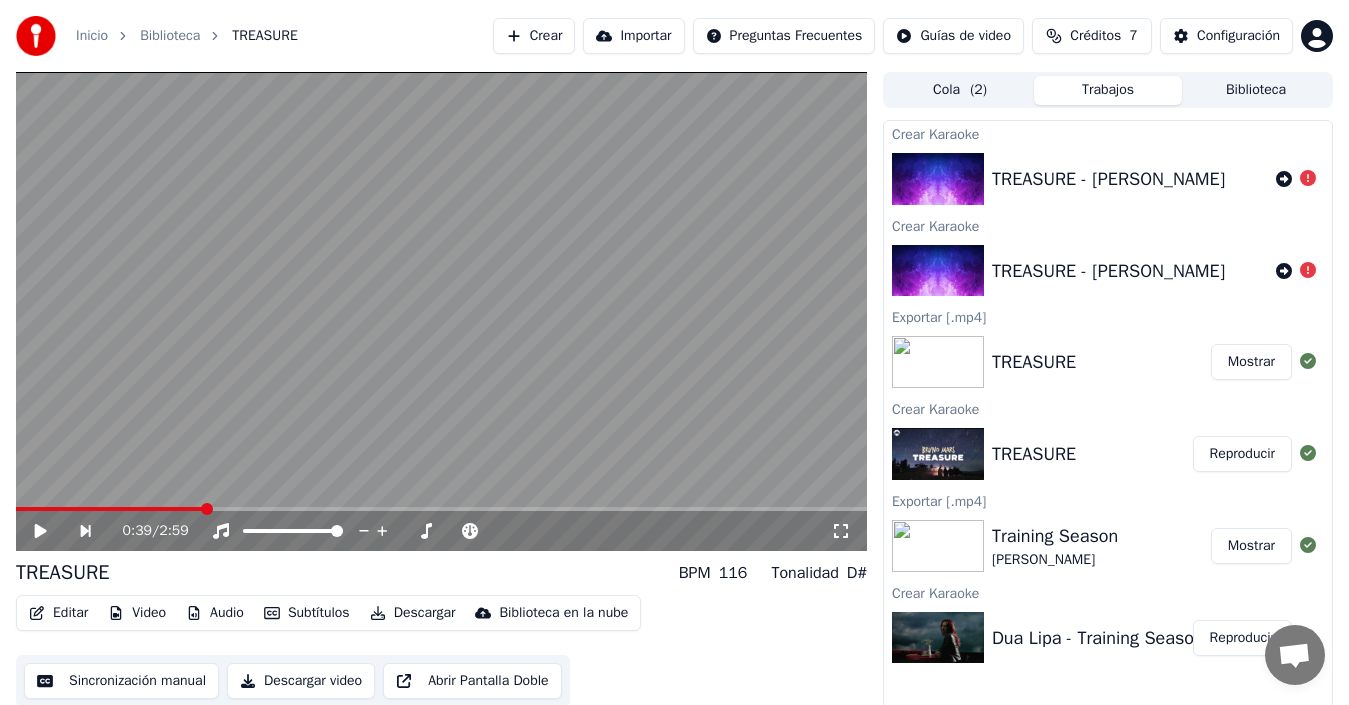 click 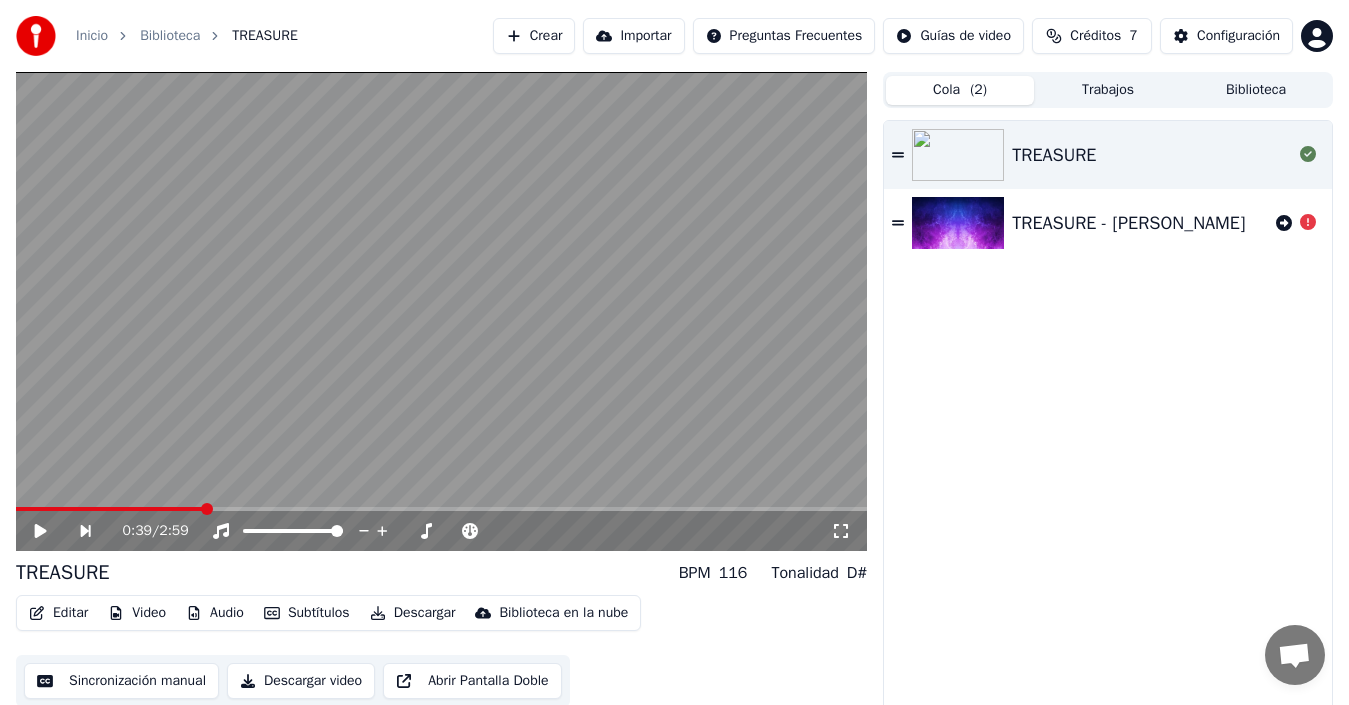 click on "TREASURE - BRUNO MARS" at bounding box center [1108, 223] 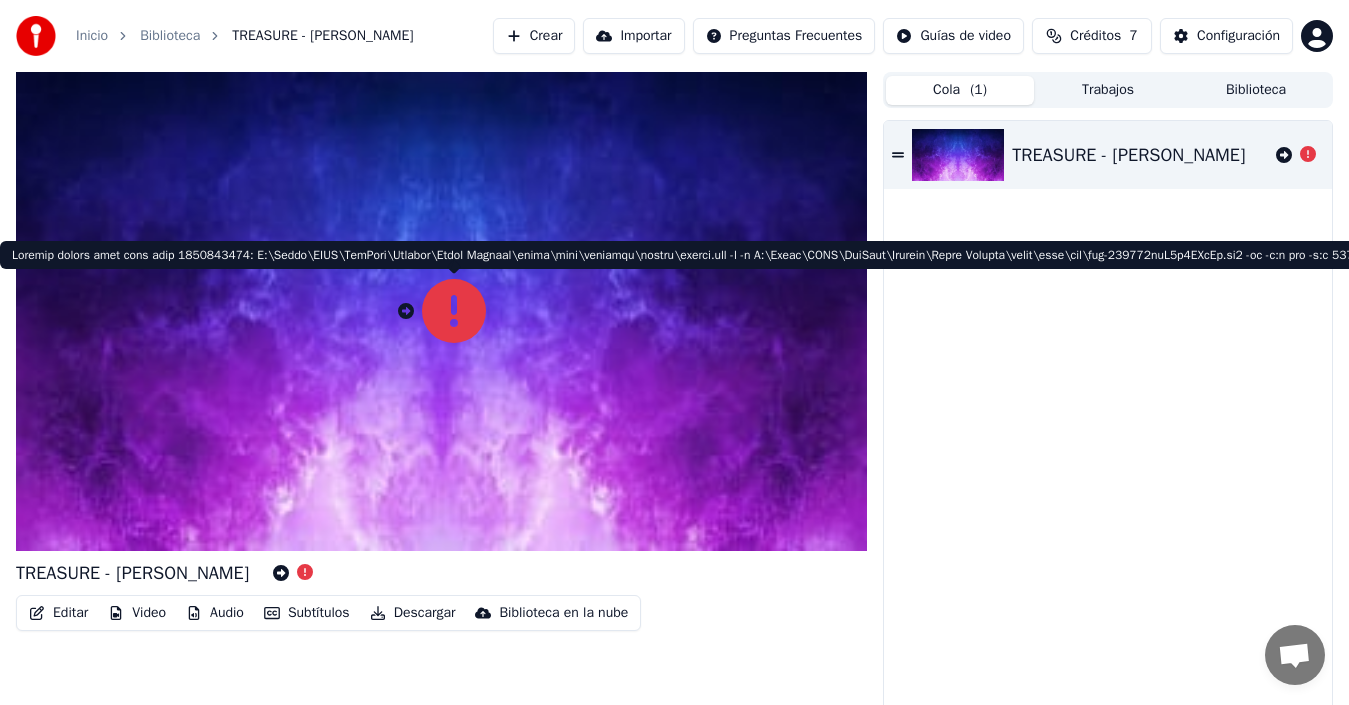 click 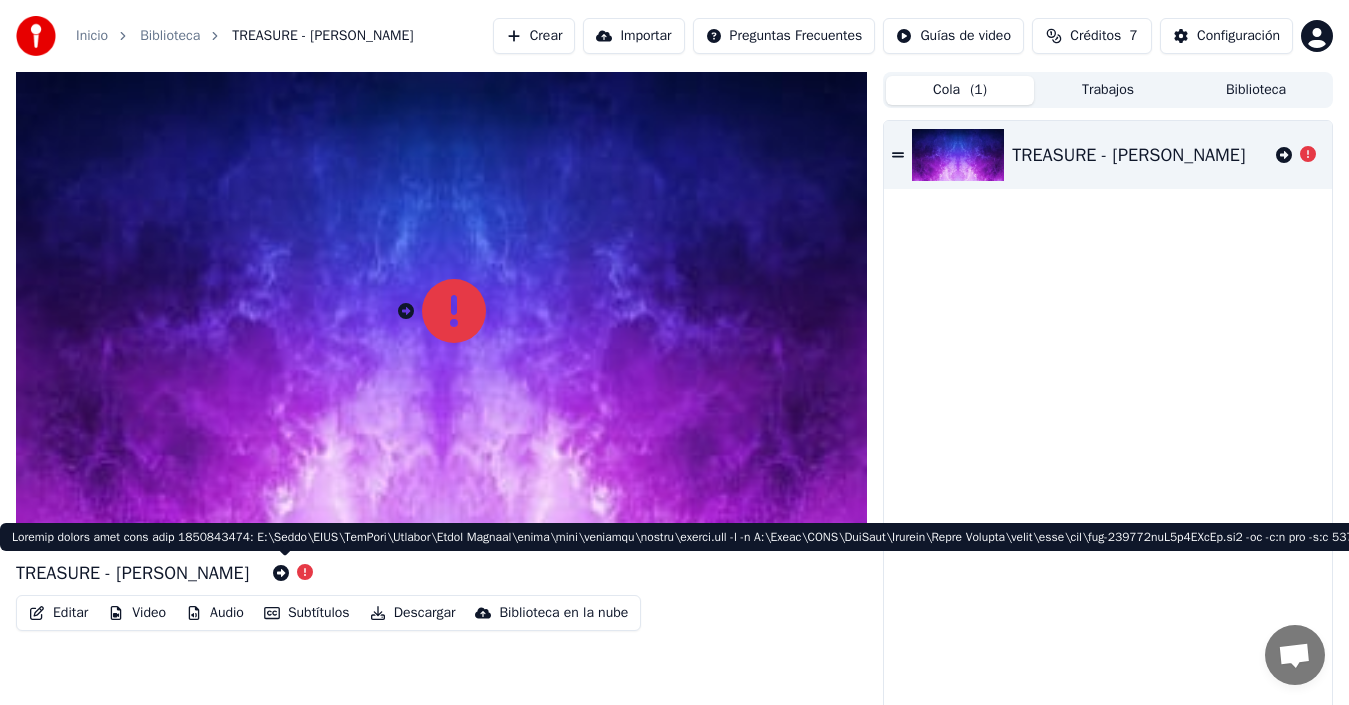 click 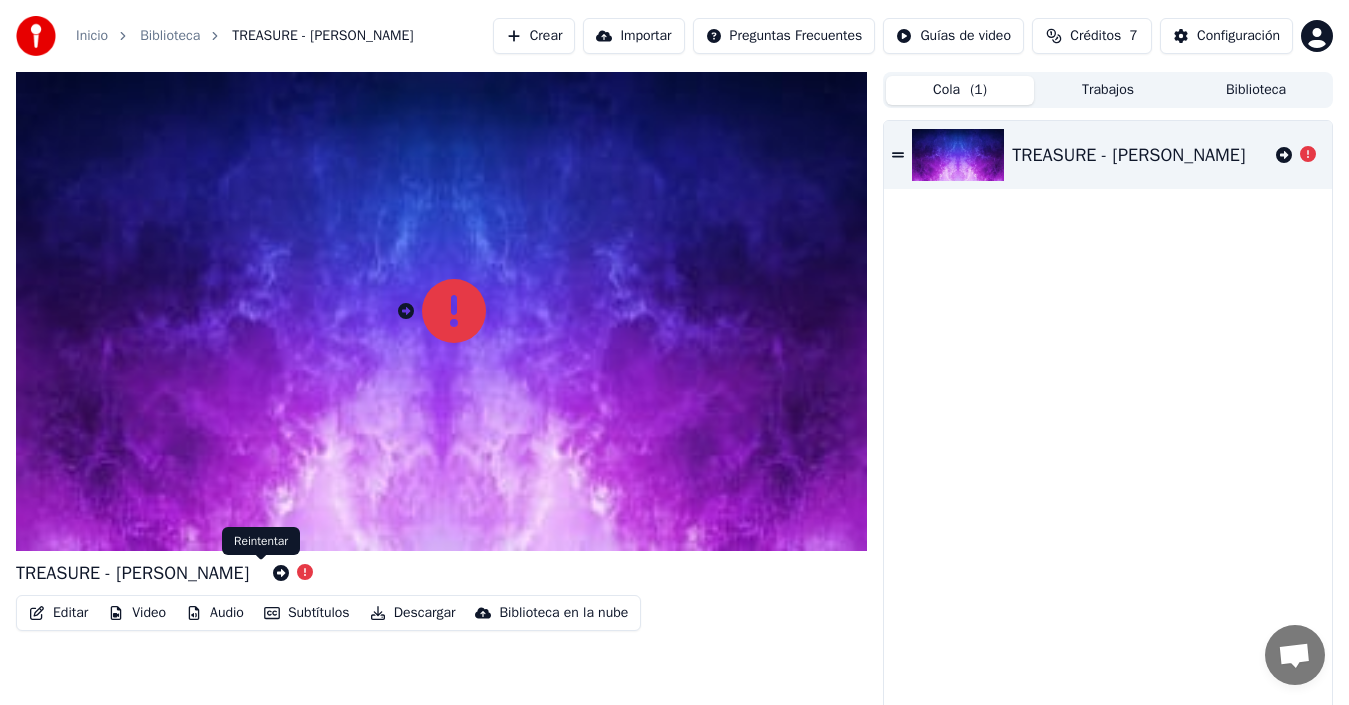 click 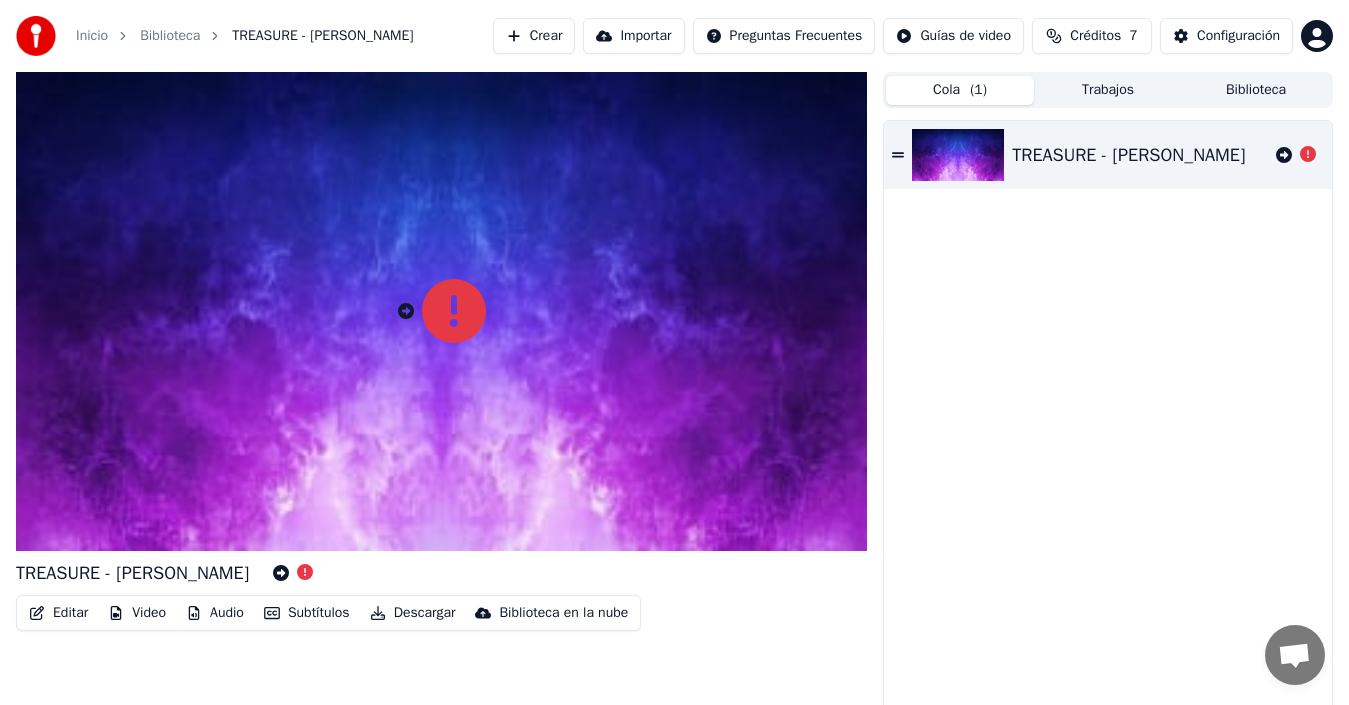 click 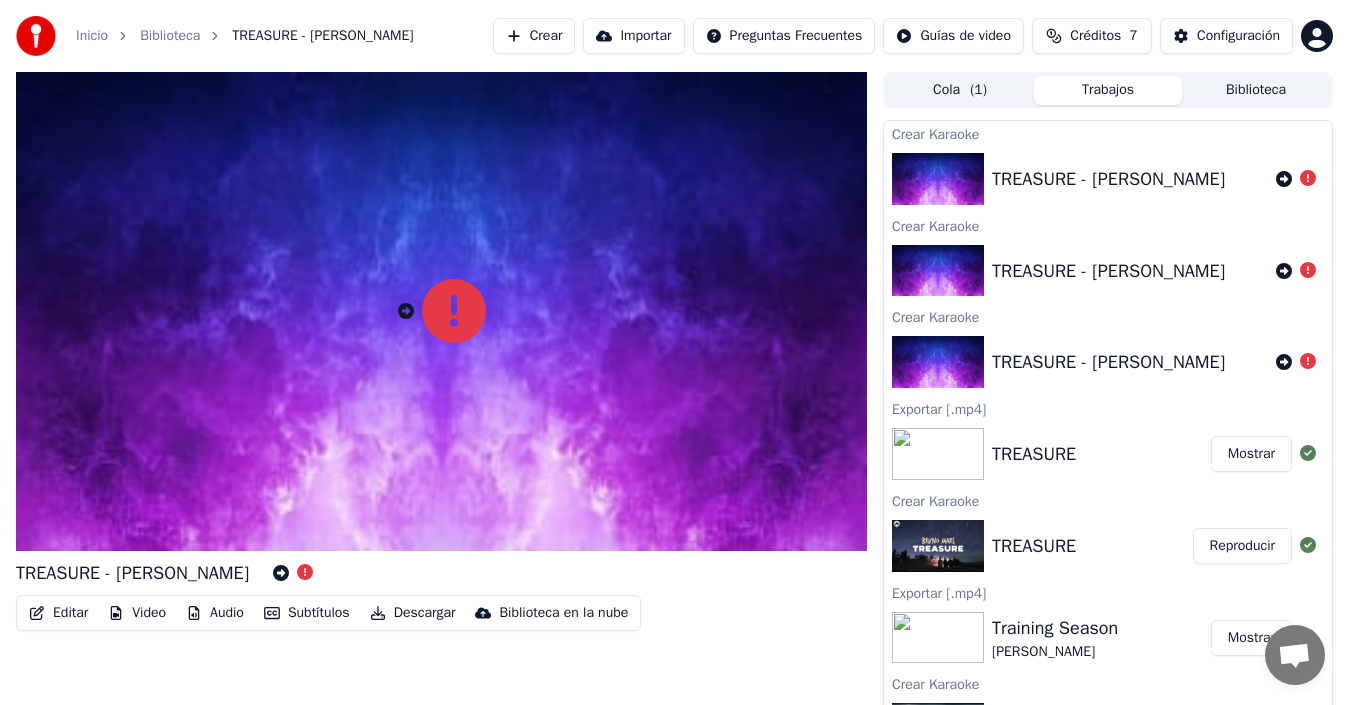 click on "Biblioteca" at bounding box center [1256, 90] 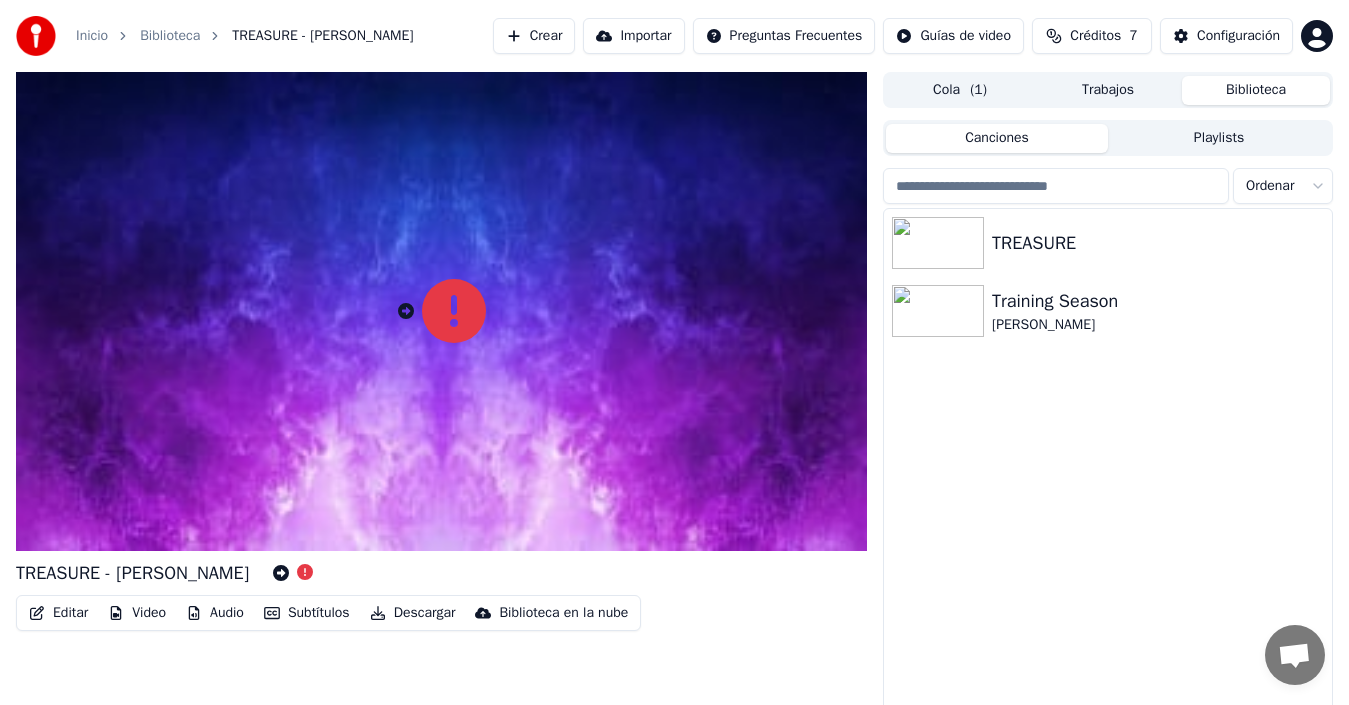 click on "Trabajos" at bounding box center (1108, 90) 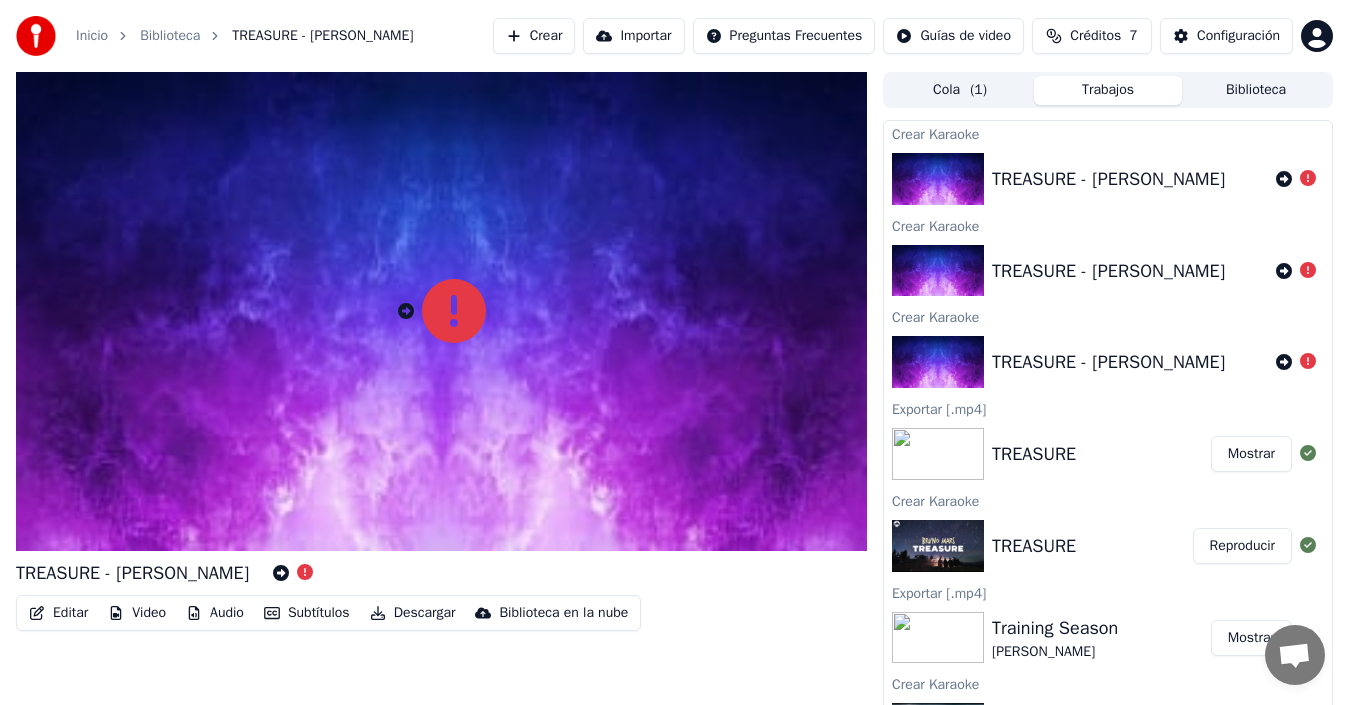 click on "TREASURE - BRUNO MARS" at bounding box center [1108, 179] 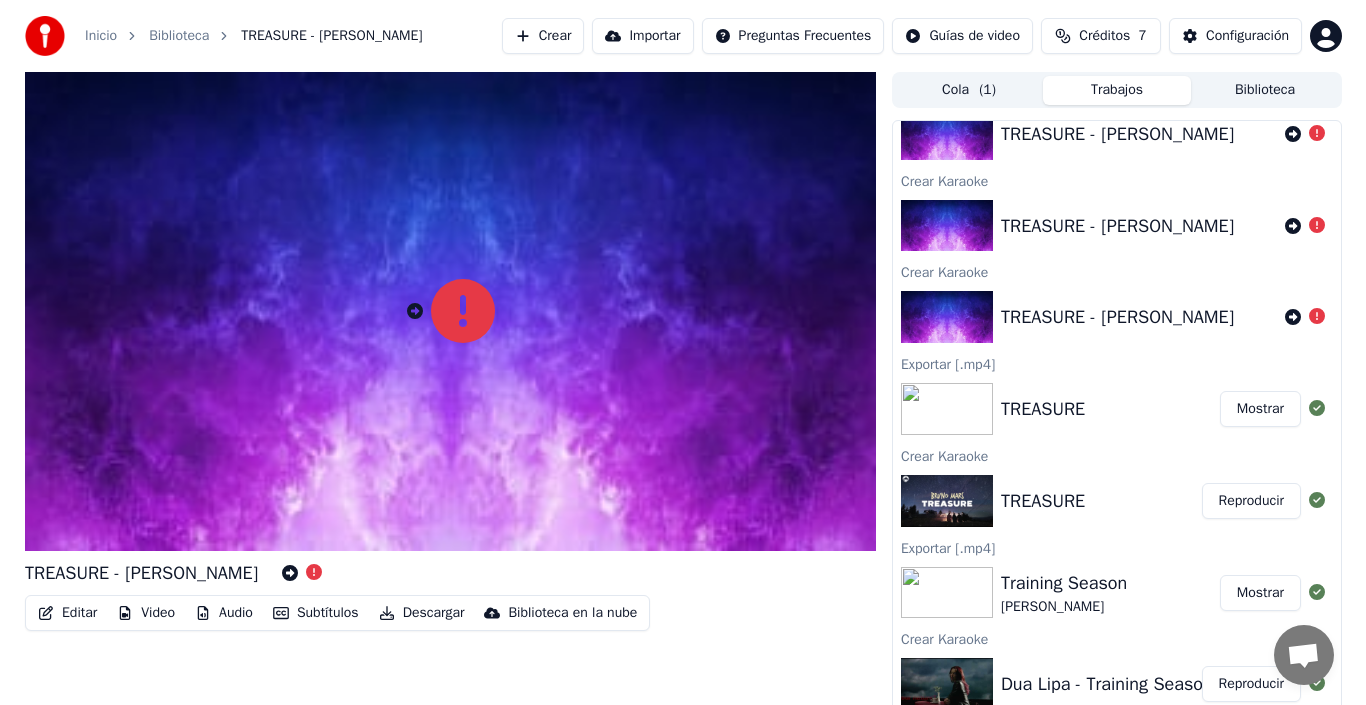 scroll, scrollTop: 44, scrollLeft: 0, axis: vertical 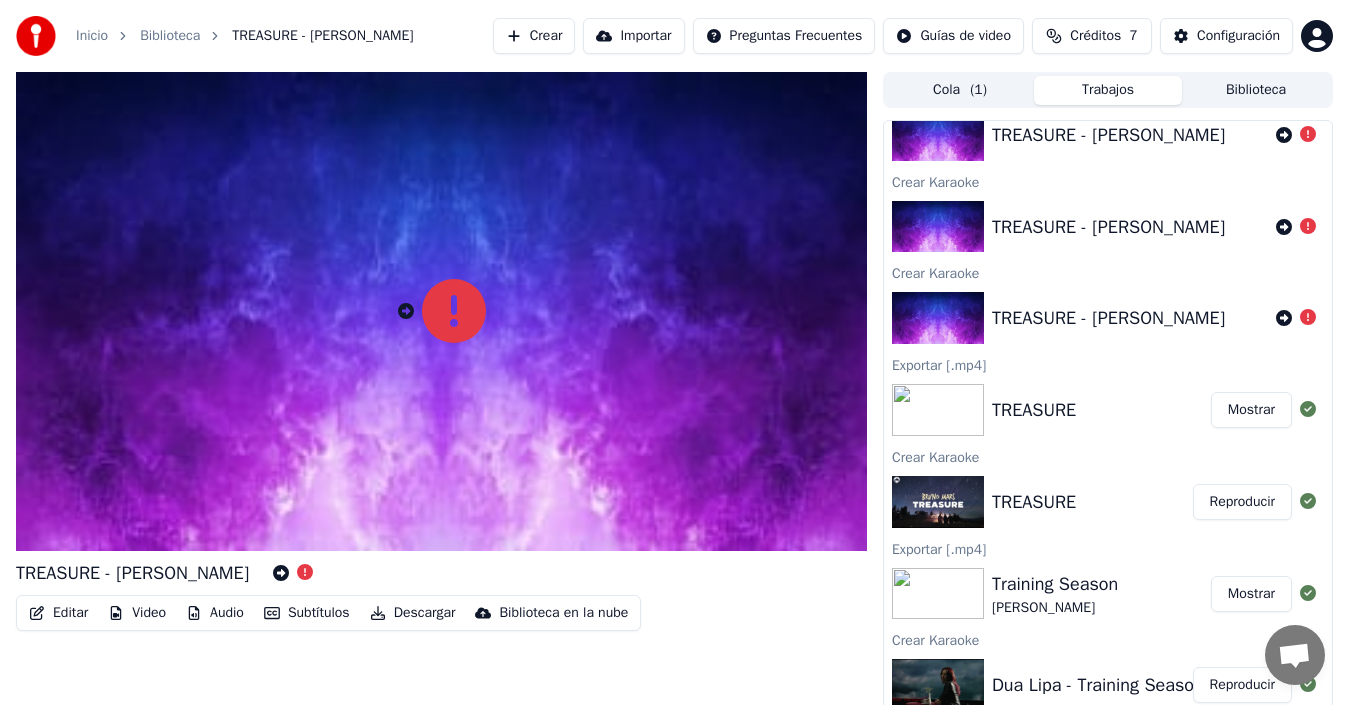 click on "Crear" at bounding box center [534, 36] 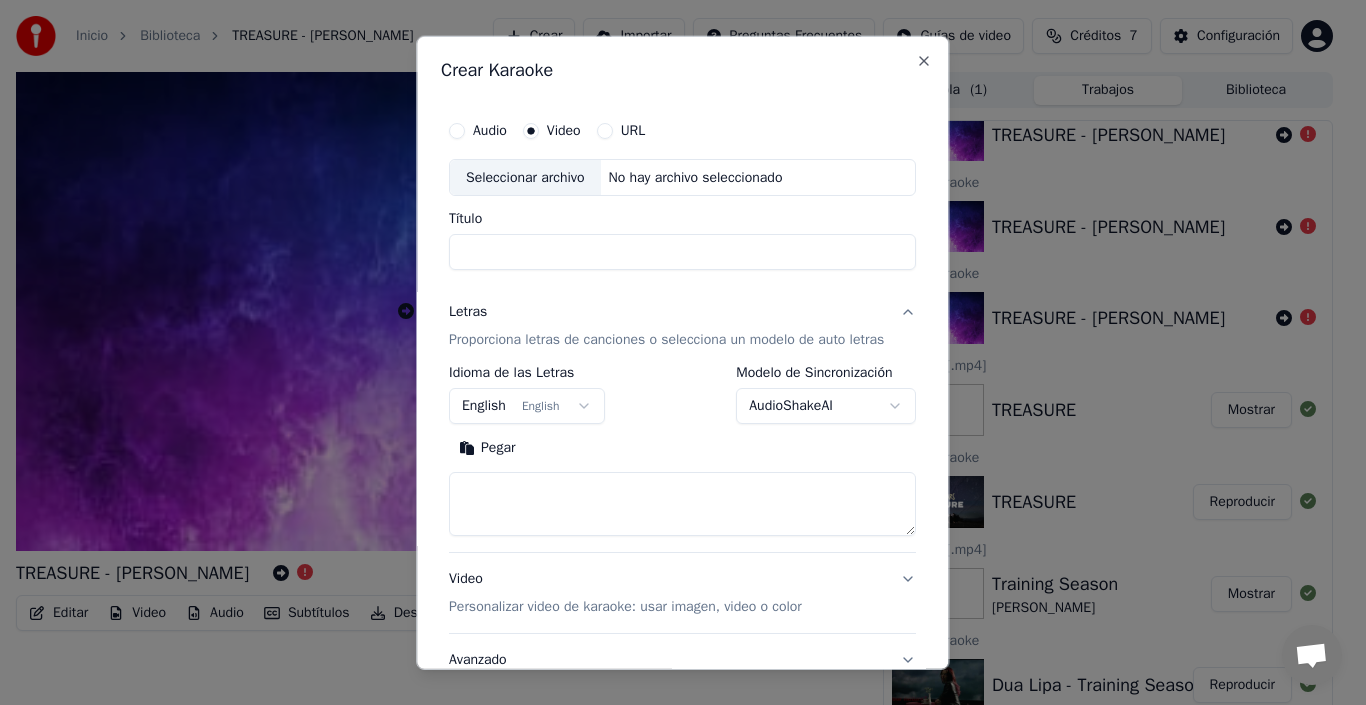 click on "Audio Video URL" at bounding box center [682, 130] 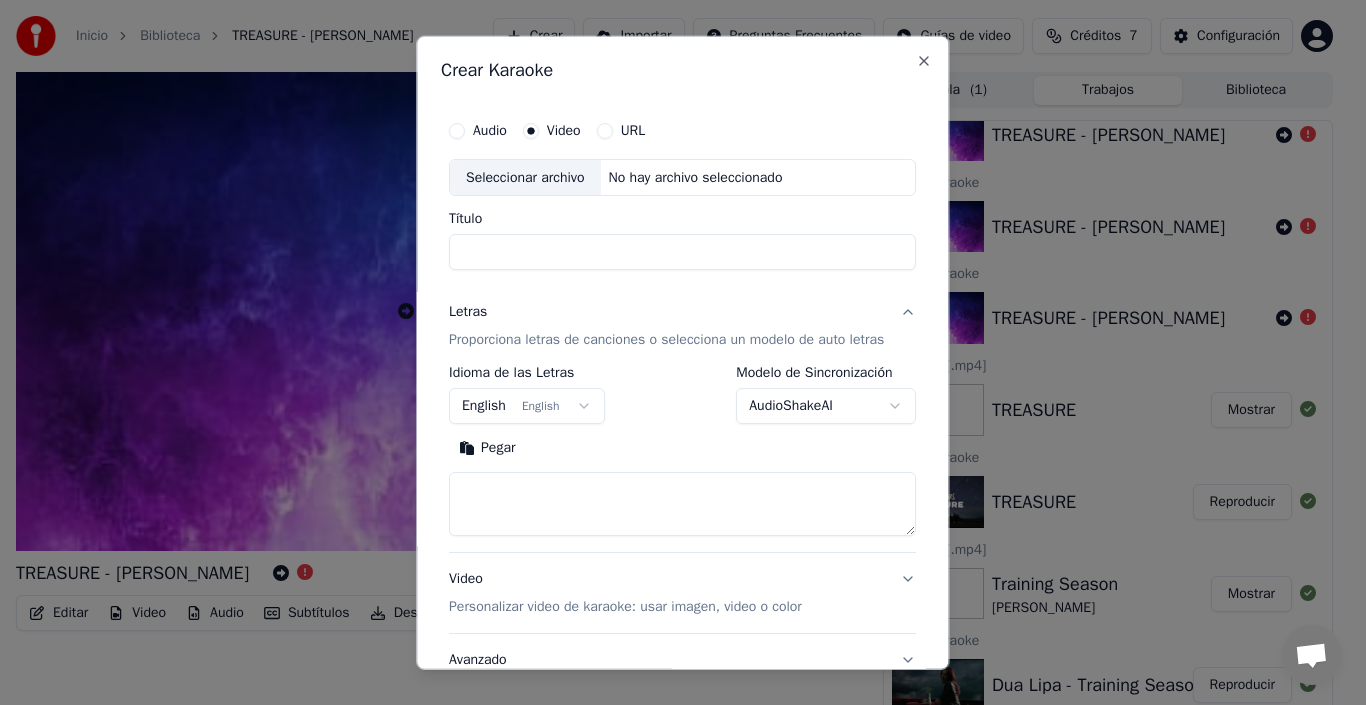 click on "URL" at bounding box center (605, 130) 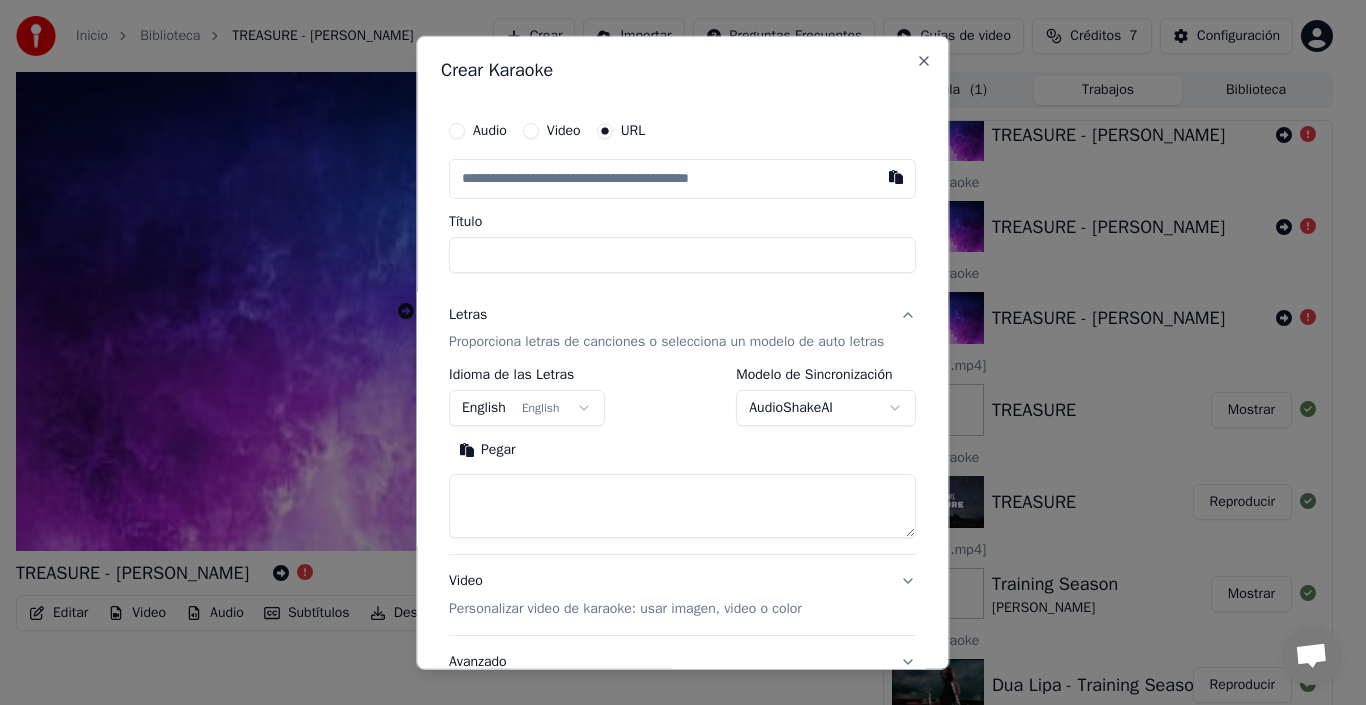 click at bounding box center (682, 178) 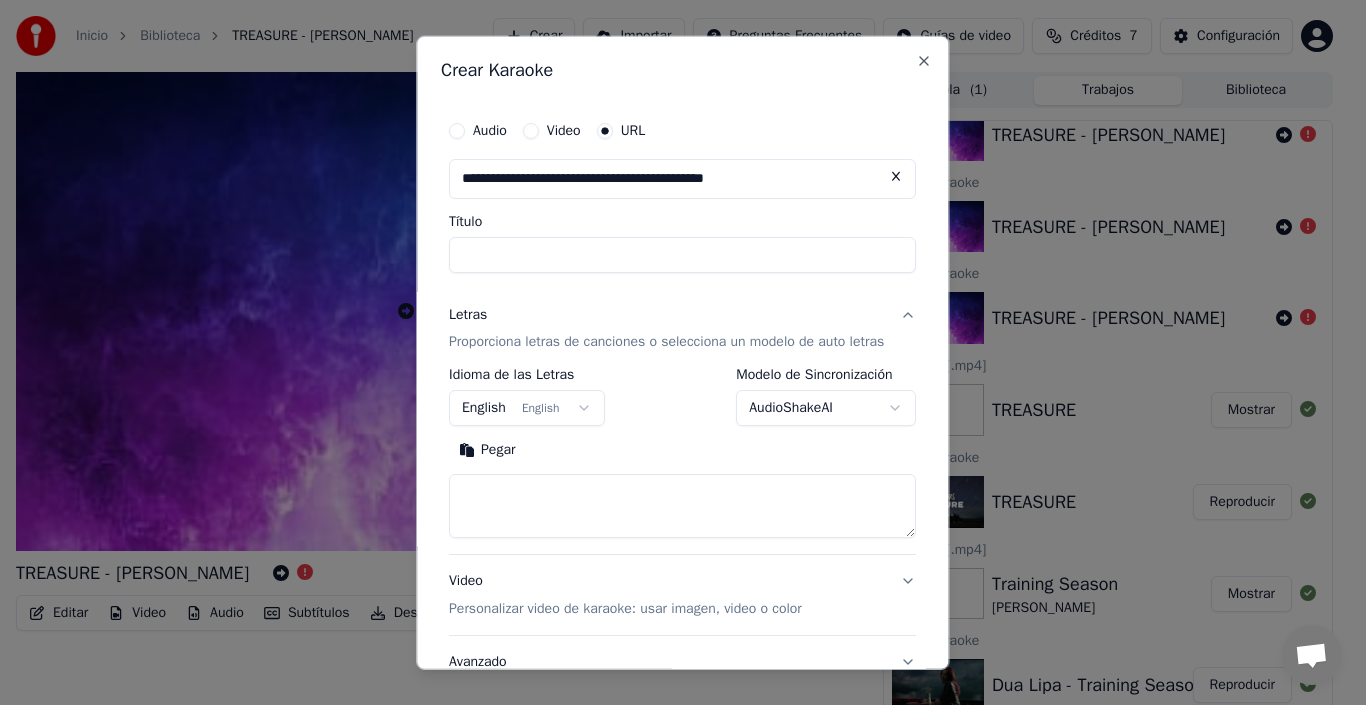type on "**********" 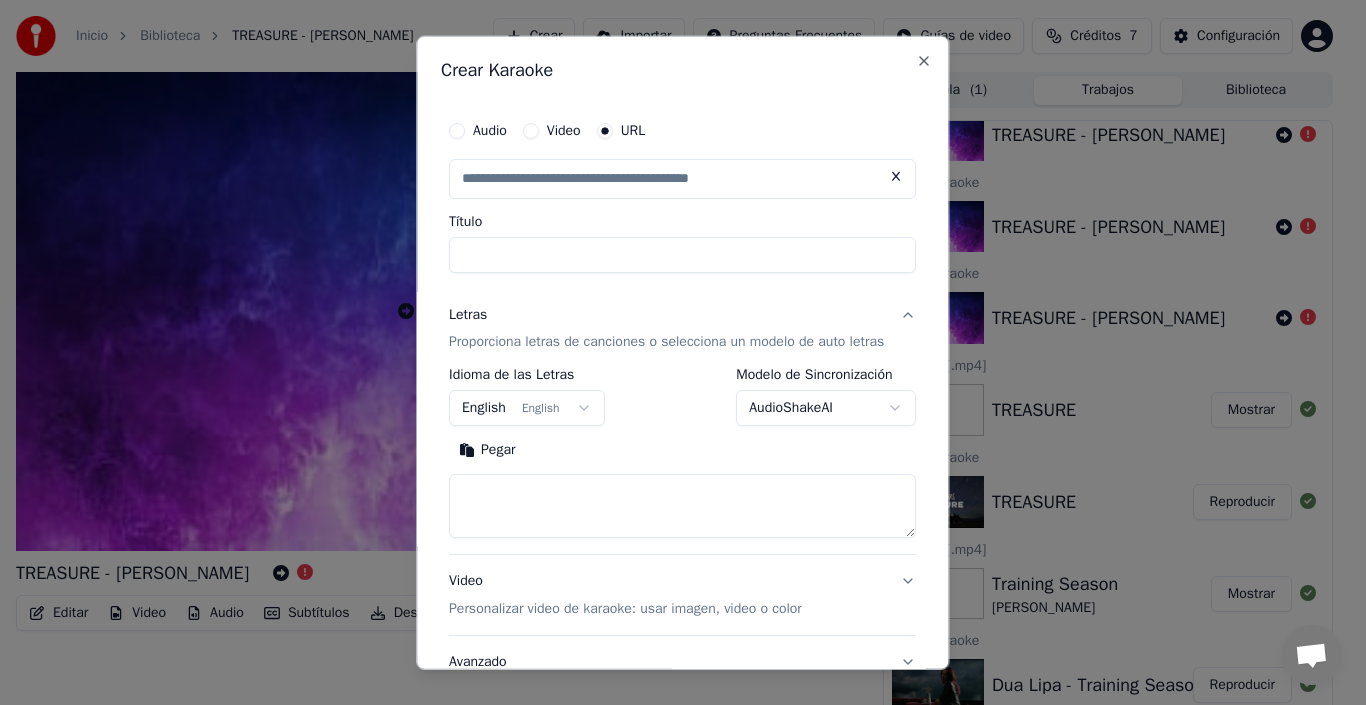 click on "Título" at bounding box center (682, 254) 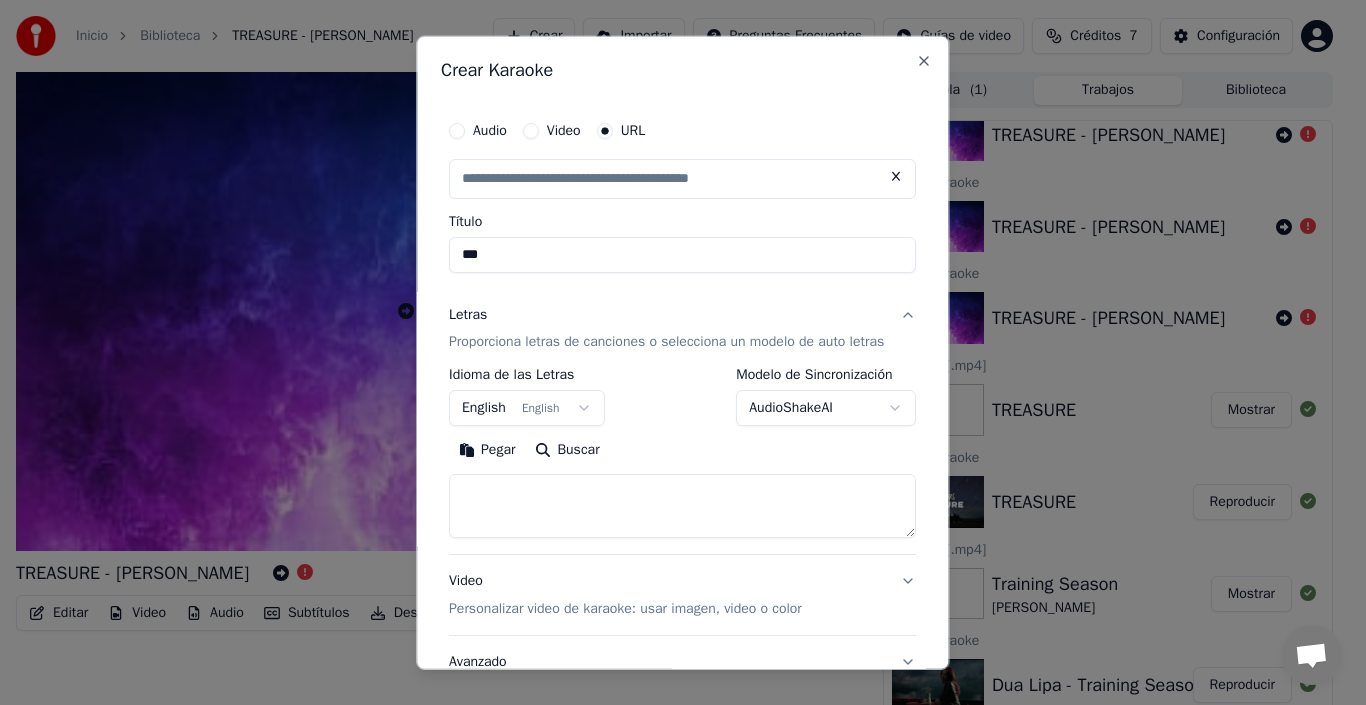 type on "****" 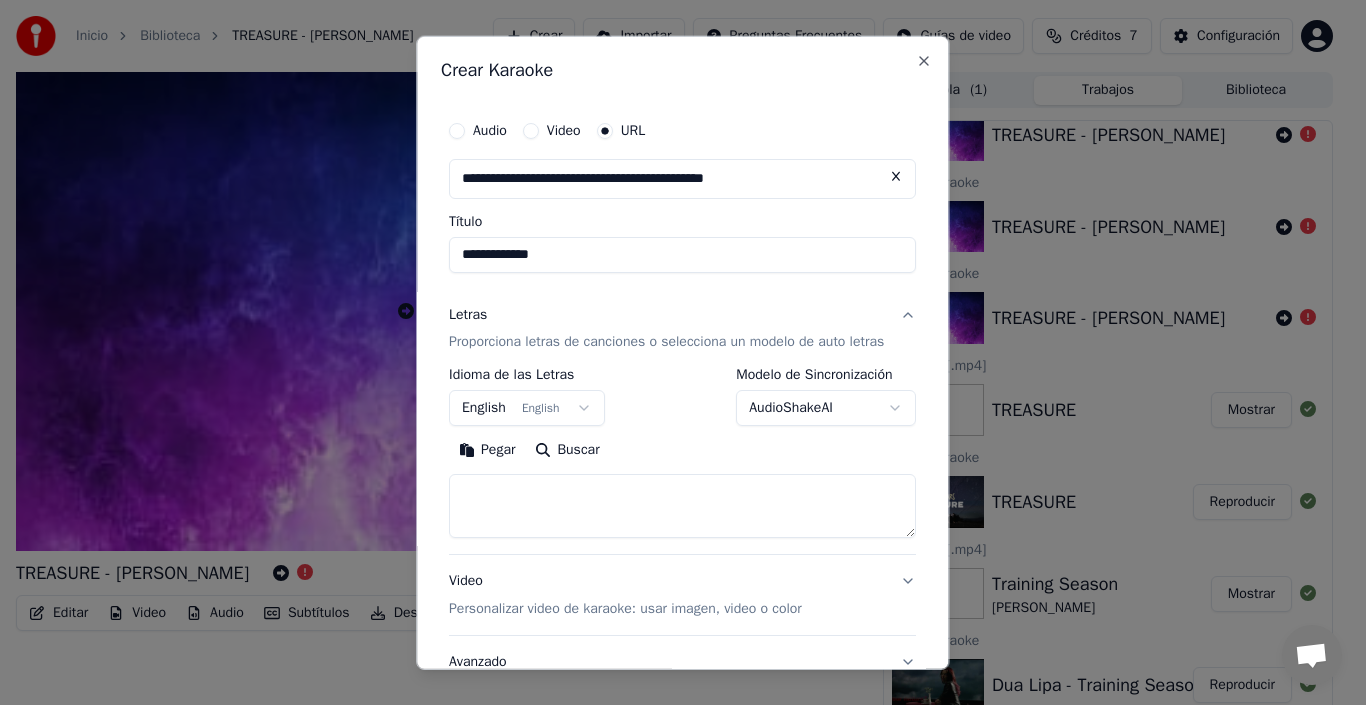 click on "**********" at bounding box center [682, 254] 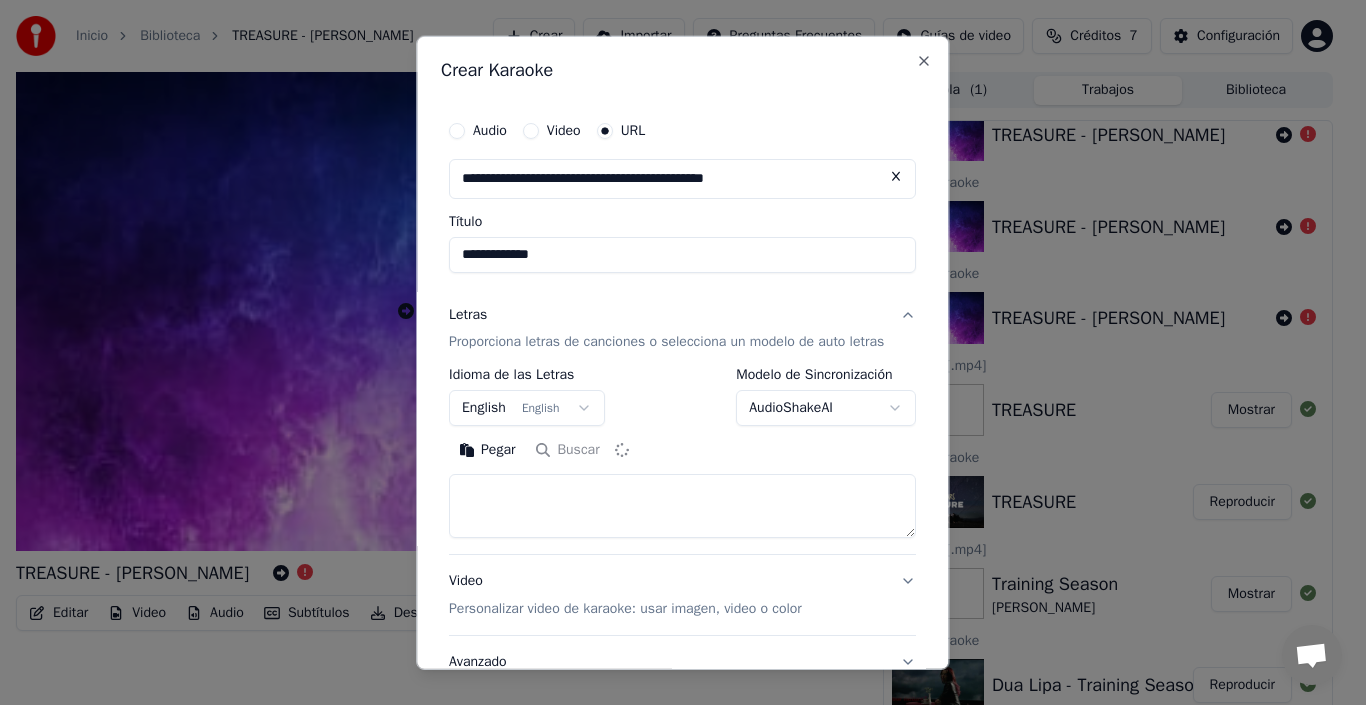 type on "**********" 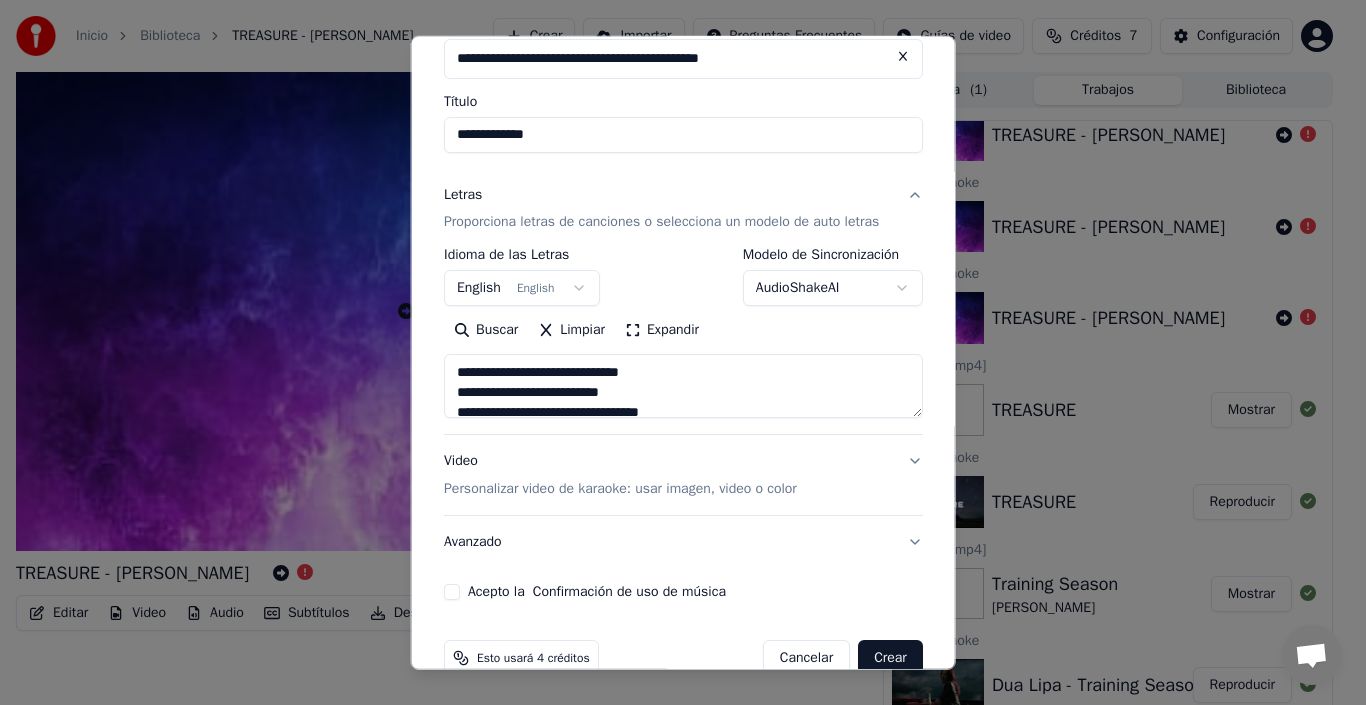 scroll, scrollTop: 159, scrollLeft: 0, axis: vertical 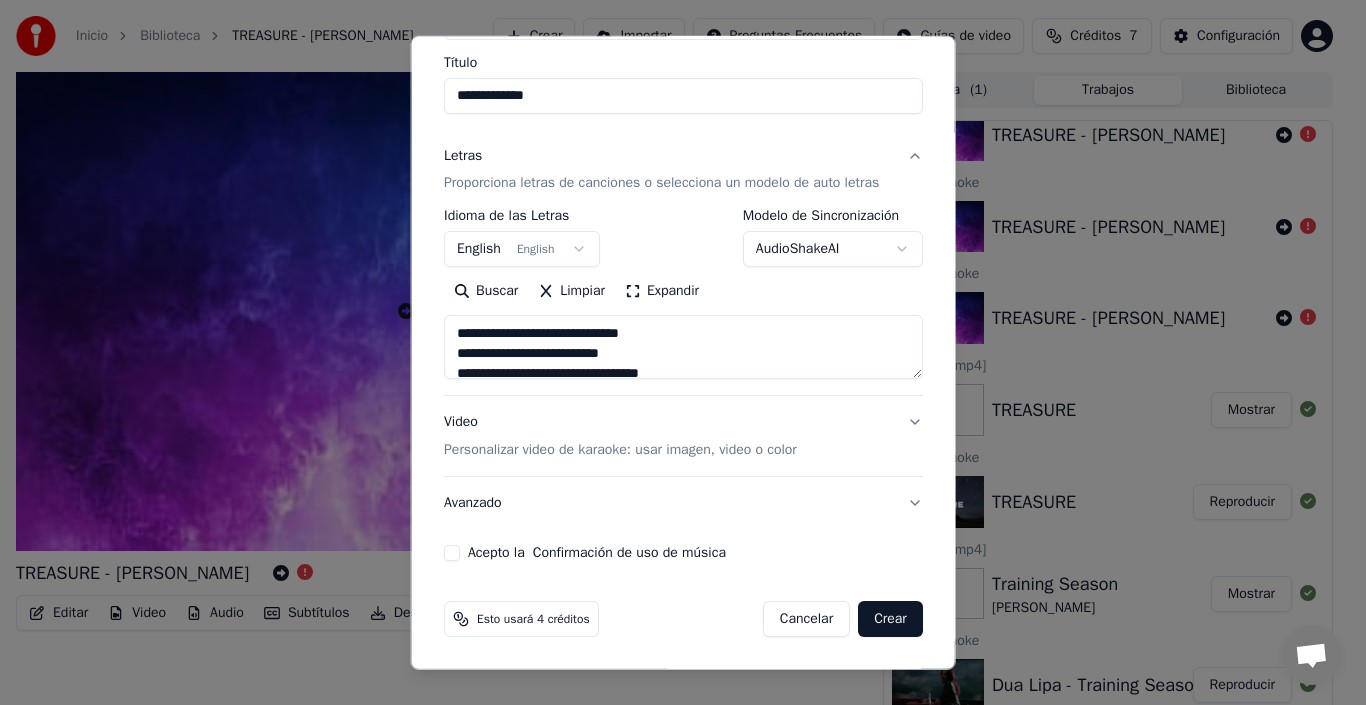 click on "Personalizar video de karaoke: usar imagen, video o color" at bounding box center (620, 450) 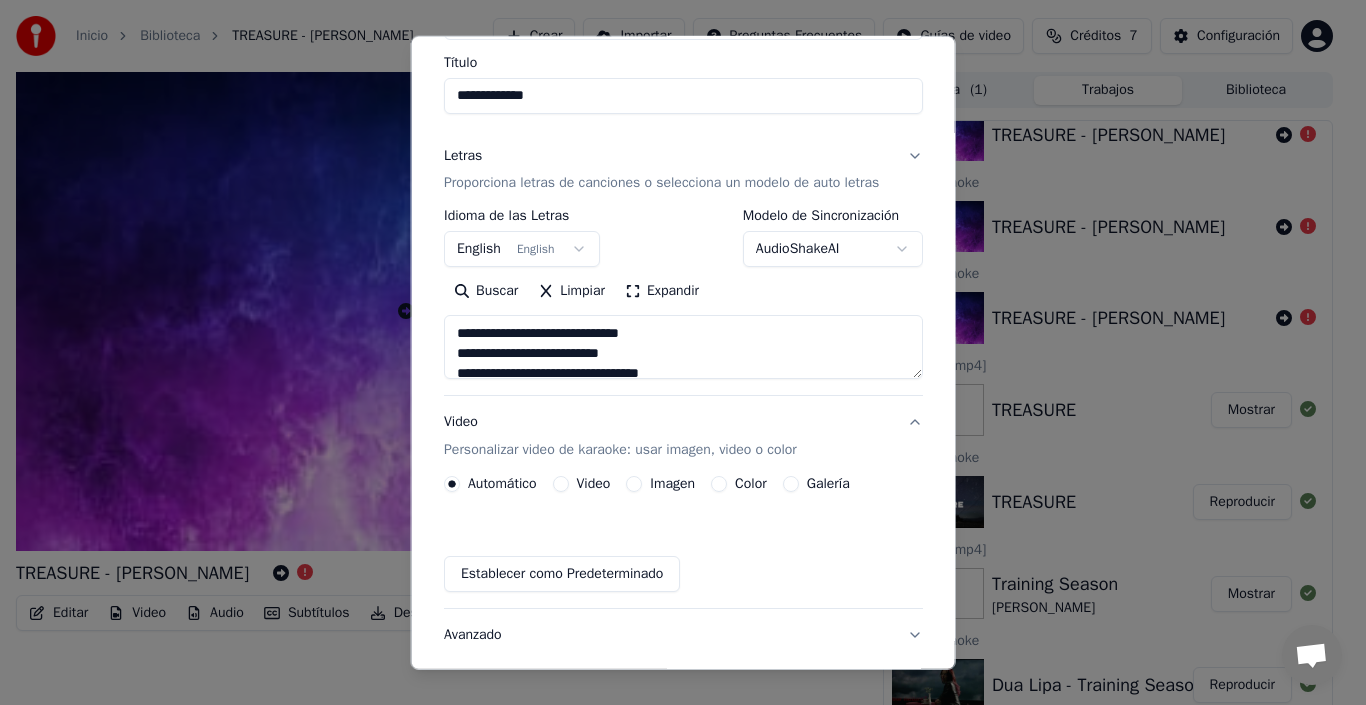scroll, scrollTop: 105, scrollLeft: 0, axis: vertical 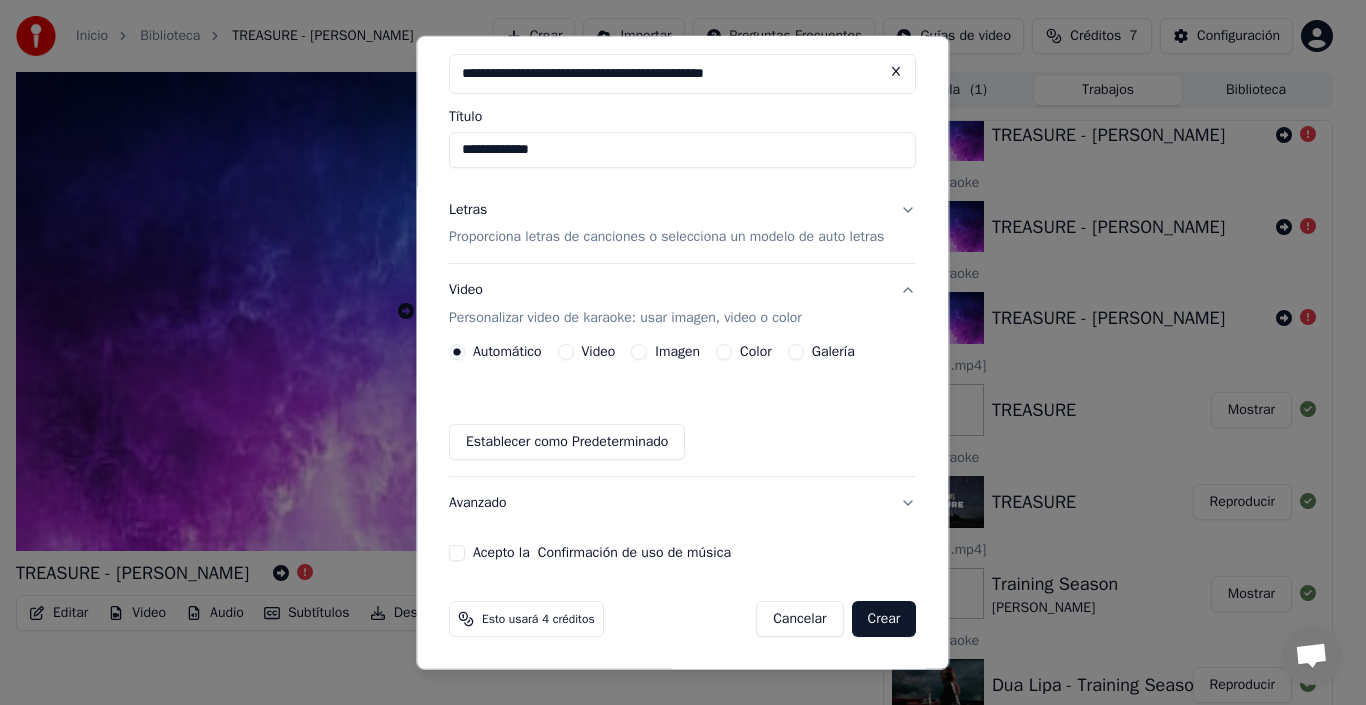 click on "Color" at bounding box center [724, 352] 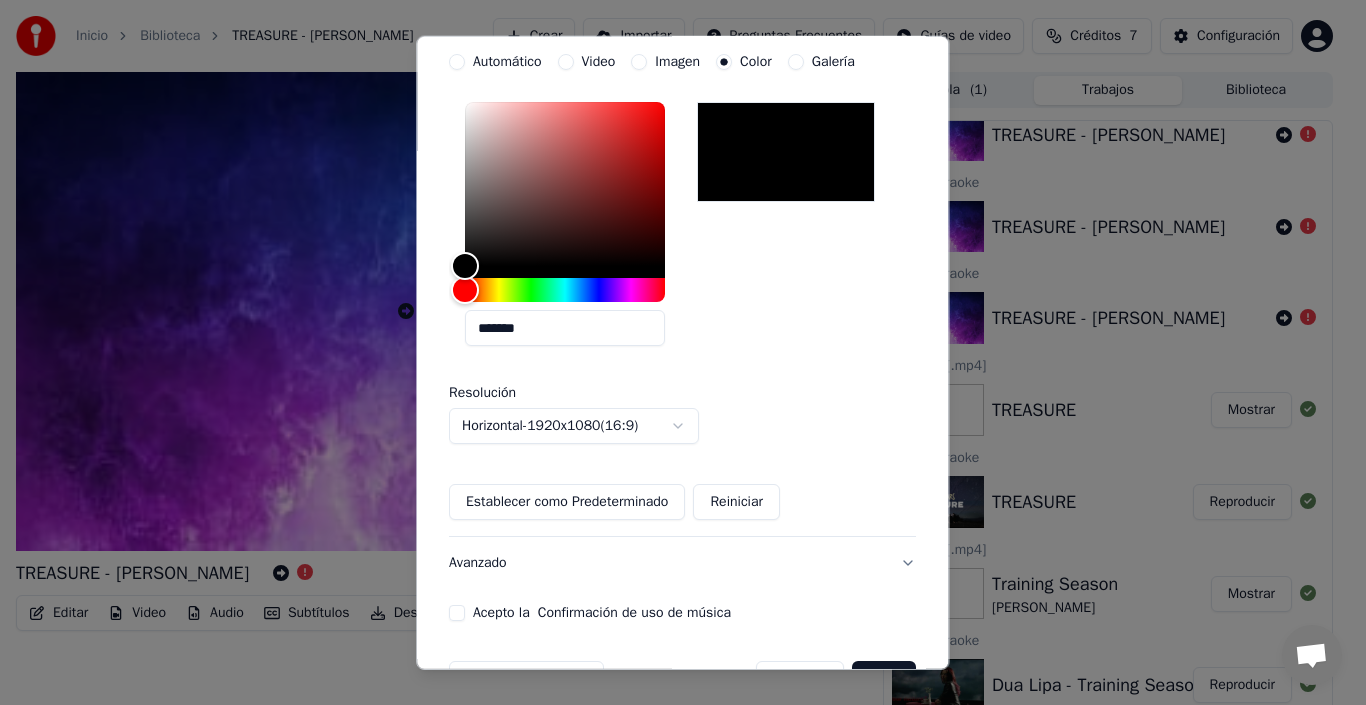 scroll, scrollTop: 425, scrollLeft: 0, axis: vertical 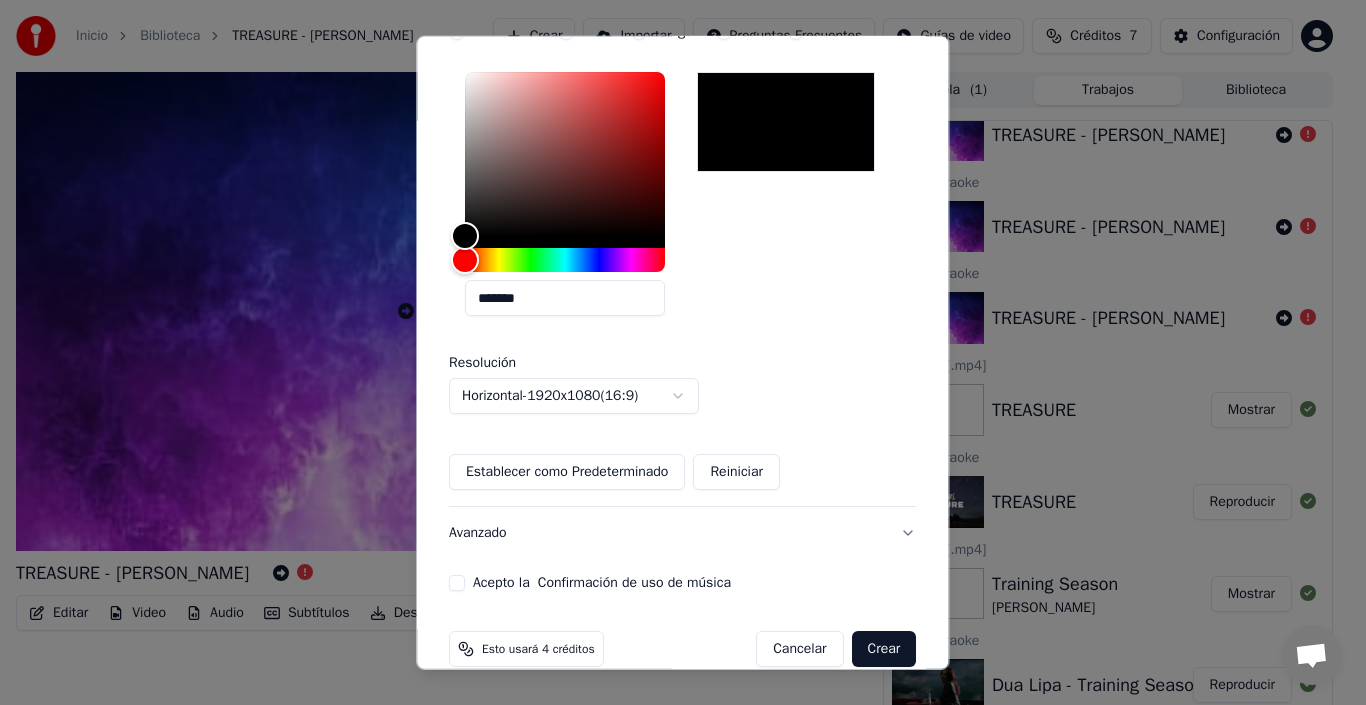 click on "Establecer como Predeterminado" at bounding box center [567, 472] 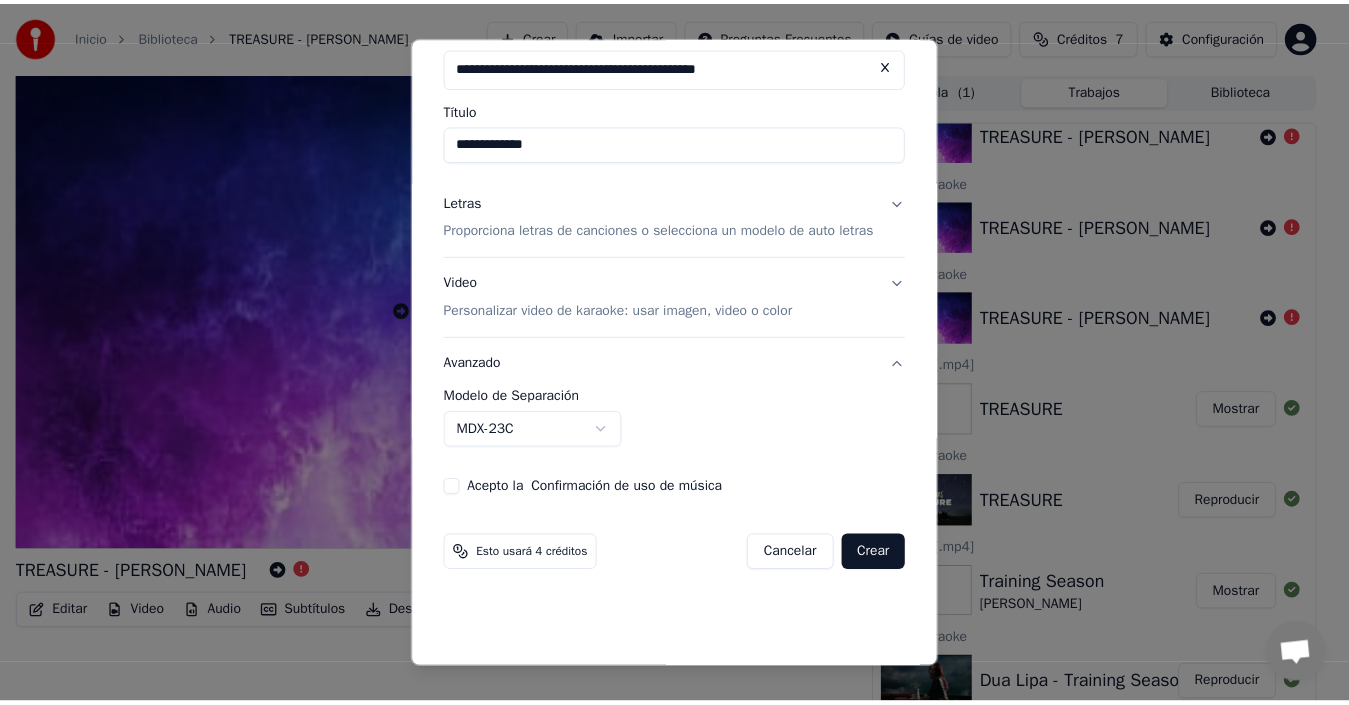 scroll, scrollTop: 47, scrollLeft: 0, axis: vertical 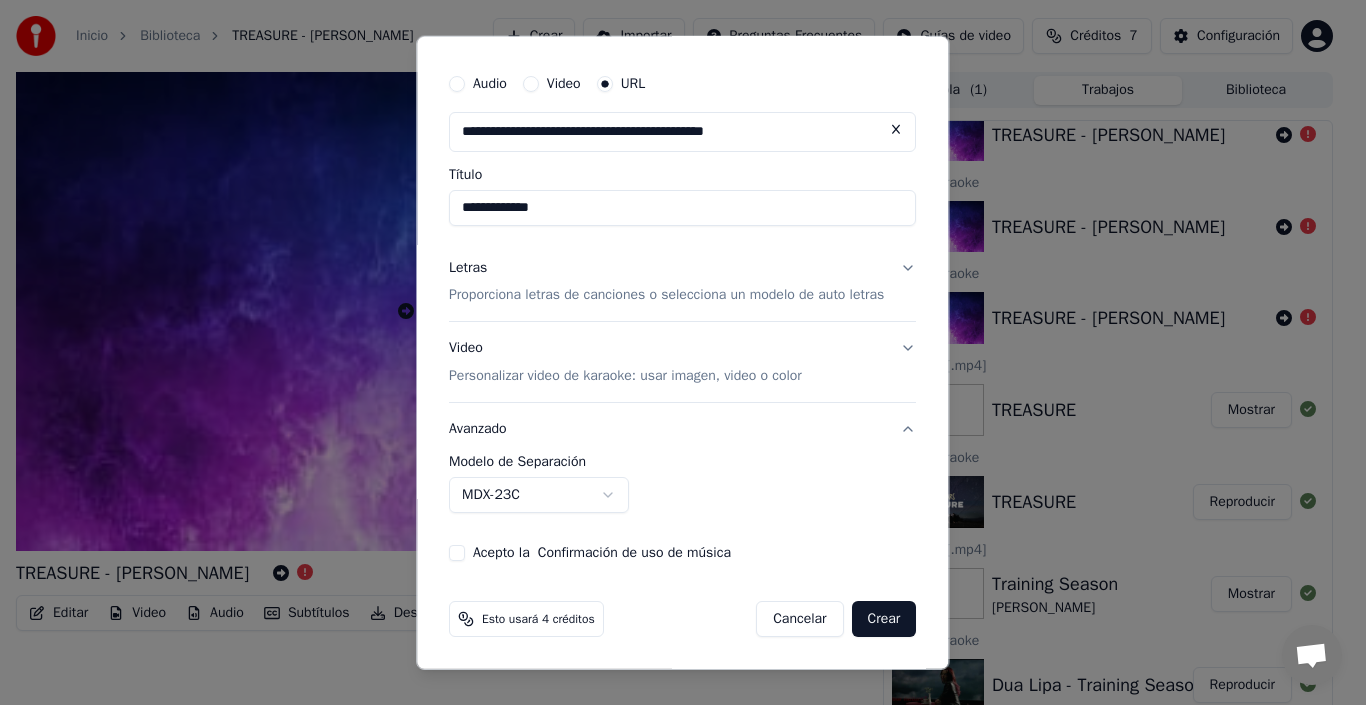 click on "Acepto la   Confirmación de uso de música" at bounding box center (457, 553) 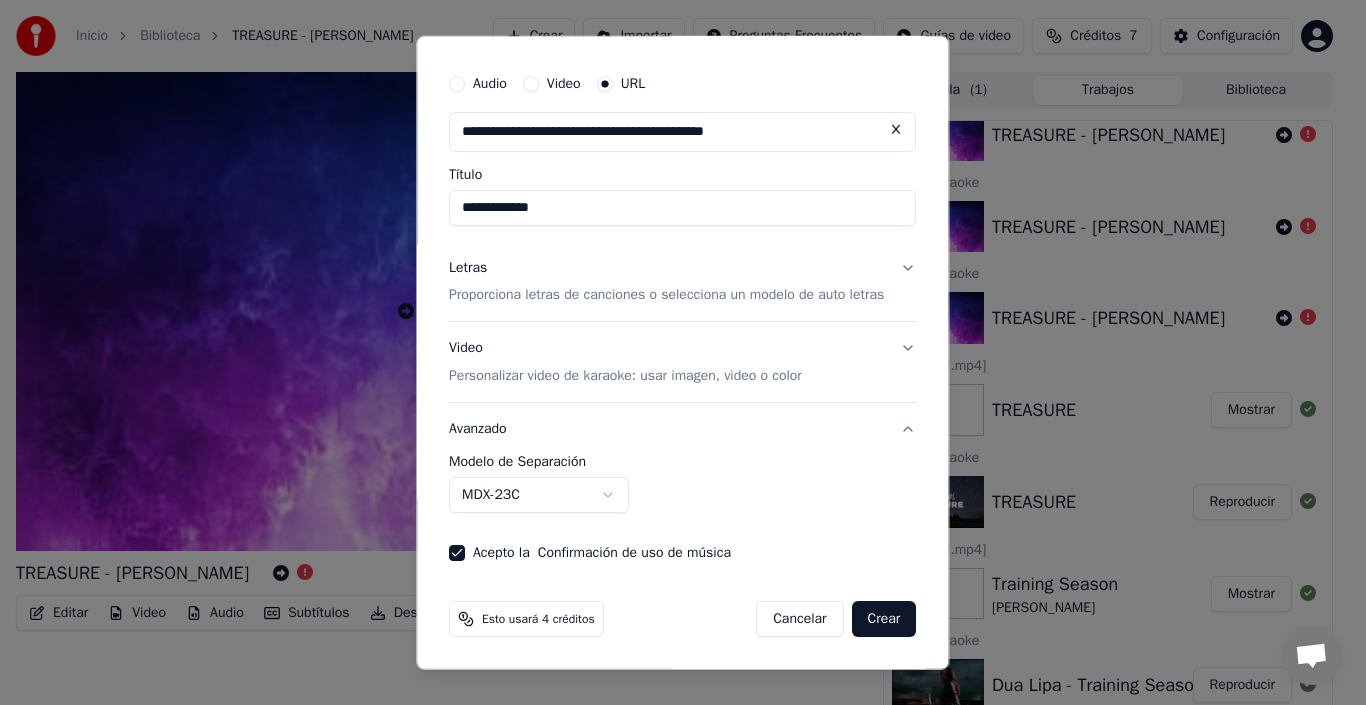 click on "MDX-23C" at bounding box center (539, 495) 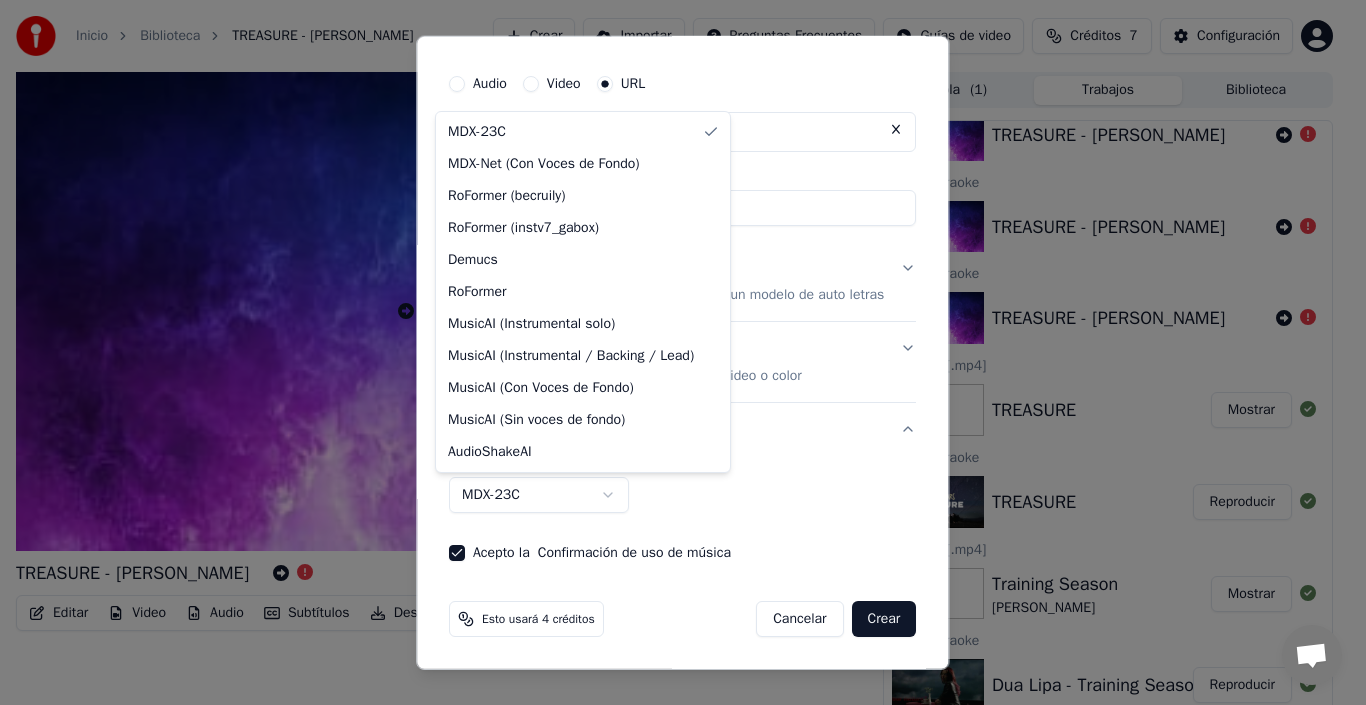 select on "**********" 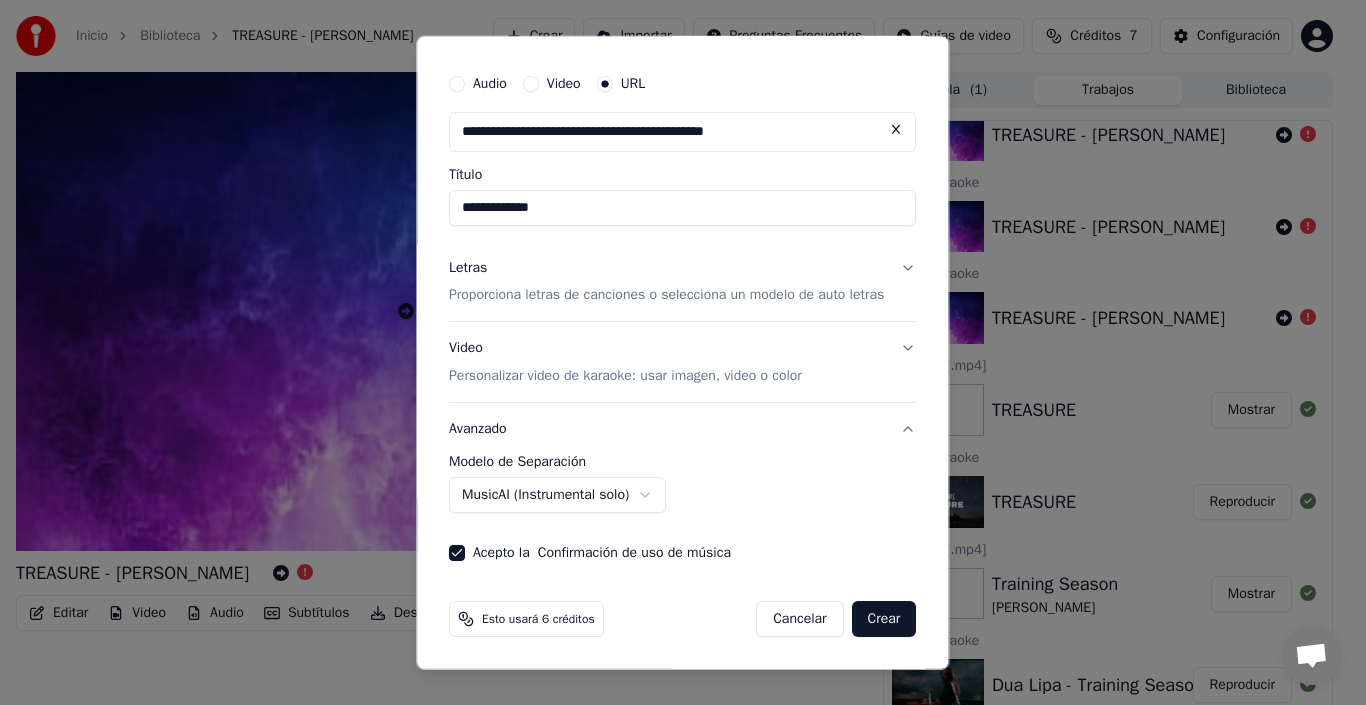 click on "Crear" at bounding box center [884, 619] 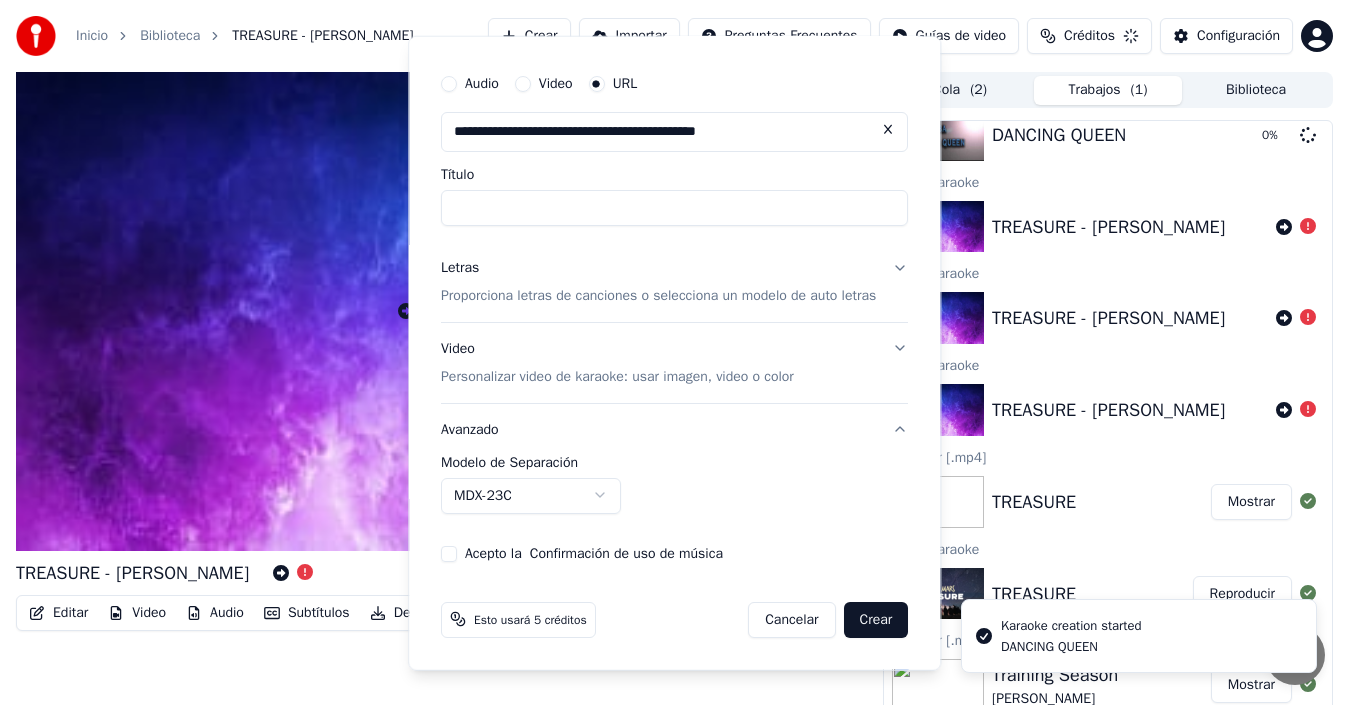 scroll, scrollTop: 136, scrollLeft: 0, axis: vertical 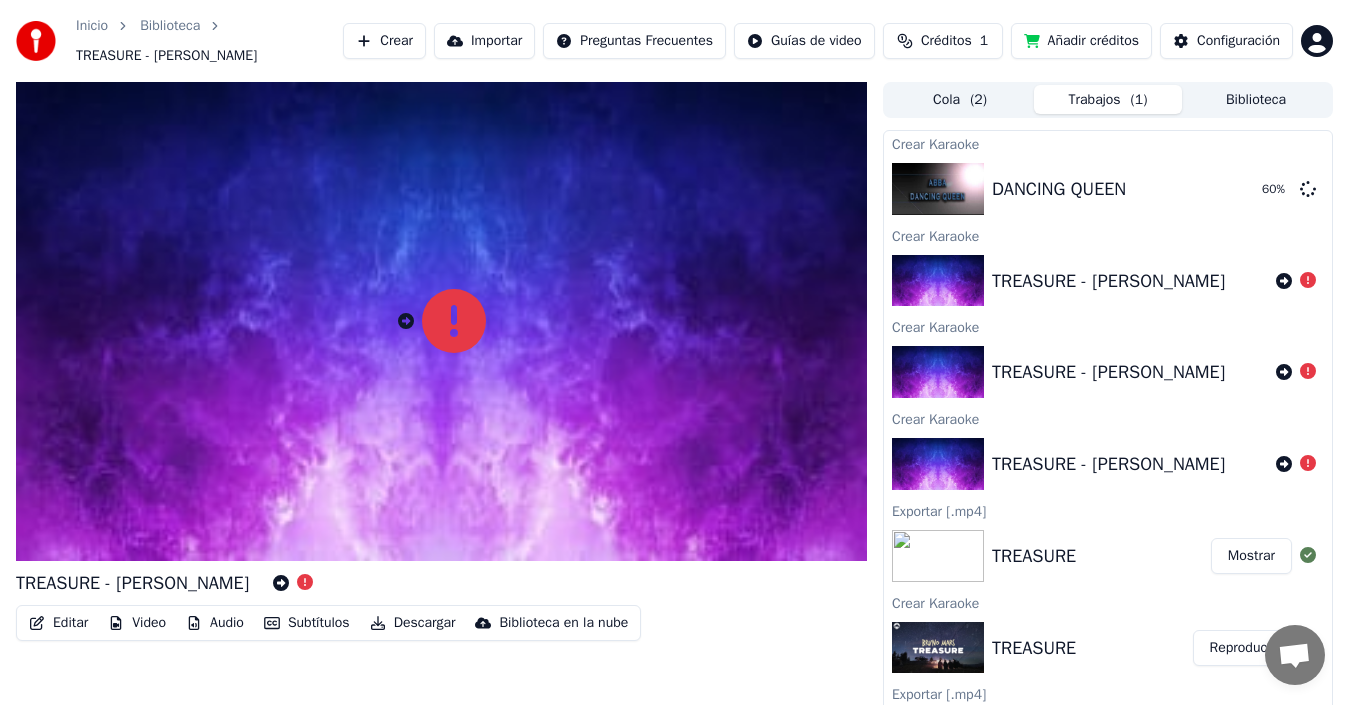 click on "Añadir créditos" at bounding box center (1081, 41) 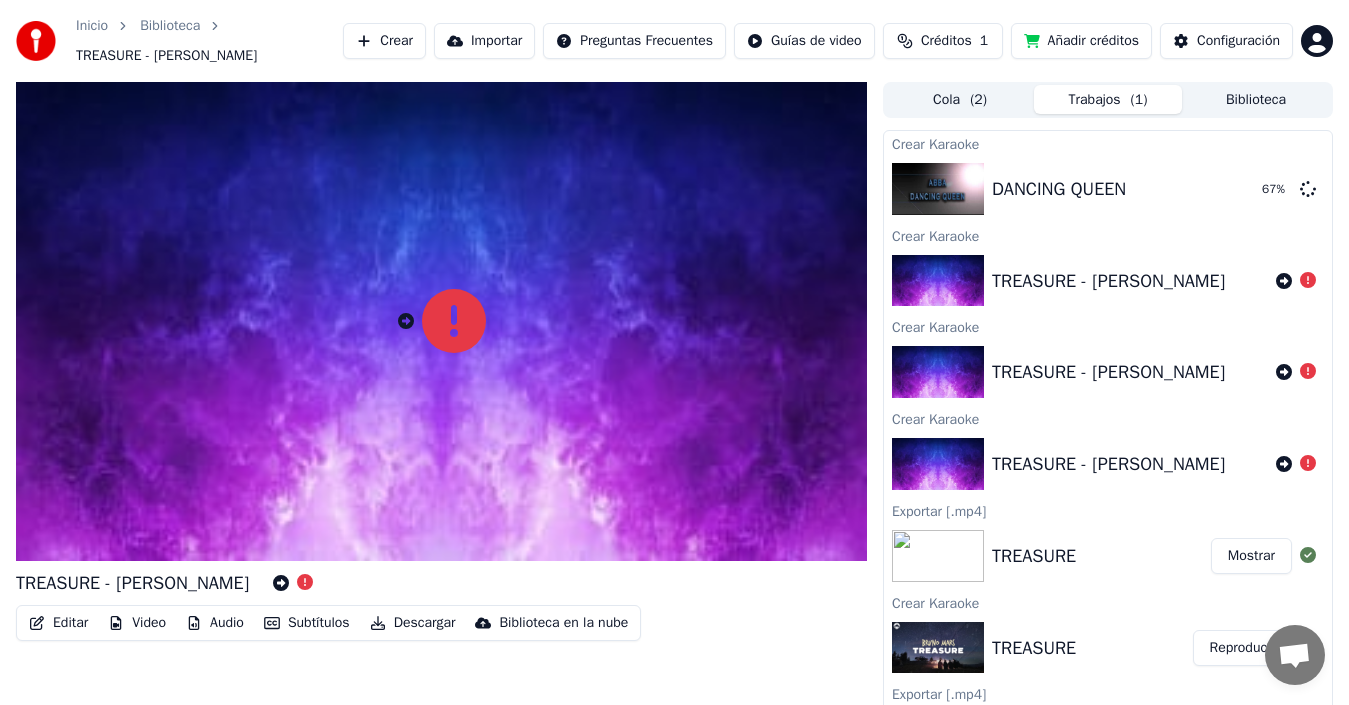 click on "Añadir créditos" at bounding box center (1081, 41) 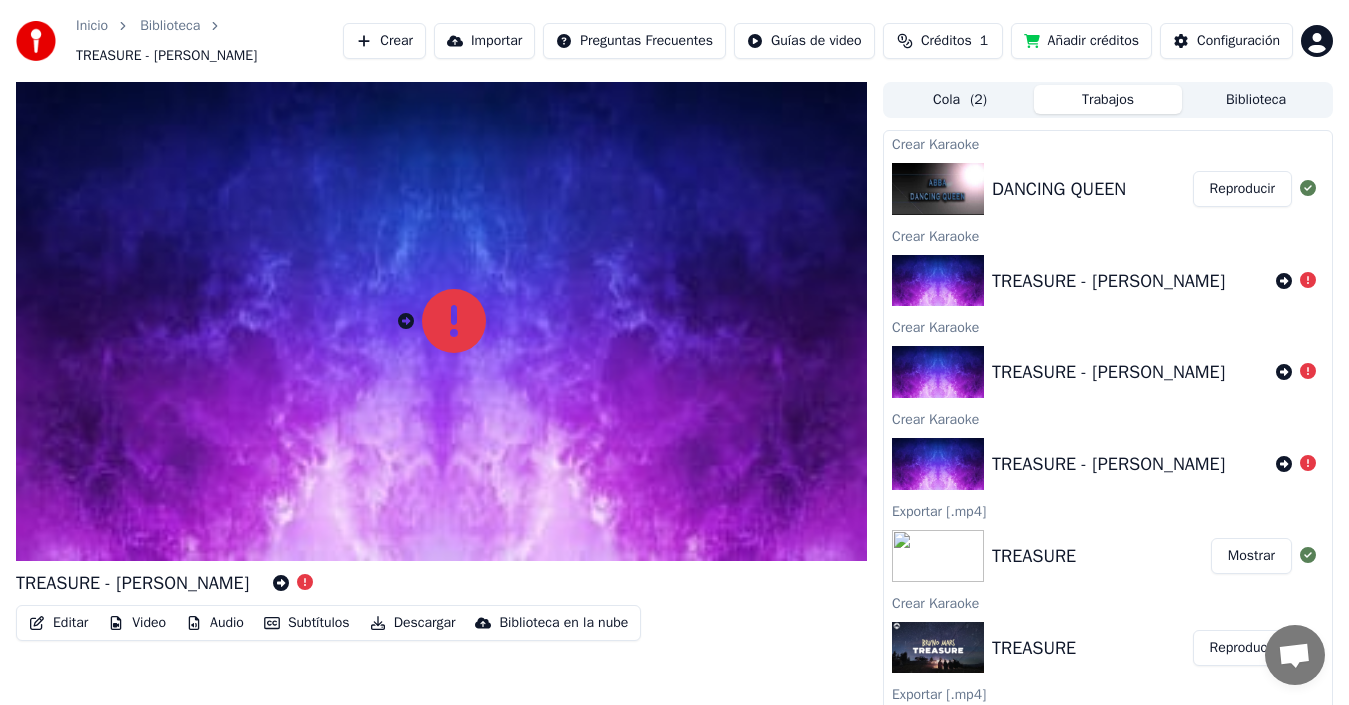 click on "DANCING QUEEN" at bounding box center [1059, 189] 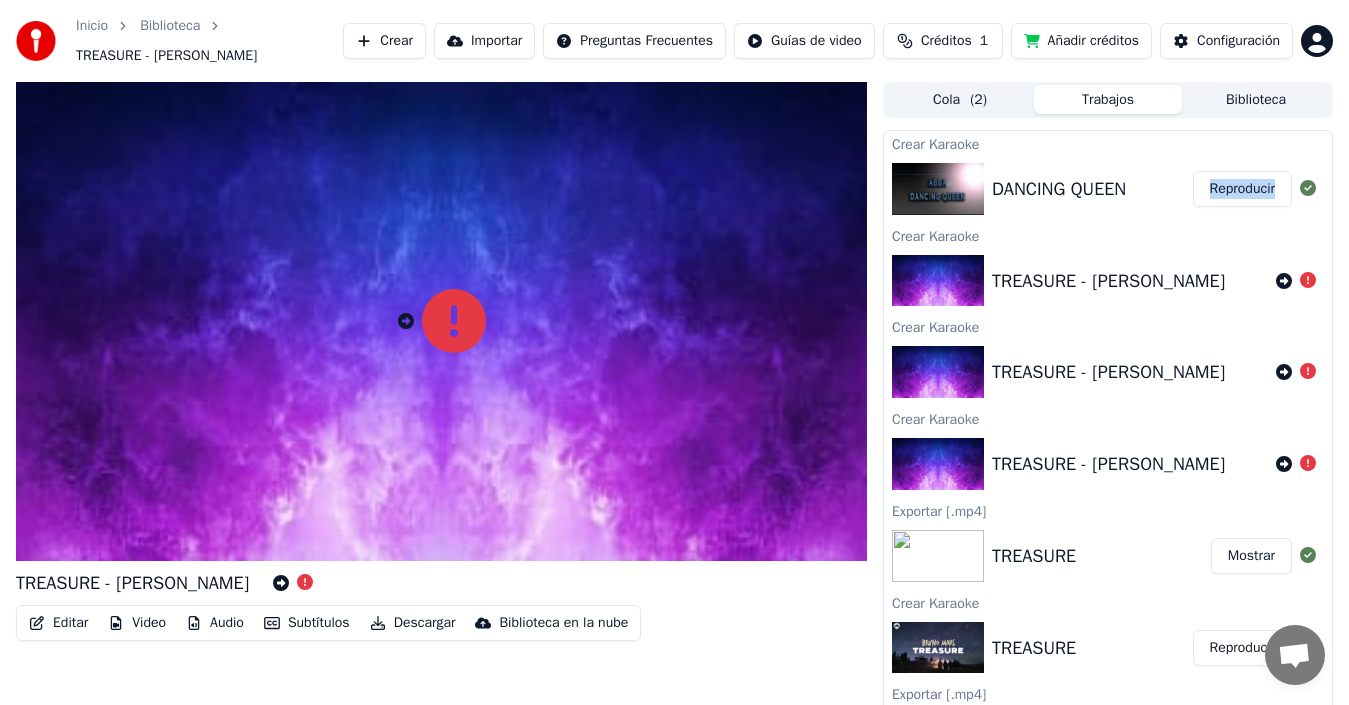 click on "Reproducir" at bounding box center [1242, 189] 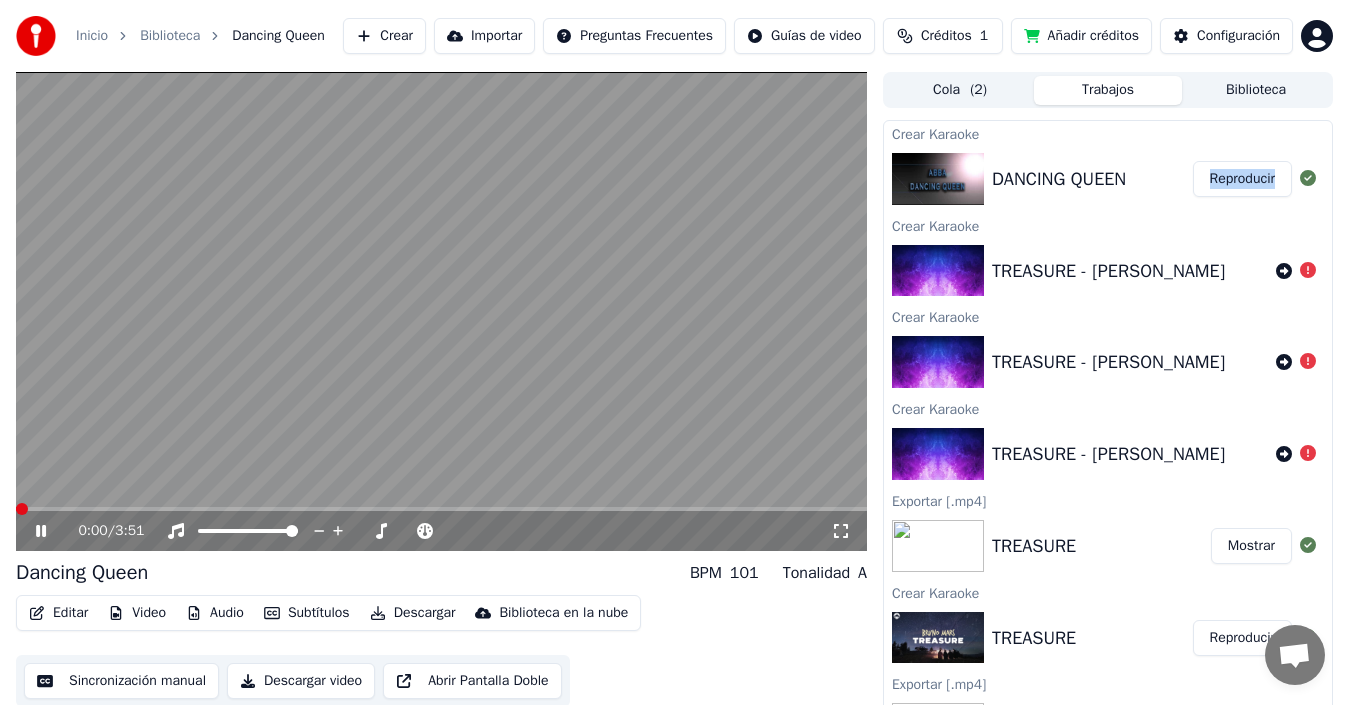 click on "Biblioteca" at bounding box center [1256, 90] 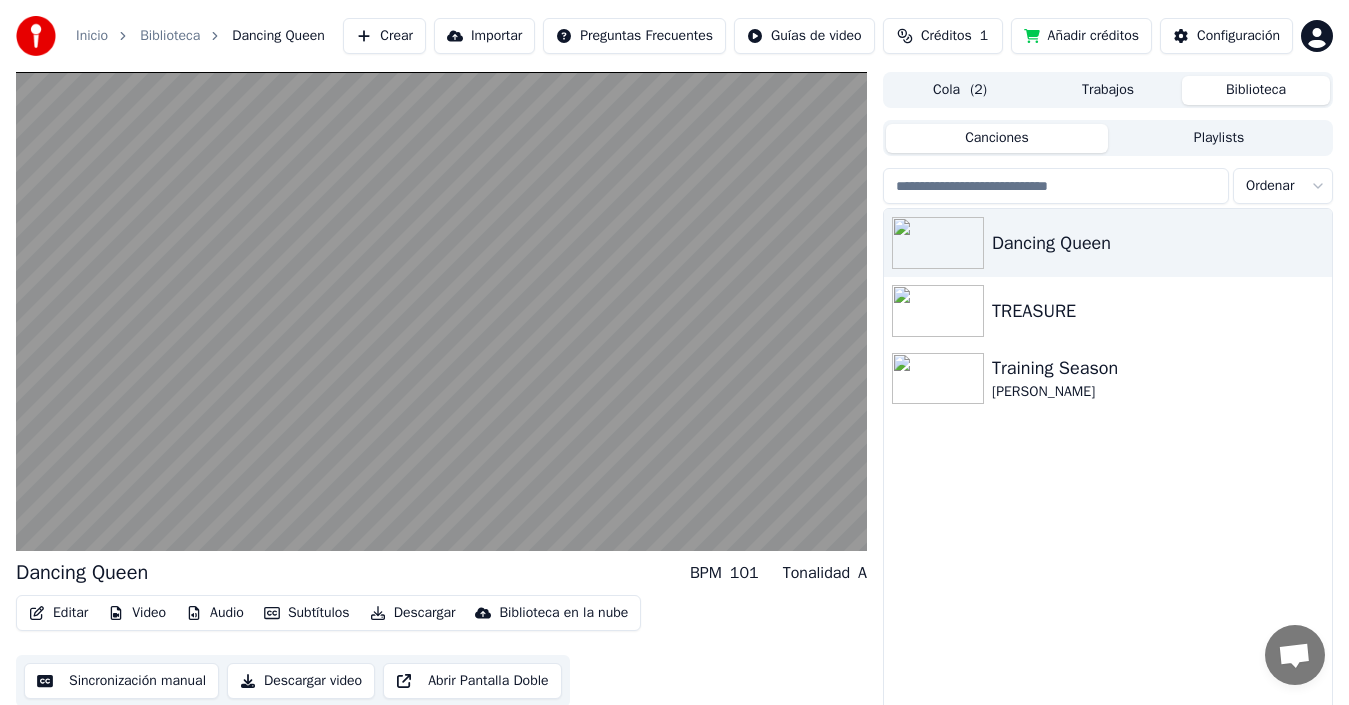click on "Trabajos" at bounding box center [1108, 90] 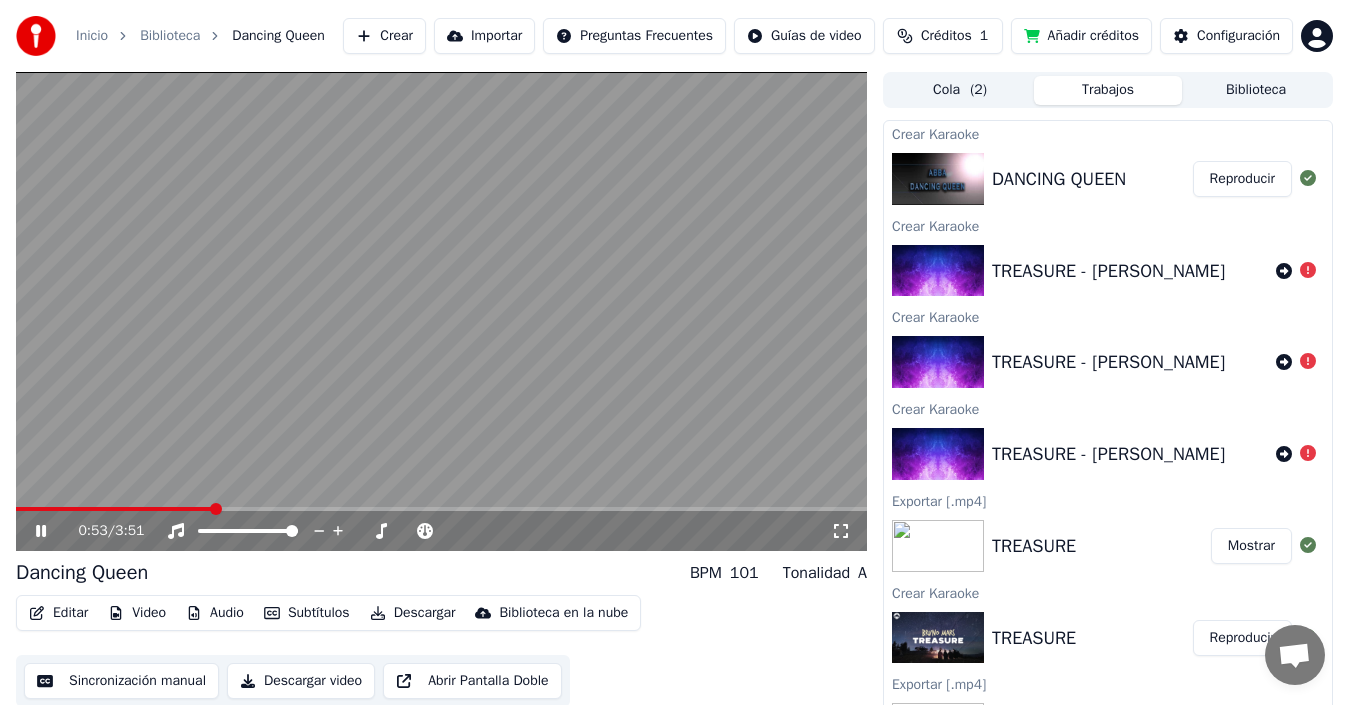 click on "Editar" at bounding box center (58, 613) 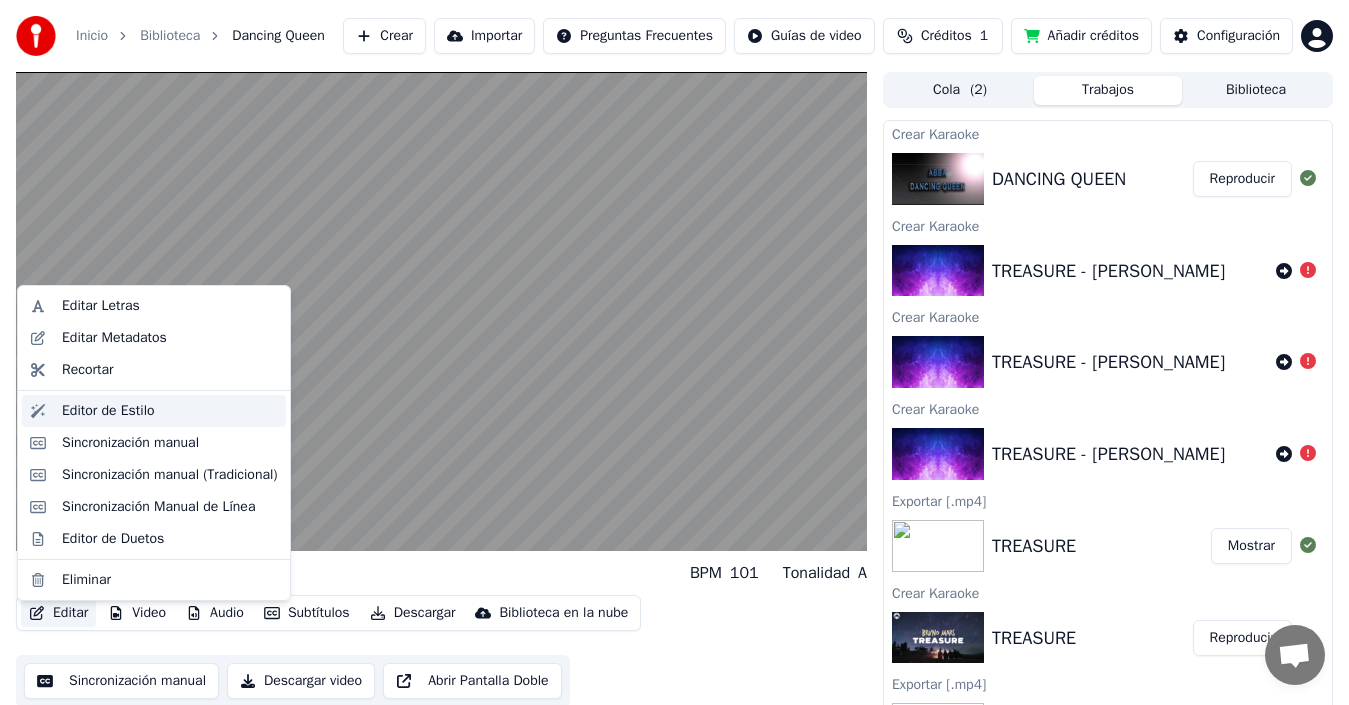 click on "Editor de Estilo" at bounding box center (170, 411) 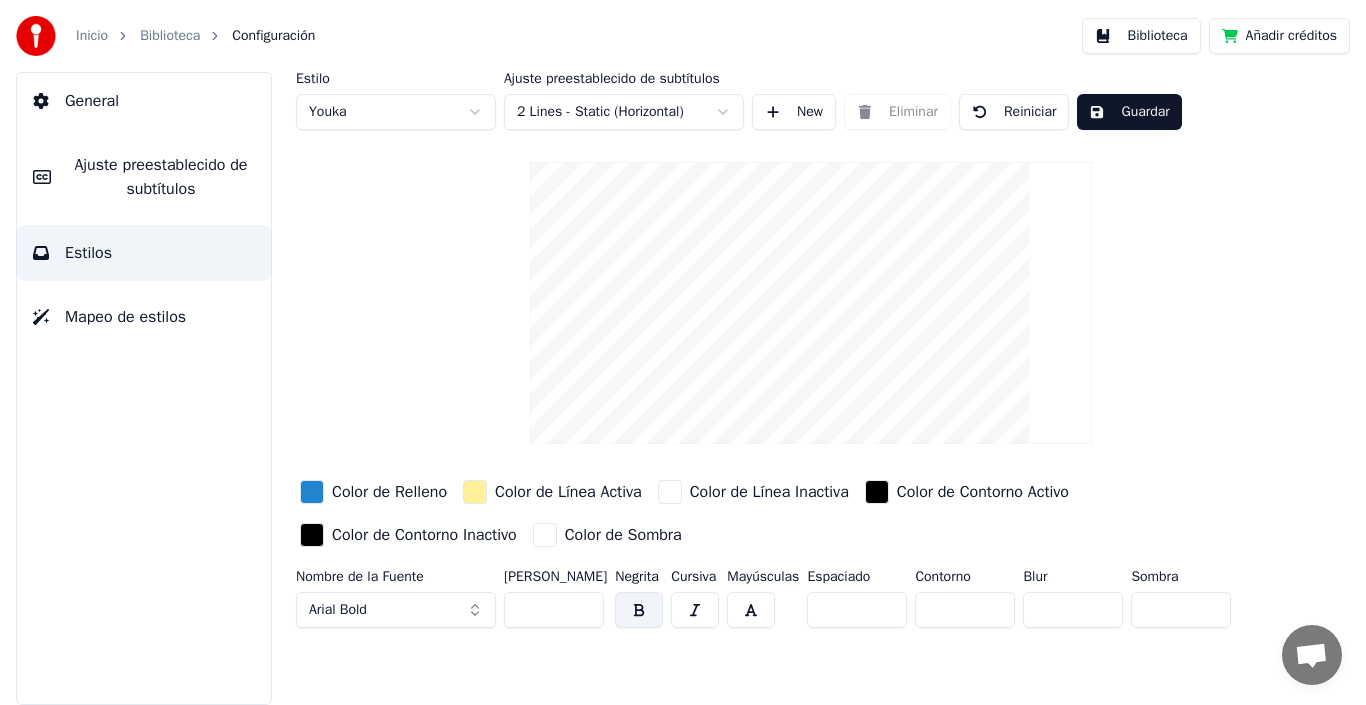 click on "Ajuste preestablecido de subtítulos" at bounding box center [161, 177] 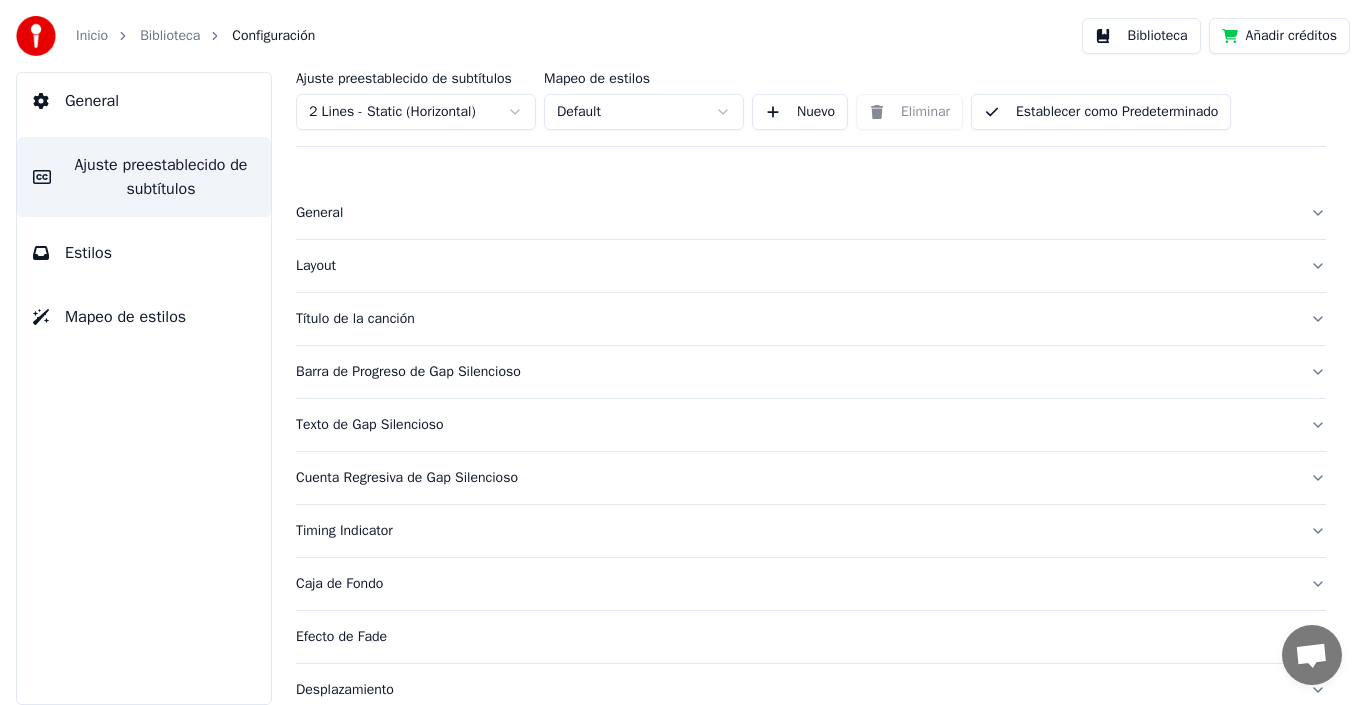 click on "Cuenta Regresiva de Gap Silencioso" at bounding box center (795, 478) 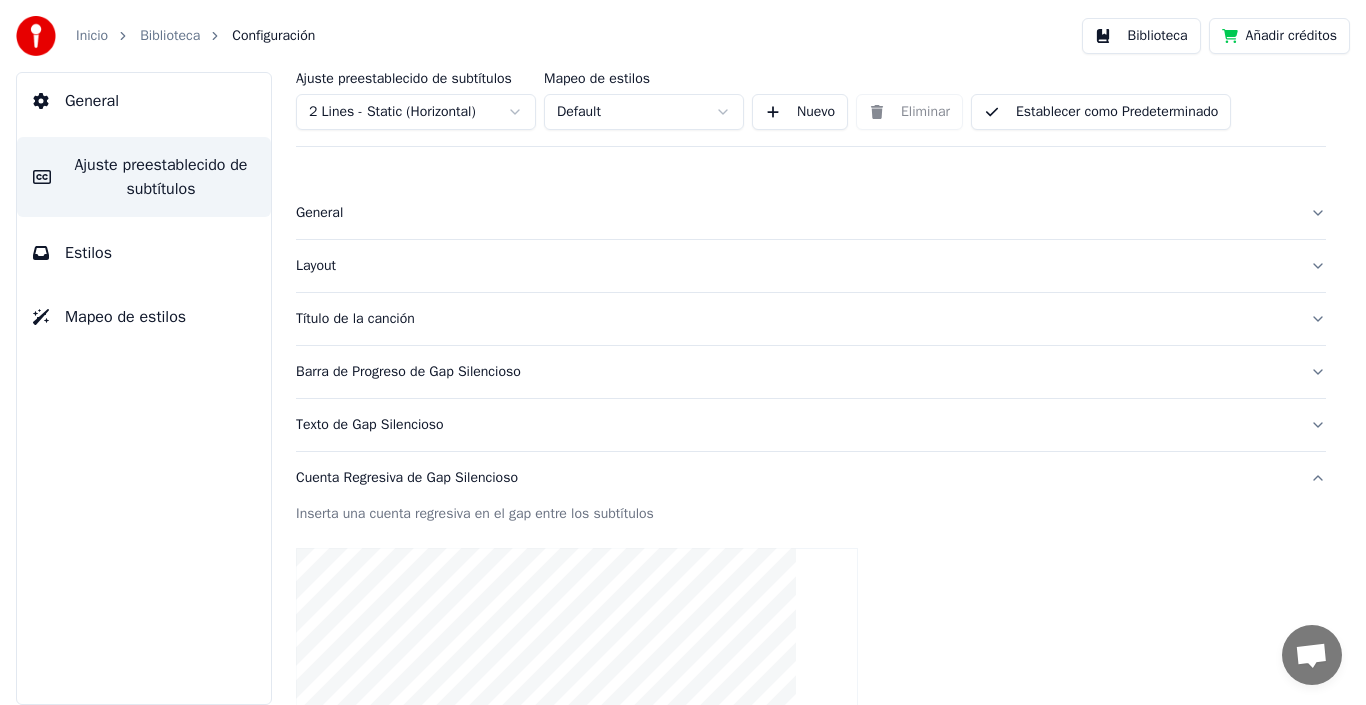 click on "Texto de Gap Silencioso" at bounding box center (795, 425) 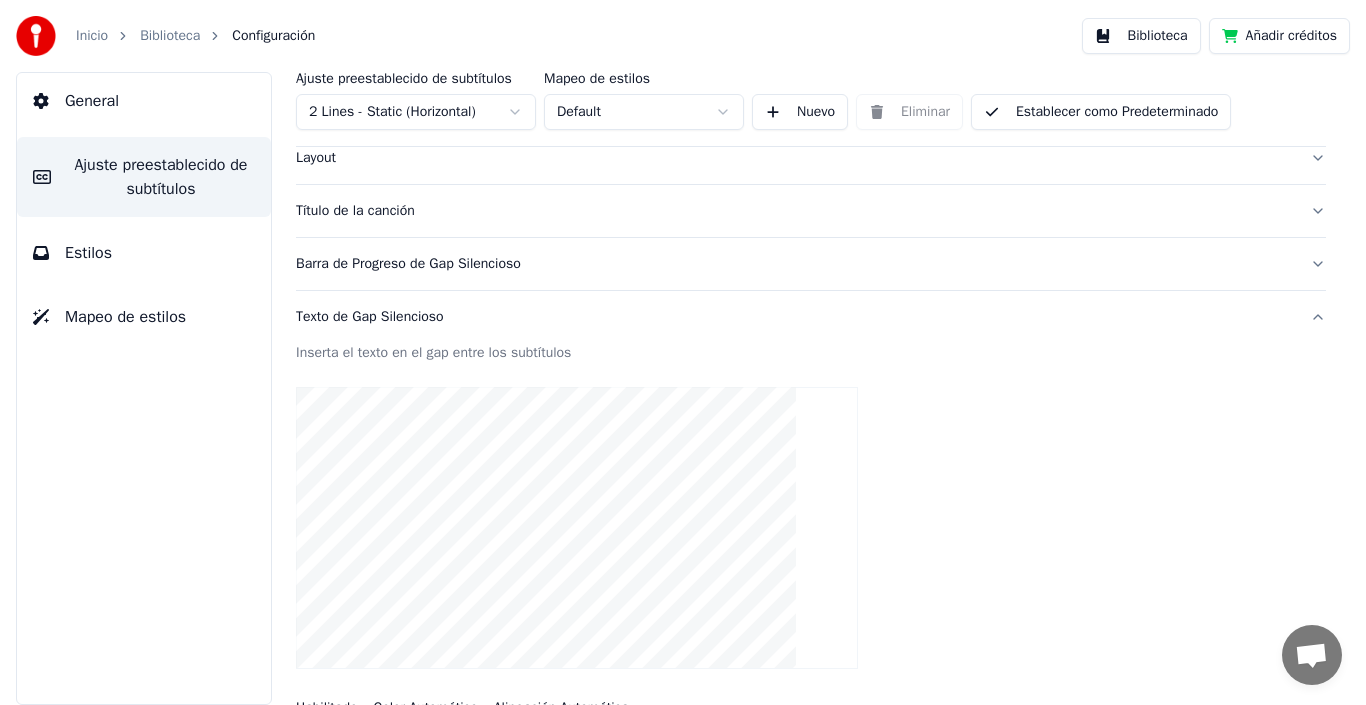 scroll, scrollTop: 120, scrollLeft: 0, axis: vertical 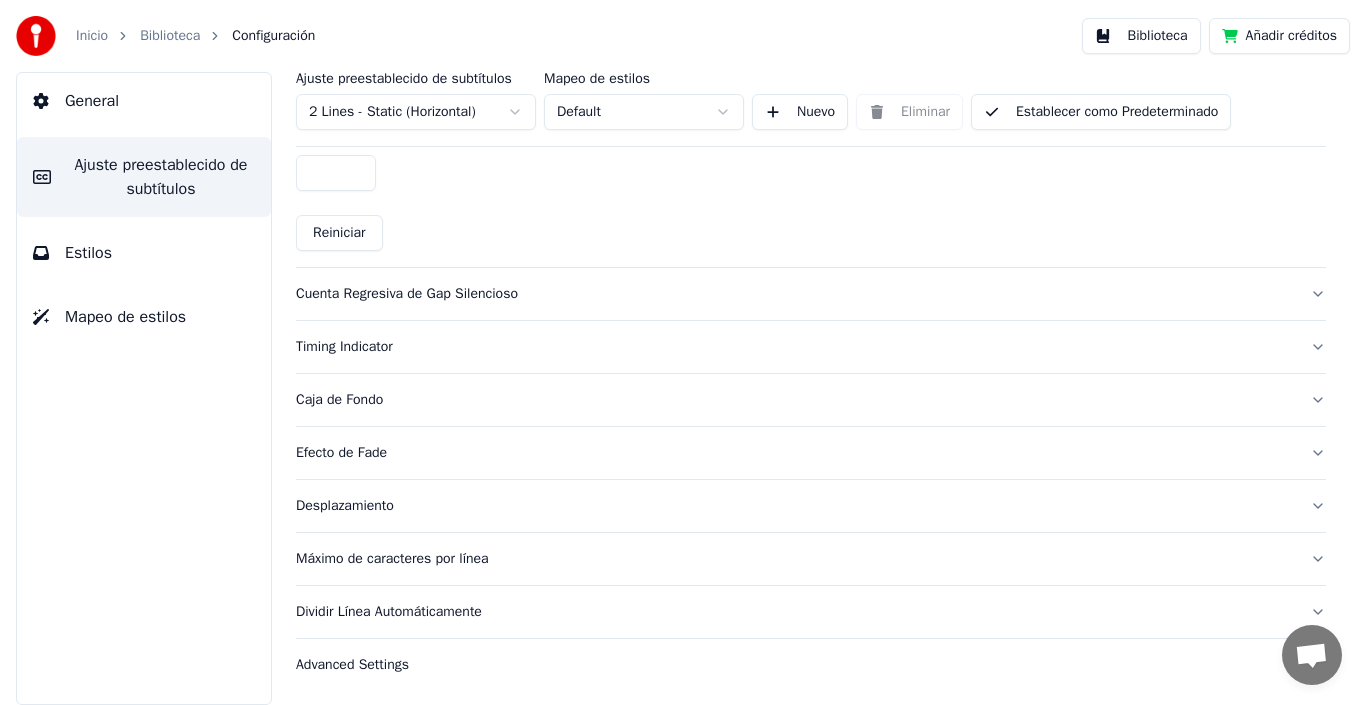 click on "Dividir Línea Automáticamente" at bounding box center (795, 612) 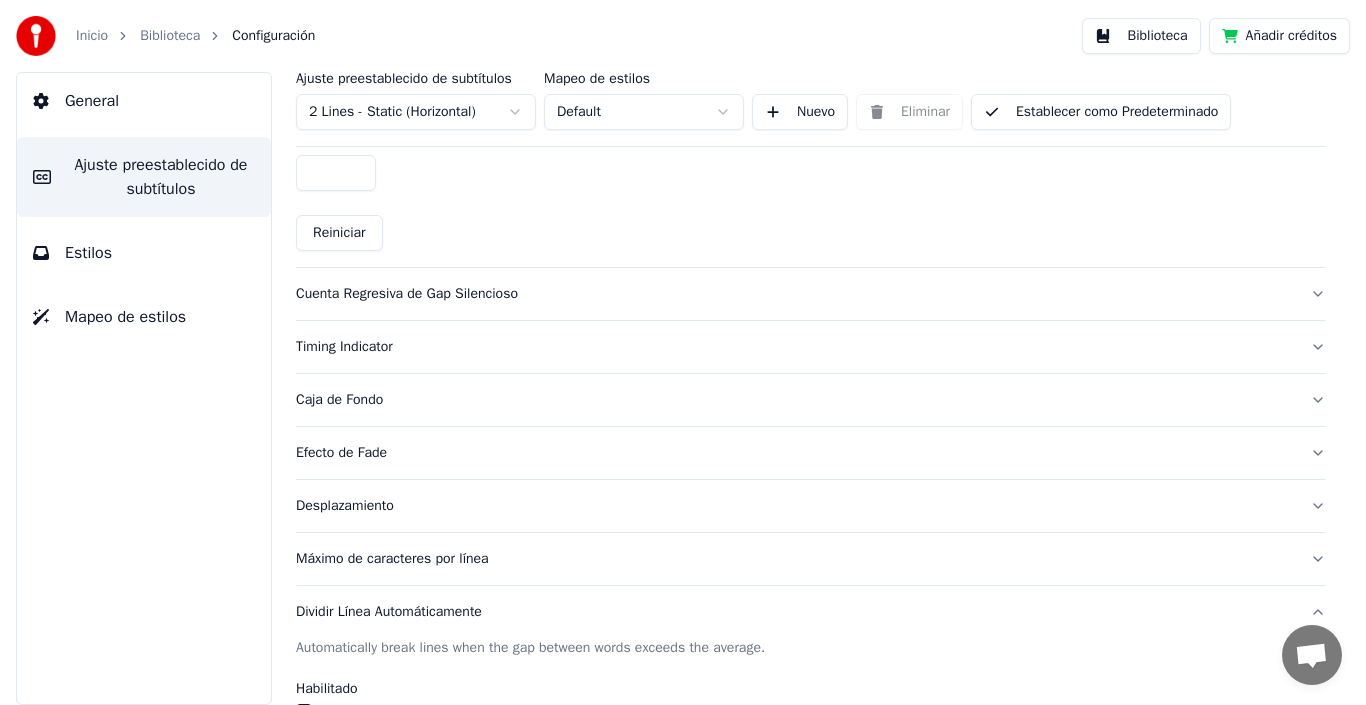 scroll, scrollTop: 419, scrollLeft: 0, axis: vertical 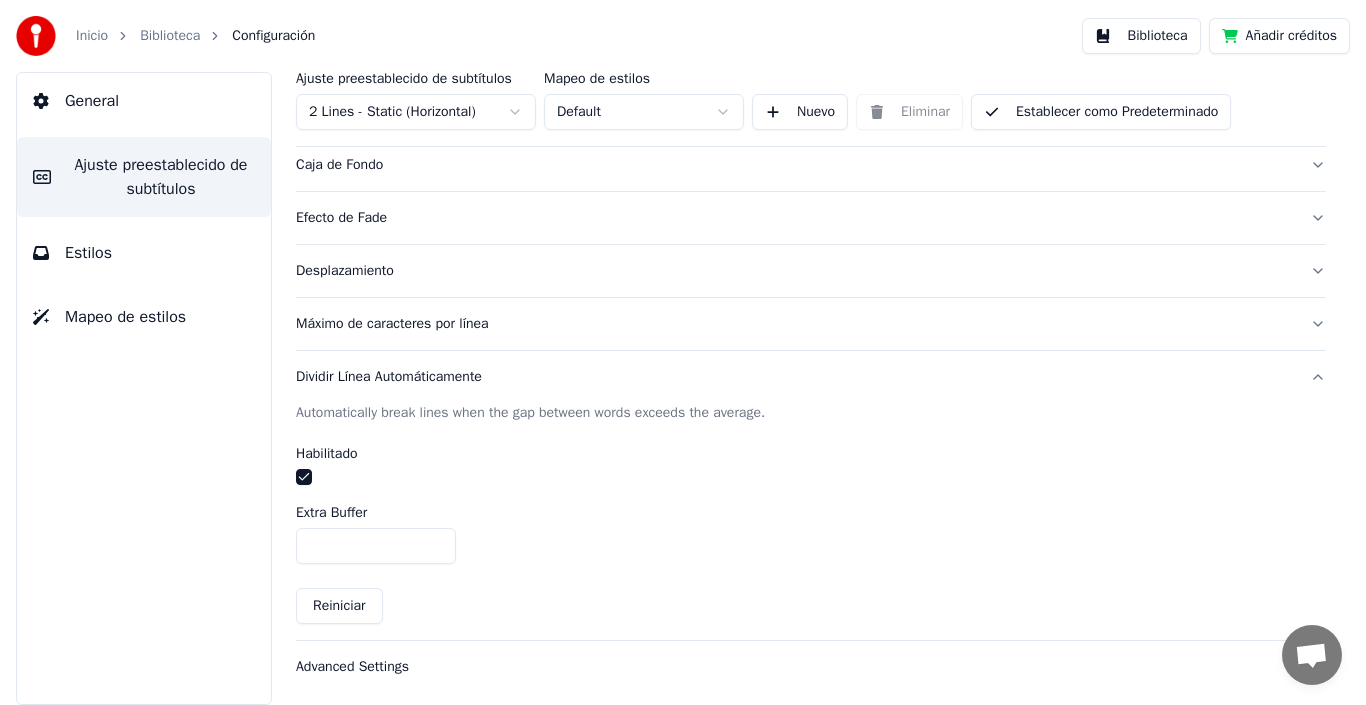 click on "Desplazamiento" at bounding box center (795, 271) 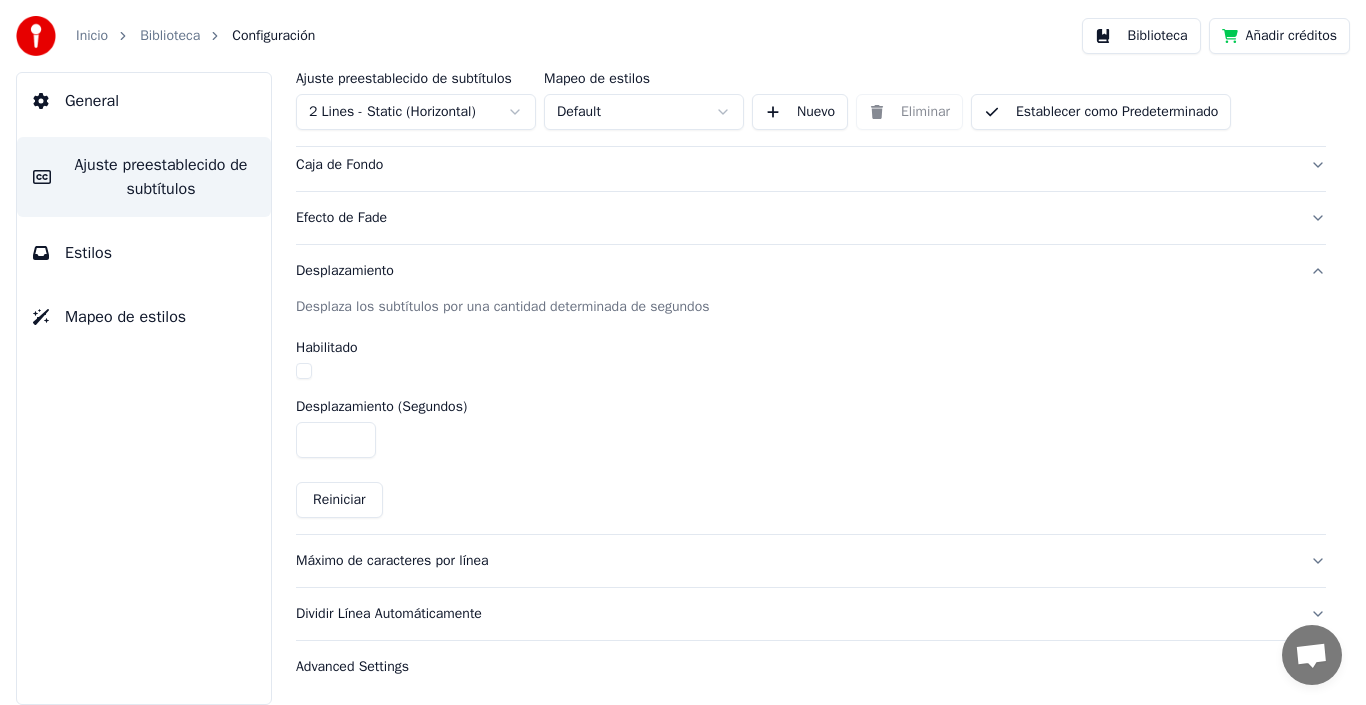 click on "Advanced Settings" at bounding box center [795, 667] 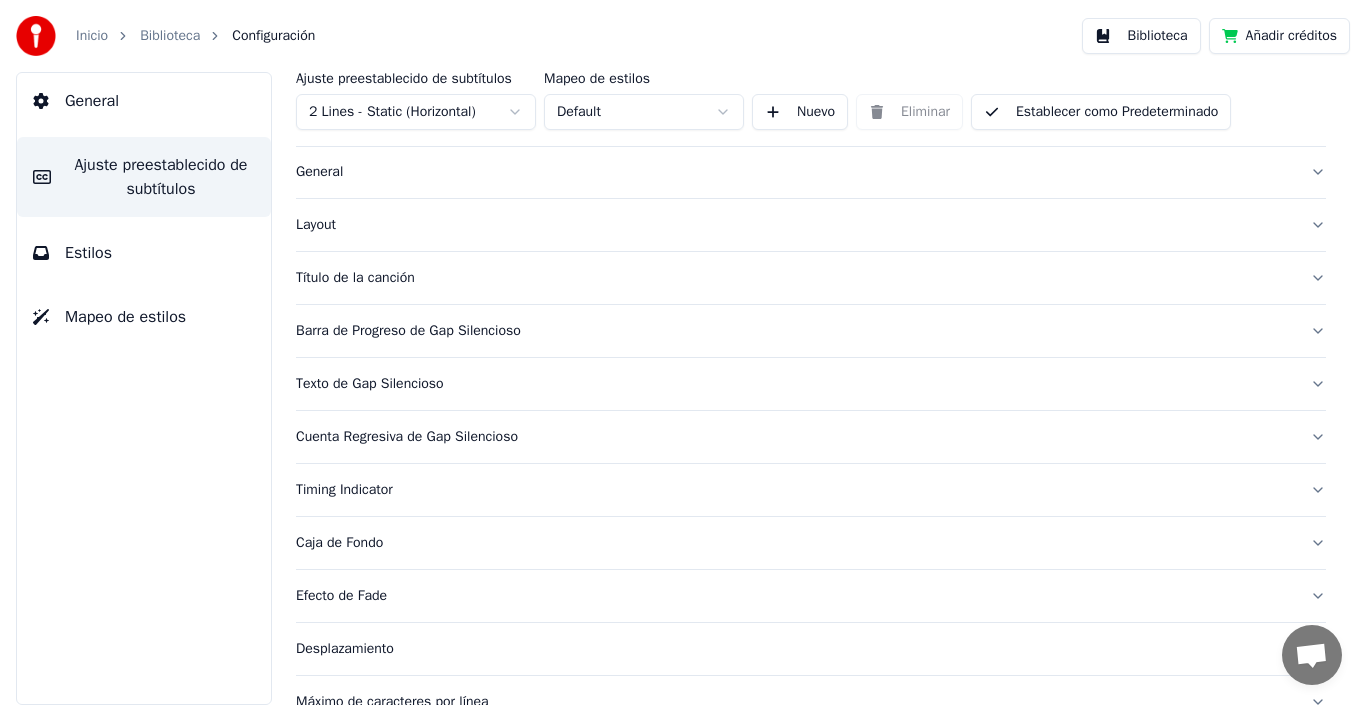 scroll, scrollTop: 0, scrollLeft: 0, axis: both 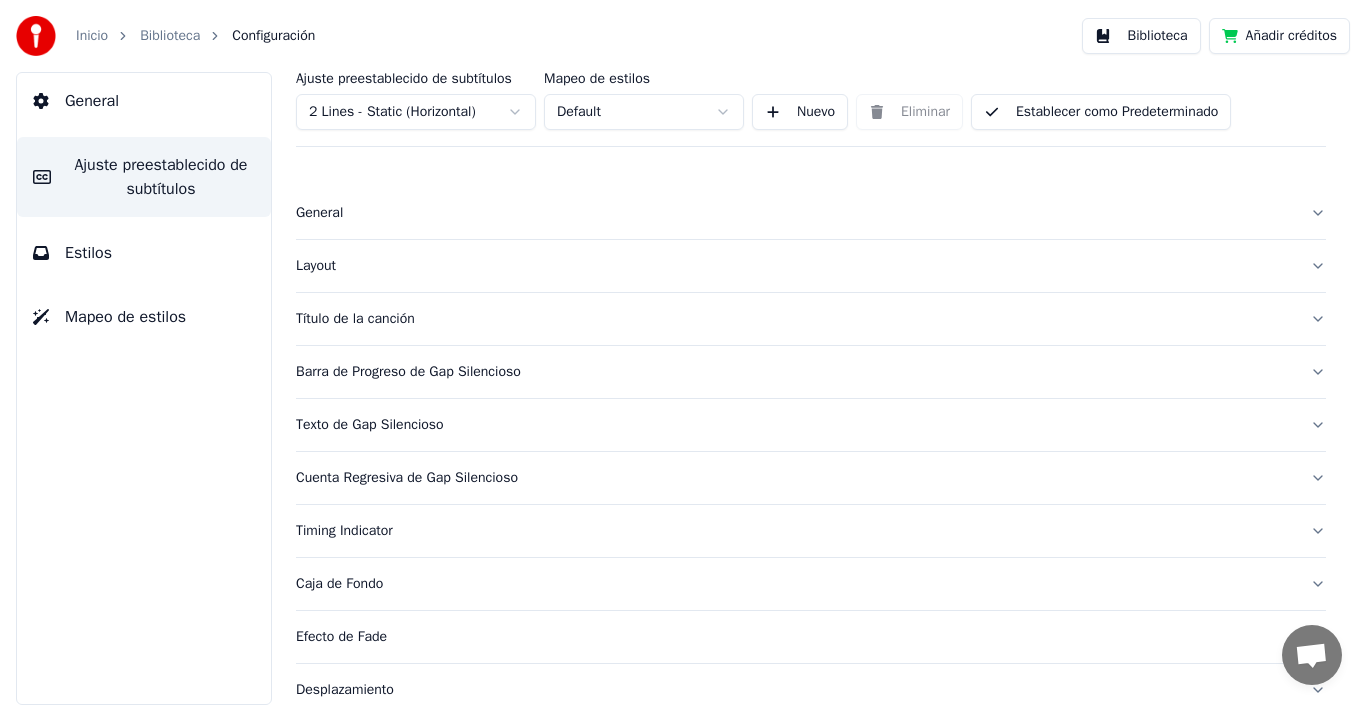 click on "Layout" at bounding box center (795, 266) 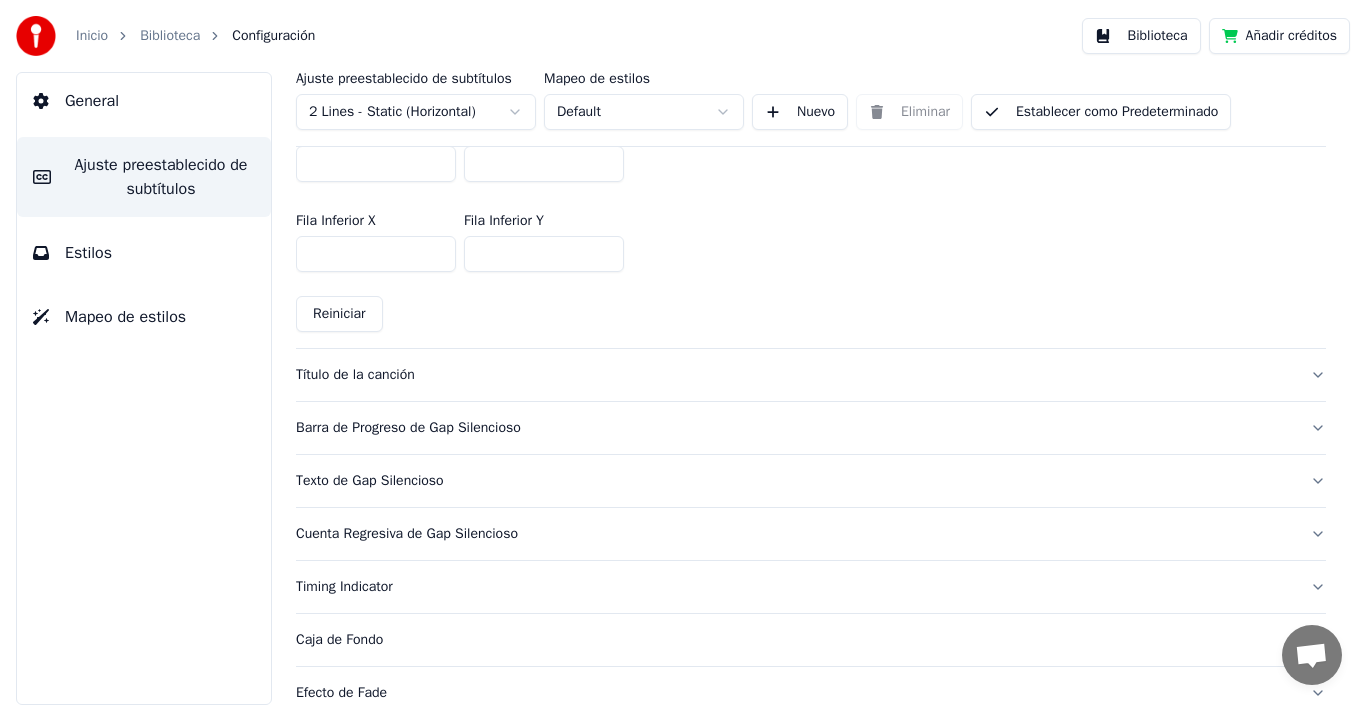 scroll, scrollTop: 640, scrollLeft: 0, axis: vertical 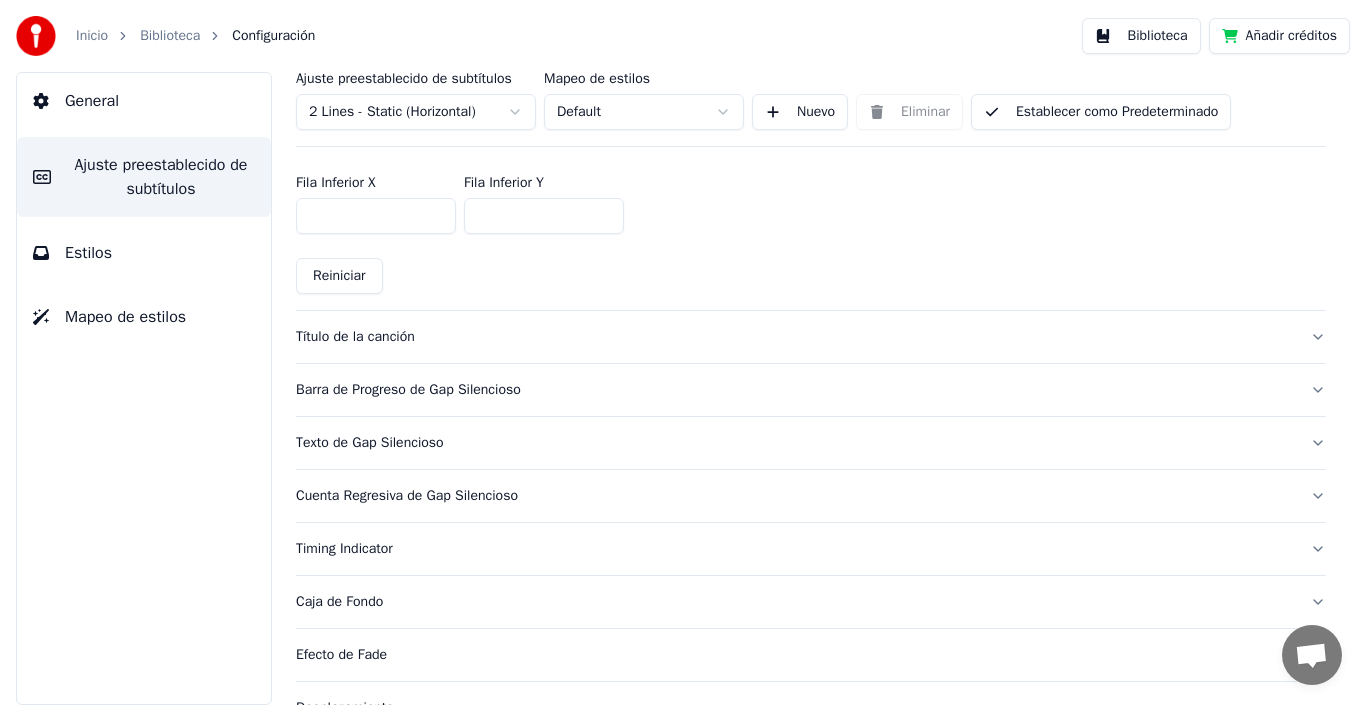 click on "Ajuste preestablecido de subtítulos 2 Lines - Static (Horizontal) Mapeo de estilos Default Nuevo Eliminar Establecer como Predeterminado General Layout Layout settings for subtitles Cantante 1 Cantante 2 Todos Arriba Centro Abajo Fila Superior X *** Fila Superior Y *** Fila Inferior X *** Fila Inferior Y *** Reiniciar Título de la canción Barra de Progreso de Gap Silencioso Texto de Gap Silencioso Cuenta Regresiva de Gap Silencioso Timing Indicator Caja de Fondo Efecto de Fade Desplazamiento Máximo de caracteres por línea Dividir Línea Automáticamente Advanced Settings" at bounding box center [811, 388] 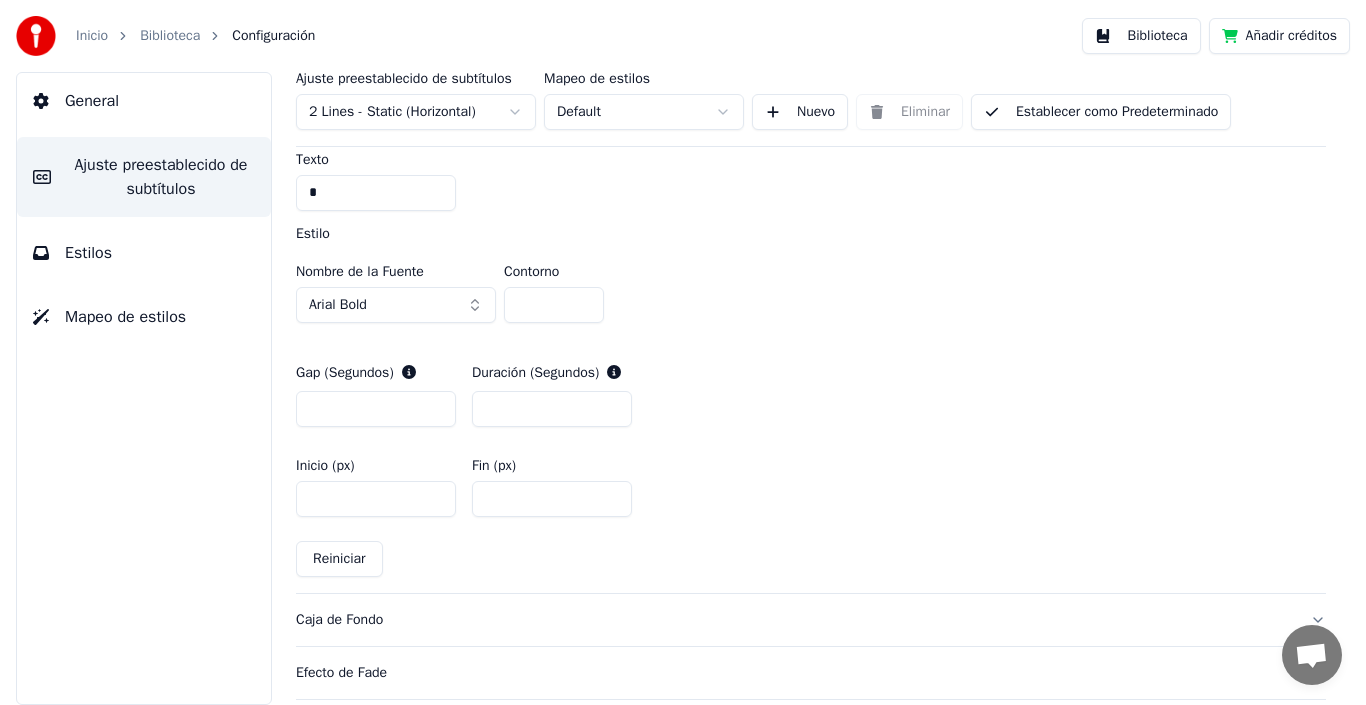 scroll, scrollTop: 840, scrollLeft: 0, axis: vertical 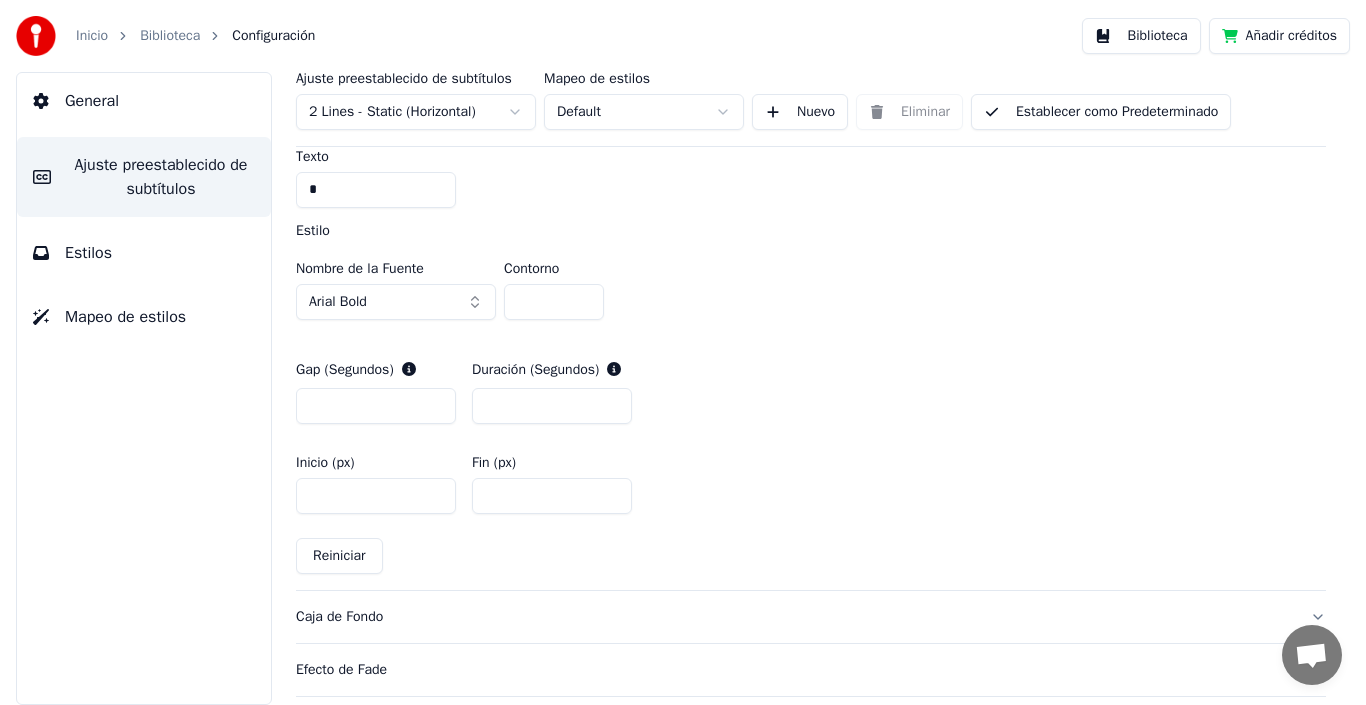 click on "Ajuste preestablecido de subtítulos 2 Lines - Static (Horizontal) Mapeo de estilos Default Nuevo Eliminar Establecer como Predeterminado General Layout Título de la canción Barra de Progreso de Gap Silencioso Texto de Gap Silencioso Cuenta Regresiva de Gap Silencioso Timing Indicator A visual cue that shows when to start singing by indicating the timing before the lyrics are highlighted Habilitado Color Automático Tamaño Automático Texto * Estilo Nombre de la Fuente Arial Bold Contorno * Gap (Segundos) * Duración (Segundos) * Inicio (px) **** Fin (px) *** Reiniciar Caja de Fondo Efecto de Fade Desplazamiento Máximo de caracteres por línea Dividir Línea Automáticamente Advanced Settings" at bounding box center [811, 388] 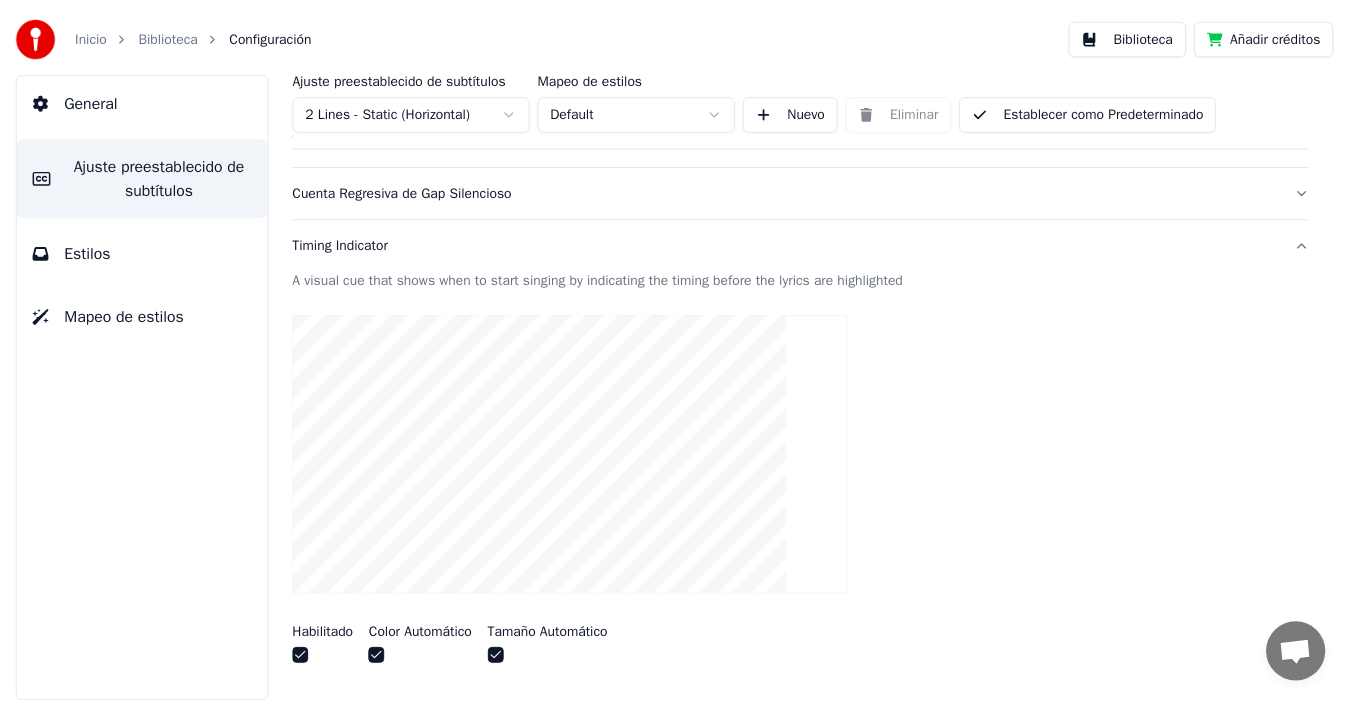 scroll, scrollTop: 0, scrollLeft: 0, axis: both 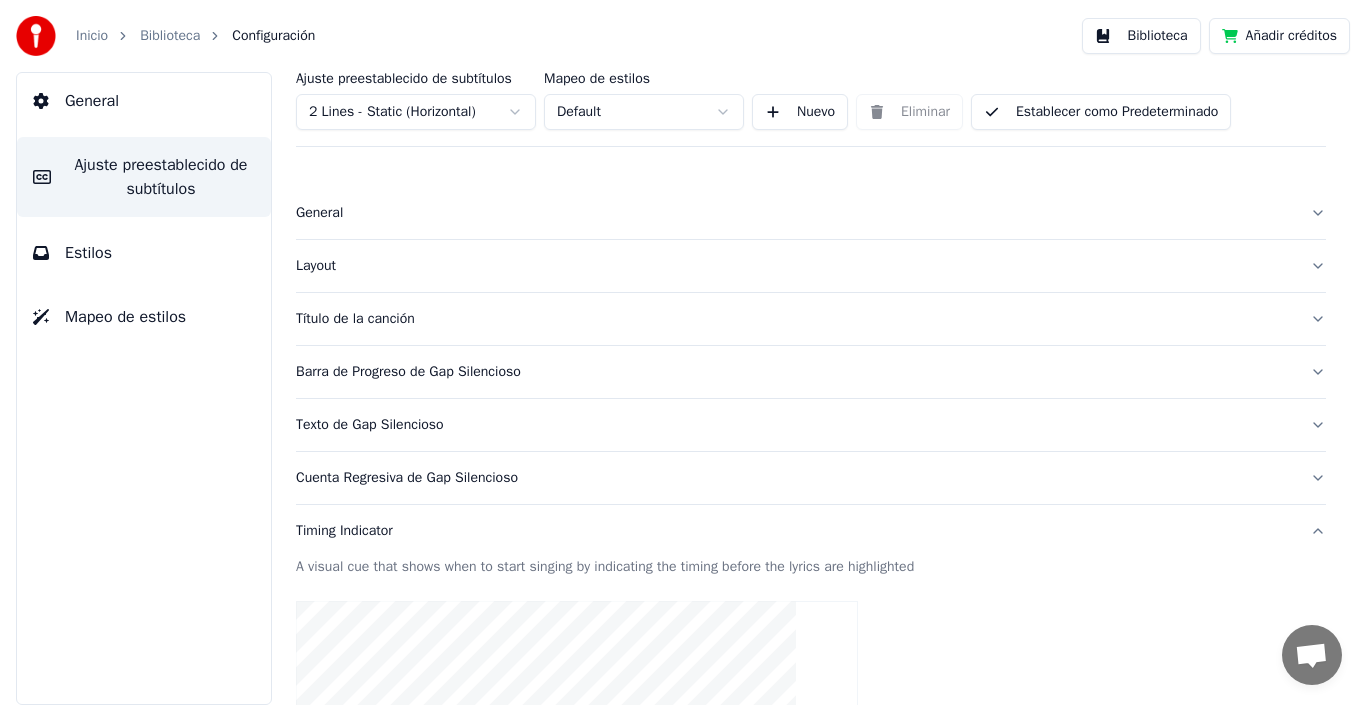 click on "General" at bounding box center [144, 101] 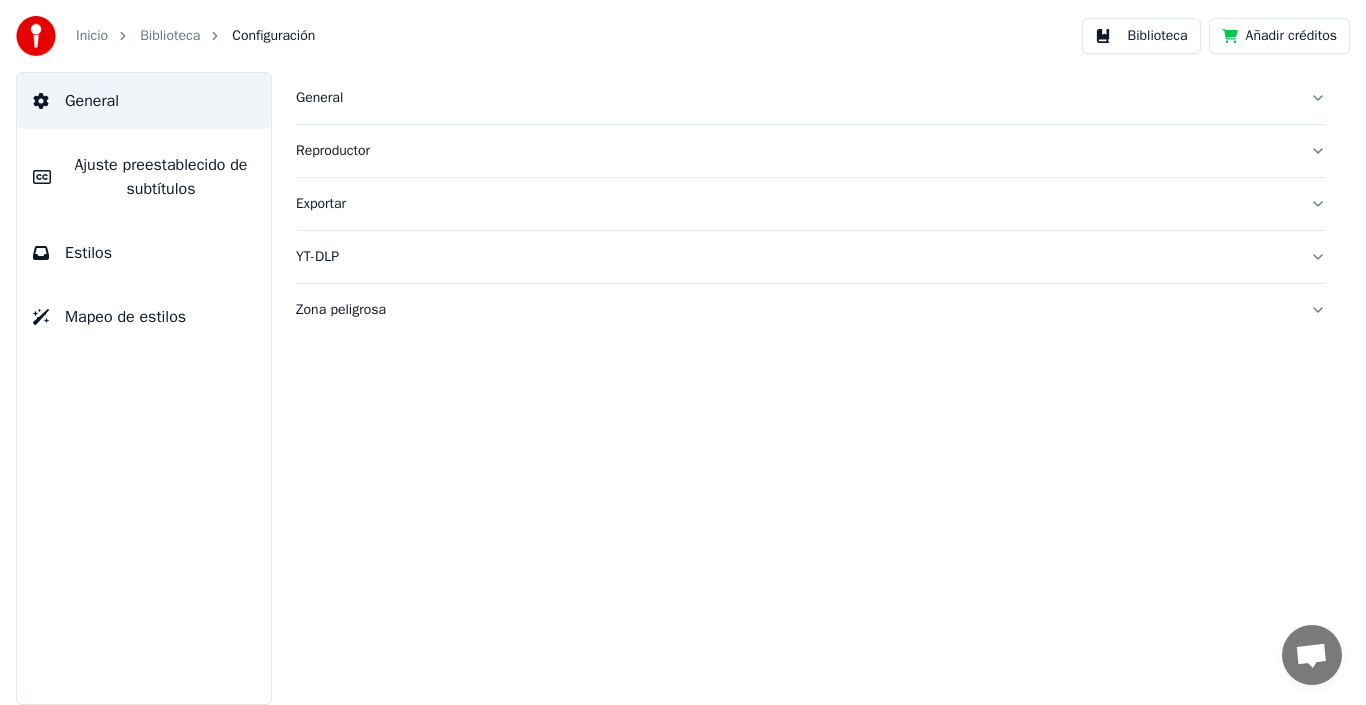 click on "General" at bounding box center (795, 98) 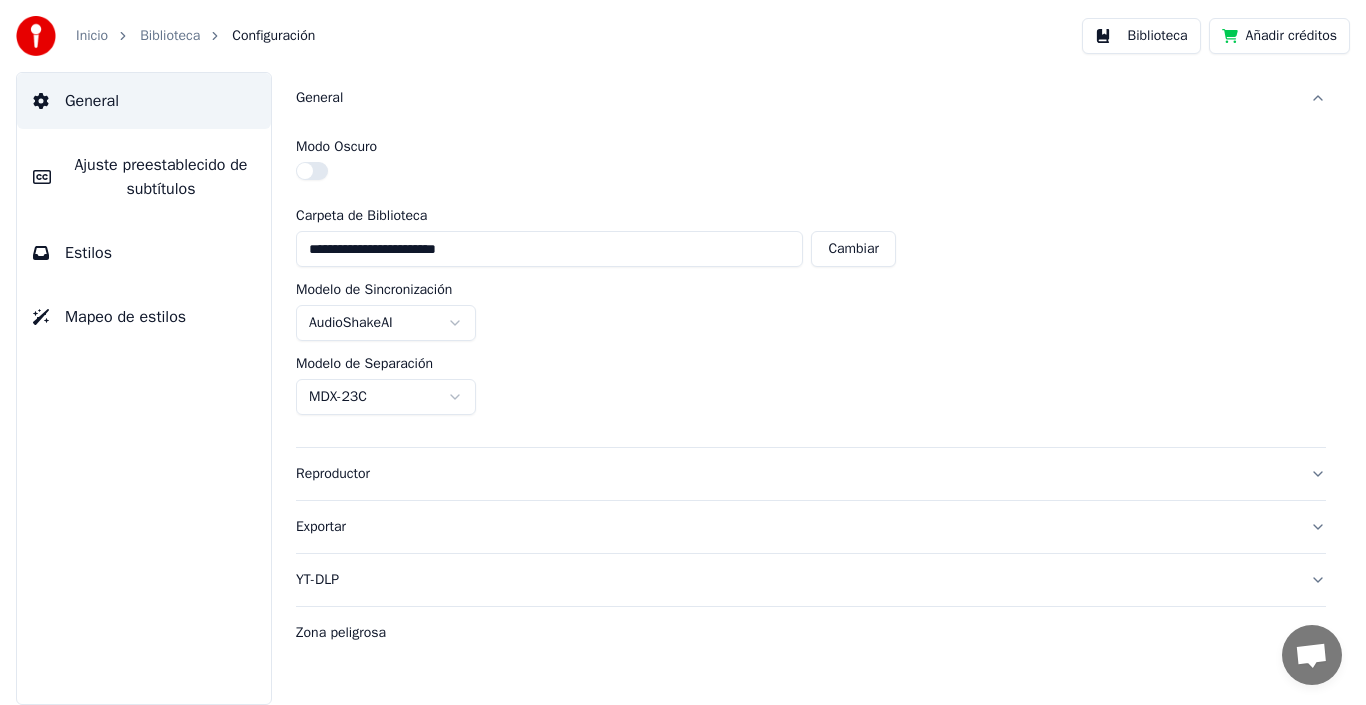 click on "Biblioteca" at bounding box center [1141, 36] 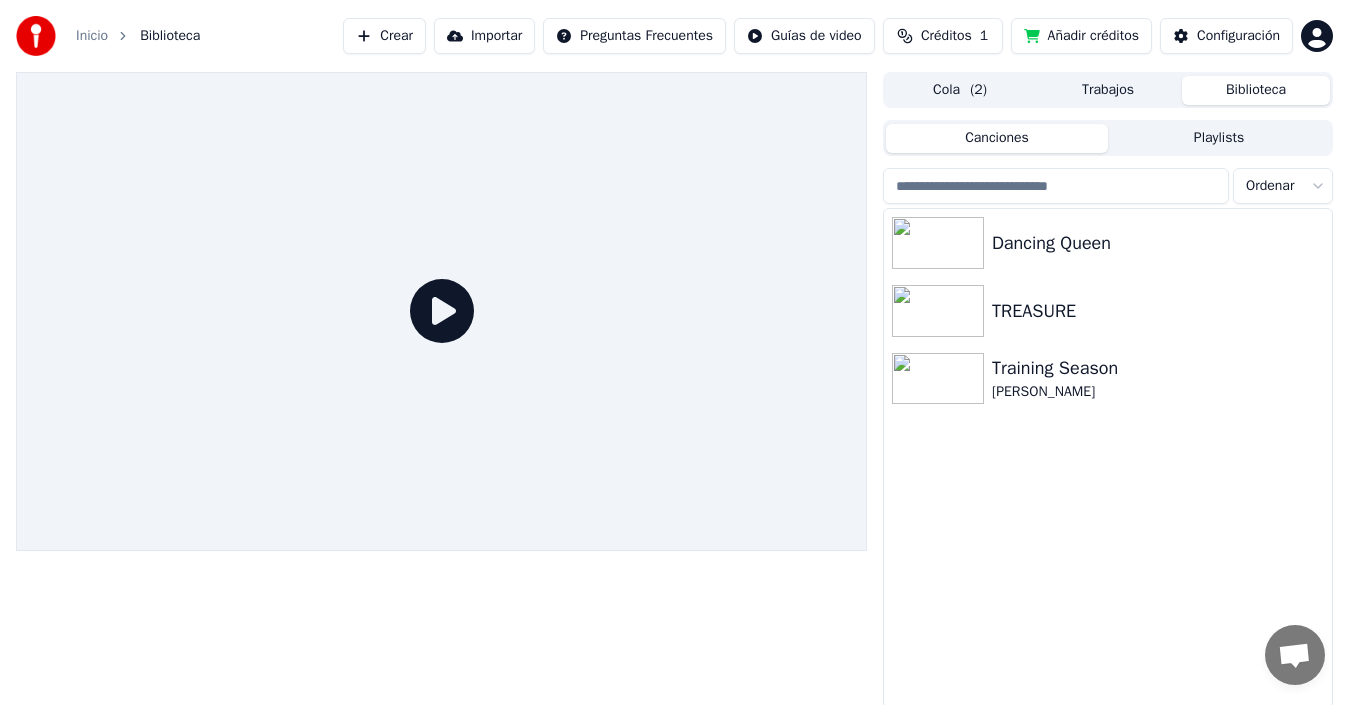 click on "Trabajos" at bounding box center [1108, 90] 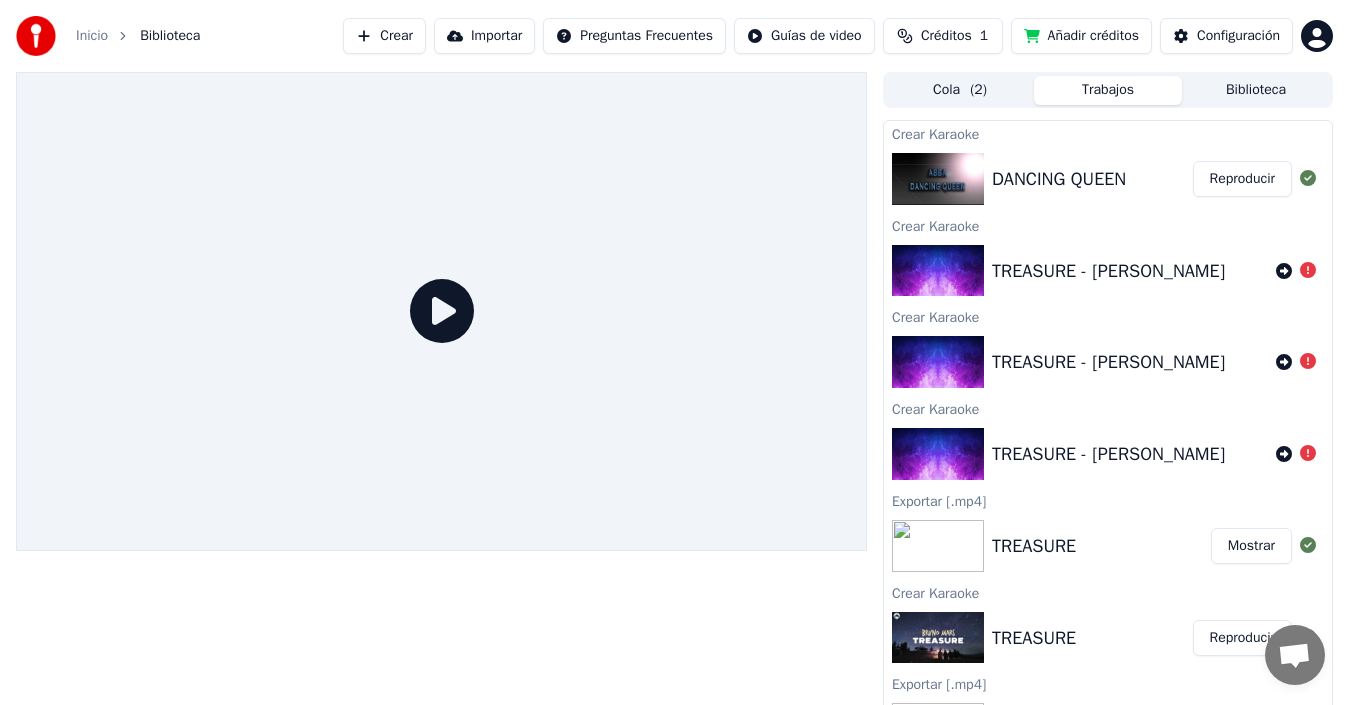 click 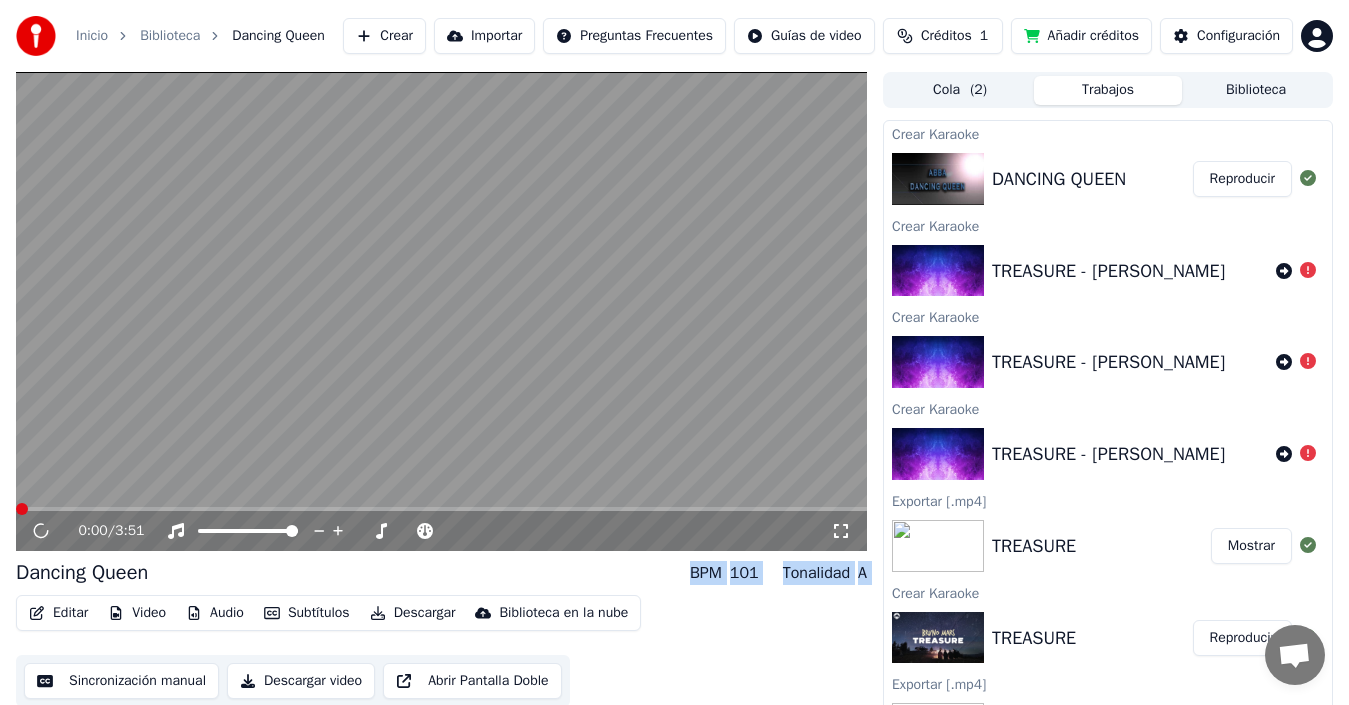 drag, startPoint x: 94, startPoint y: 566, endPoint x: 69, endPoint y: 623, distance: 62.241467 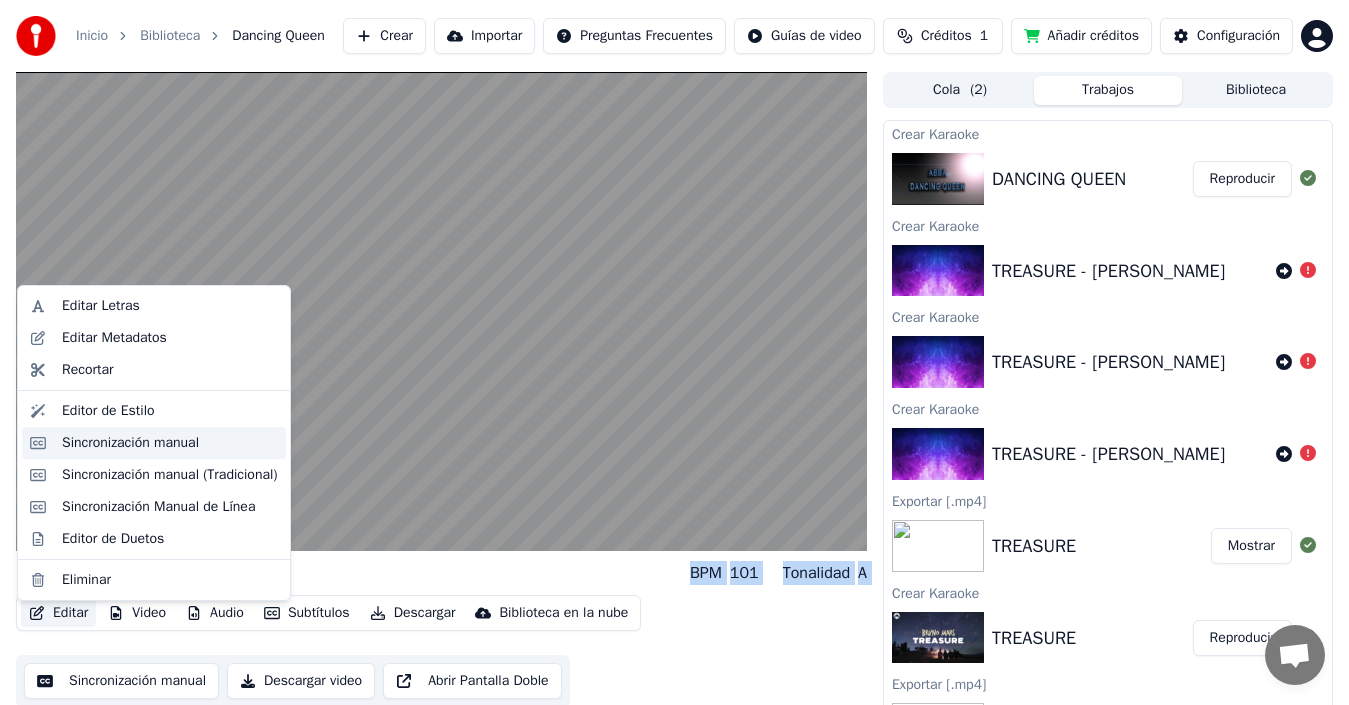 click on "Sincronización manual" at bounding box center [130, 443] 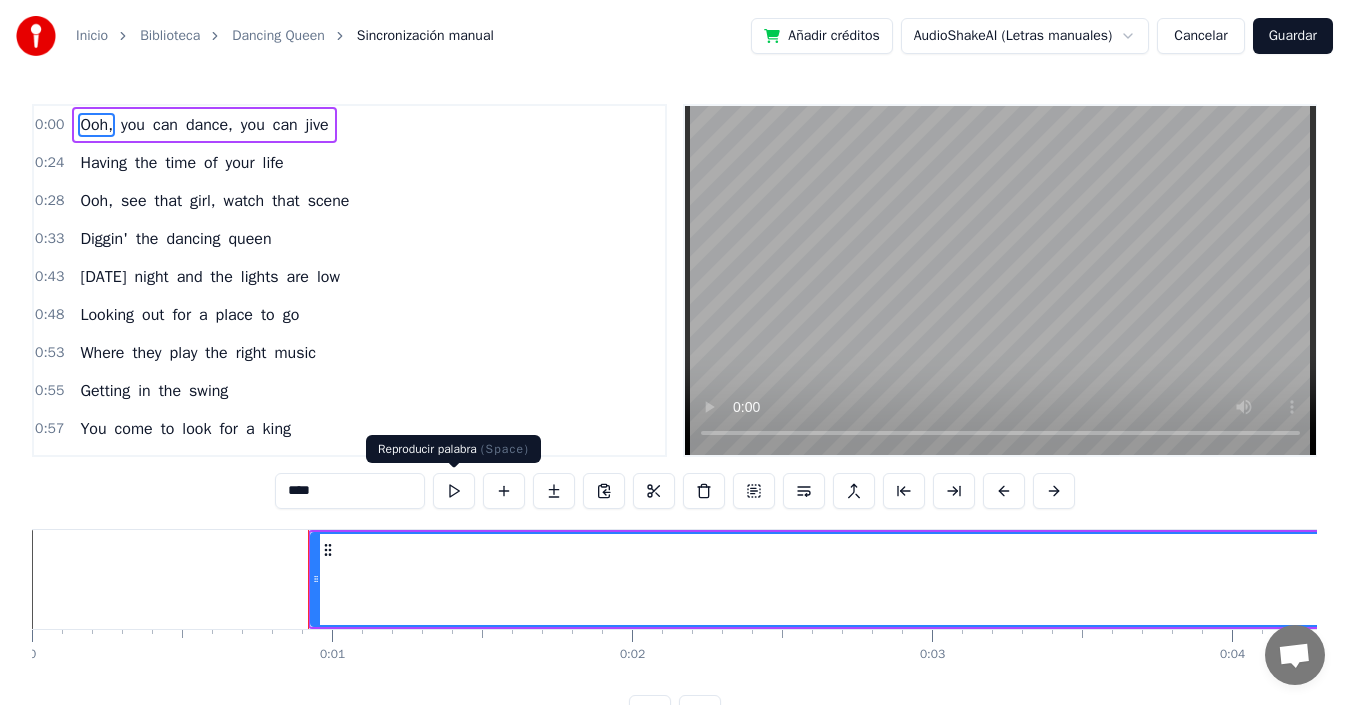 click at bounding box center [454, 491] 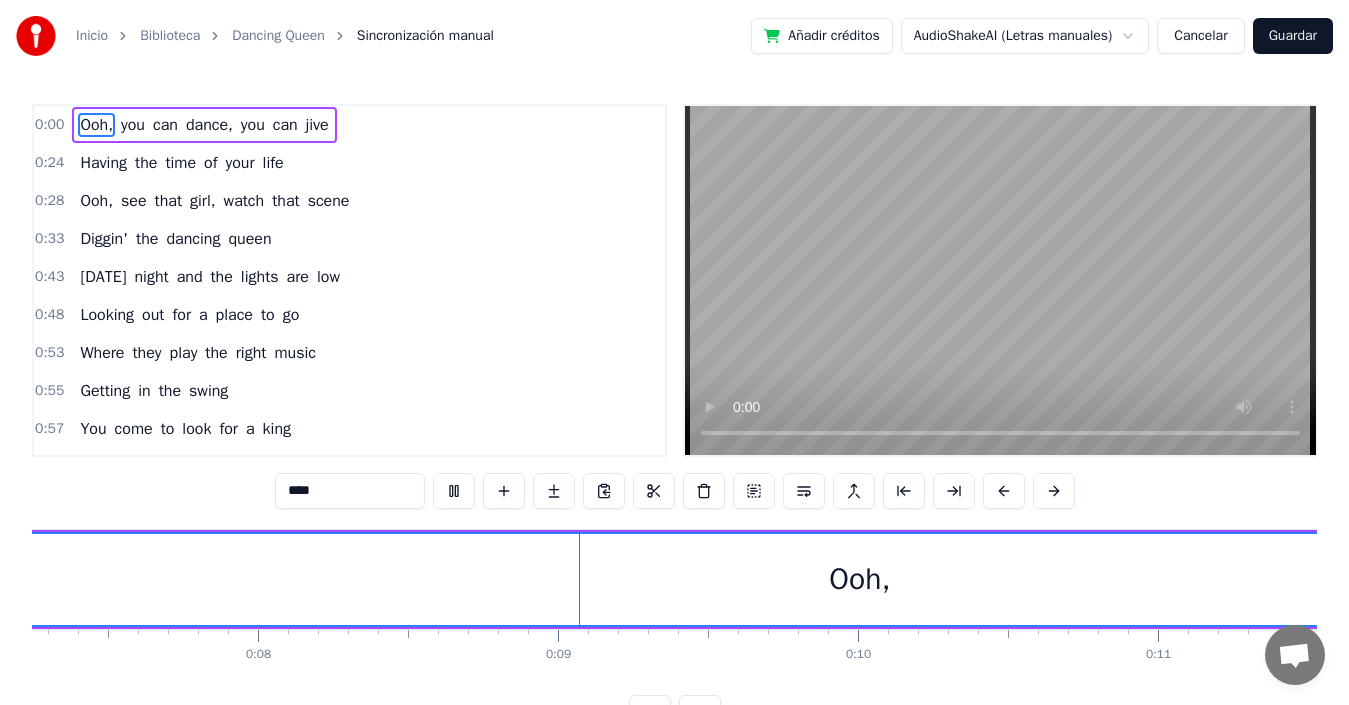 scroll, scrollTop: 0, scrollLeft: 2428, axis: horizontal 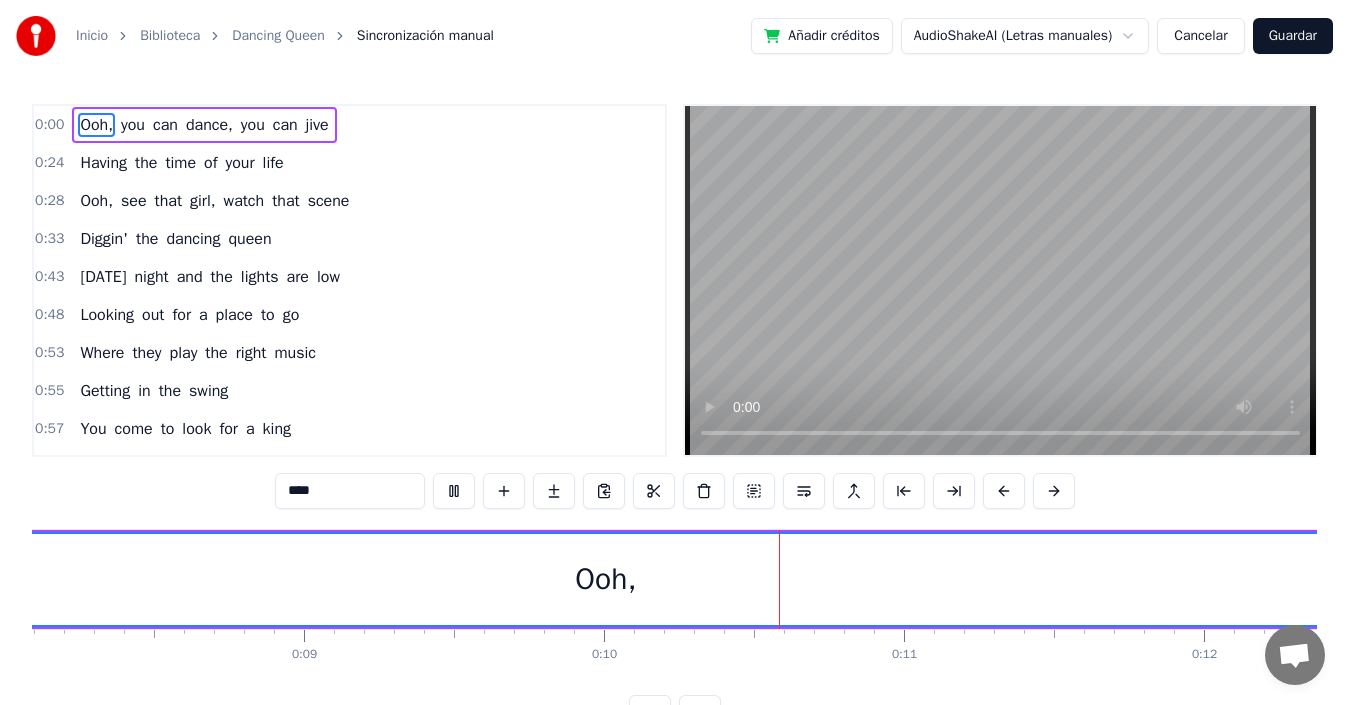 click at bounding box center [454, 491] 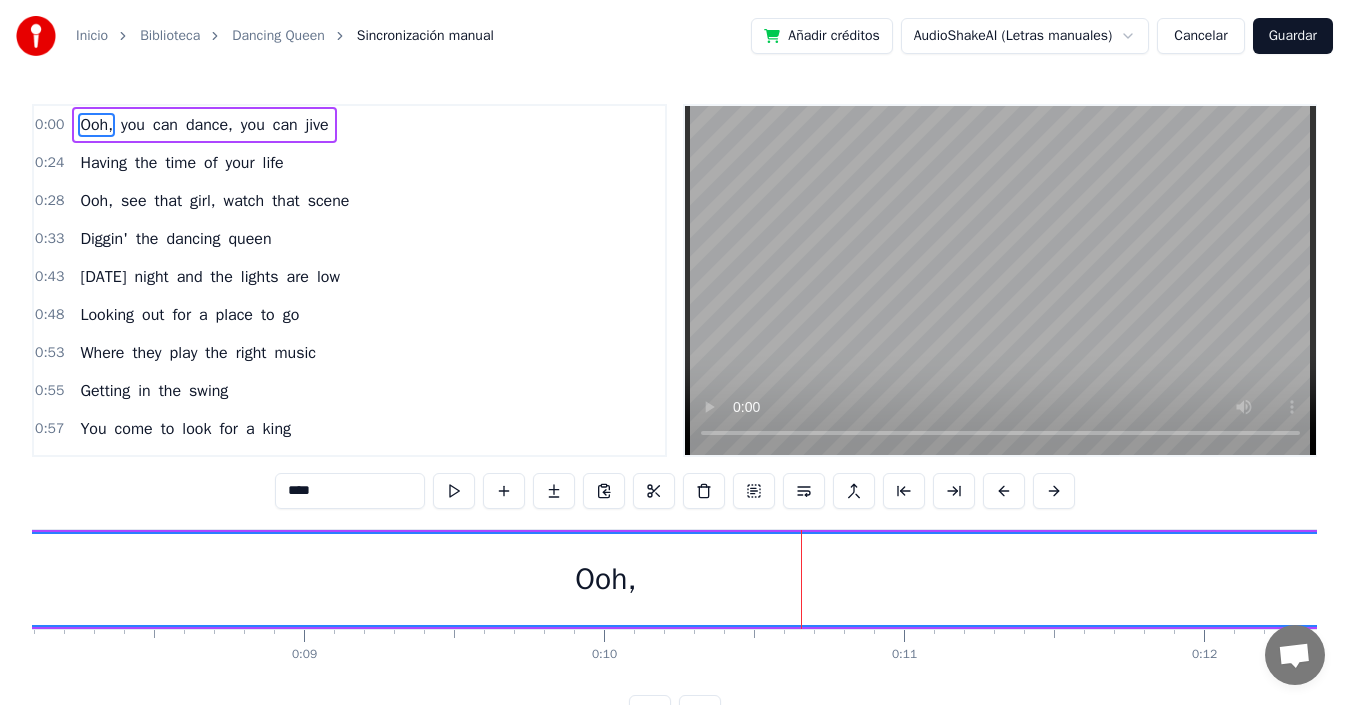drag, startPoint x: 598, startPoint y: 590, endPoint x: 784, endPoint y: 590, distance: 186 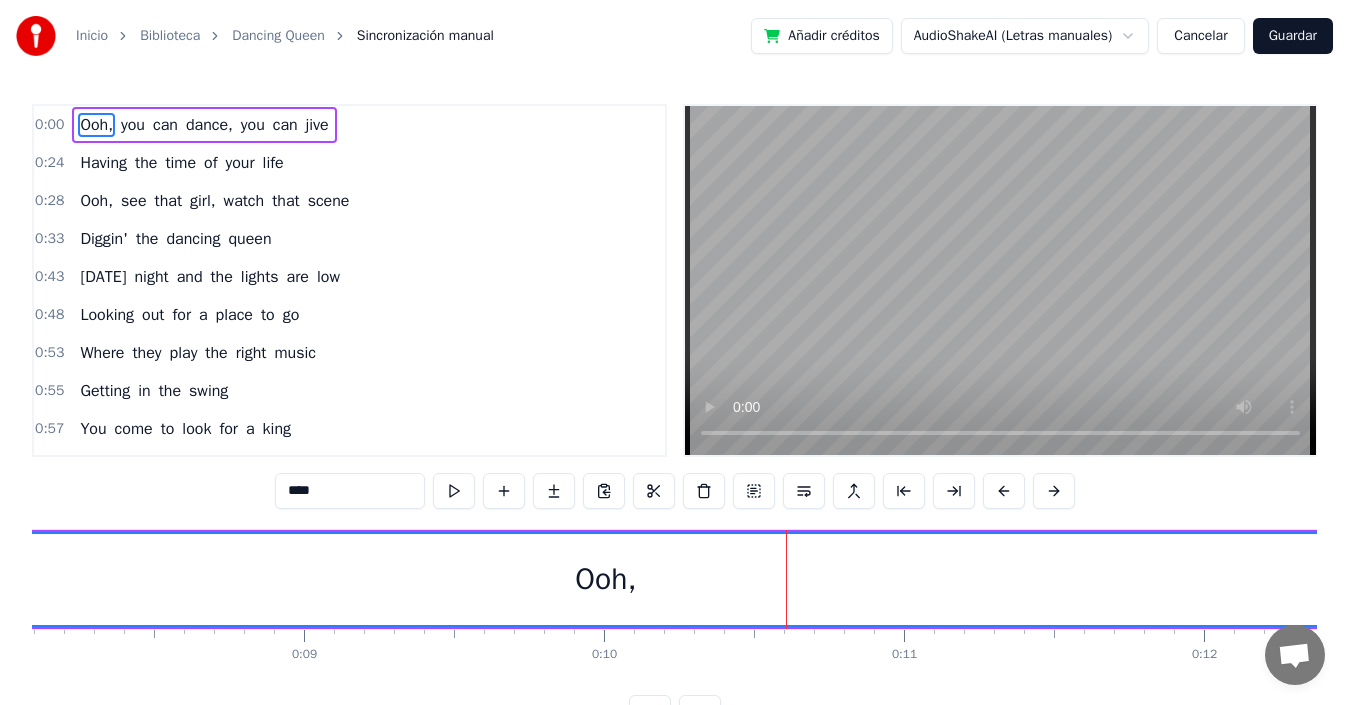 click on "Ooh," at bounding box center [96, 125] 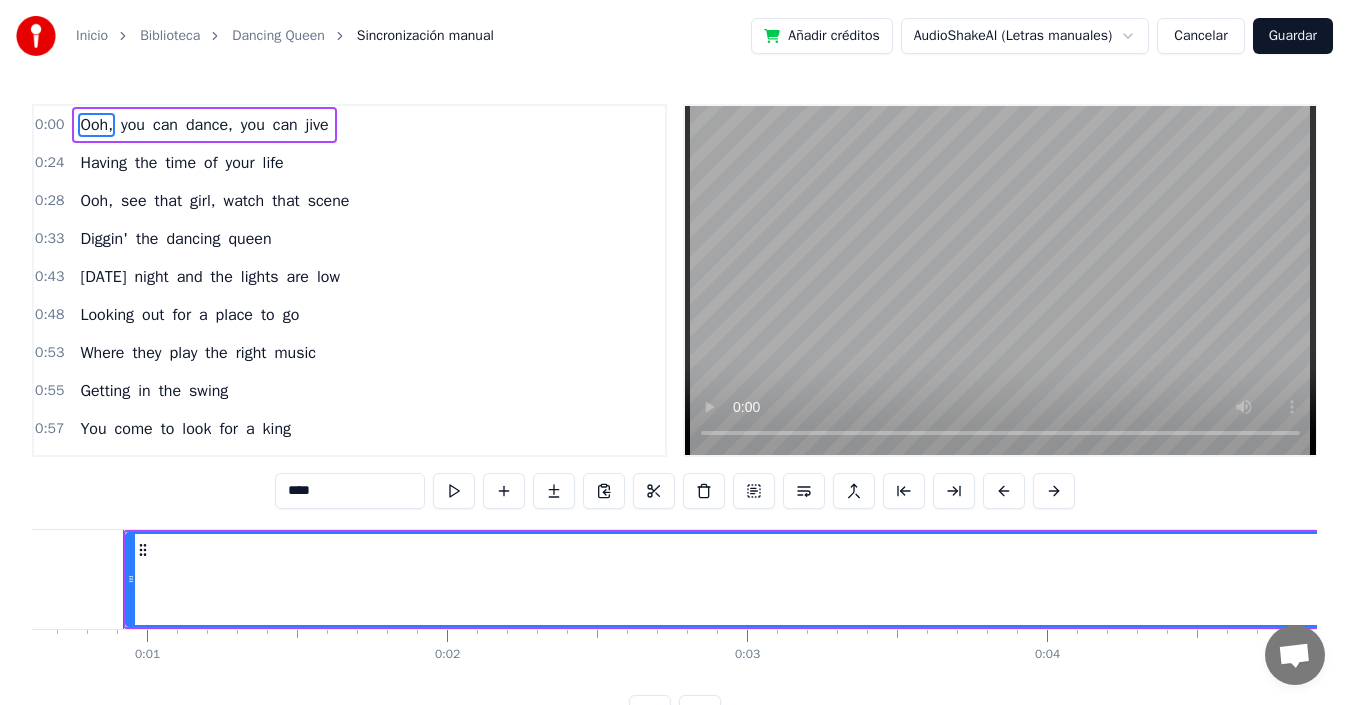 scroll, scrollTop: 0, scrollLeft: 175, axis: horizontal 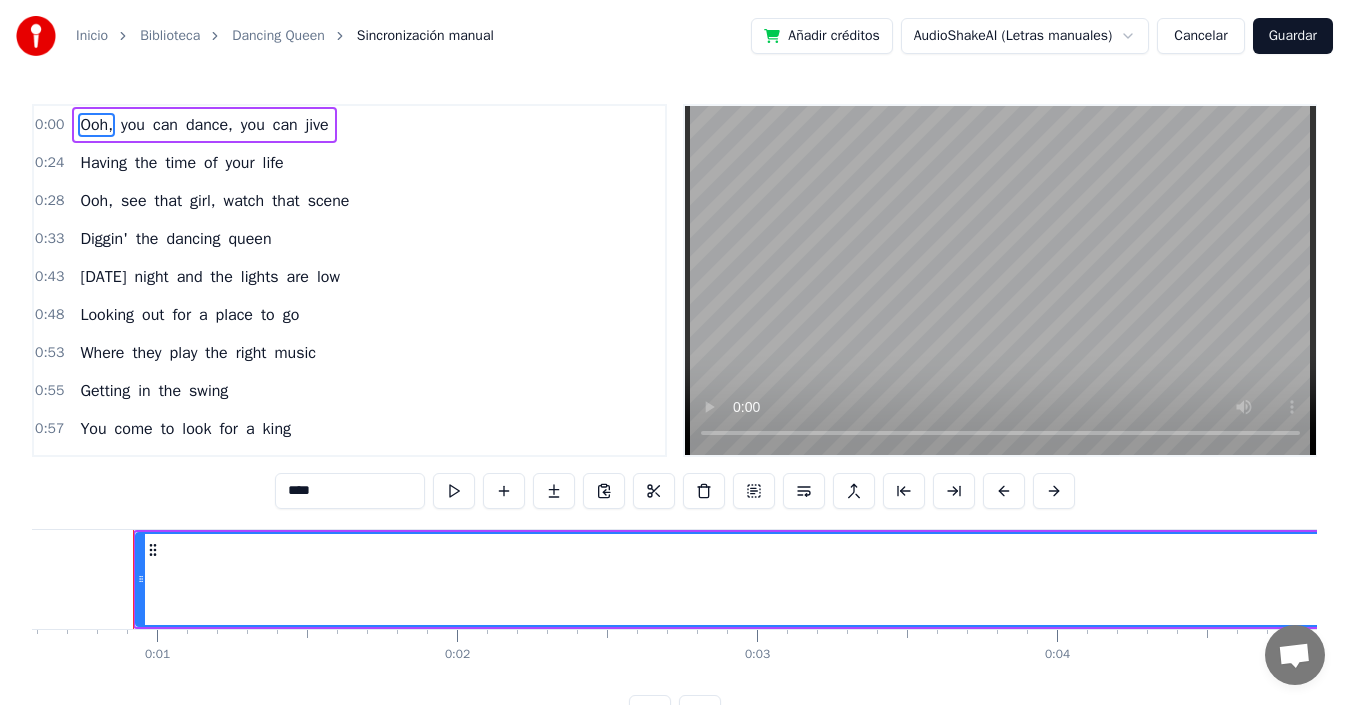 drag, startPoint x: 748, startPoint y: 585, endPoint x: 260, endPoint y: 587, distance: 488.0041 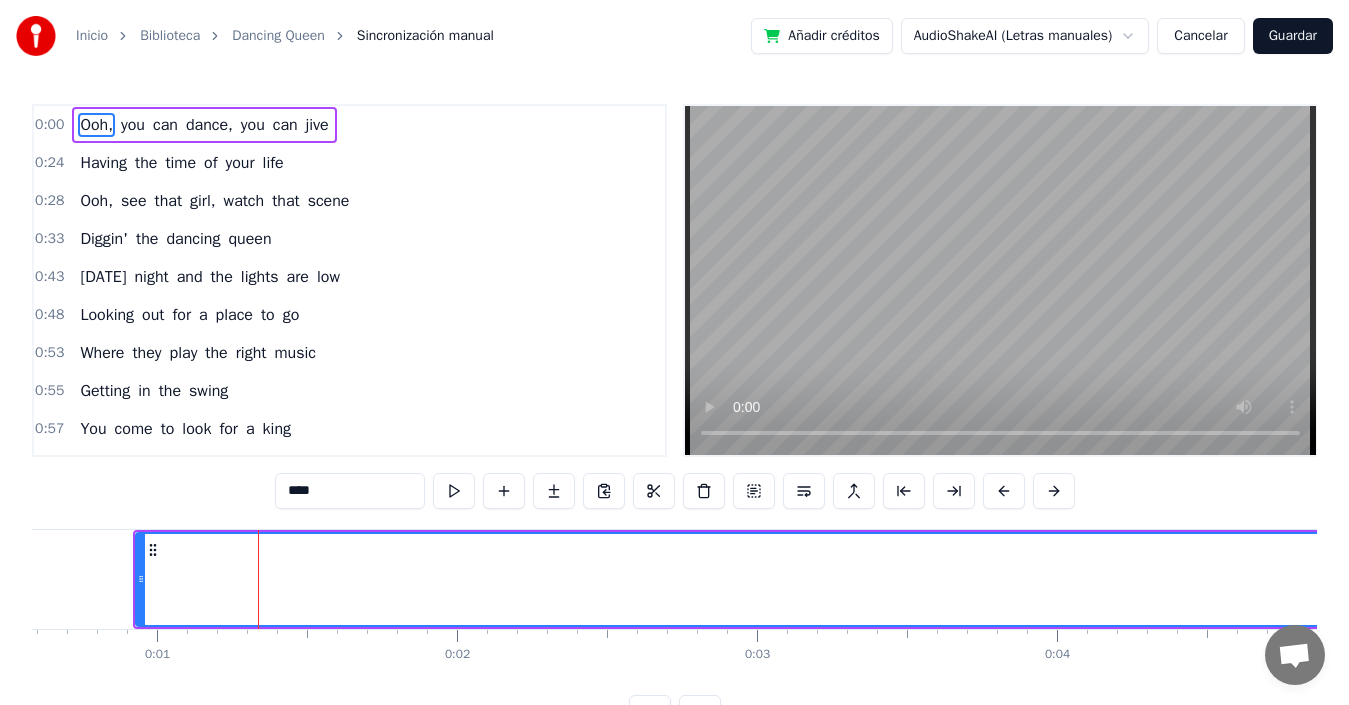 click on "Ooh," at bounding box center (2859, 579) 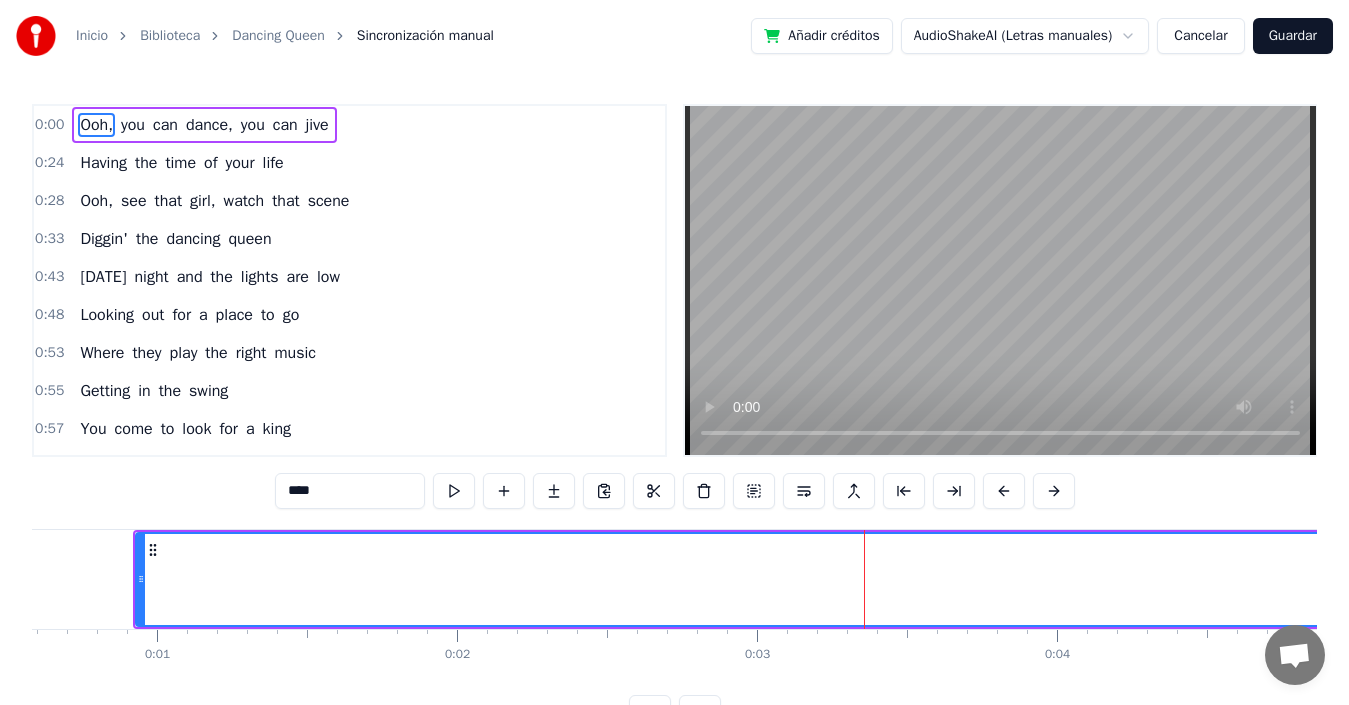 click on "Ooh," at bounding box center [2859, 579] 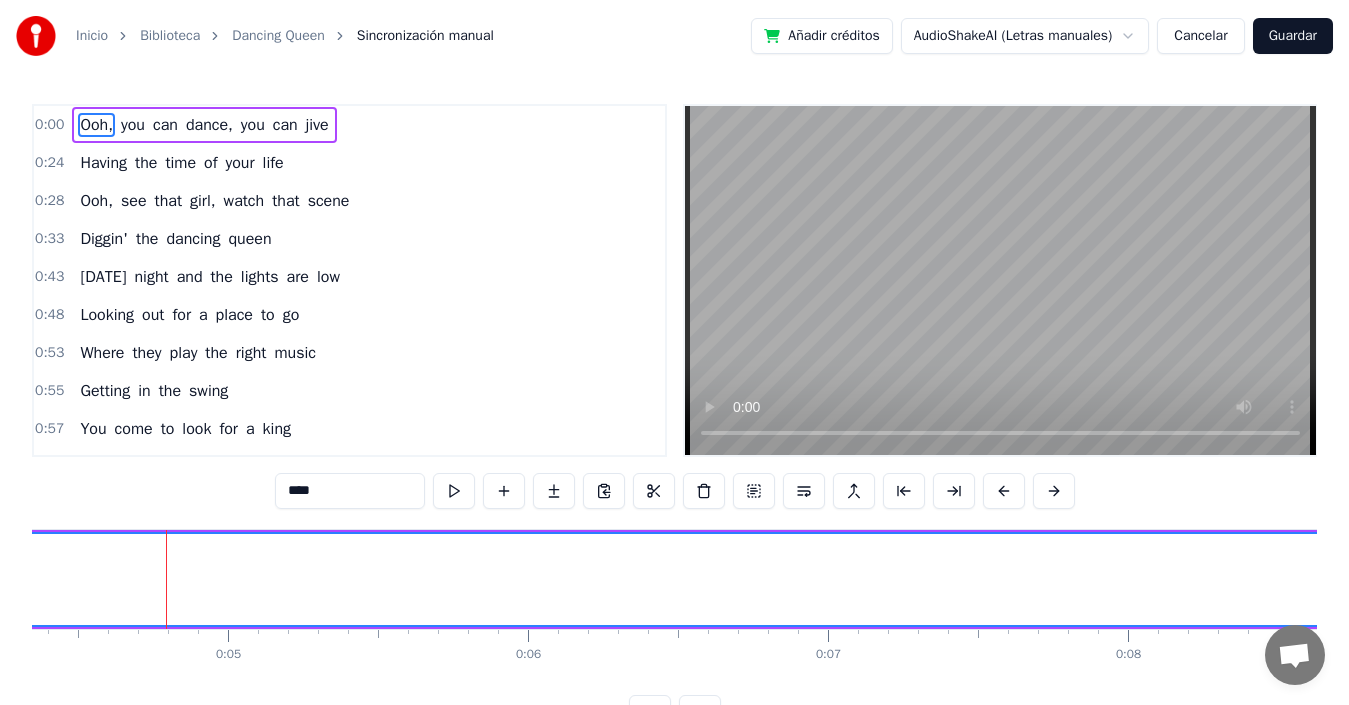 scroll, scrollTop: 0, scrollLeft: 1338, axis: horizontal 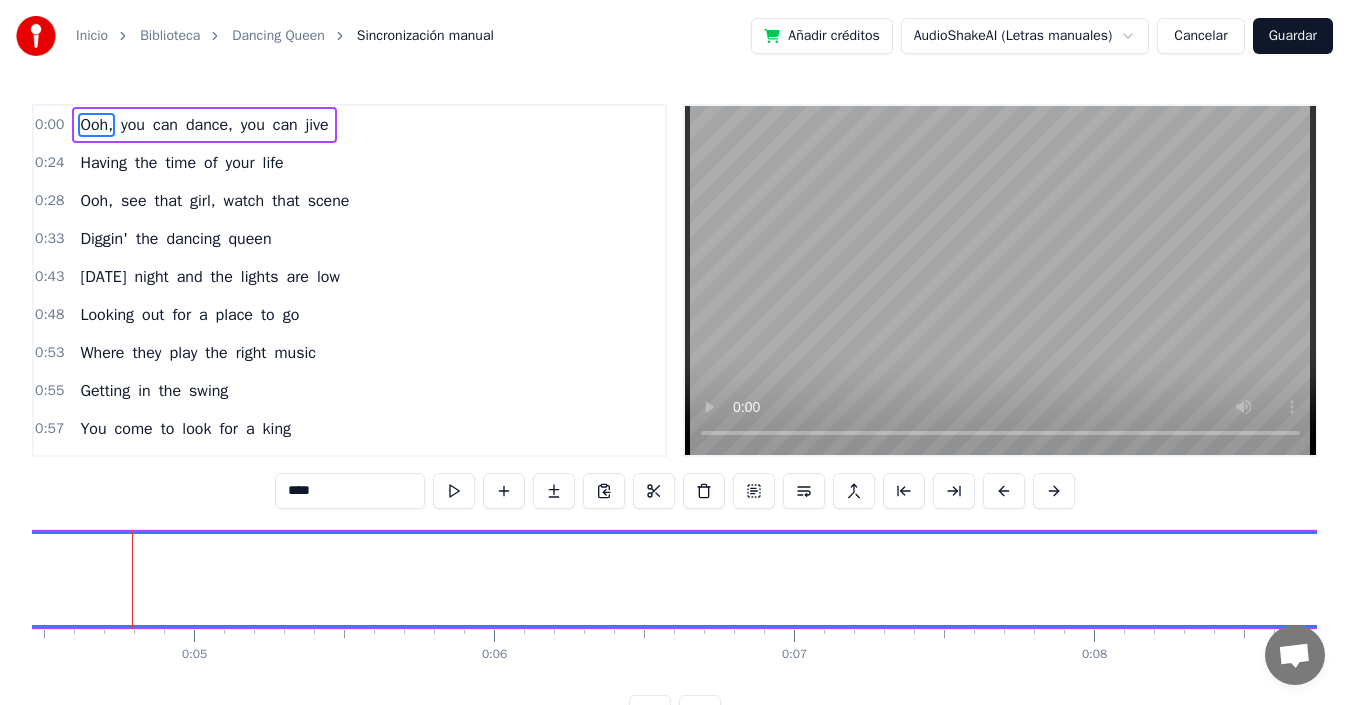 click on "Ooh," at bounding box center [1696, 579] 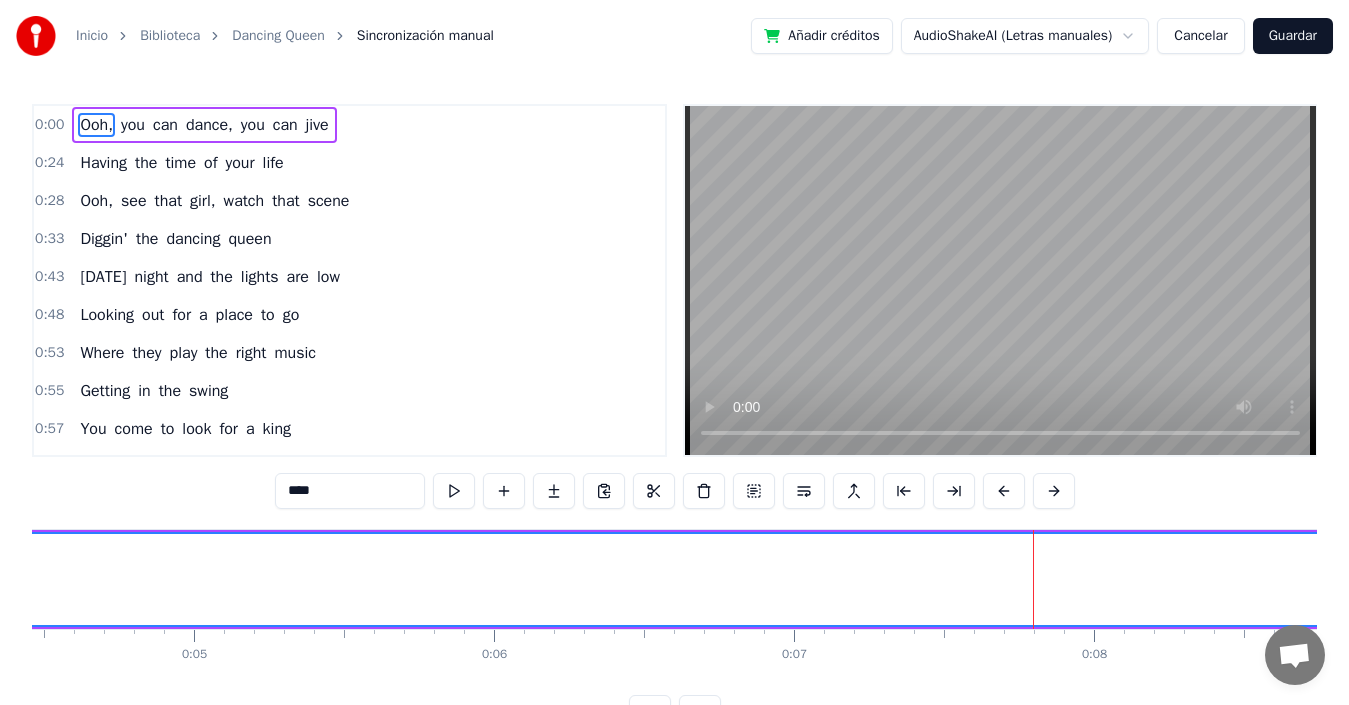 click on "Ooh," at bounding box center [1696, 579] 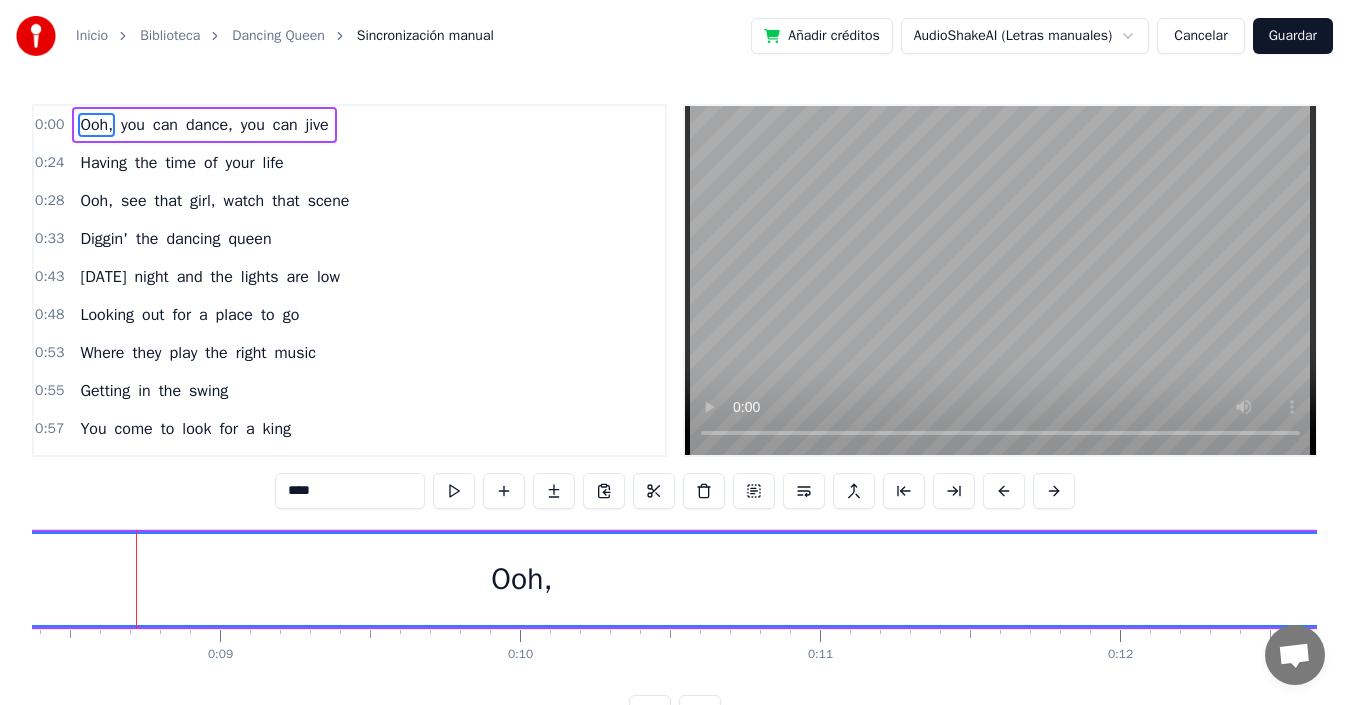 scroll, scrollTop: 0, scrollLeft: 2516, axis: horizontal 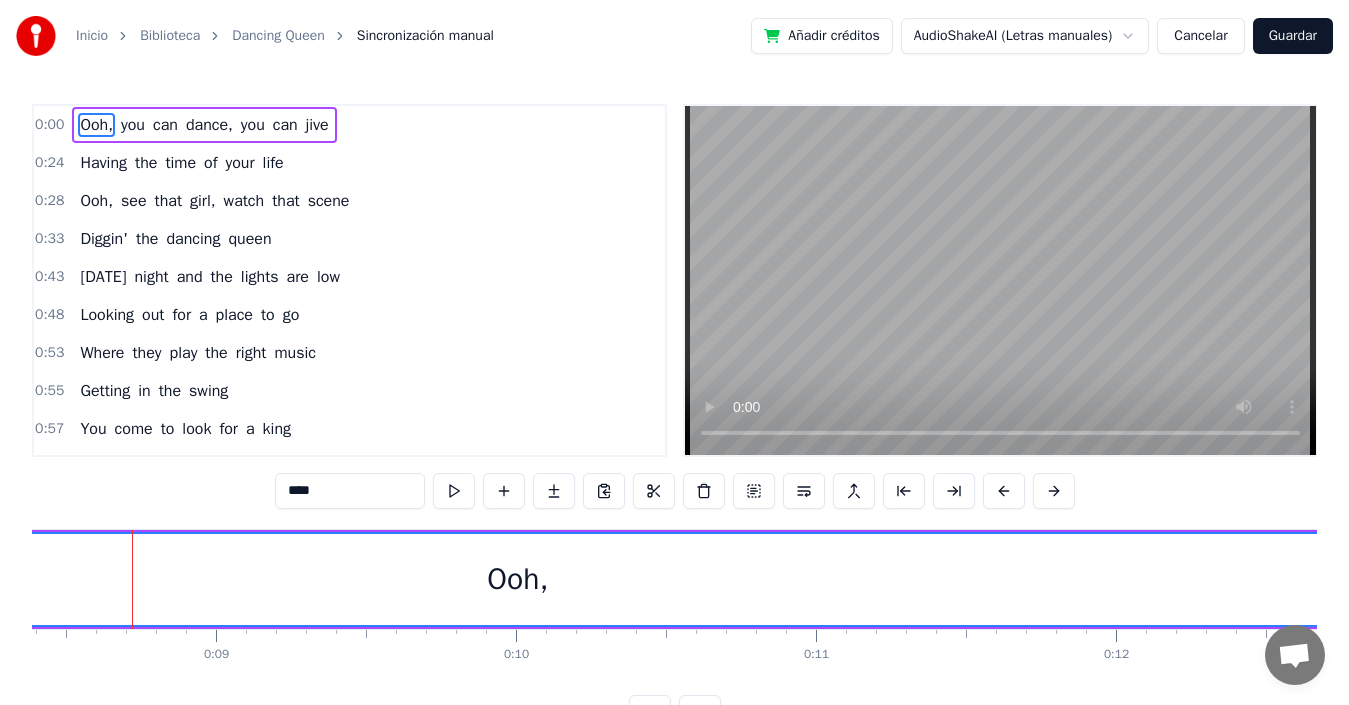 click on "Ooh," at bounding box center (517, 579) 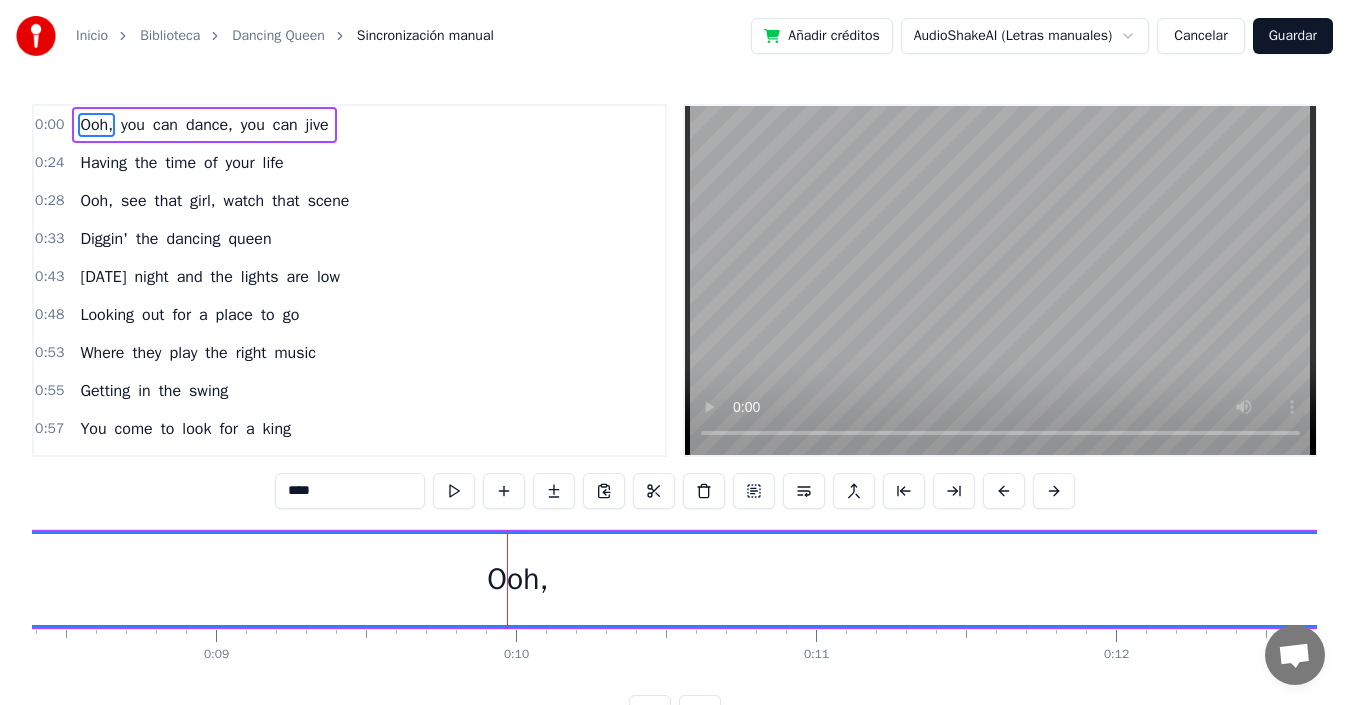 click on "Ooh," at bounding box center [517, 579] 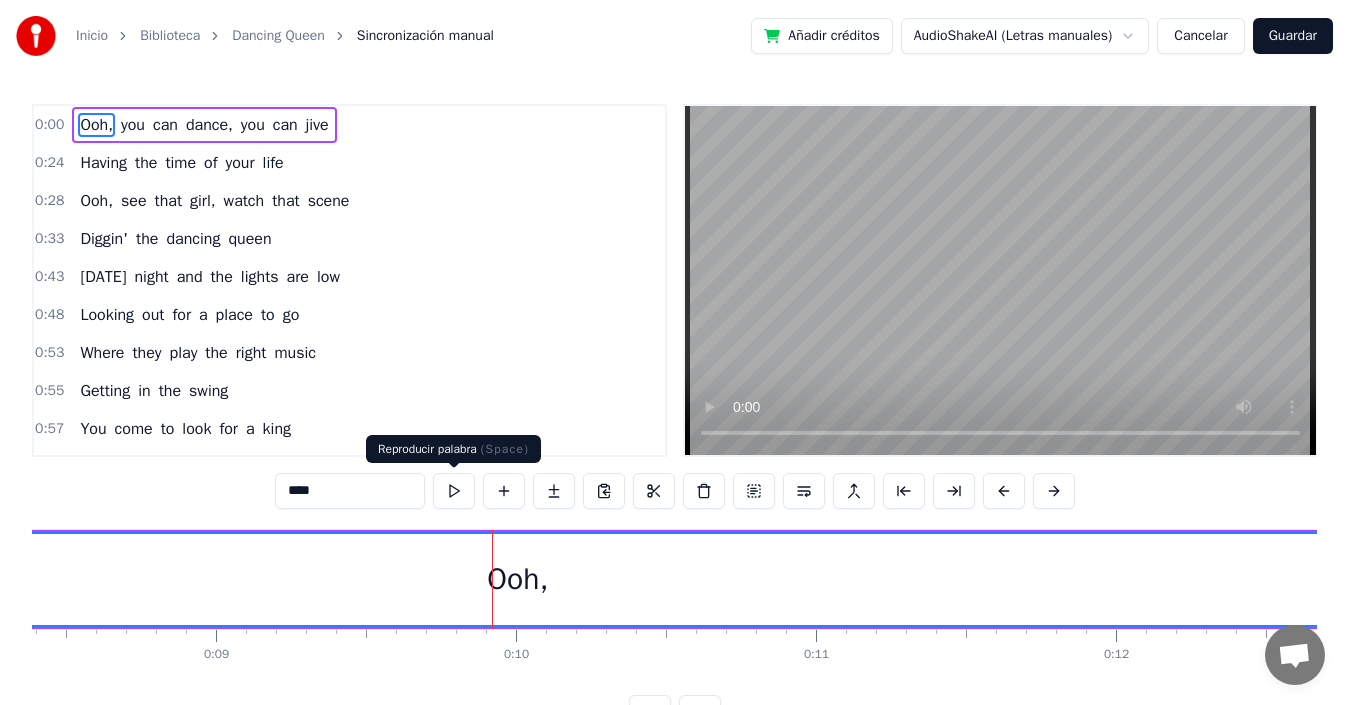 click at bounding box center (454, 491) 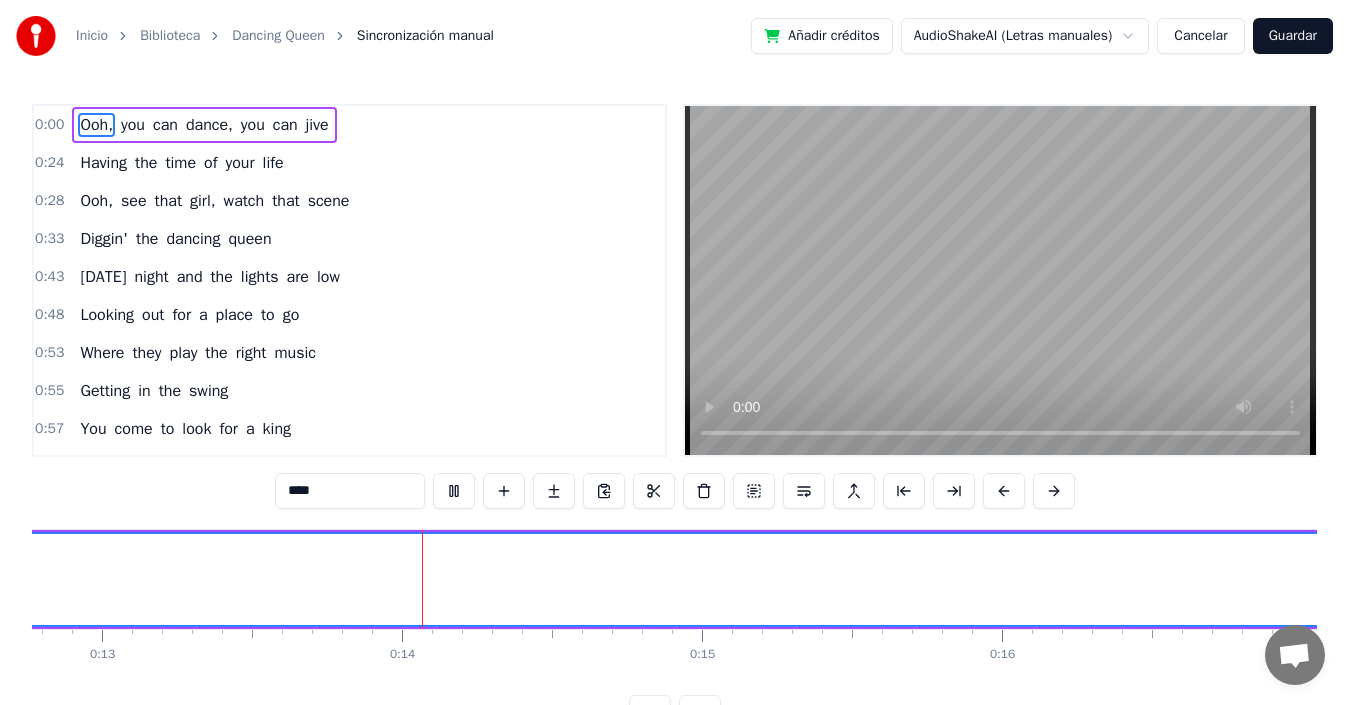 scroll, scrollTop: 0, scrollLeft: 3869, axis: horizontal 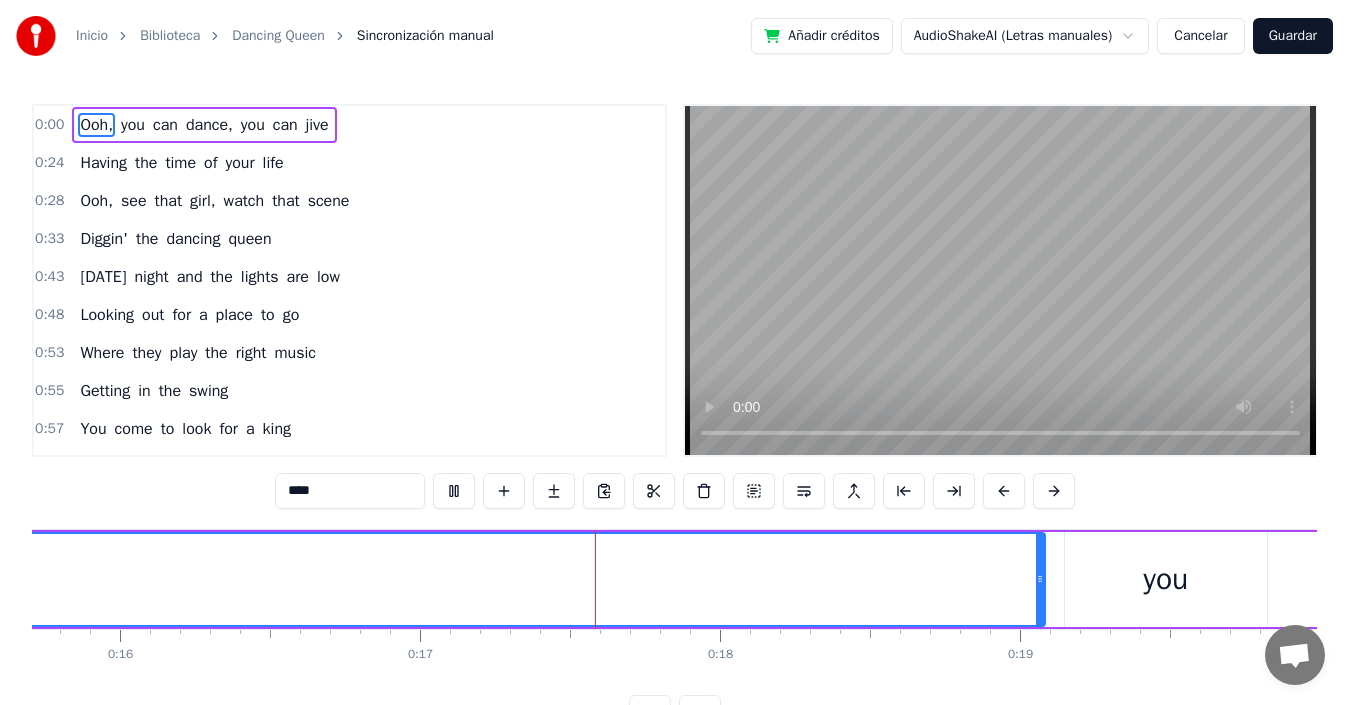 click at bounding box center [454, 491] 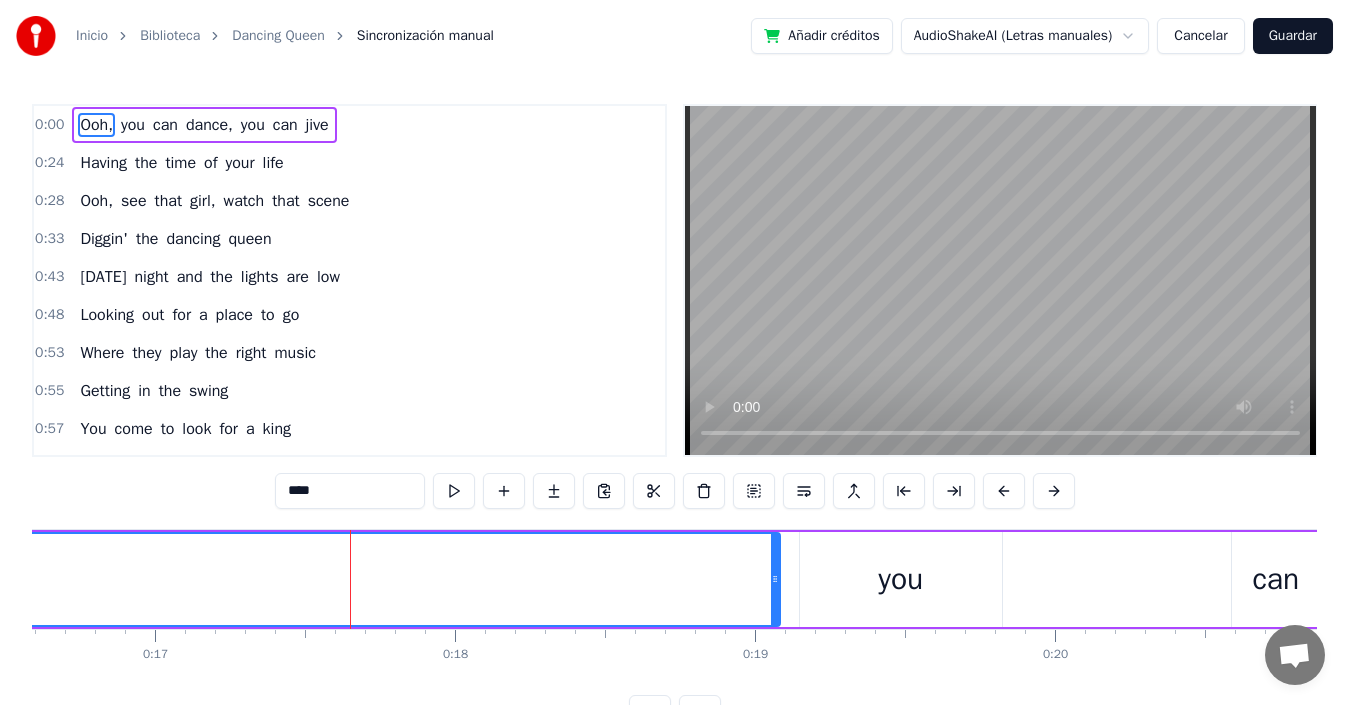 click on "Ooh," at bounding box center [-1943, 579] 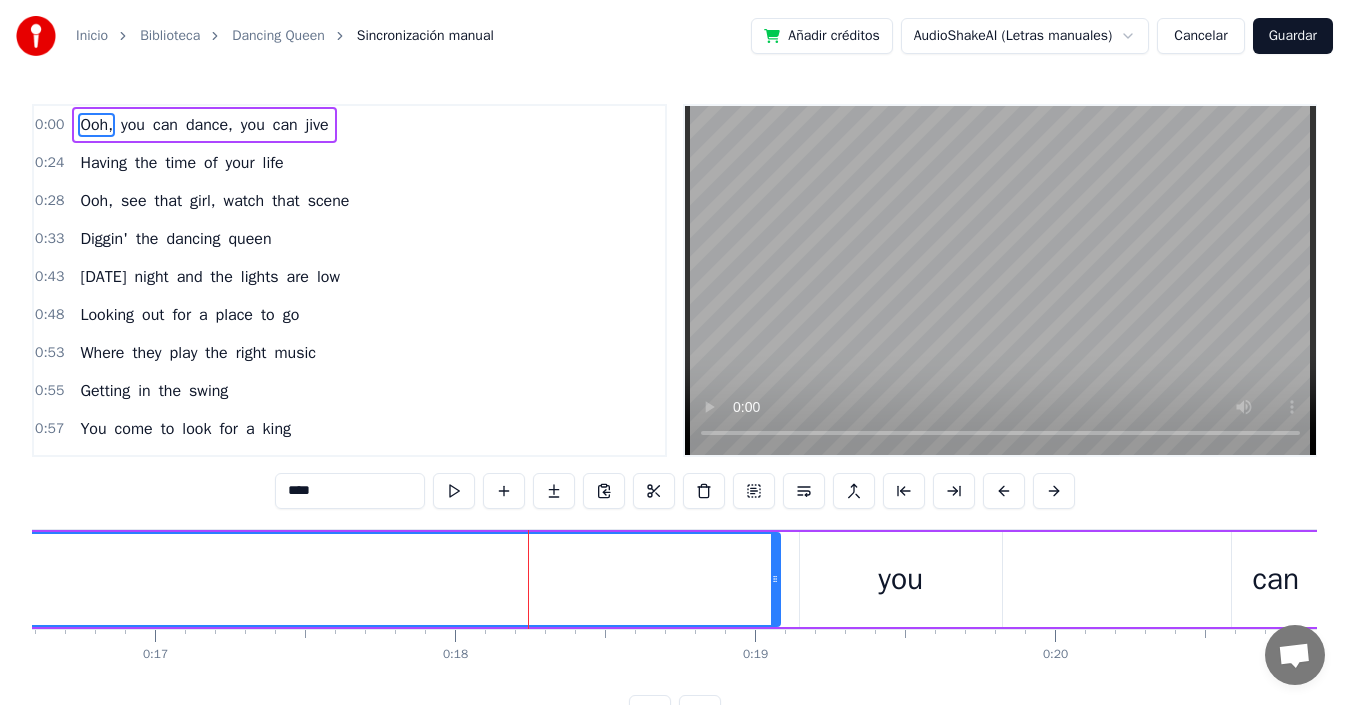 click on "Ooh," at bounding box center [96, 125] 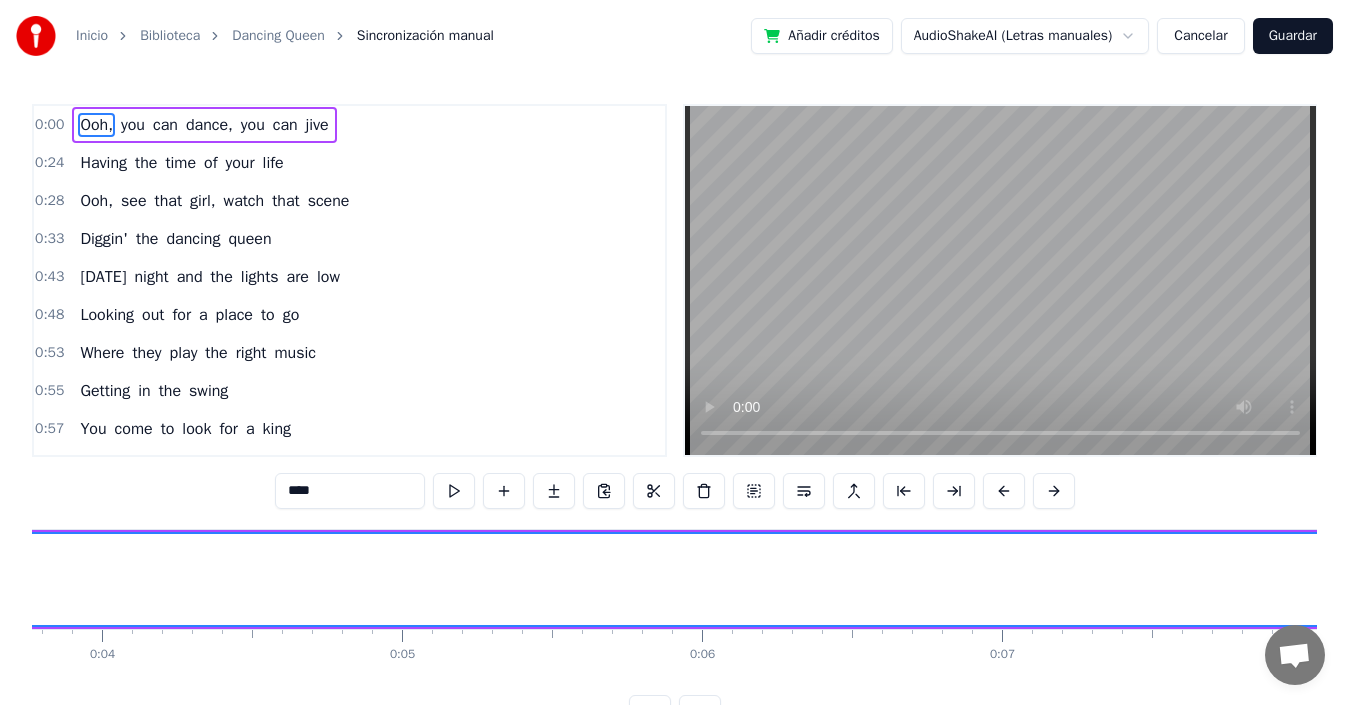 scroll, scrollTop: 0, scrollLeft: 175, axis: horizontal 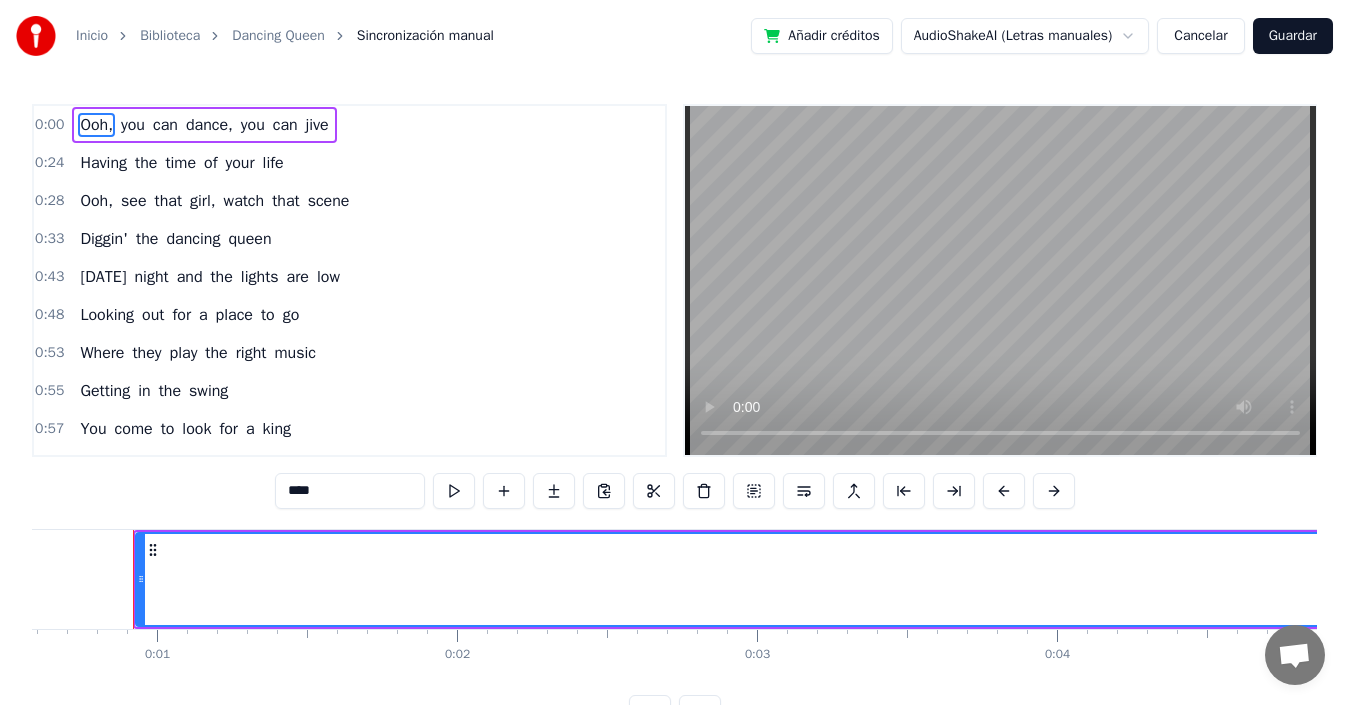 click on "Ooh," at bounding box center [2859, 579] 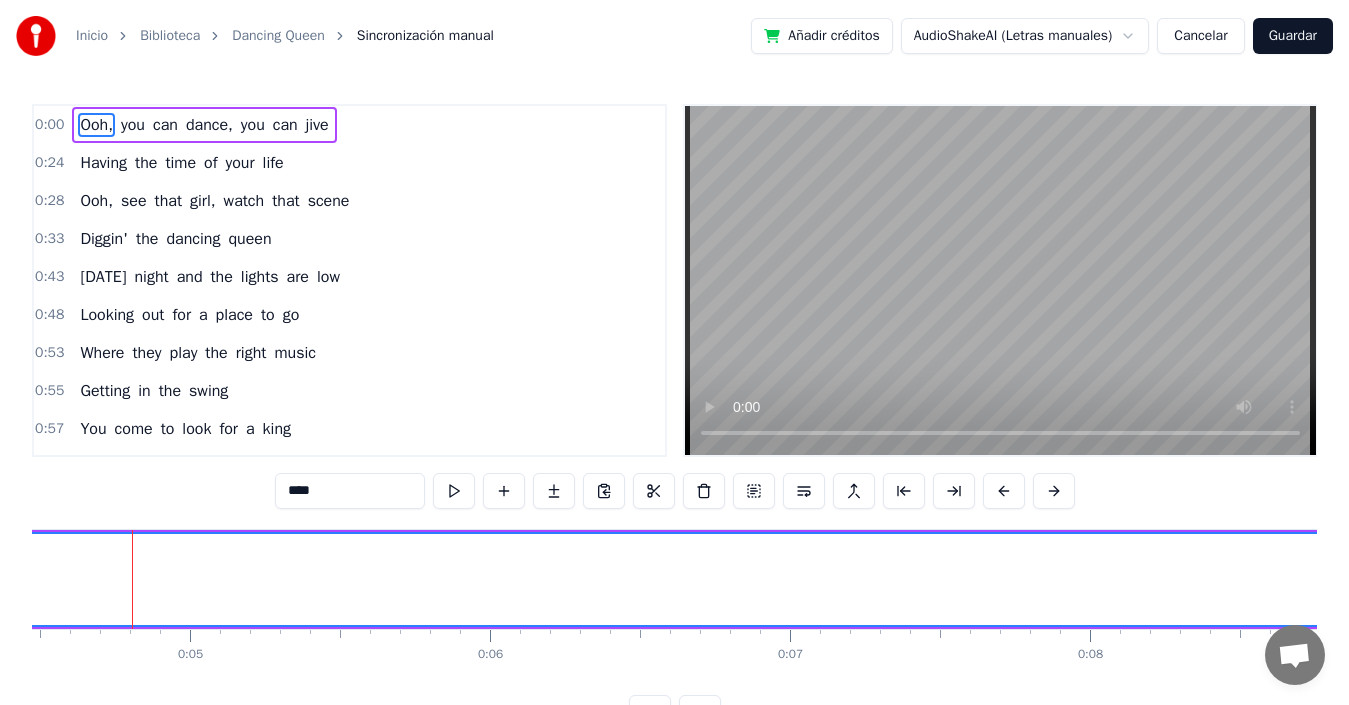 click on "Ooh," at bounding box center [1692, 579] 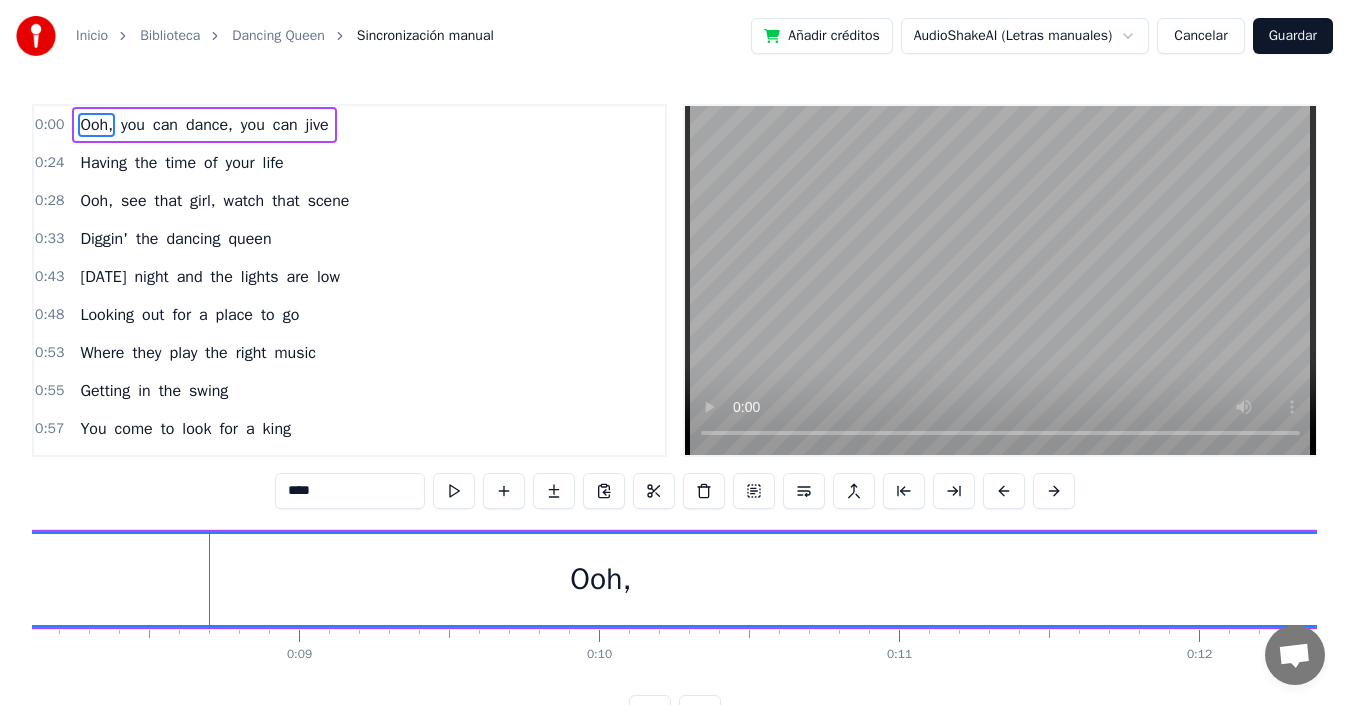 scroll, scrollTop: 0, scrollLeft: 2510, axis: horizontal 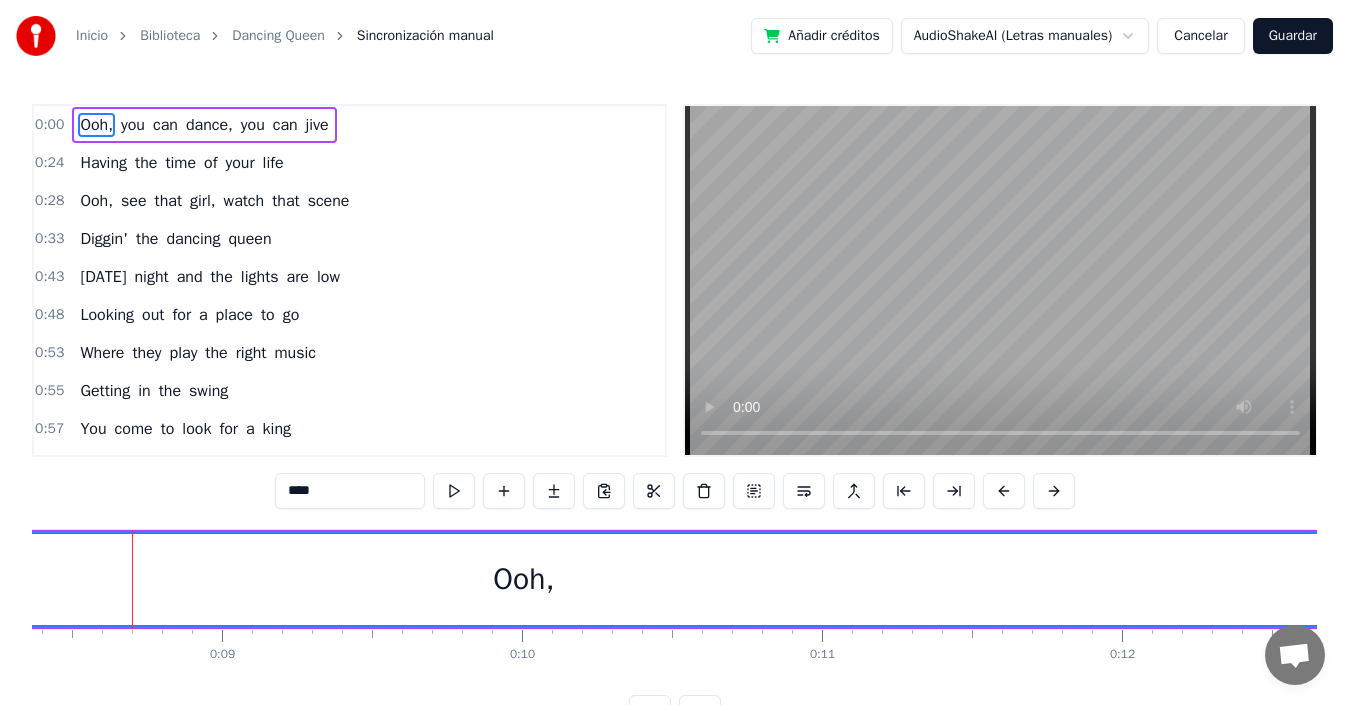 click on "Ooh," at bounding box center (523, 579) 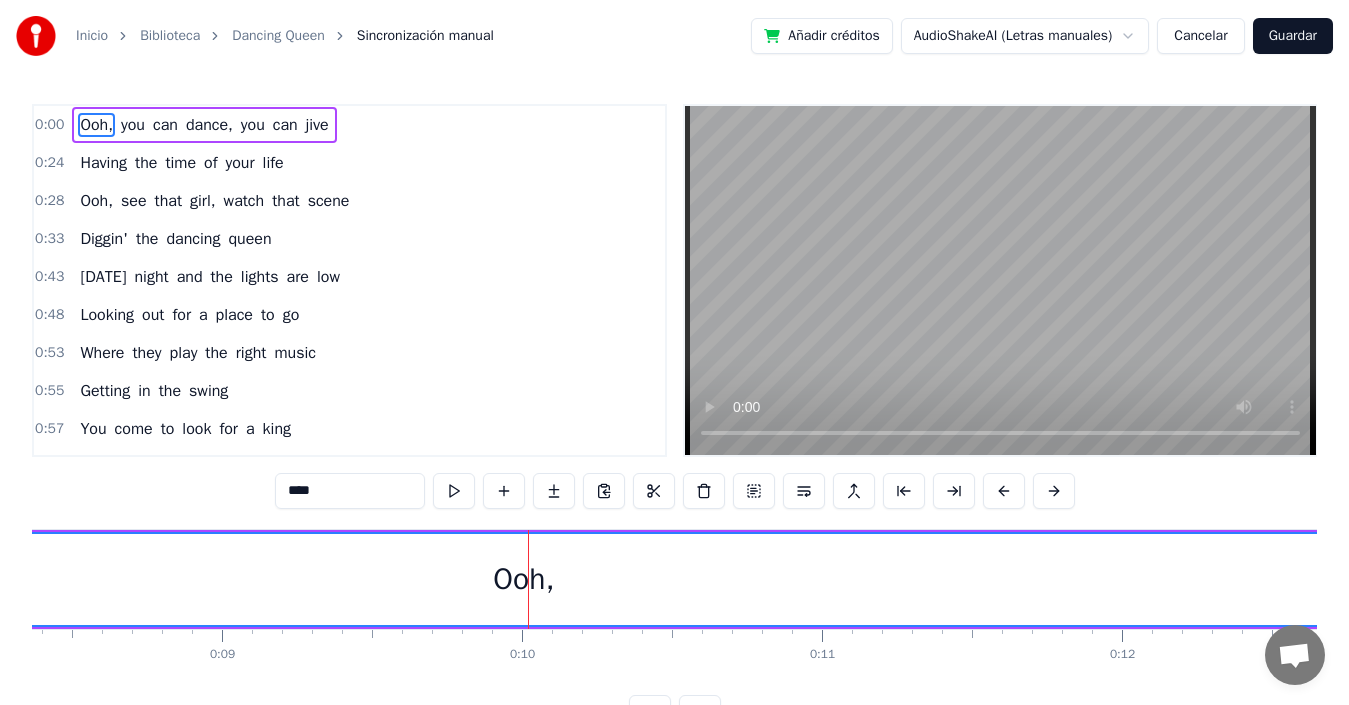 click on "Ooh," at bounding box center [523, 579] 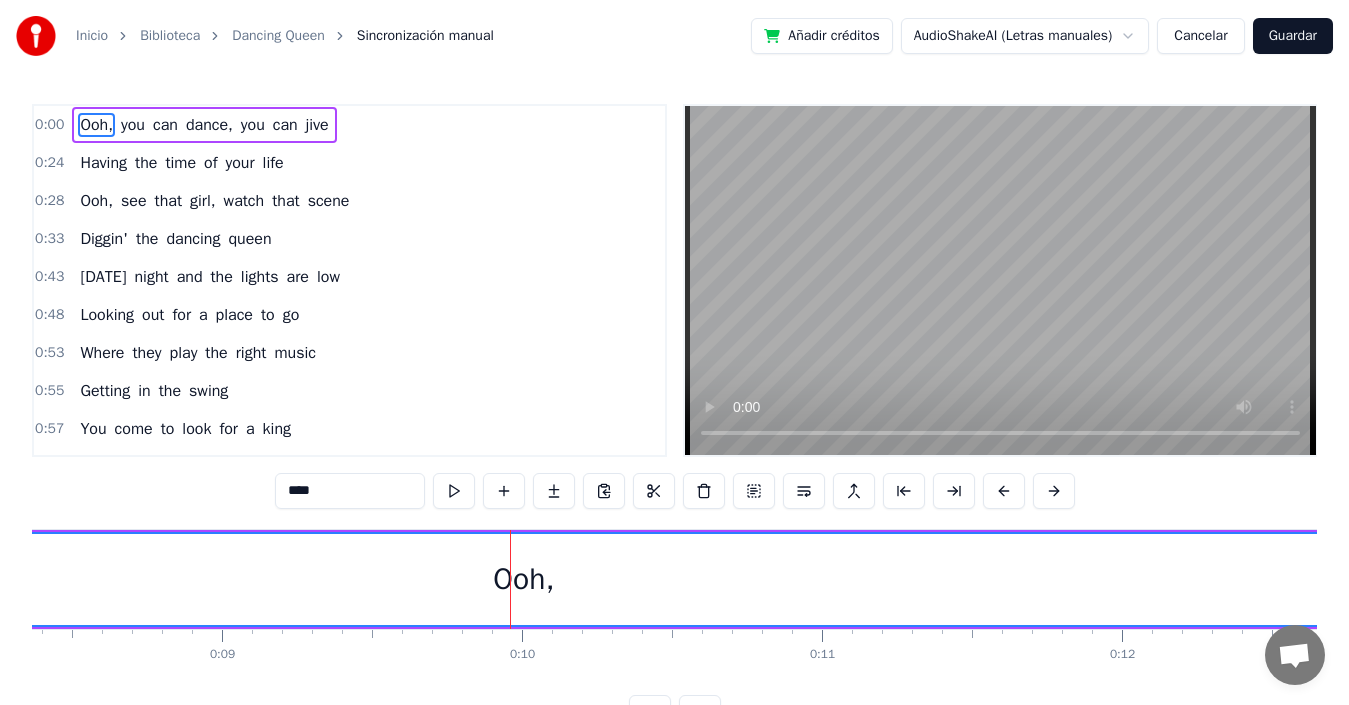 click on "Ooh," at bounding box center (524, 579) 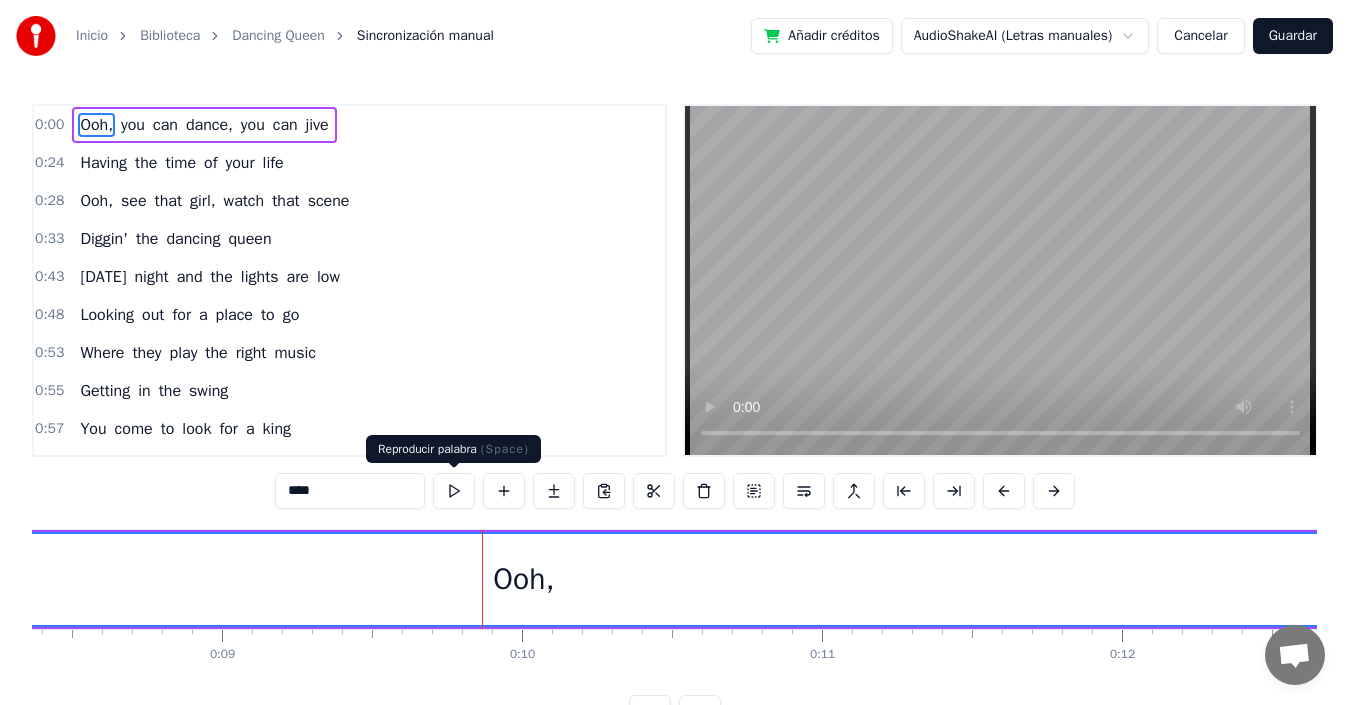click at bounding box center (454, 491) 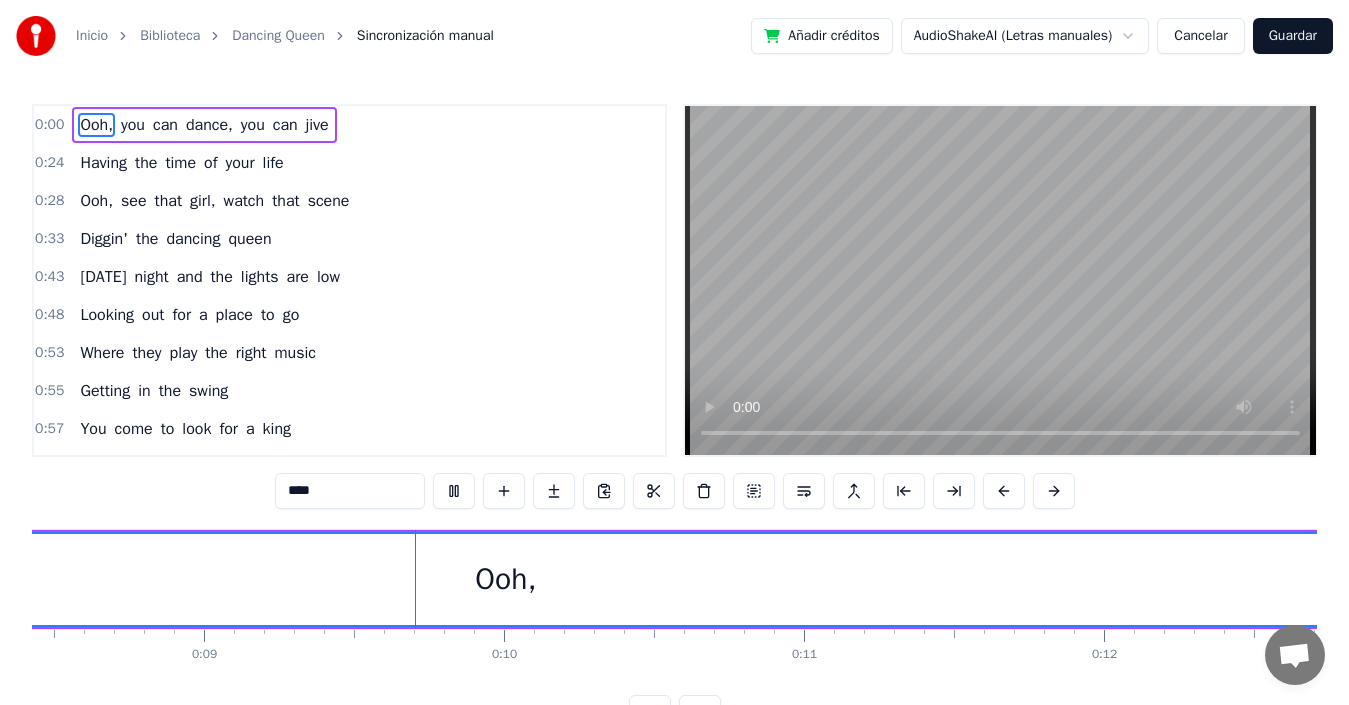 scroll, scrollTop: 0, scrollLeft: 2610, axis: horizontal 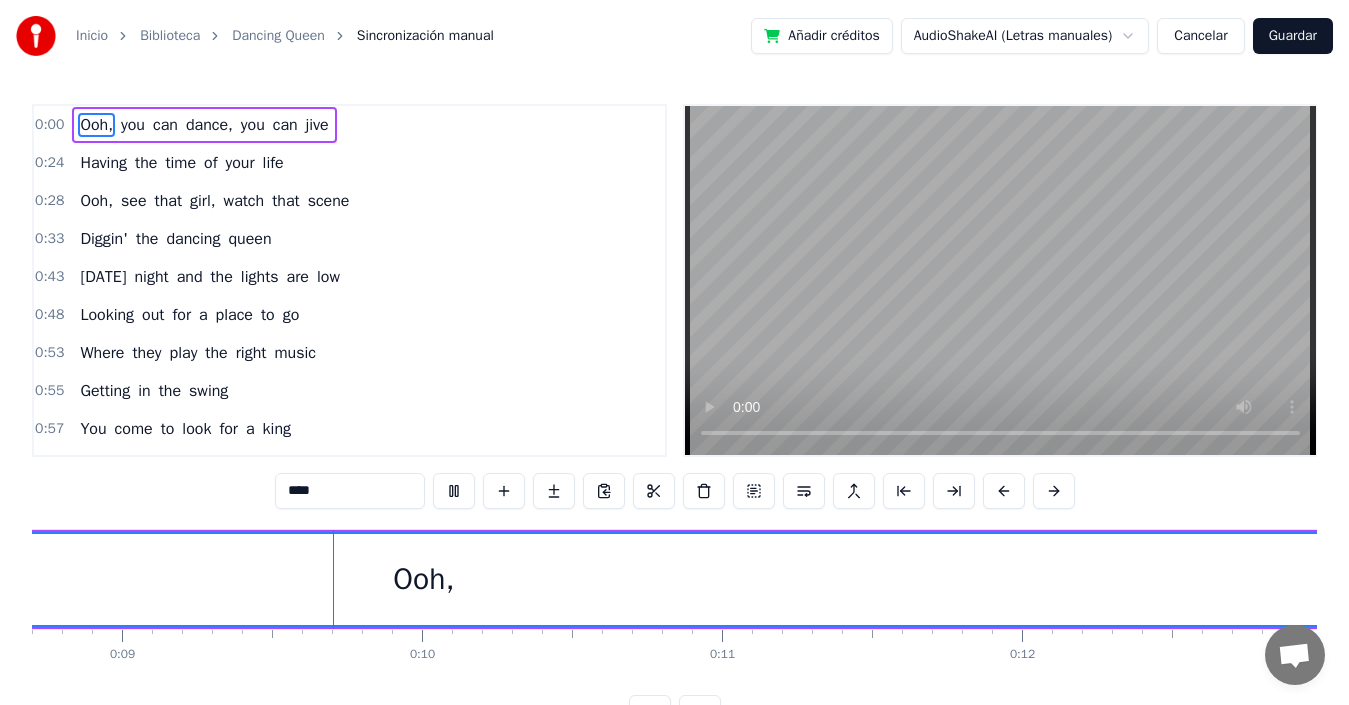 click at bounding box center (454, 491) 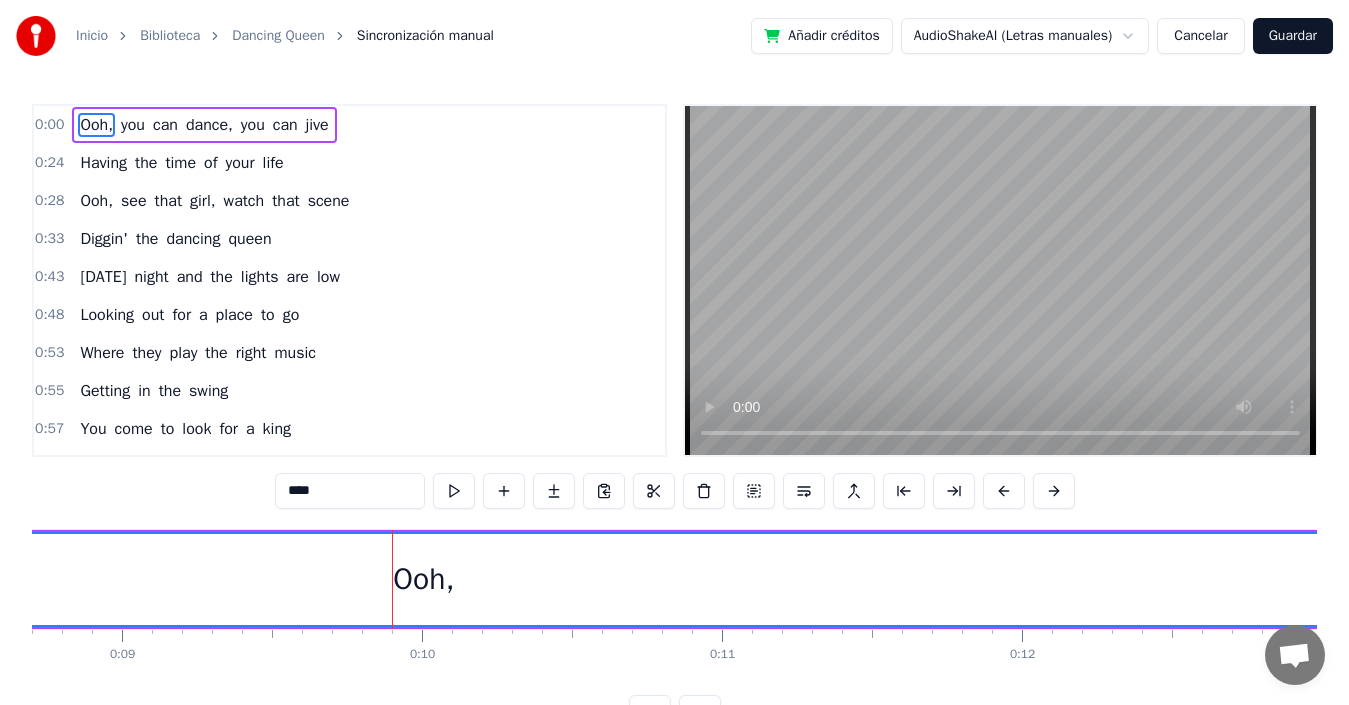 click at bounding box center [454, 491] 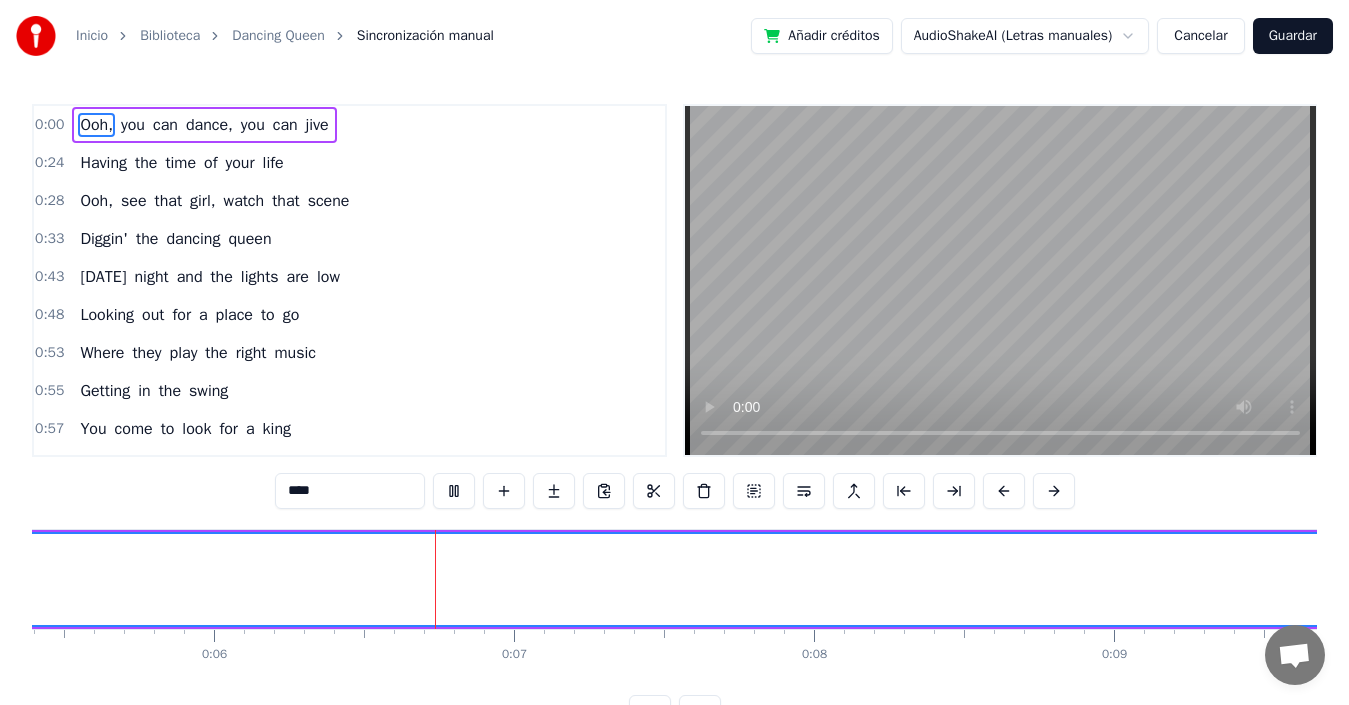 scroll, scrollTop: 0, scrollLeft: 1714, axis: horizontal 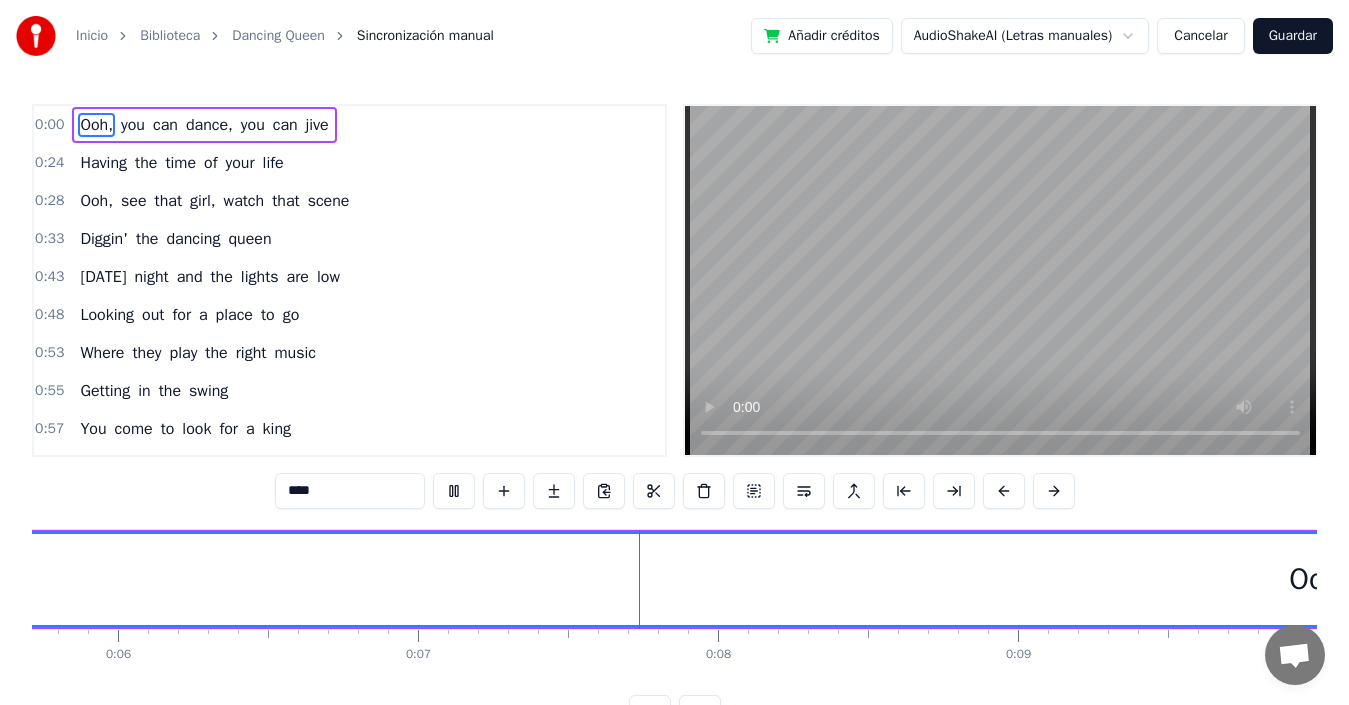 click at bounding box center [454, 491] 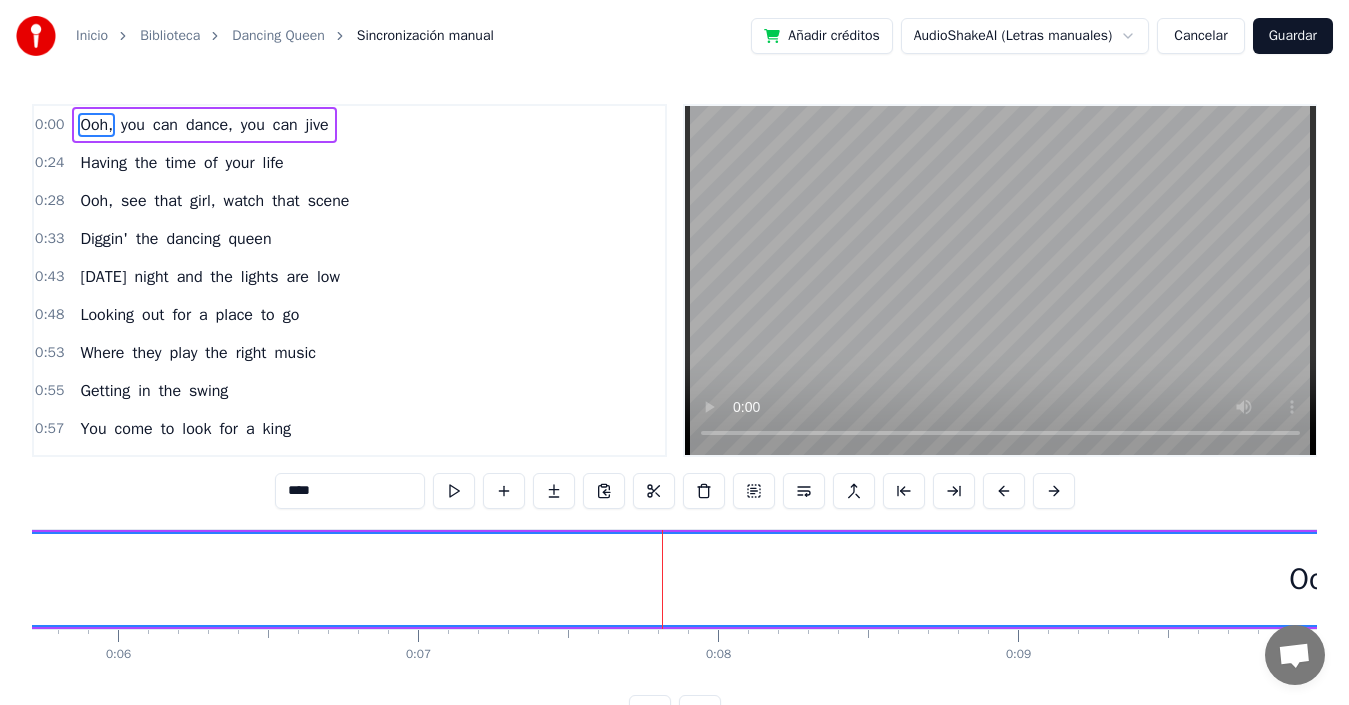 click on "Ooh," at bounding box center (1320, 579) 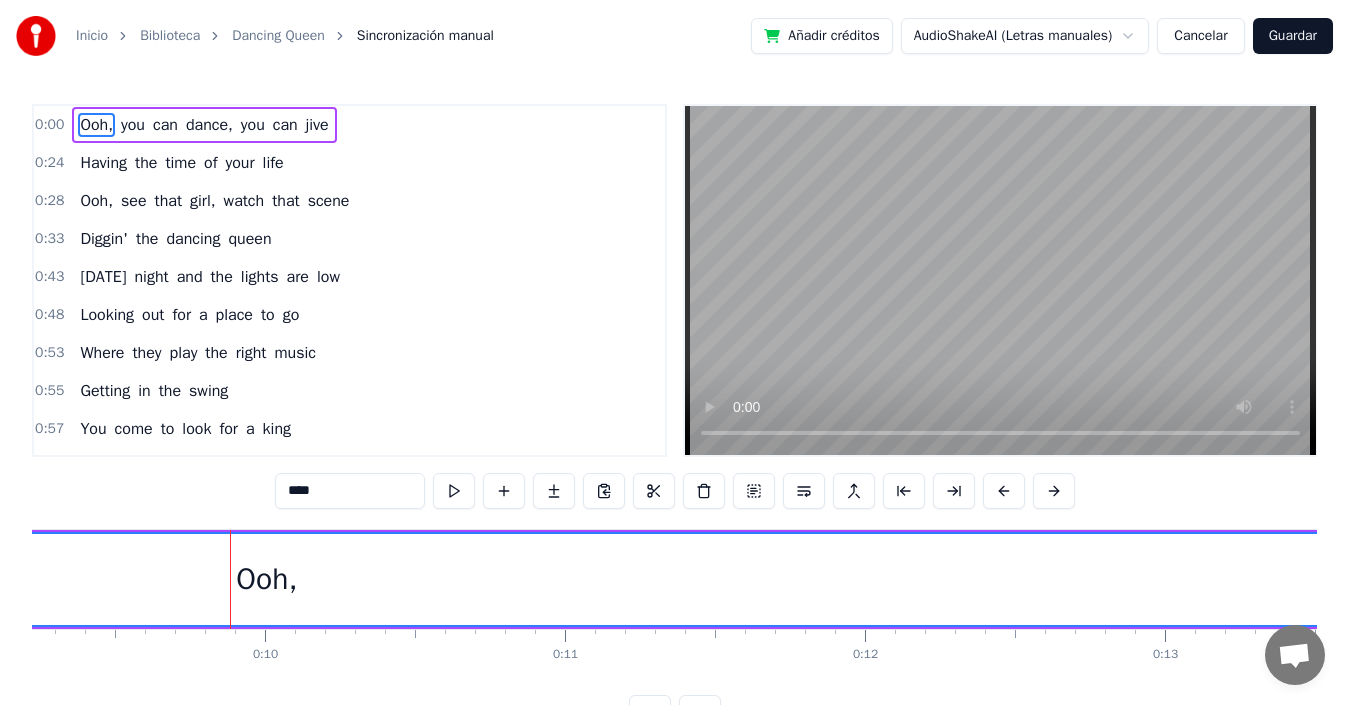 scroll, scrollTop: 0, scrollLeft: 2865, axis: horizontal 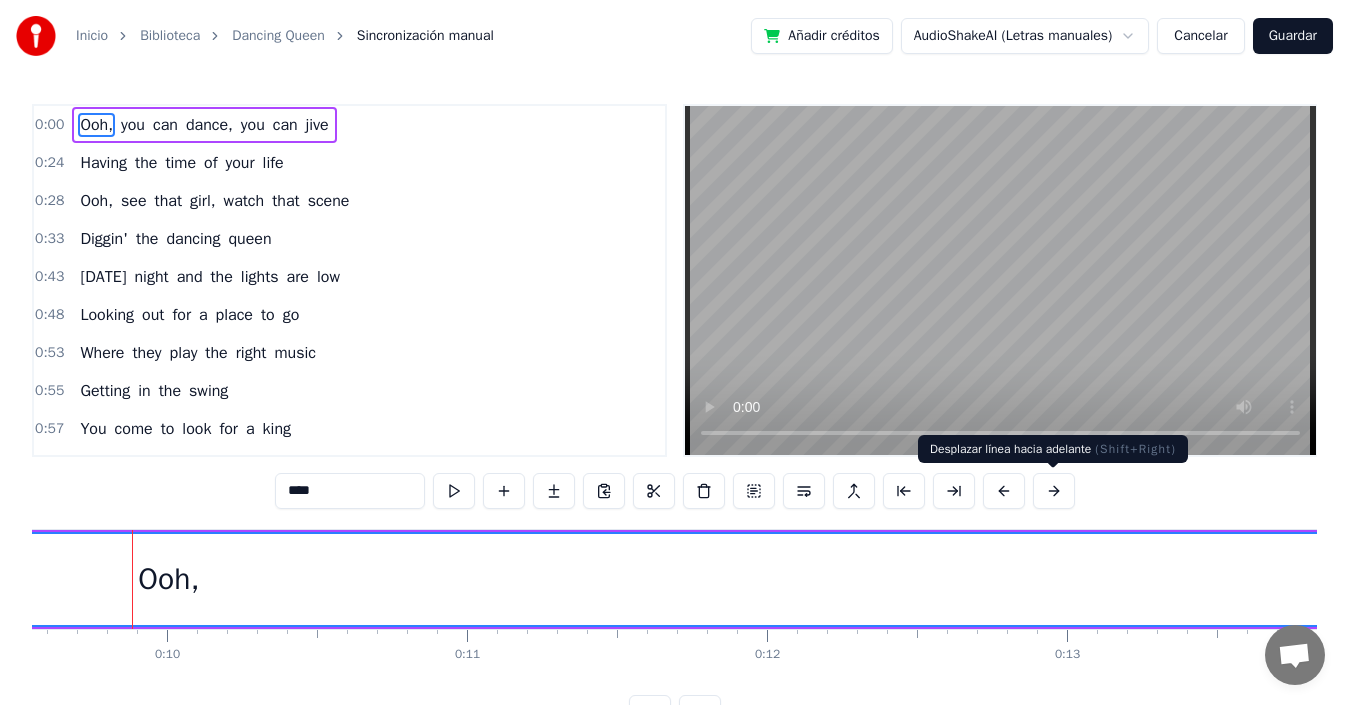click at bounding box center (1054, 491) 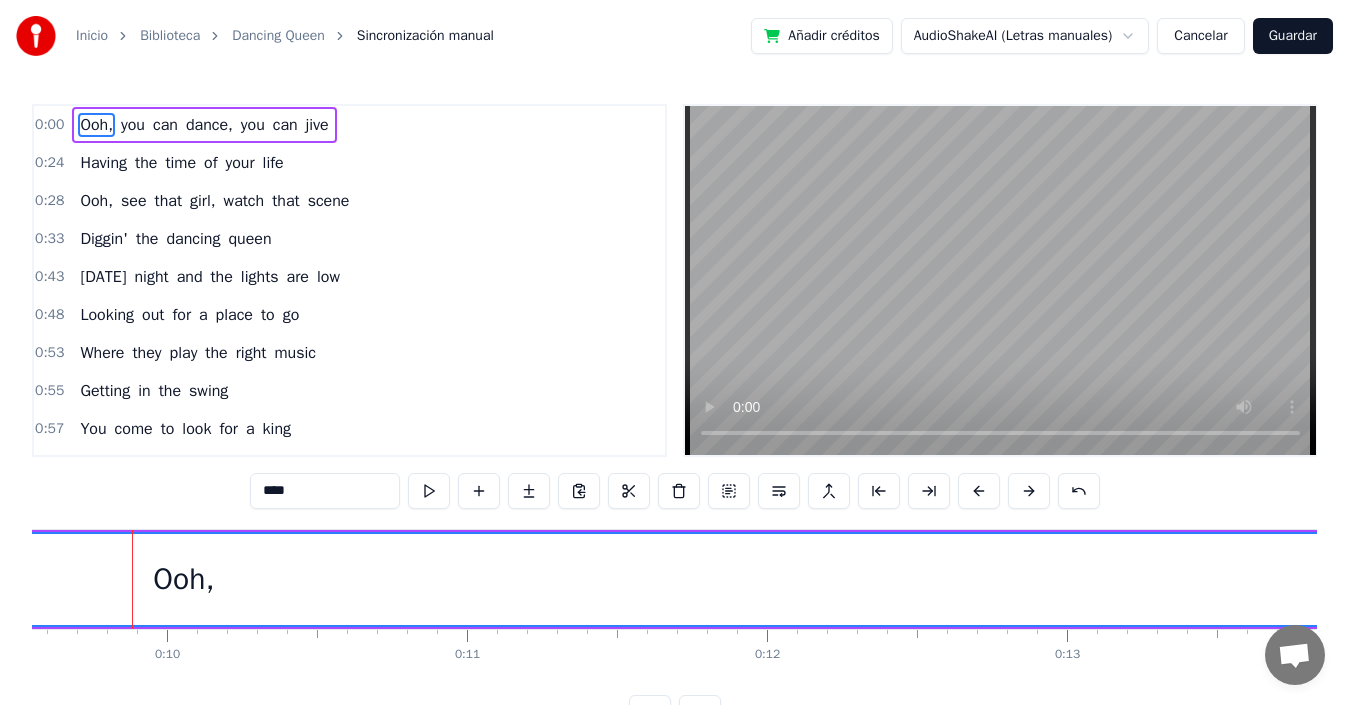 click at bounding box center (1079, 491) 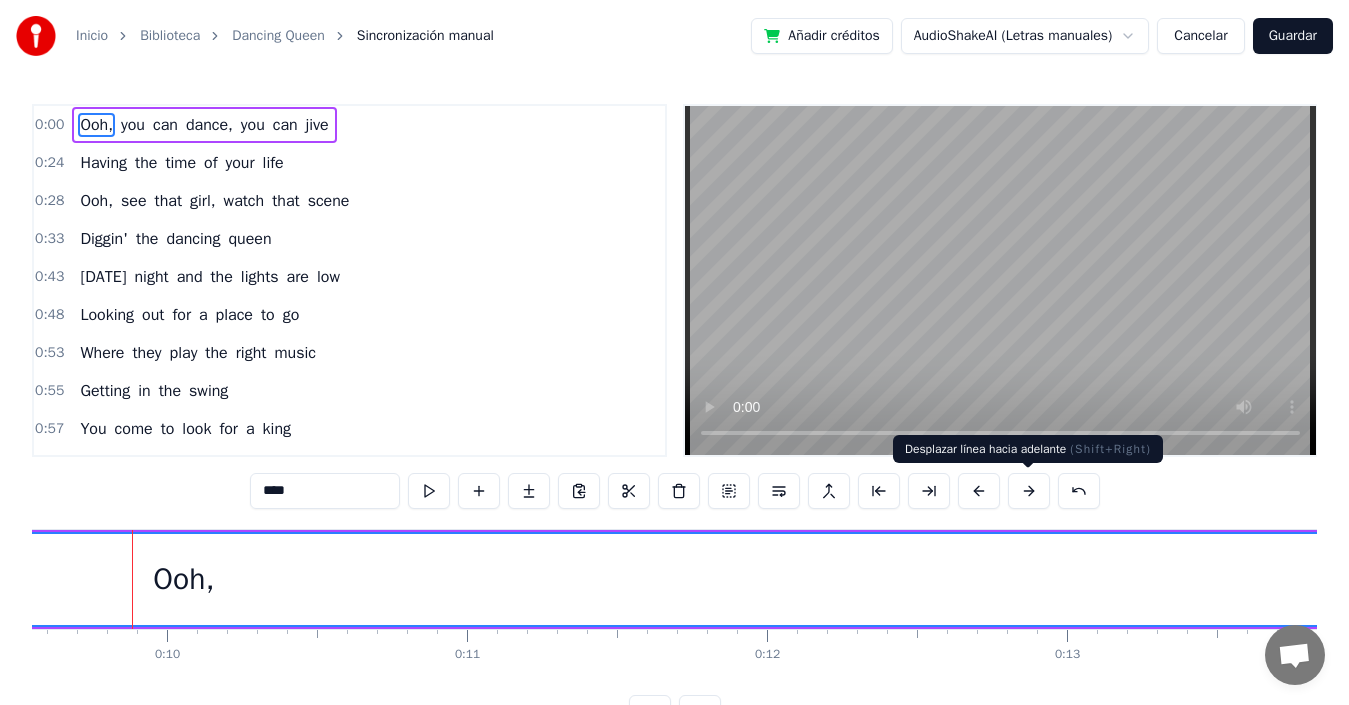 click at bounding box center (1029, 491) 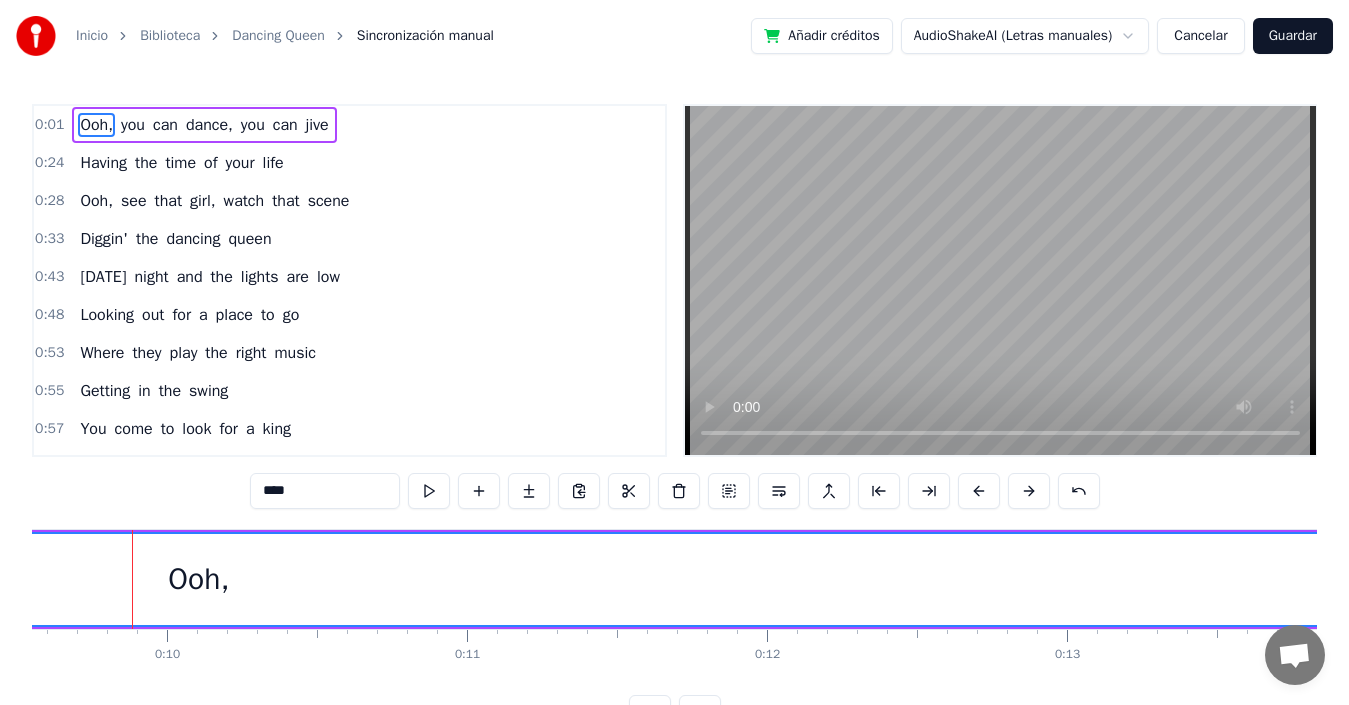 click at bounding box center (1029, 491) 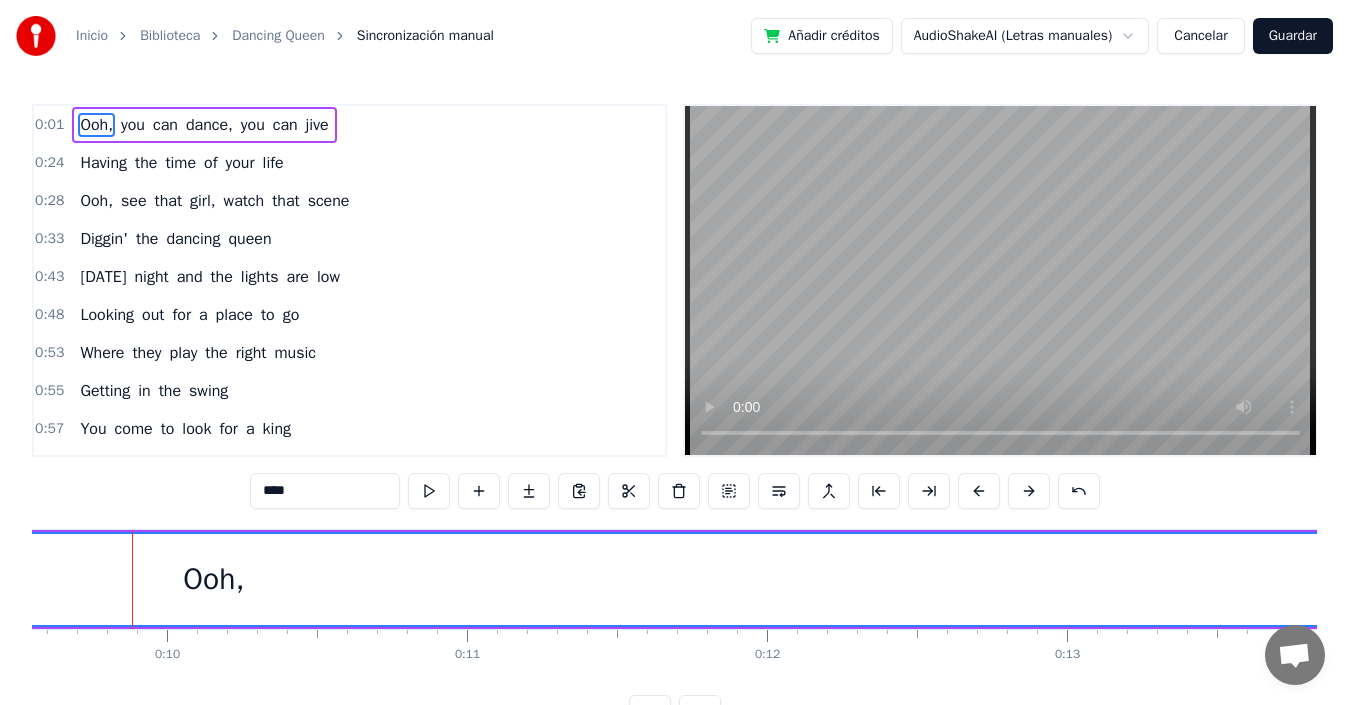 click at bounding box center (1029, 491) 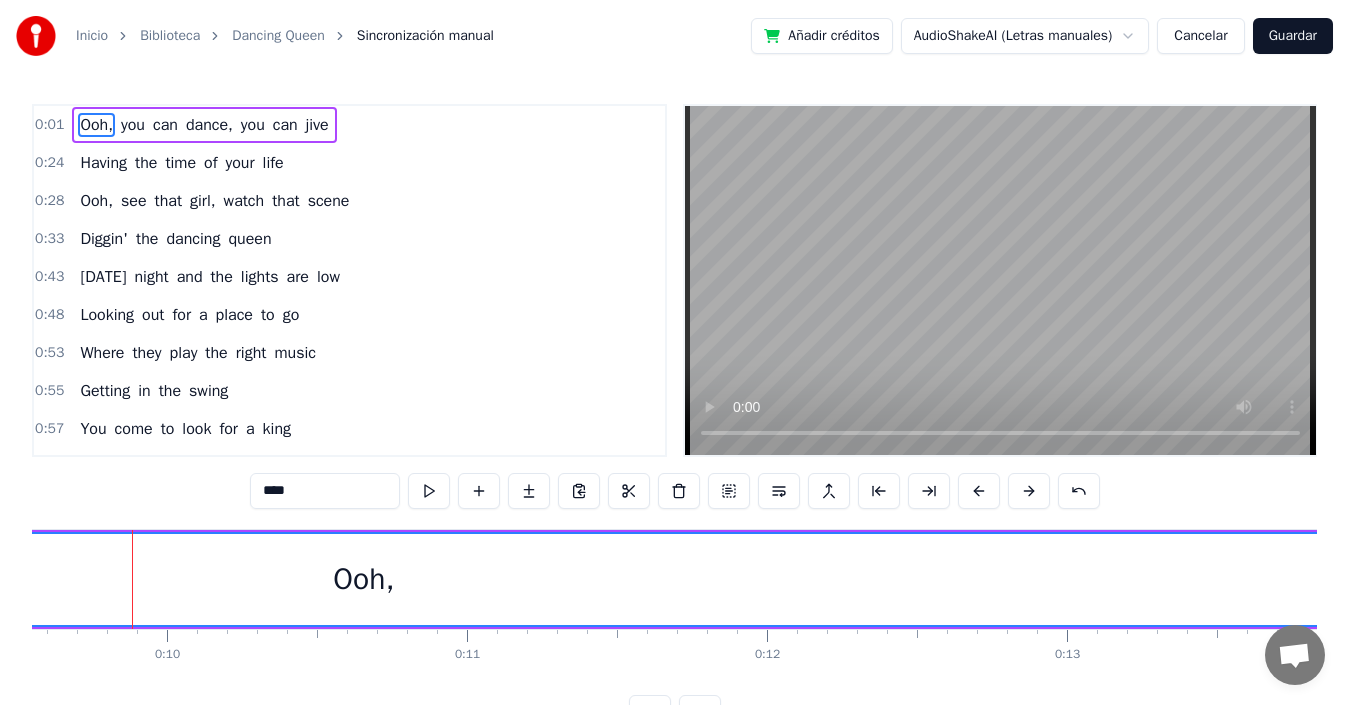 click at bounding box center [1029, 491] 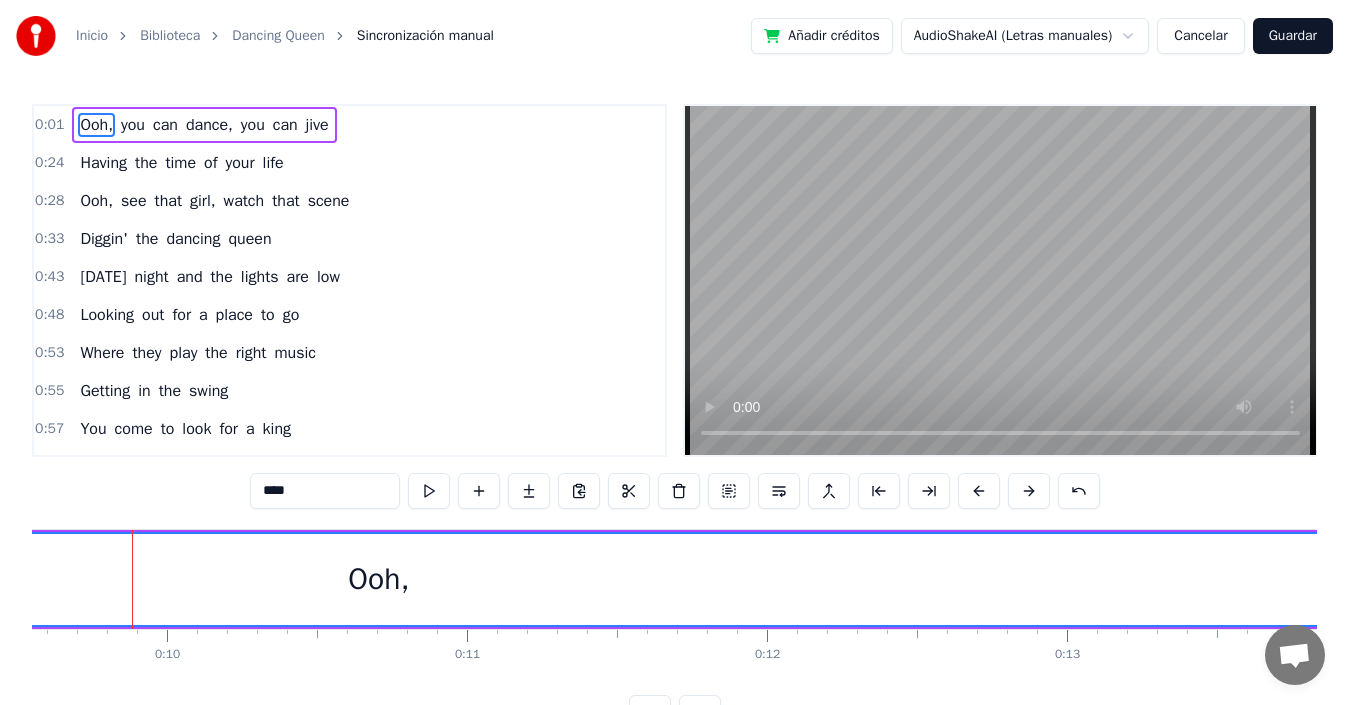 click at bounding box center [1029, 491] 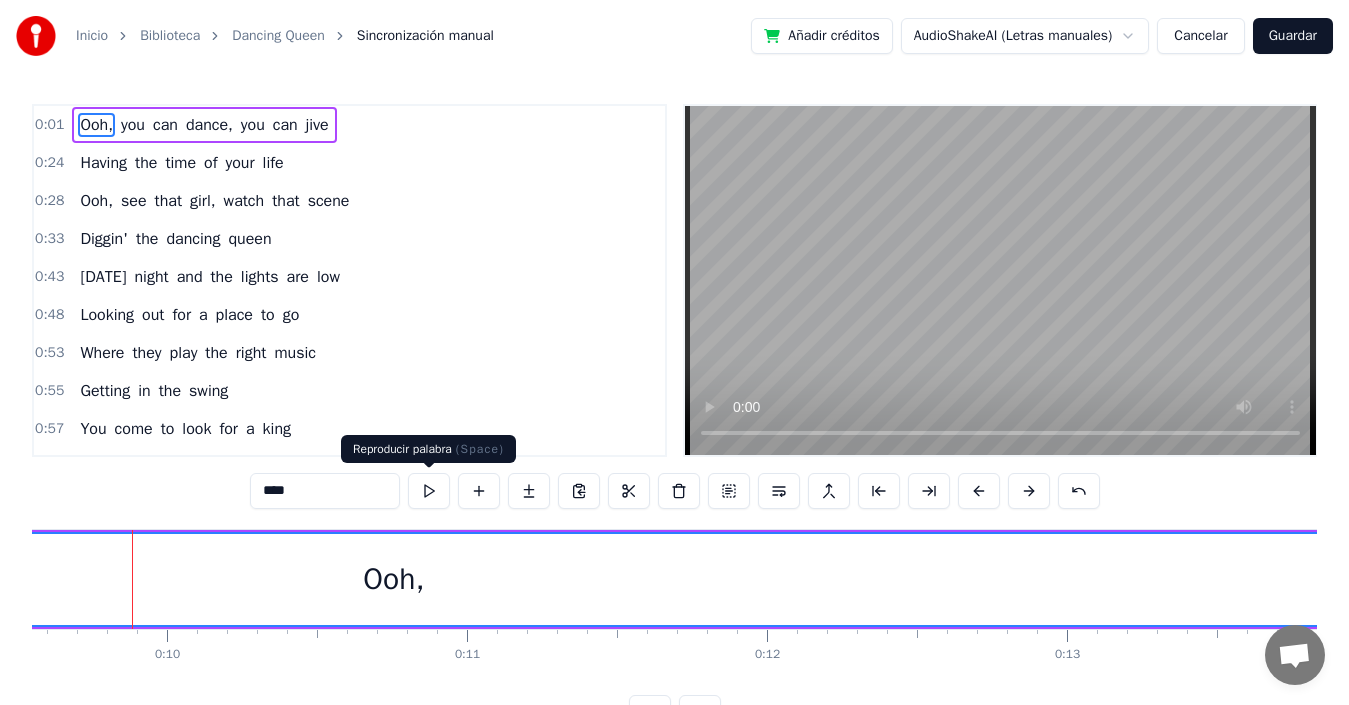 click at bounding box center (429, 491) 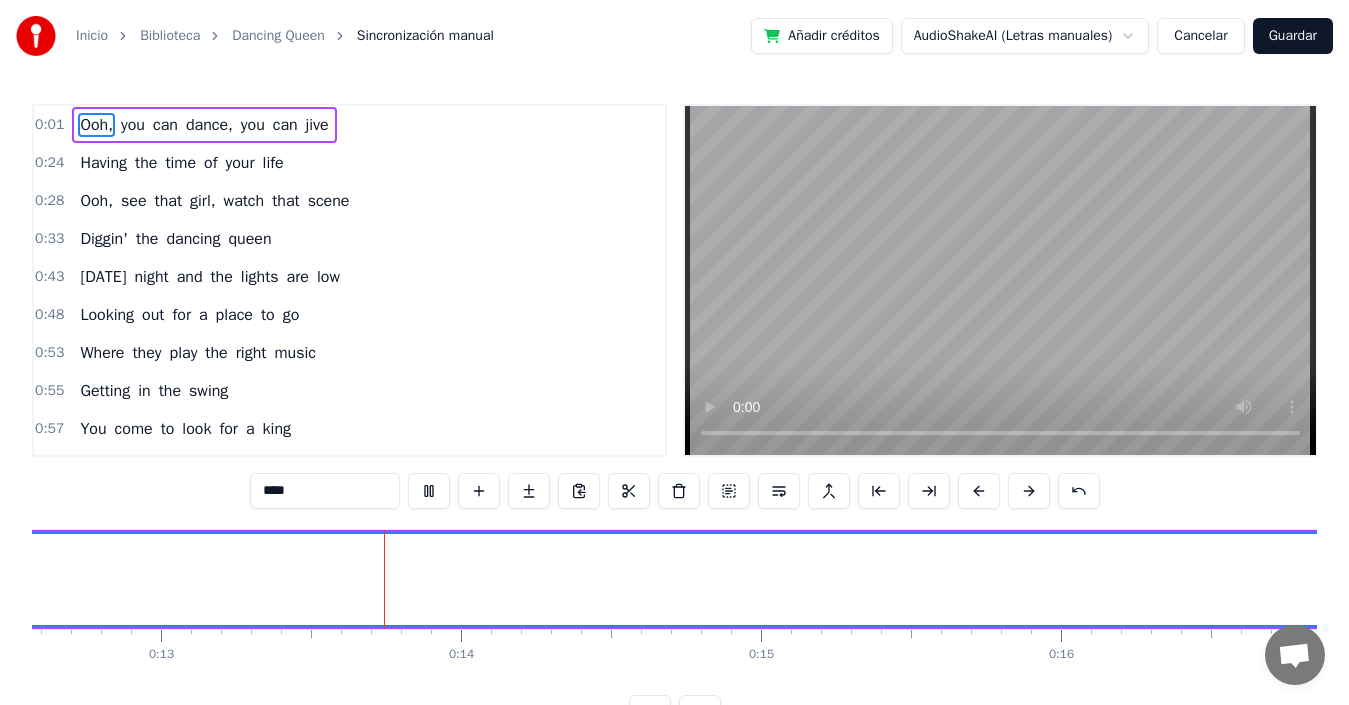 scroll, scrollTop: 0, scrollLeft: 3814, axis: horizontal 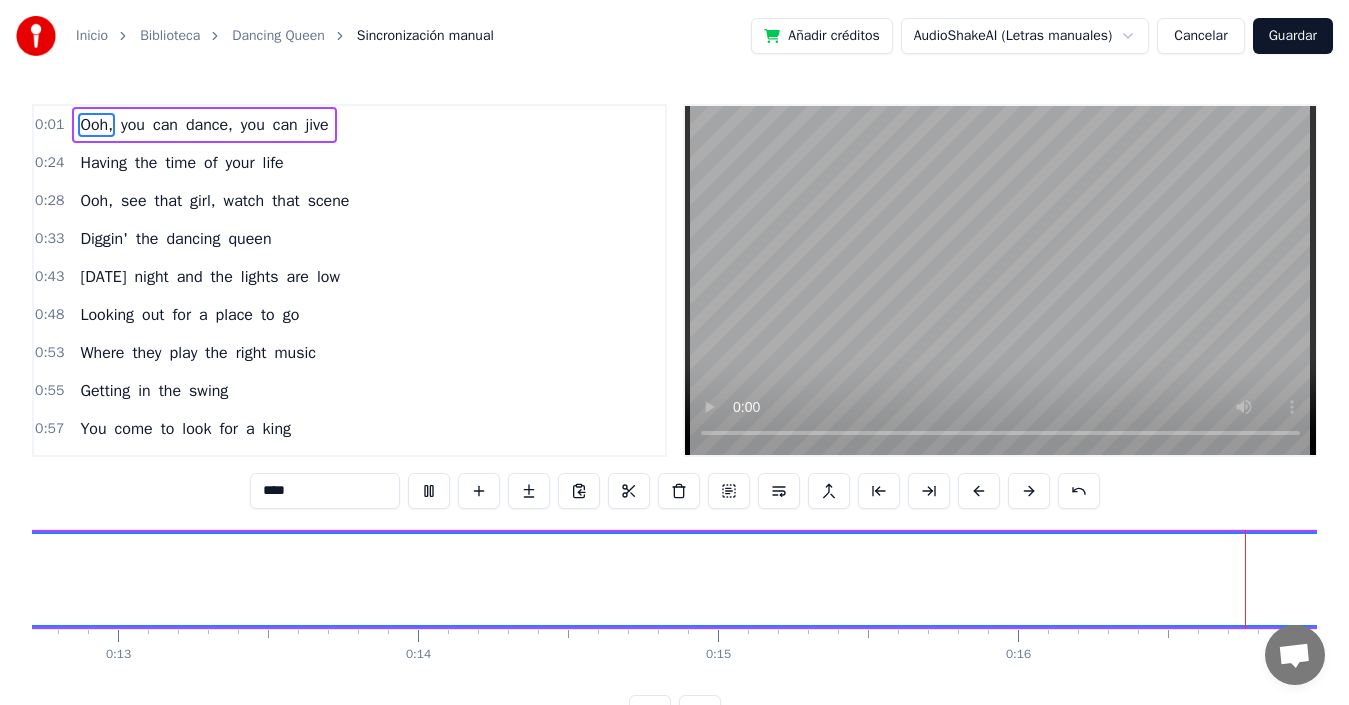click at bounding box center (429, 491) 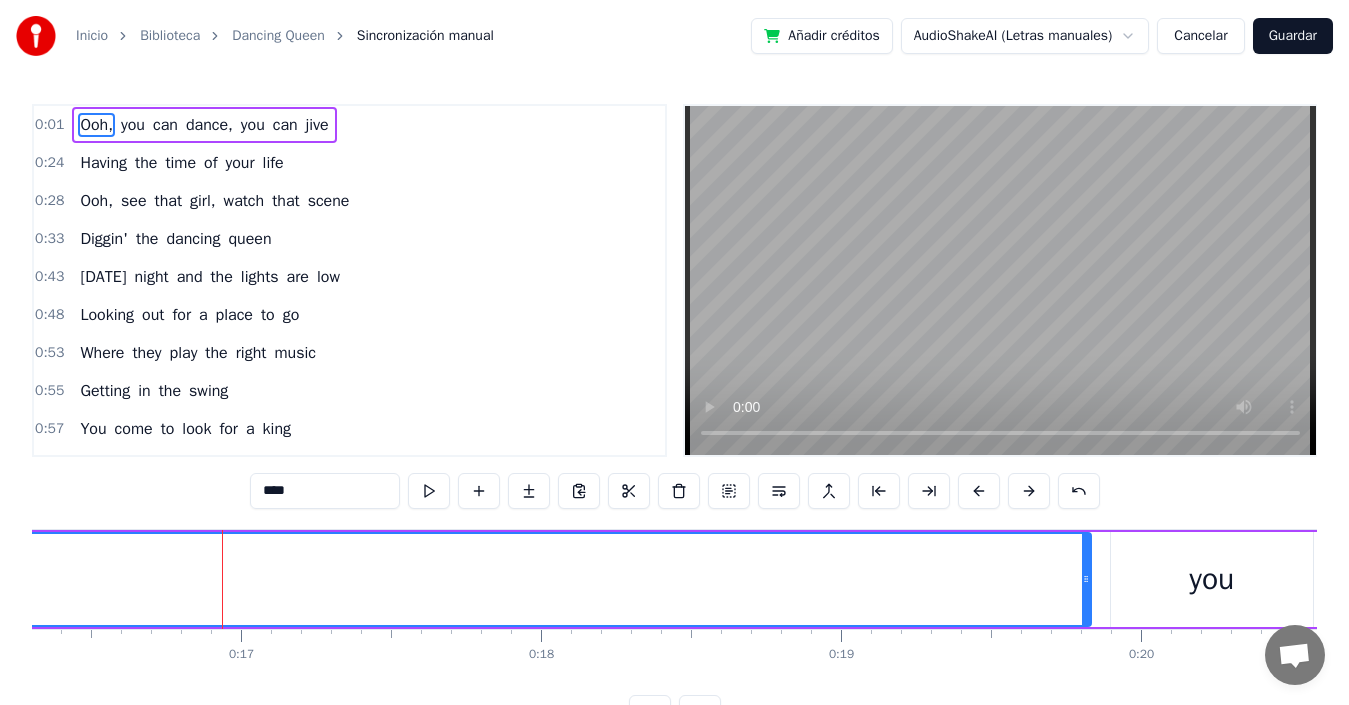 scroll, scrollTop: 0, scrollLeft: 4980, axis: horizontal 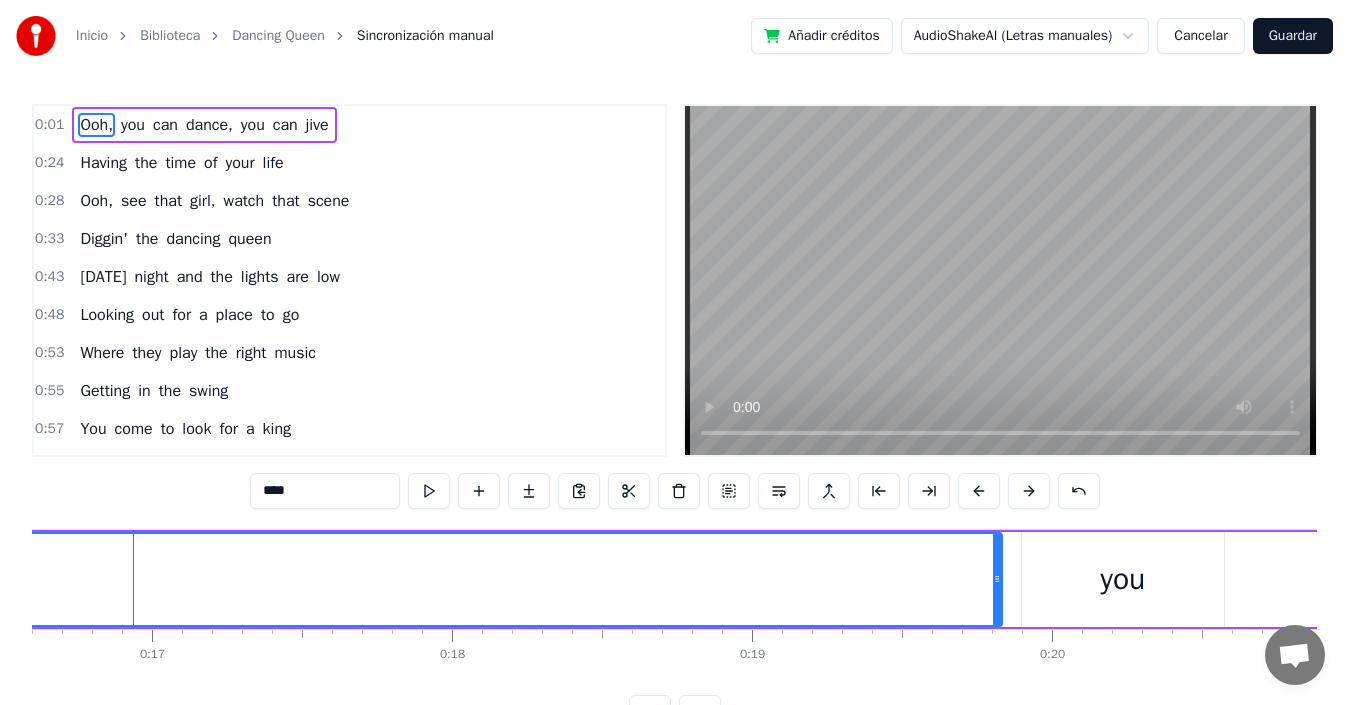 click on "Ooh," at bounding box center [96, 125] 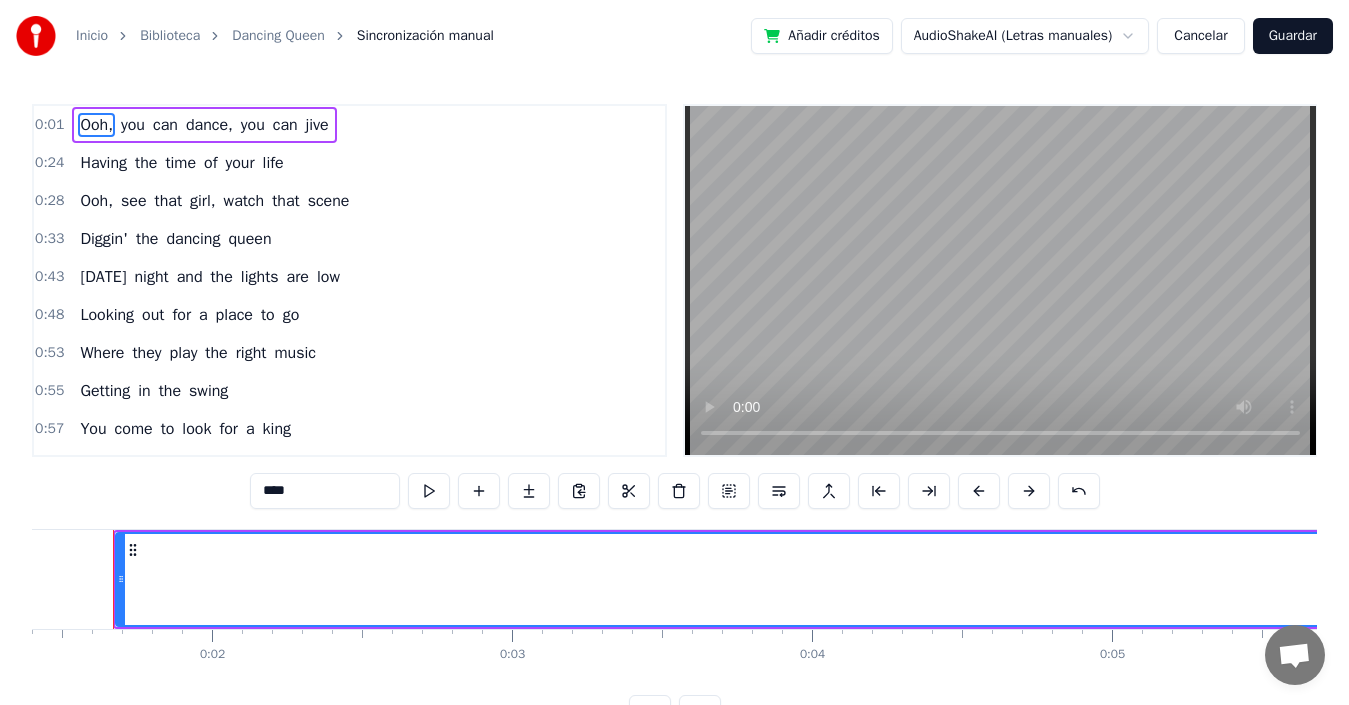 scroll, scrollTop: 0, scrollLeft: 400, axis: horizontal 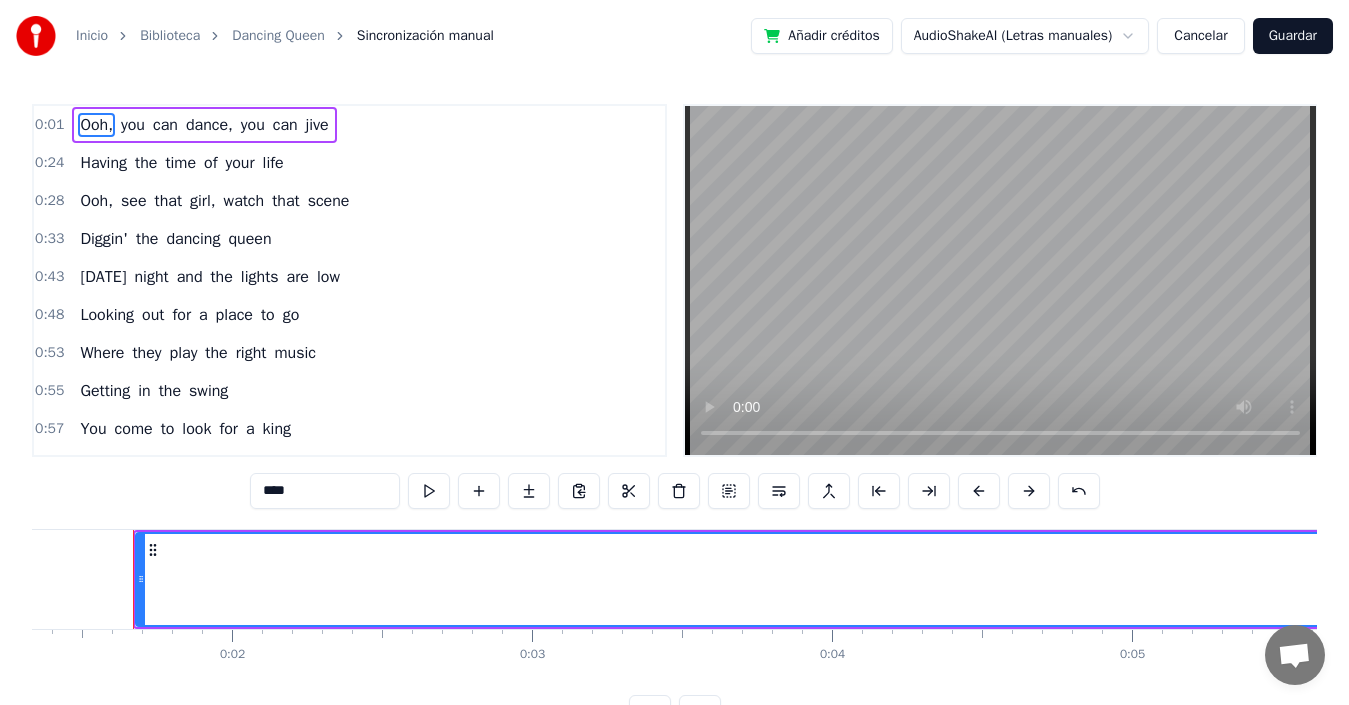 click on "Ooh," at bounding box center (2859, 579) 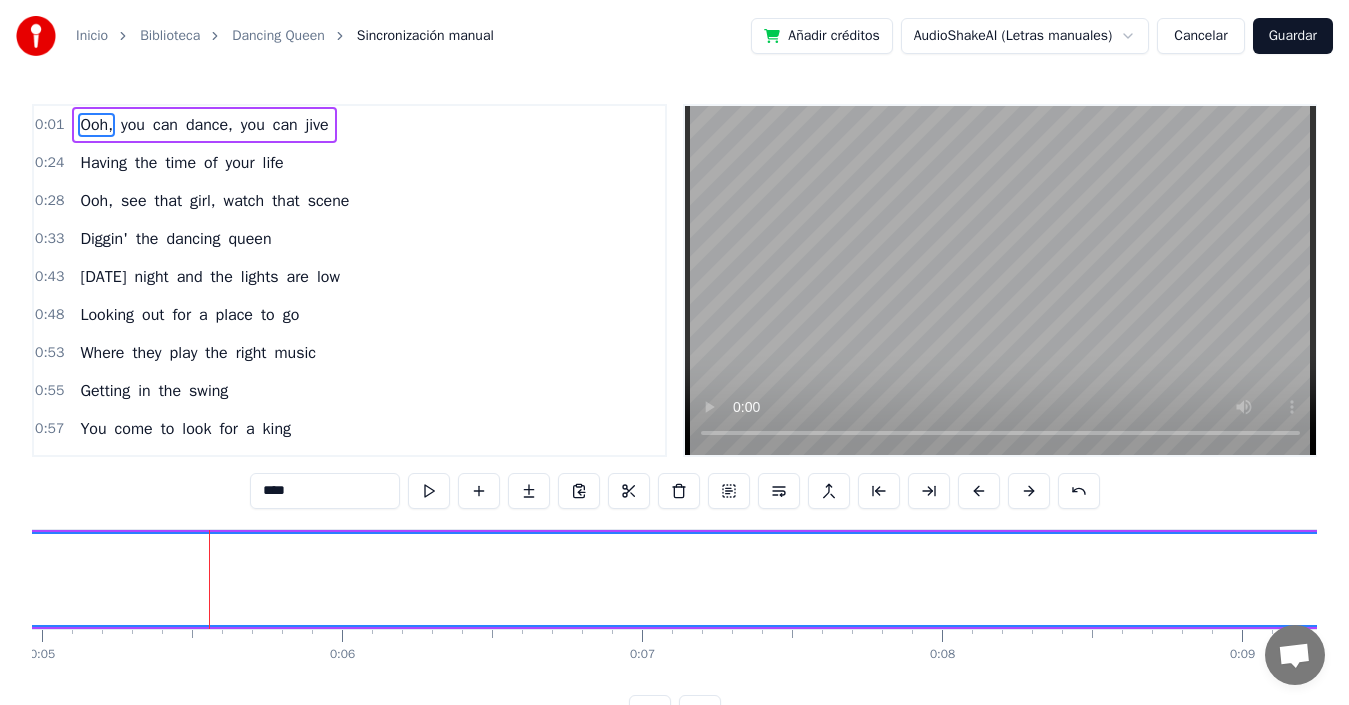 click on "Ooh," at bounding box center (1769, 579) 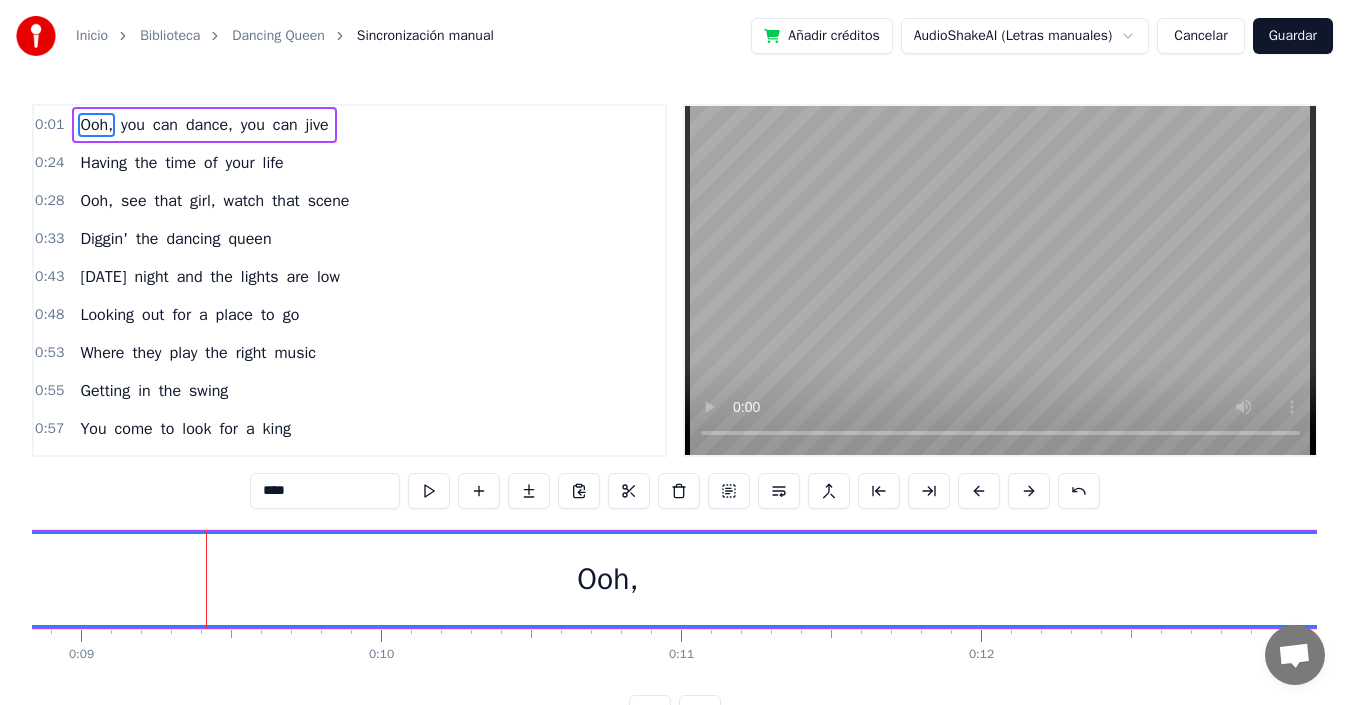 scroll, scrollTop: 0, scrollLeft: 2725, axis: horizontal 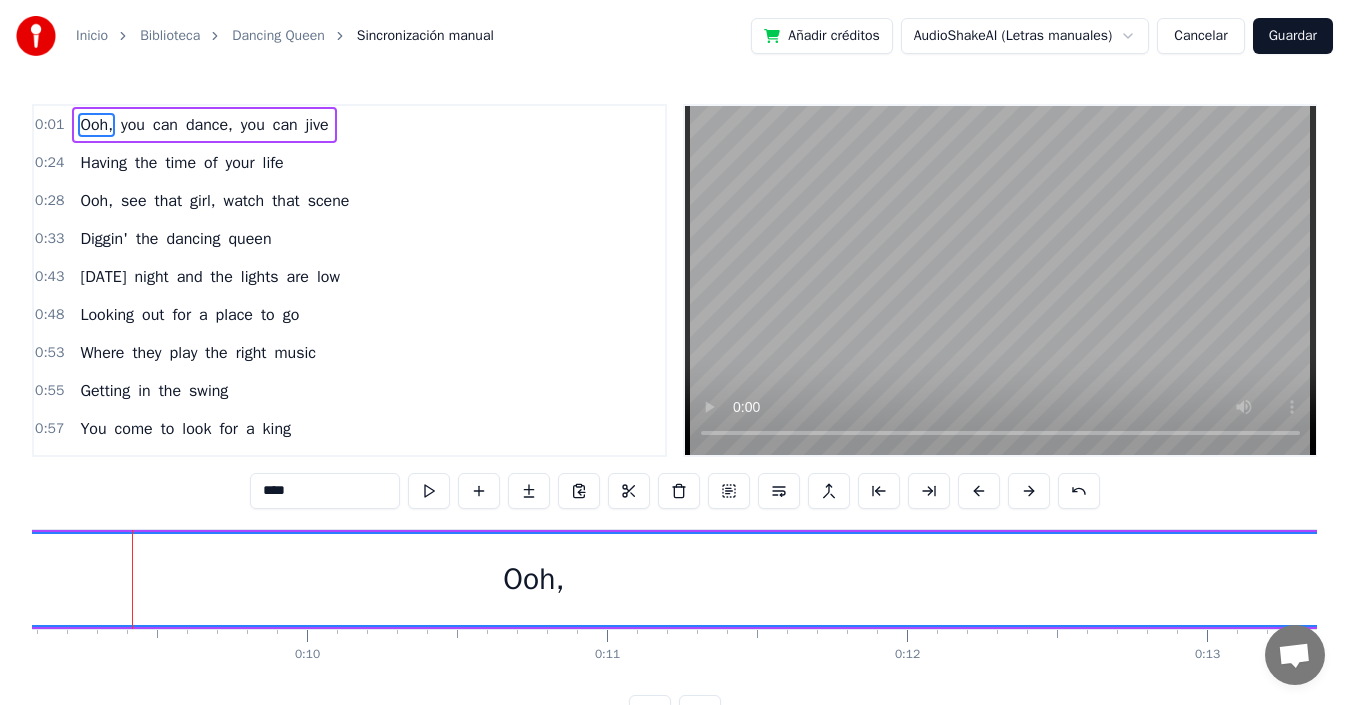 click on "Ooh," at bounding box center [534, 579] 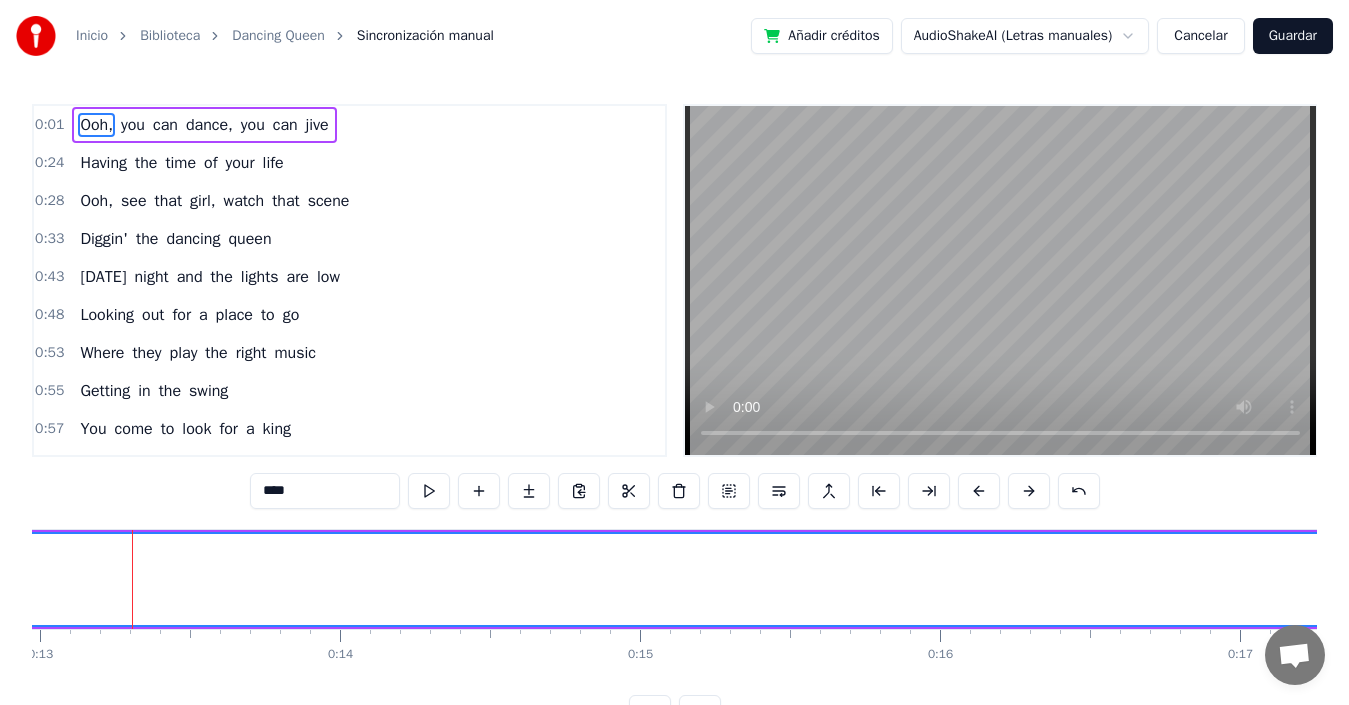 click on "Ooh," at bounding box center (-633, 579) 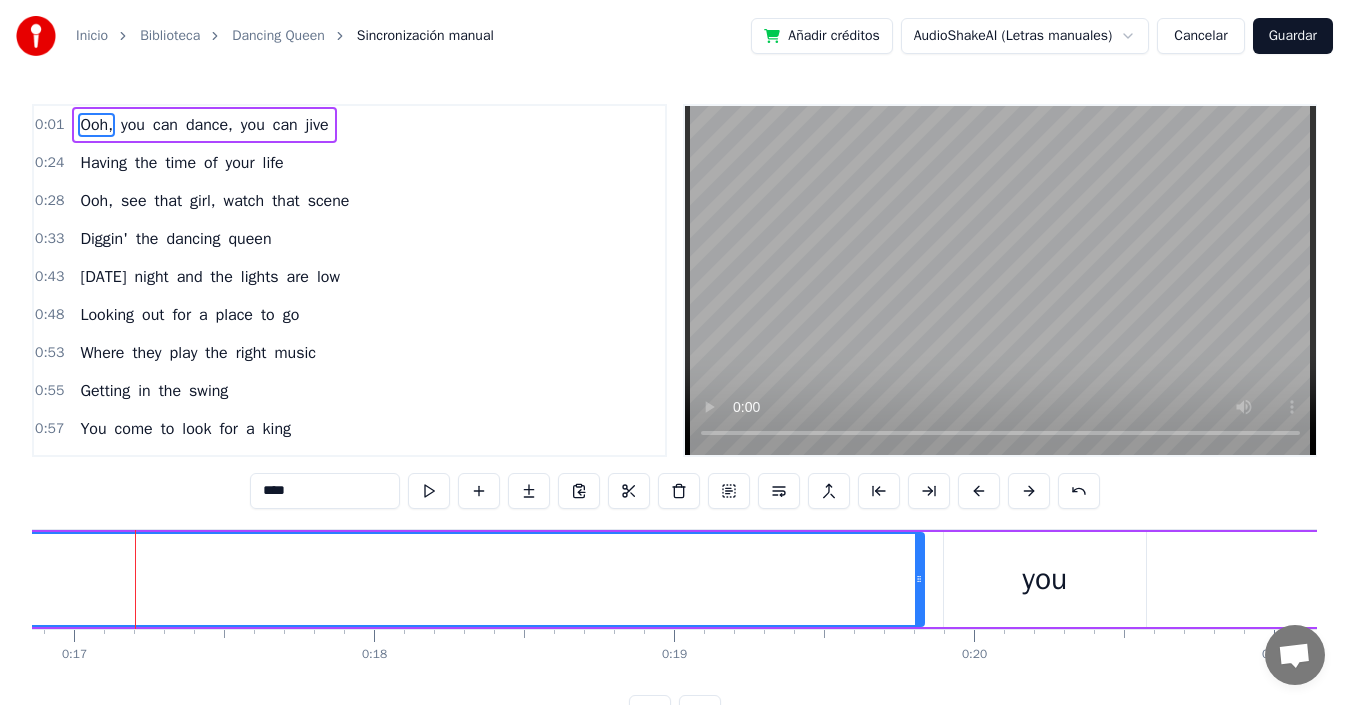 scroll, scrollTop: 0, scrollLeft: 5061, axis: horizontal 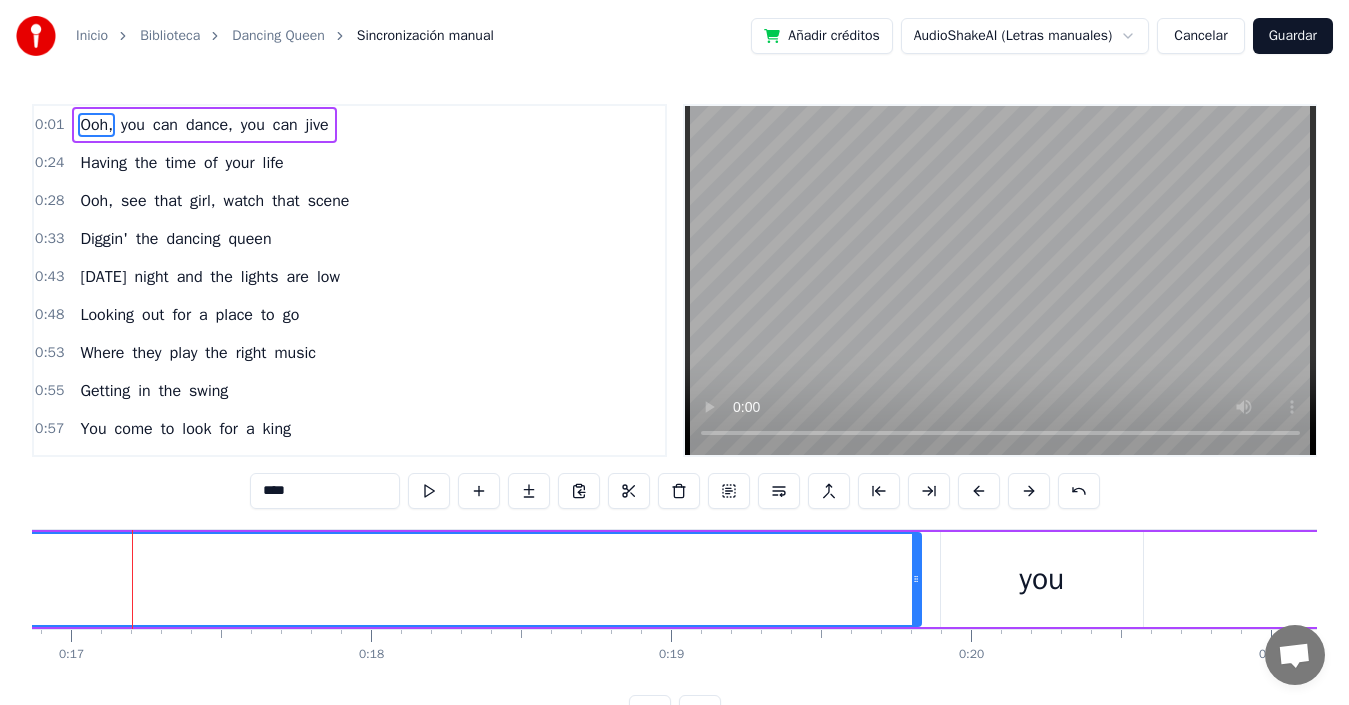 click on "Ooh," at bounding box center [-1802, 579] 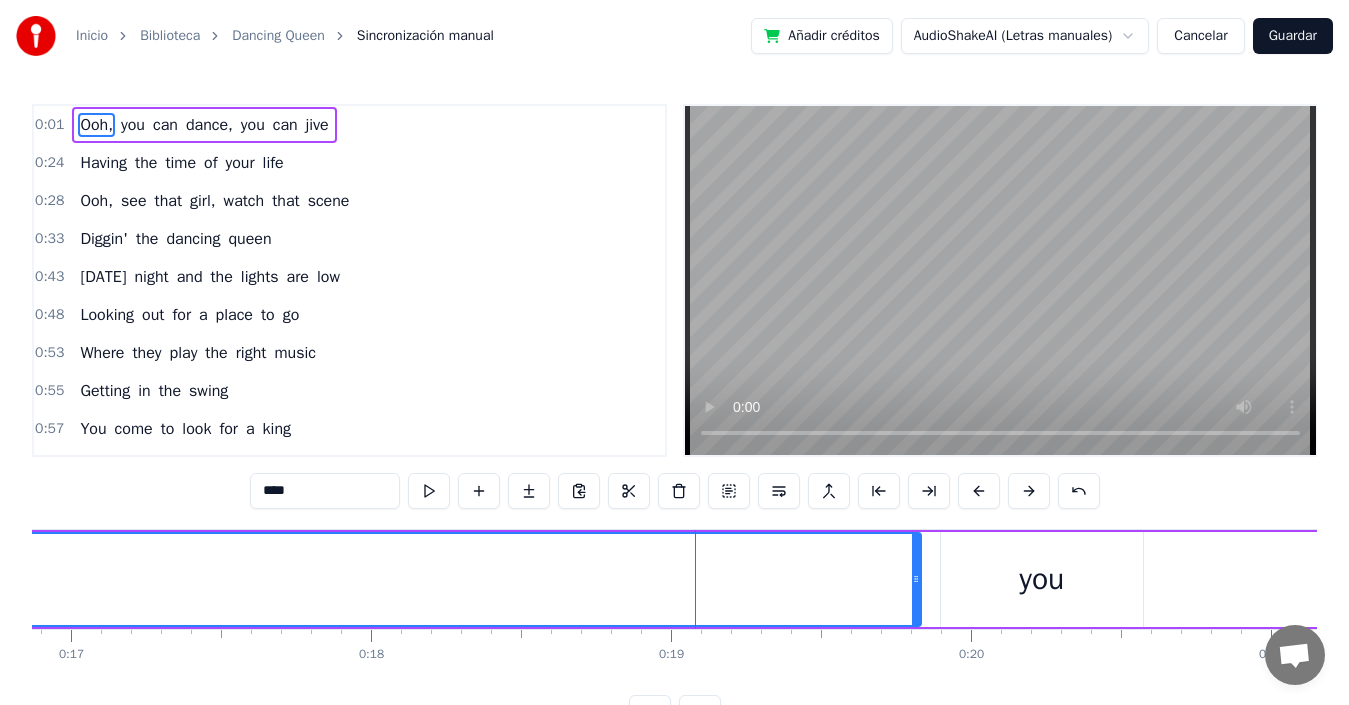 click on "Ooh," at bounding box center (-1802, 579) 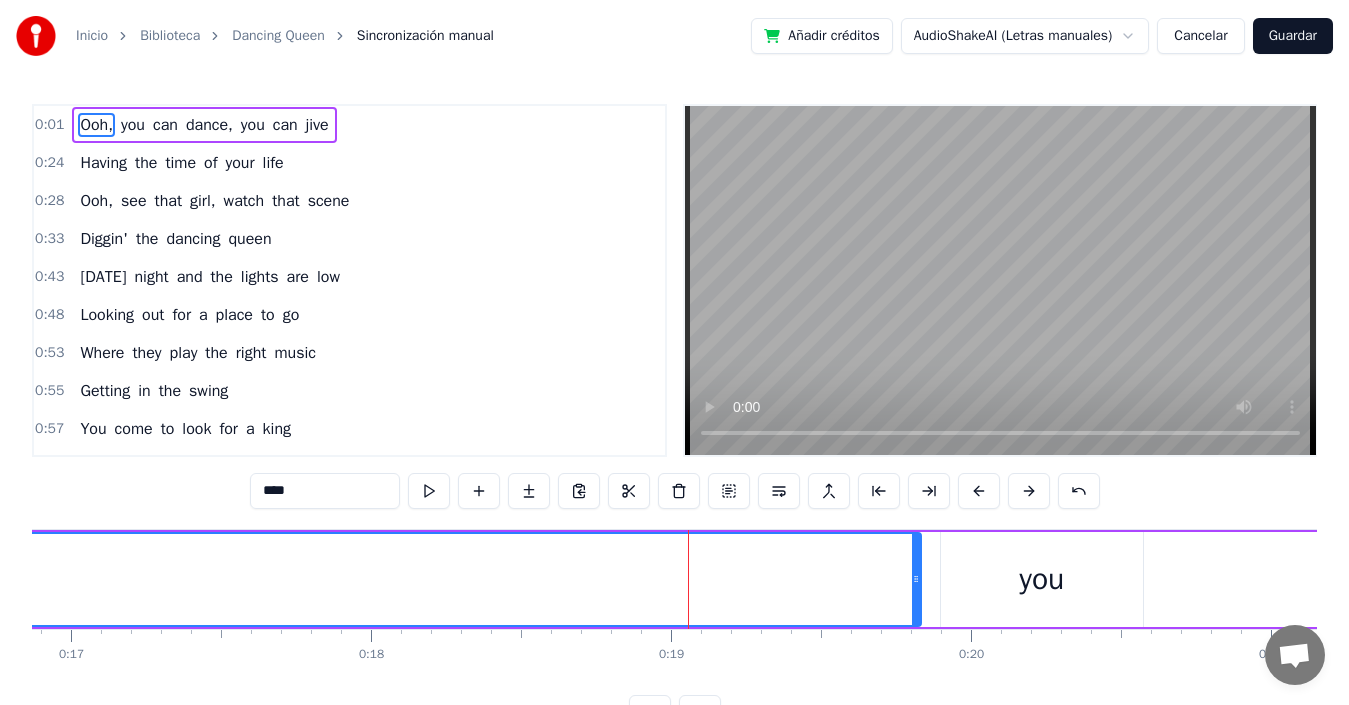click on "Ooh," at bounding box center [-1802, 579] 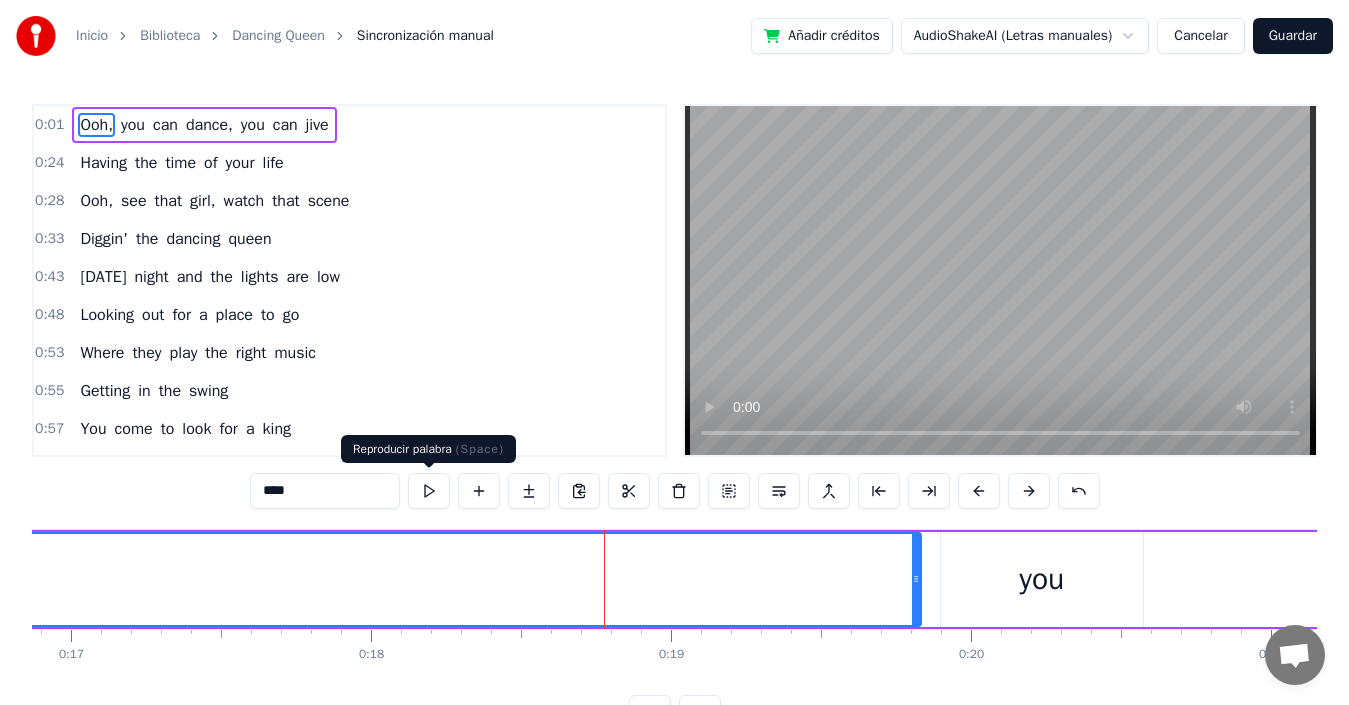 click at bounding box center [429, 491] 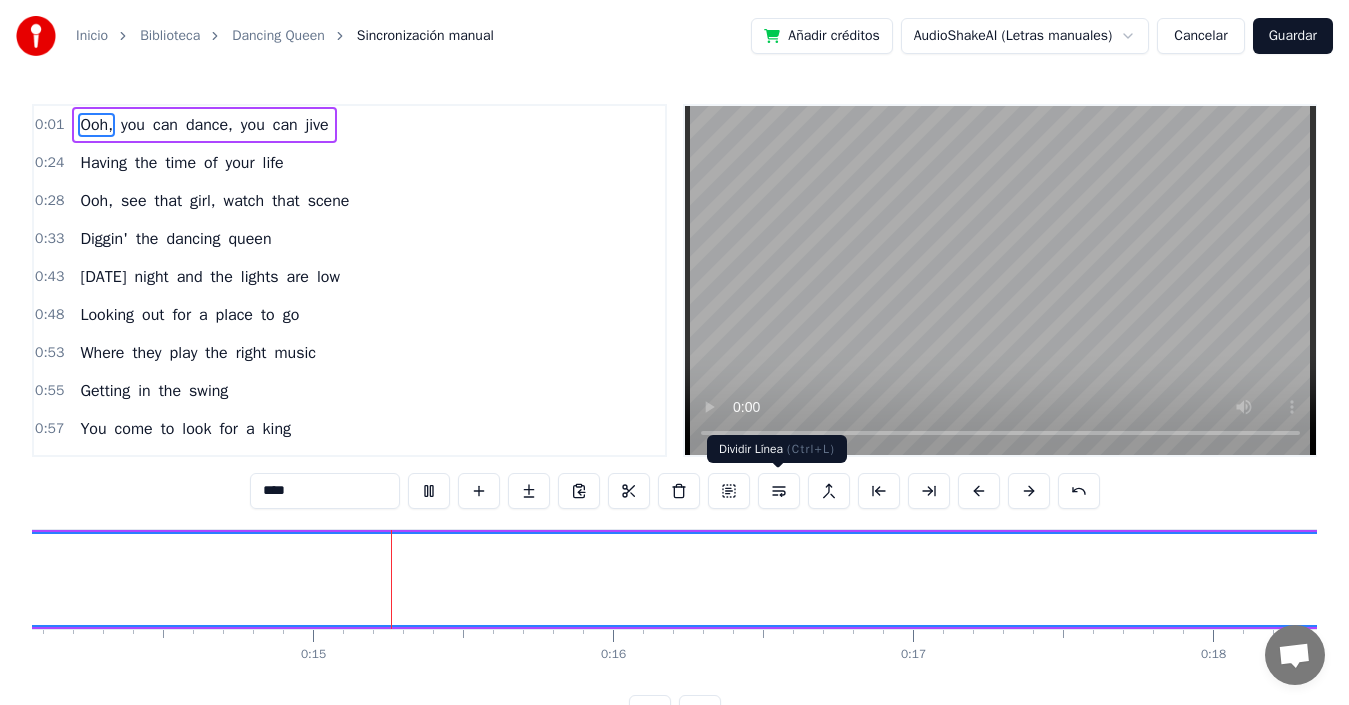 scroll, scrollTop: 0, scrollLeft: 4234, axis: horizontal 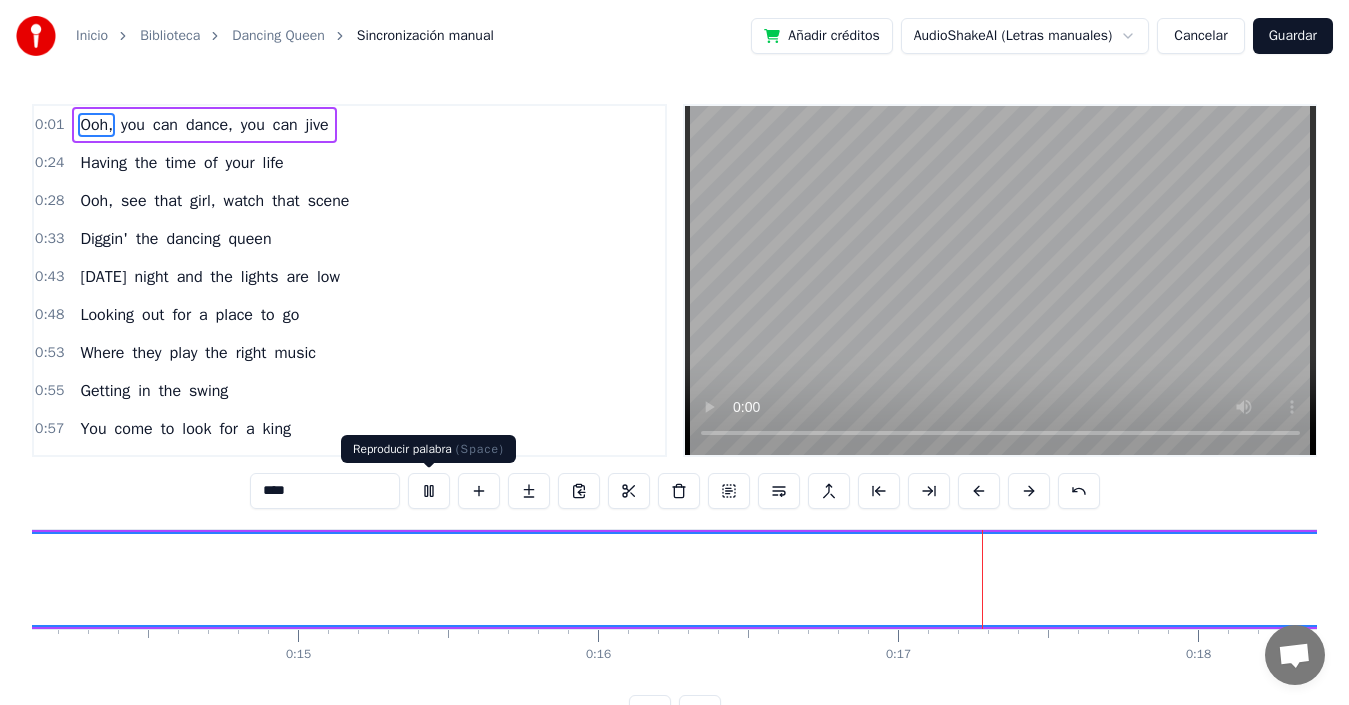 click at bounding box center [429, 491] 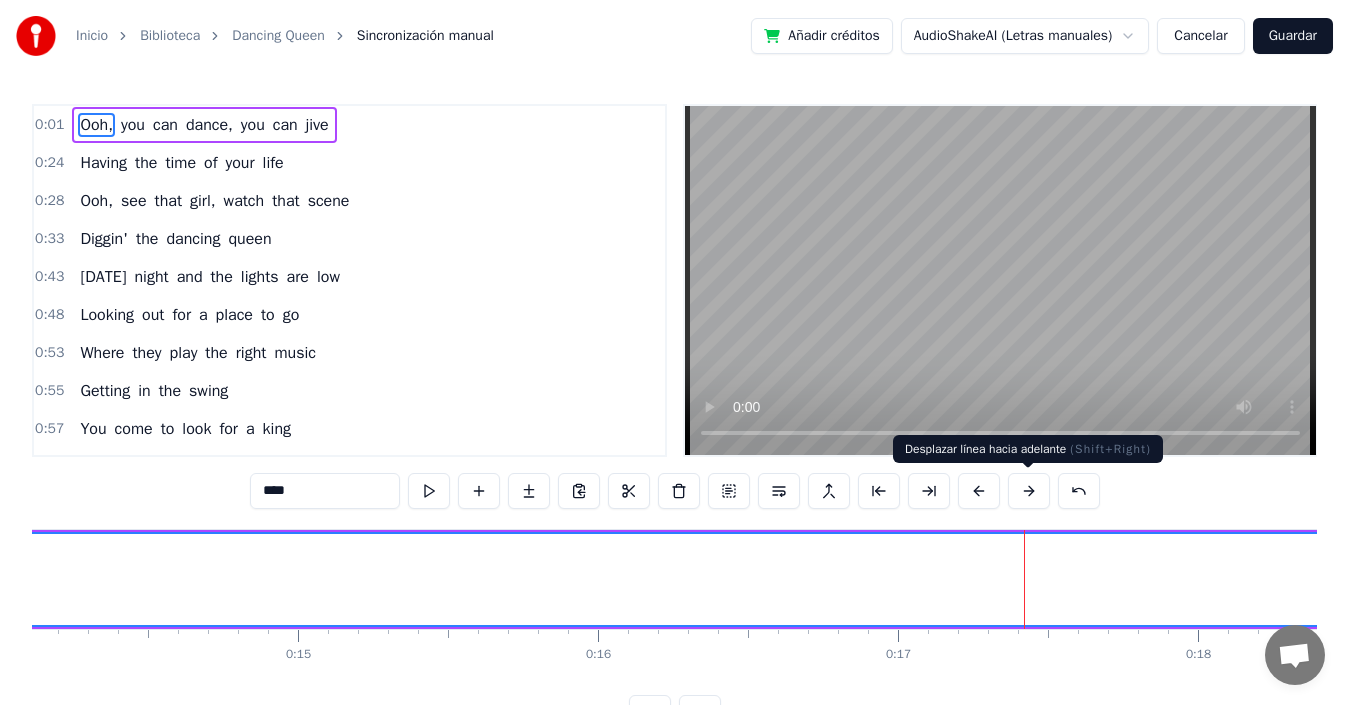 click at bounding box center [1029, 491] 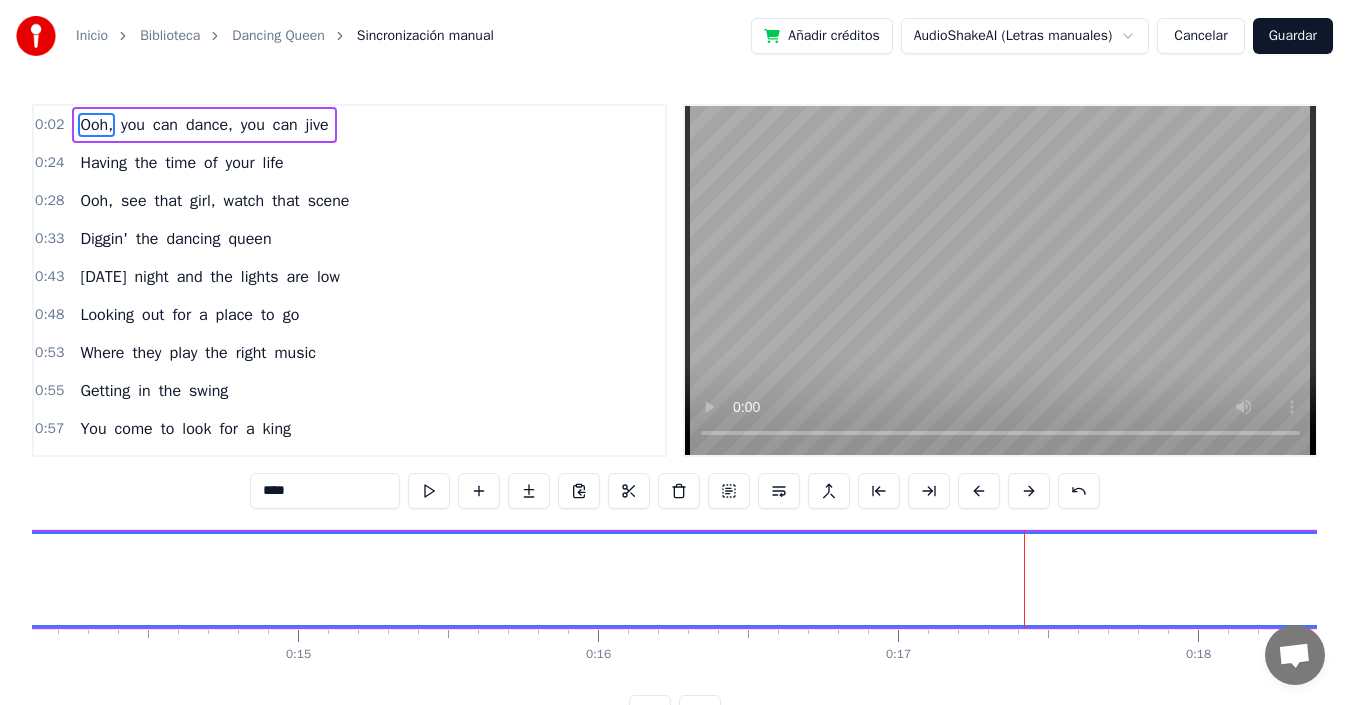 click at bounding box center (1029, 491) 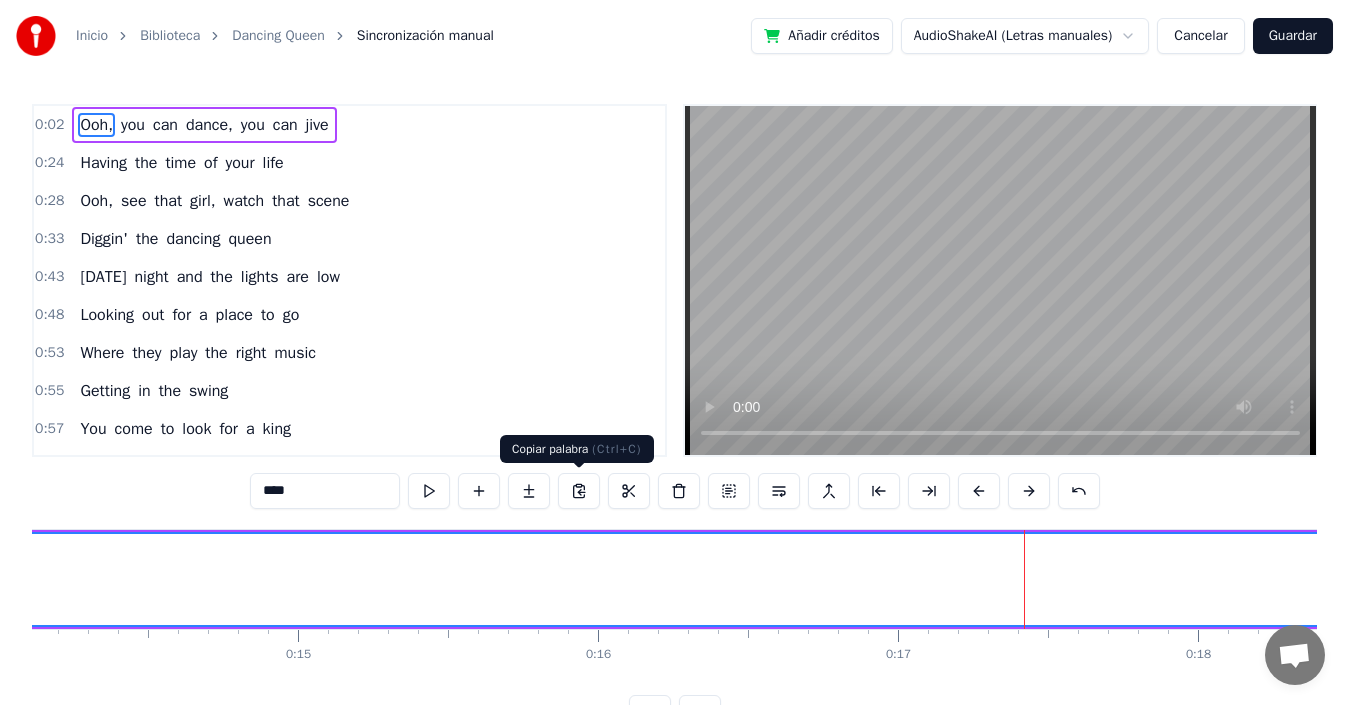 click at bounding box center (579, 491) 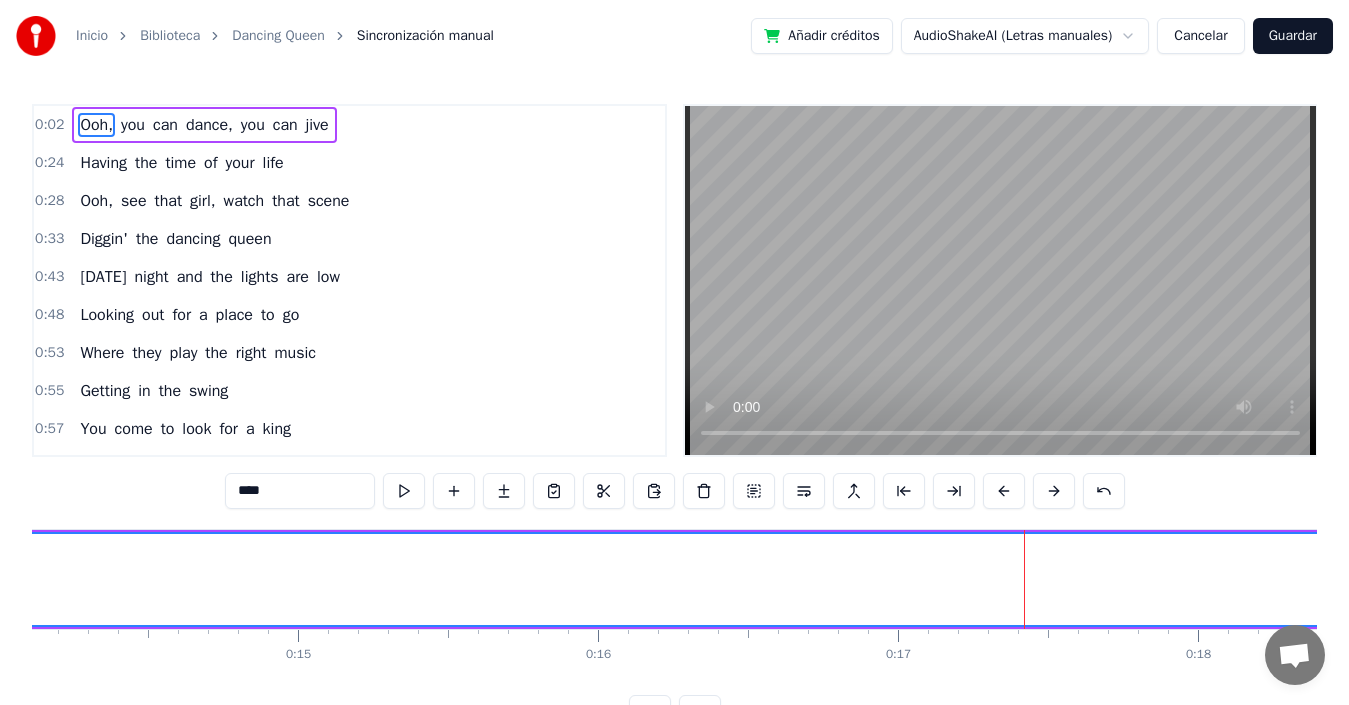click on "Ooh," at bounding box center (-600, 579) 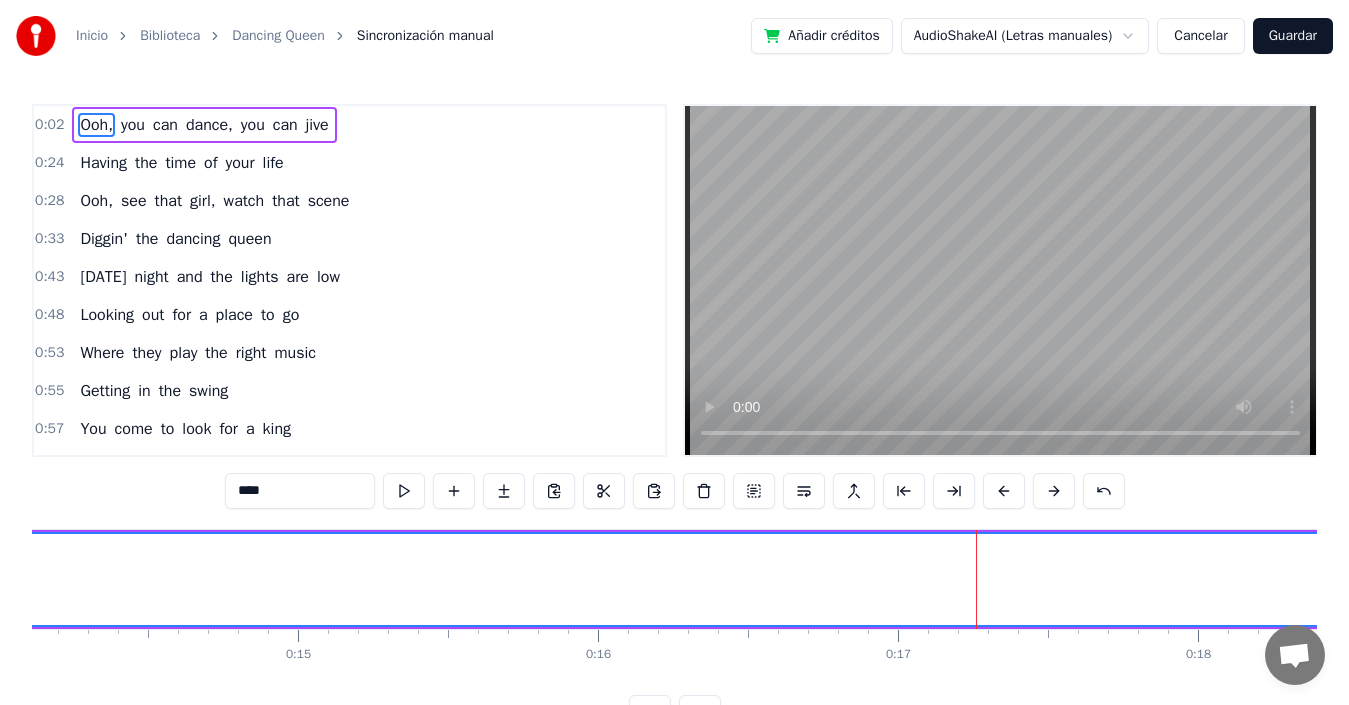 click on "Ooh," at bounding box center (-600, 579) 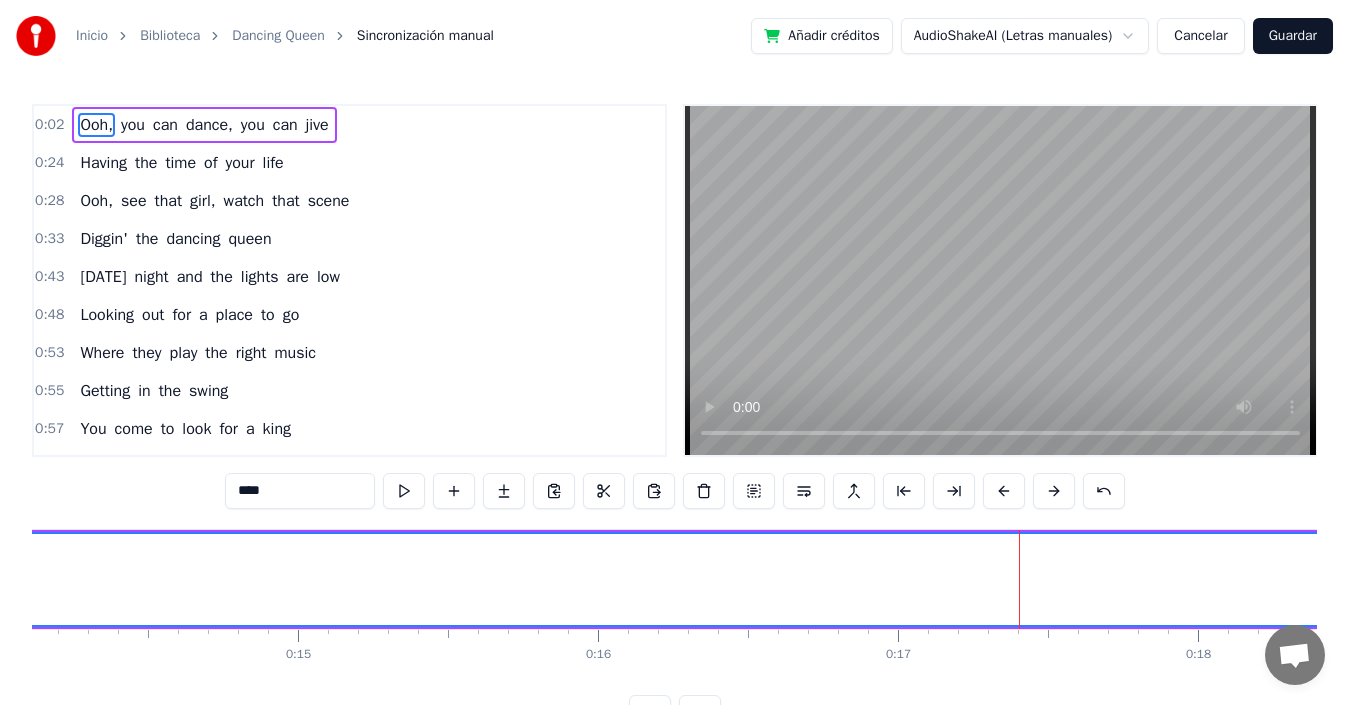 click on "Ooh," at bounding box center (-600, 579) 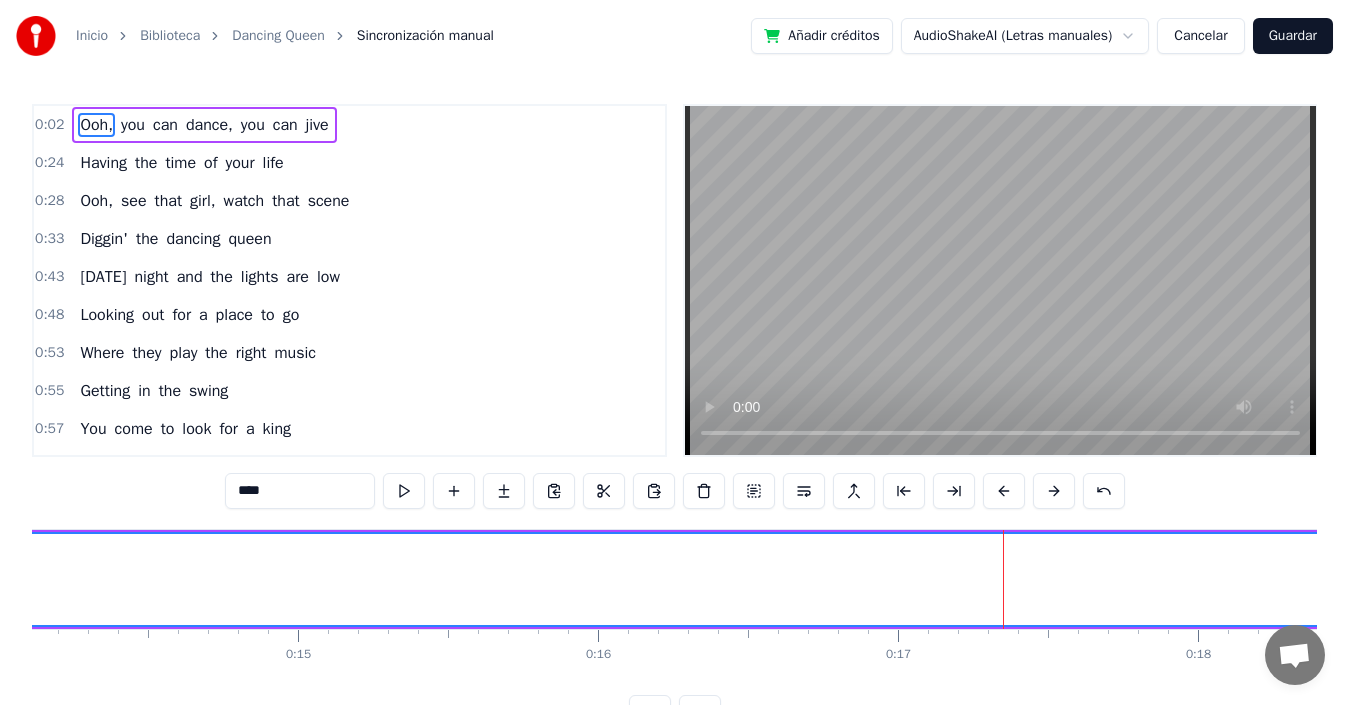 click on "Ooh," at bounding box center [-600, 579] 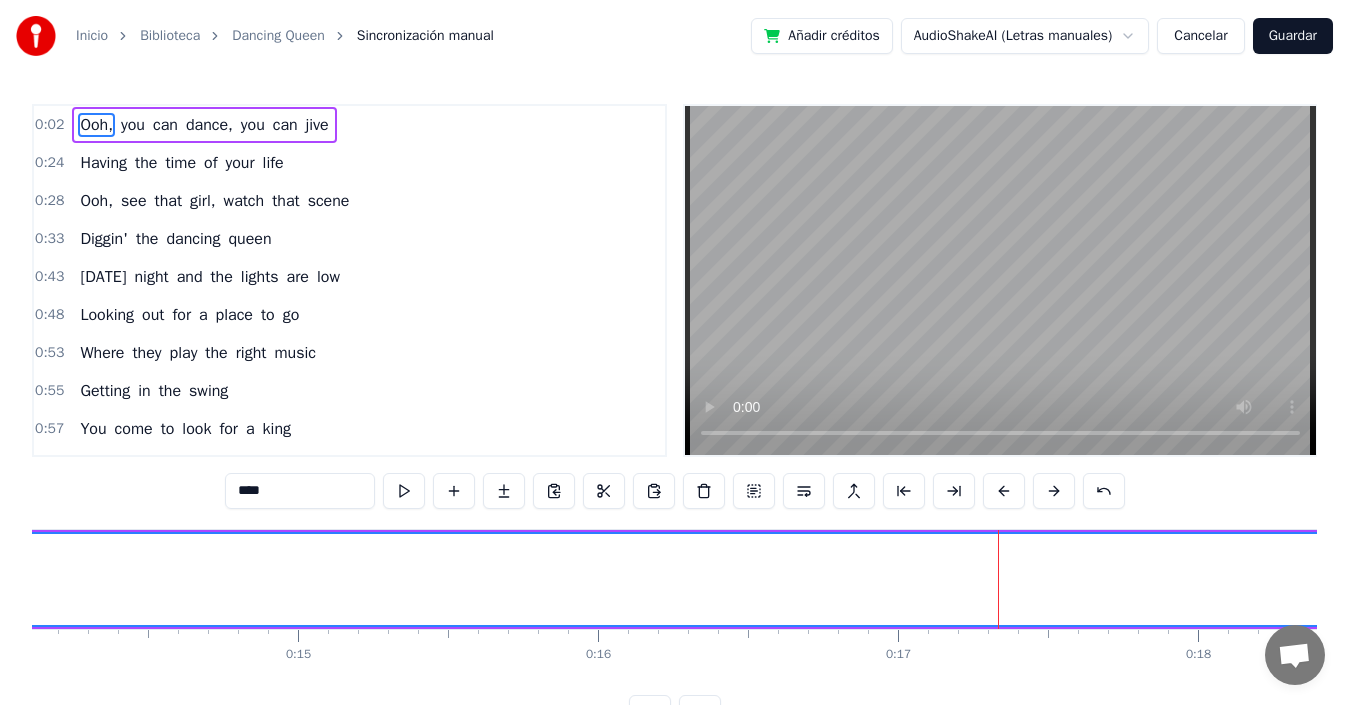 click on "Ooh," at bounding box center [-600, 579] 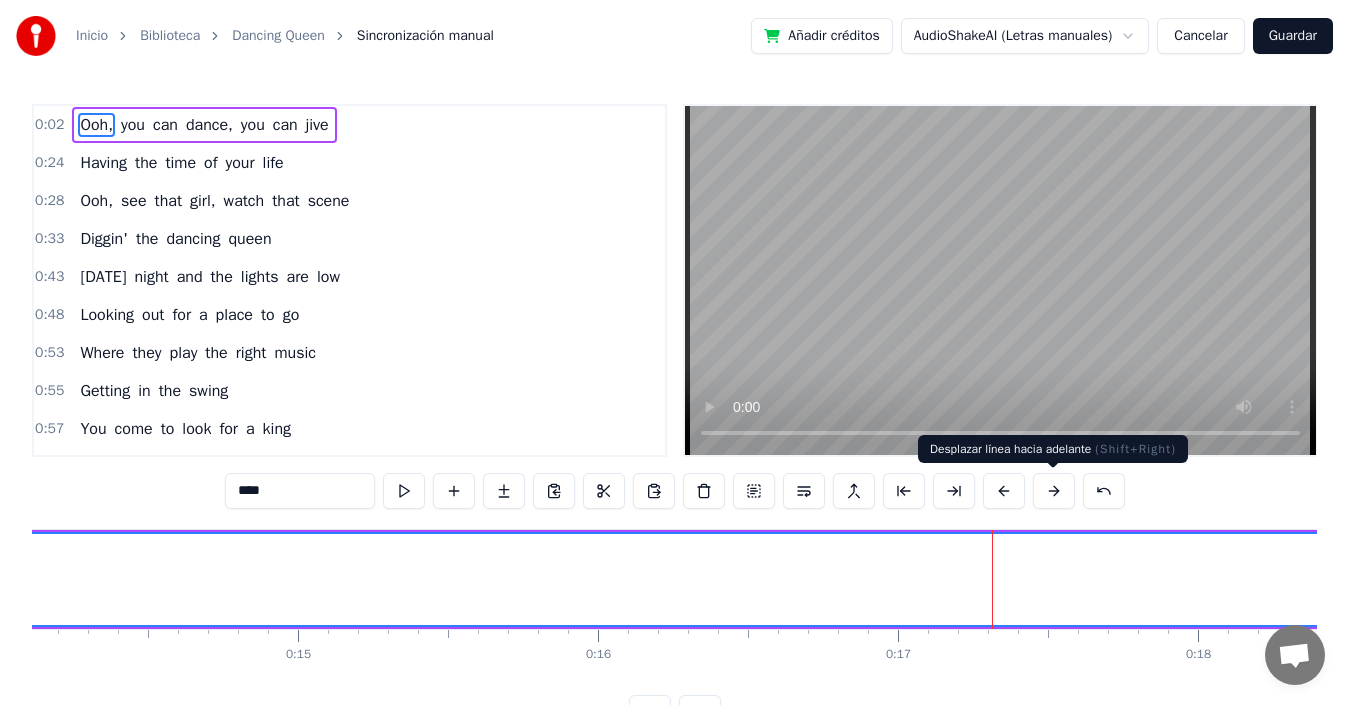 click at bounding box center (1054, 491) 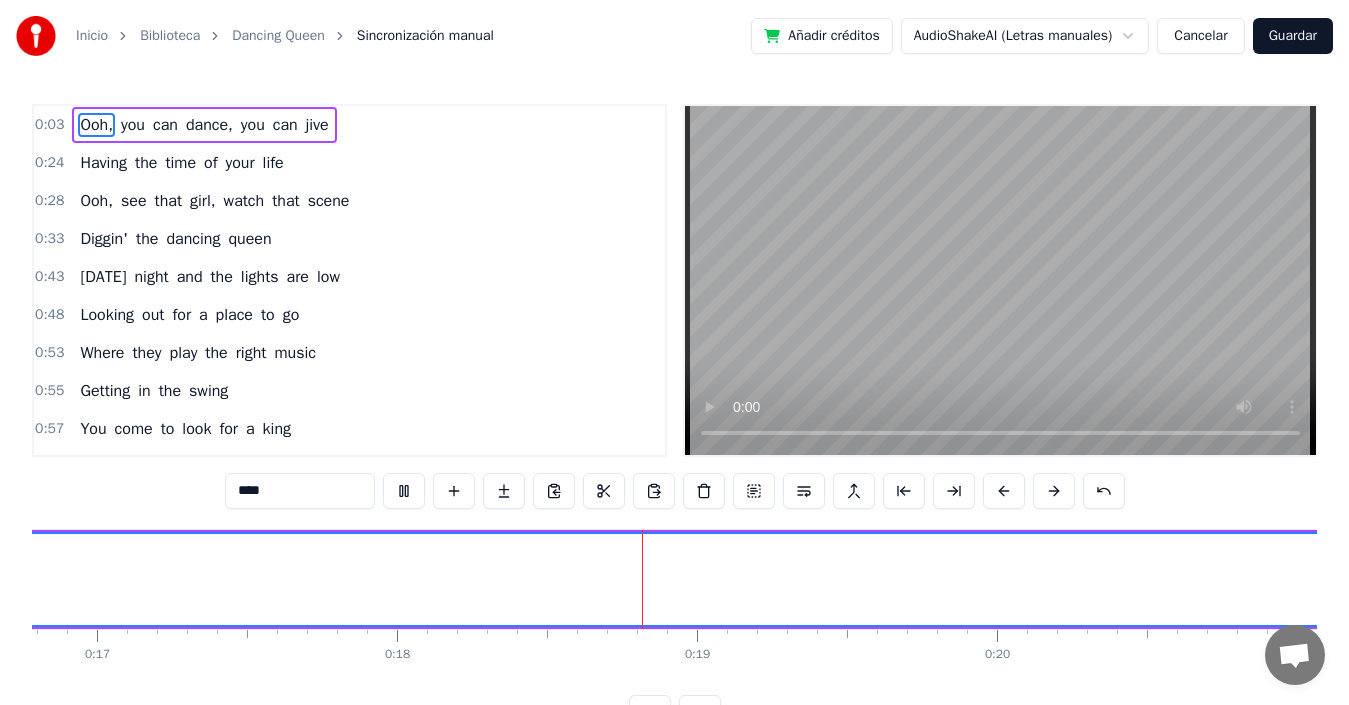 scroll, scrollTop: 0, scrollLeft: 5370, axis: horizontal 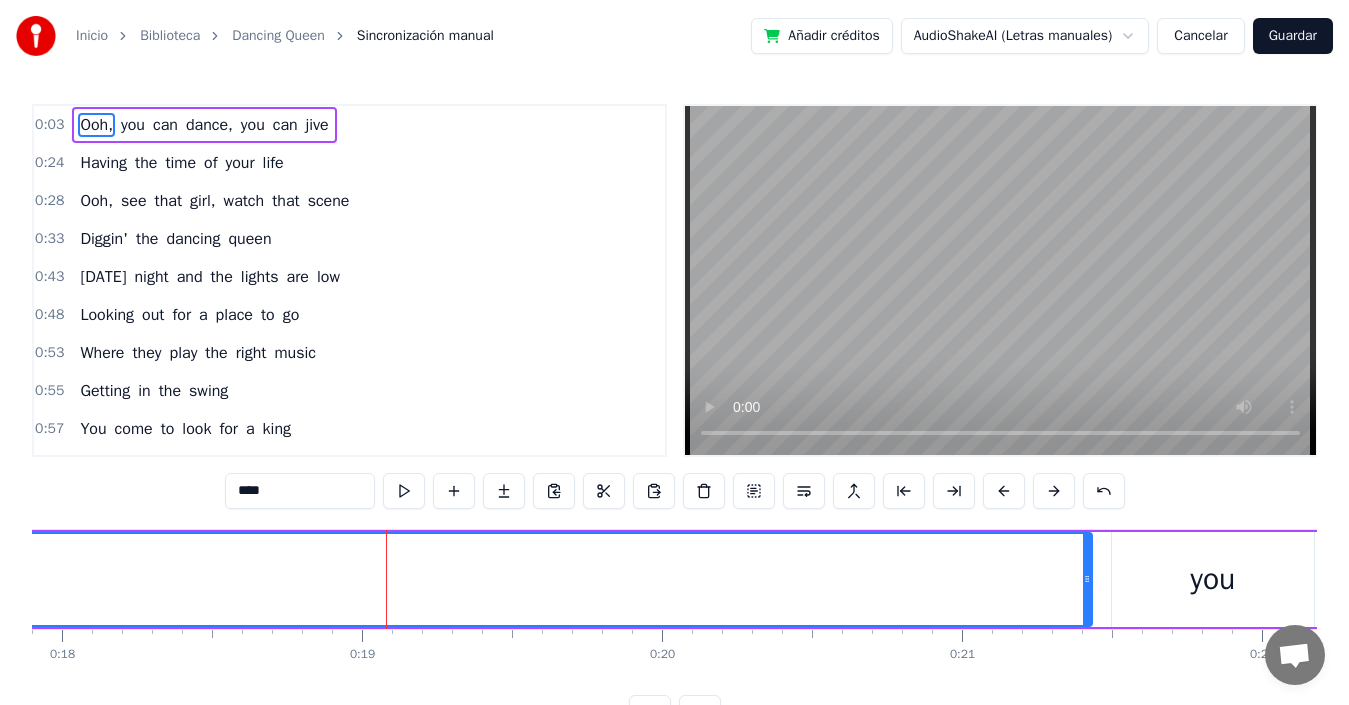 click on "you" at bounding box center (133, 125) 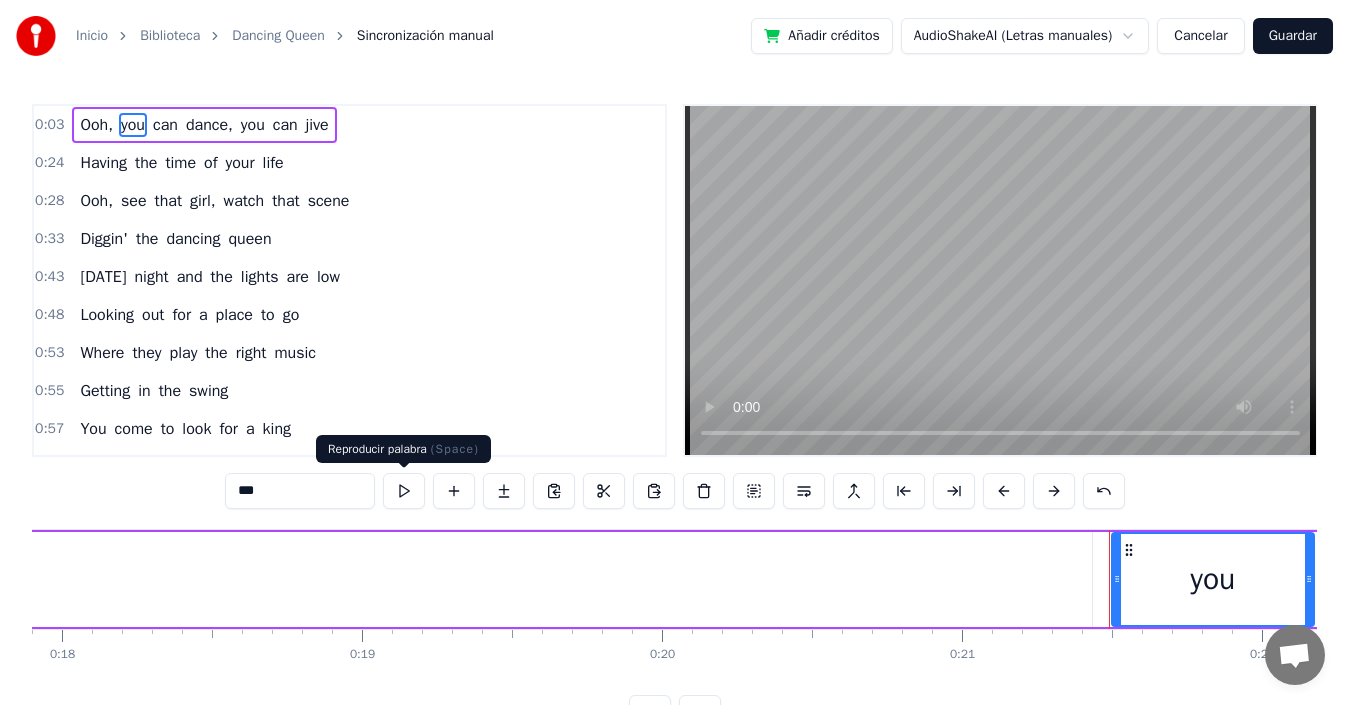 click at bounding box center (404, 491) 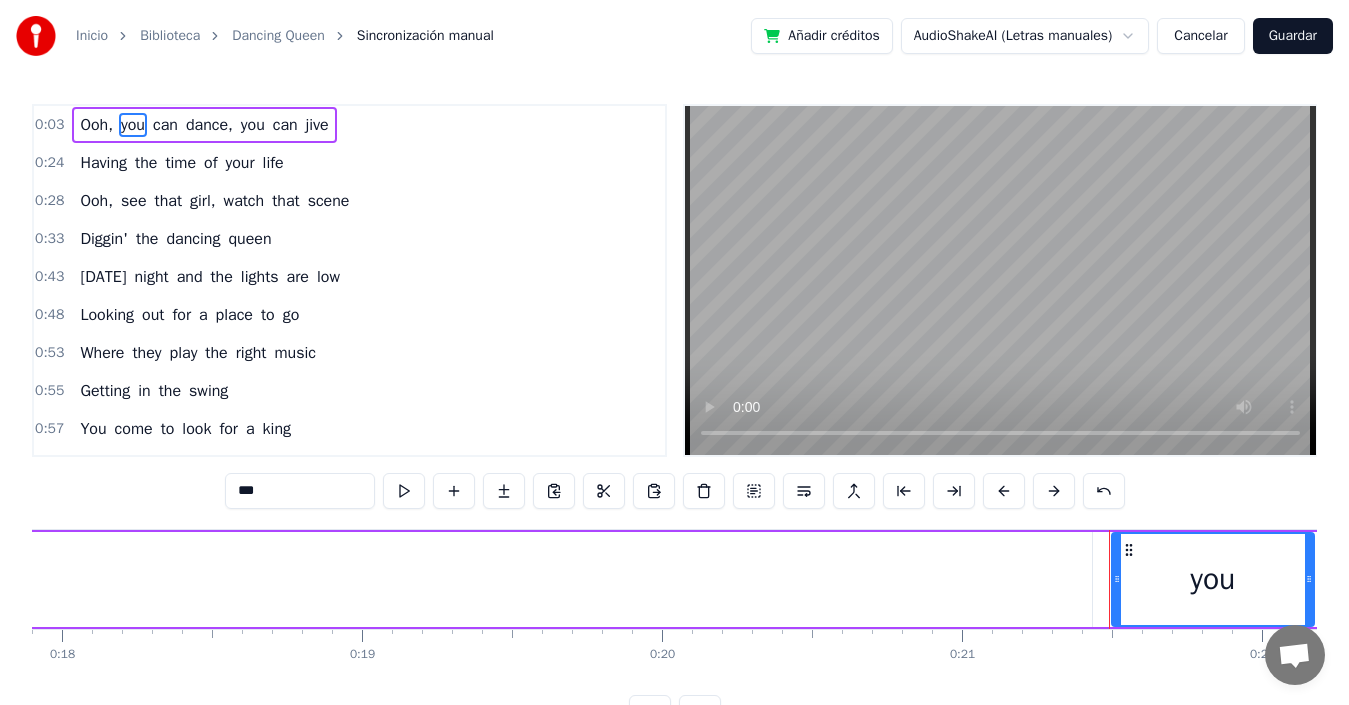 click at bounding box center [404, 491] 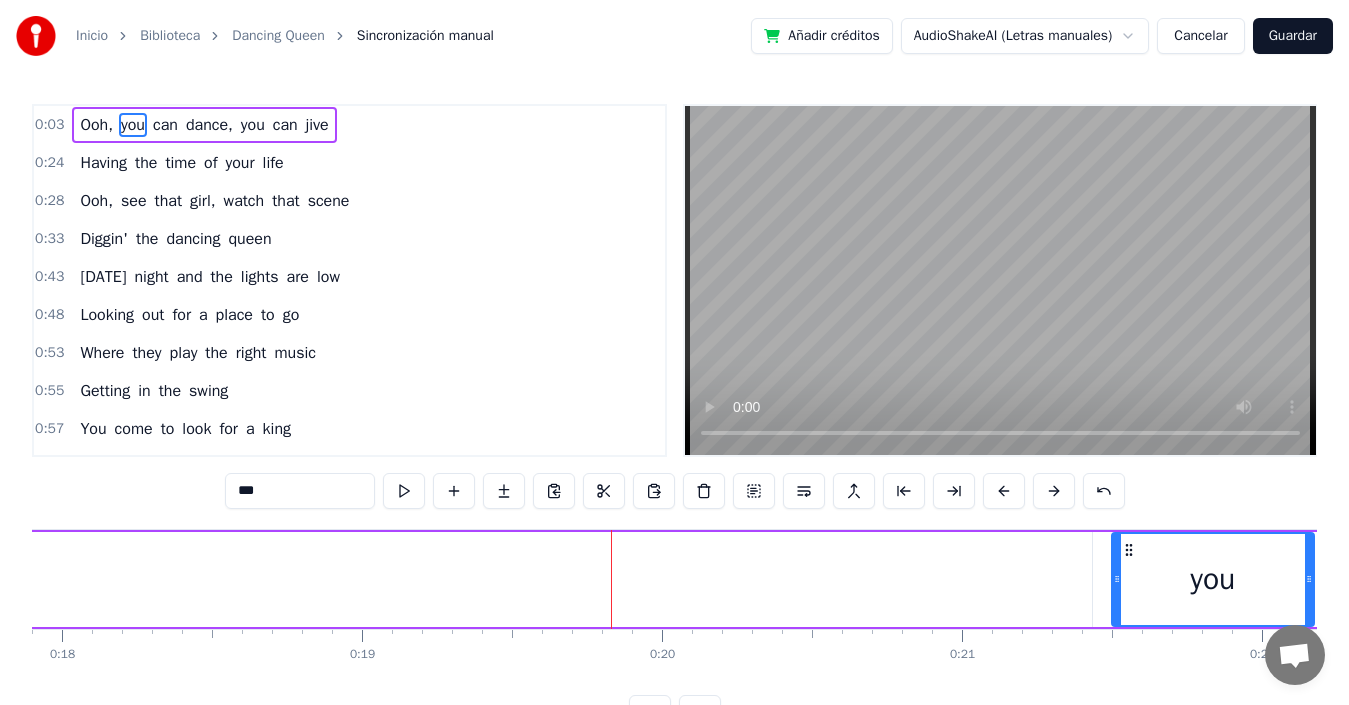 click at bounding box center [404, 491] 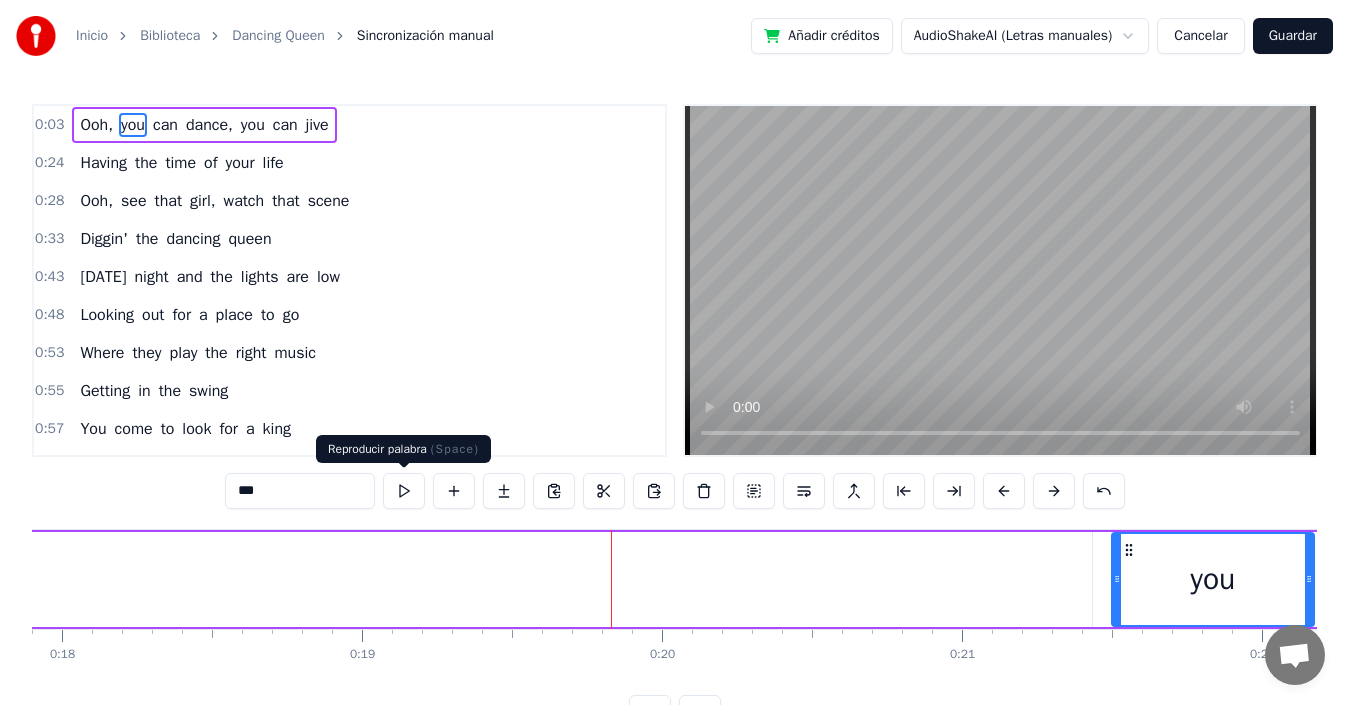 click at bounding box center [404, 491] 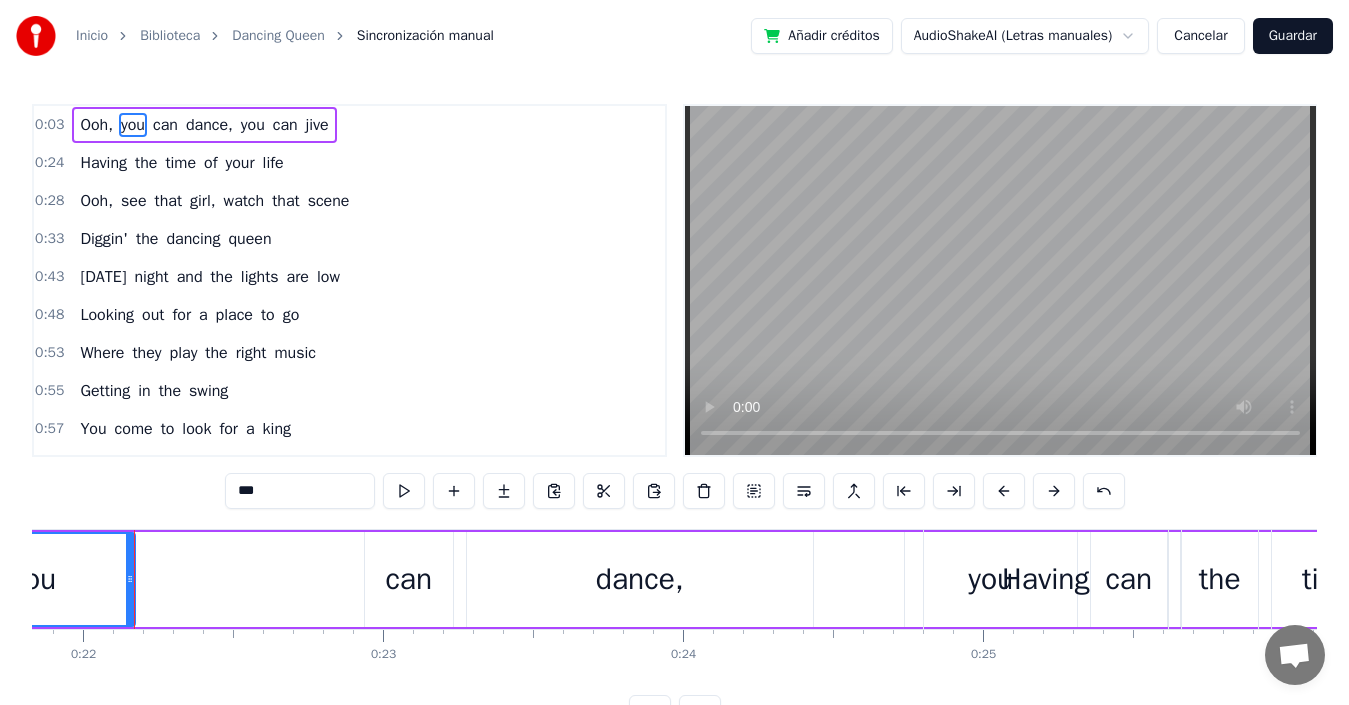 scroll, scrollTop: 0, scrollLeft: 6550, axis: horizontal 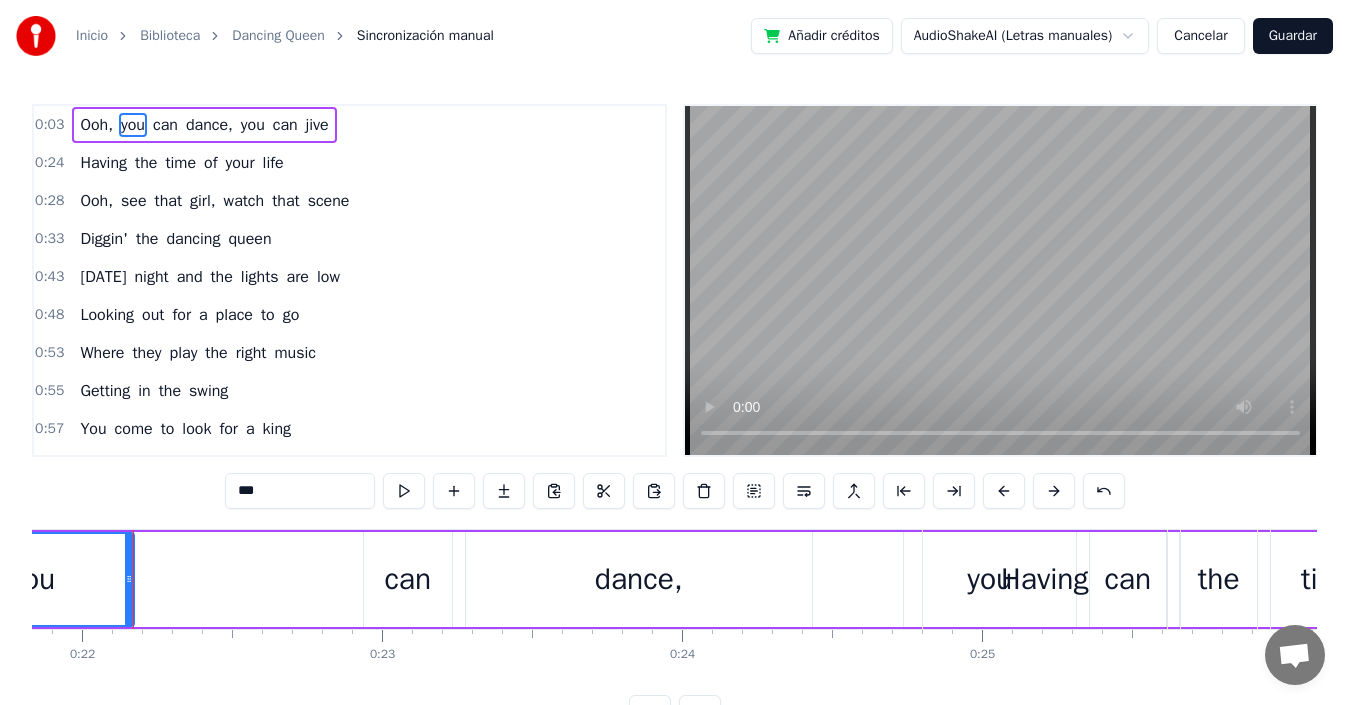 click on "Having" at bounding box center (1045, 579) 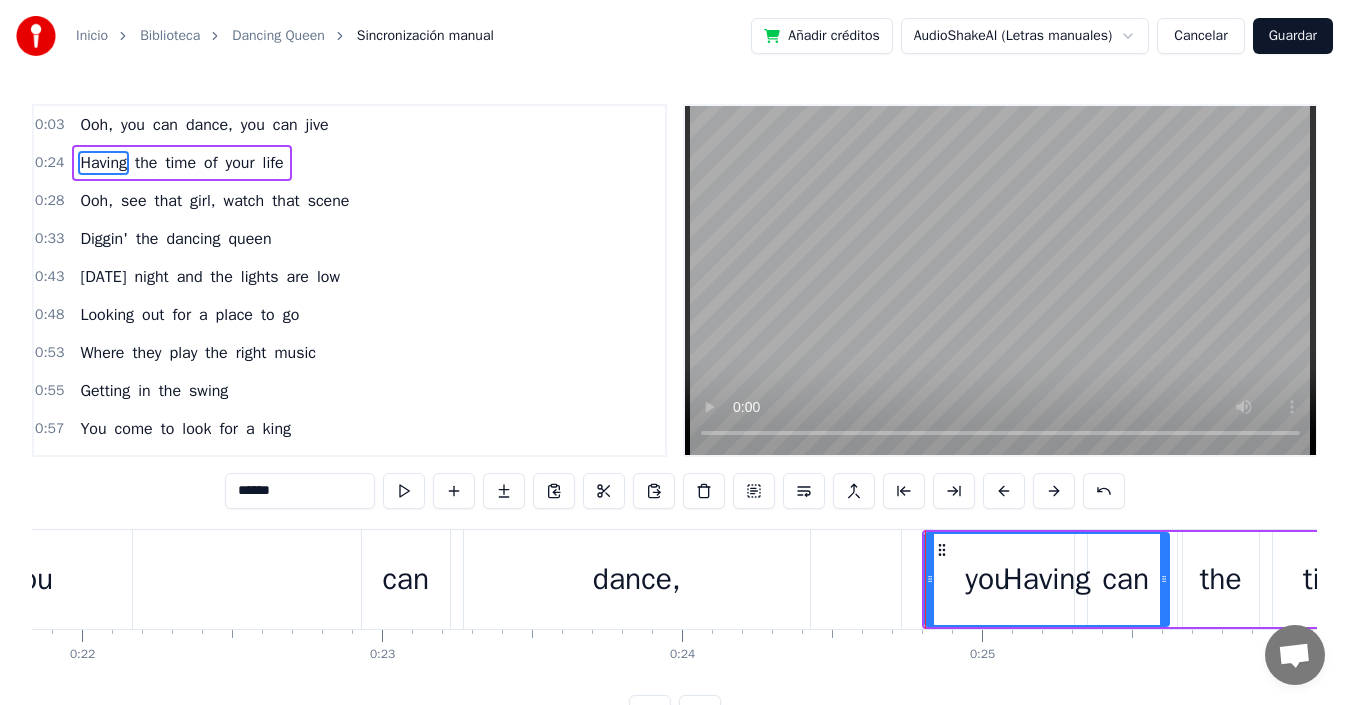 drag, startPoint x: 972, startPoint y: 571, endPoint x: 838, endPoint y: 568, distance: 134.03358 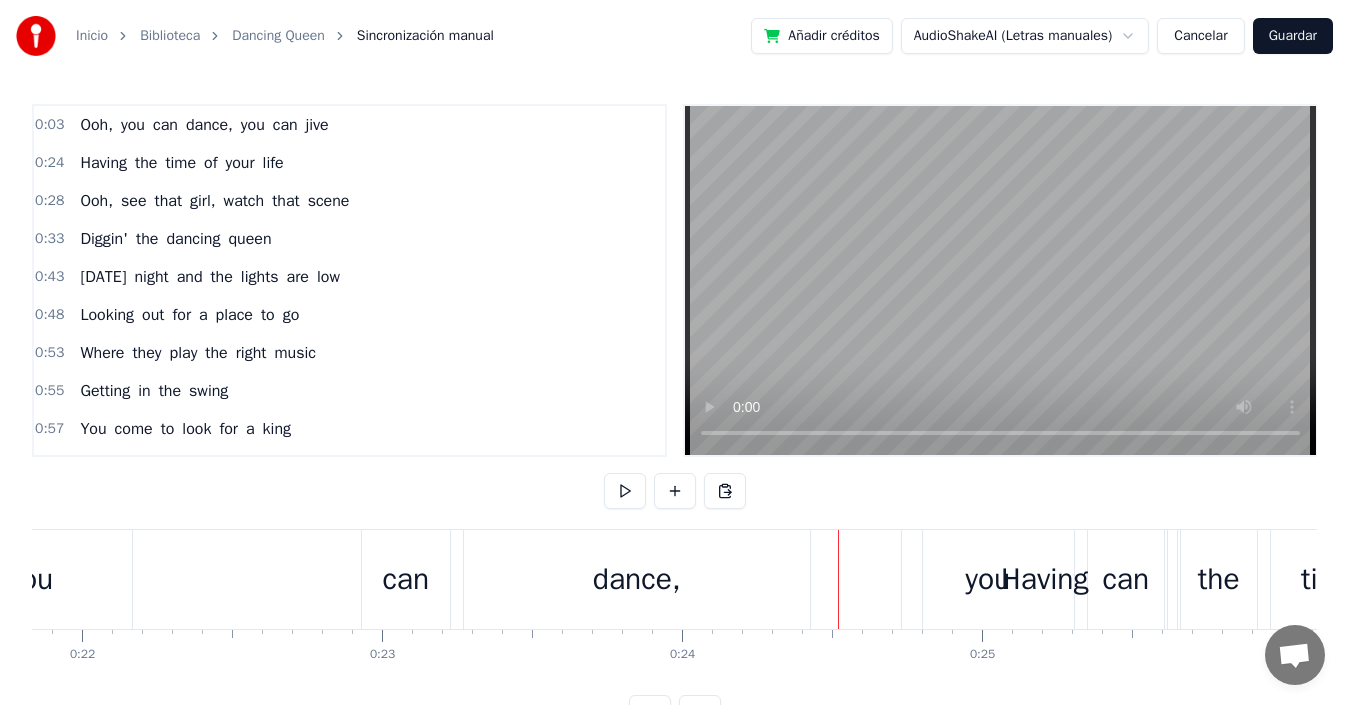 click on "Having" at bounding box center (1045, 579) 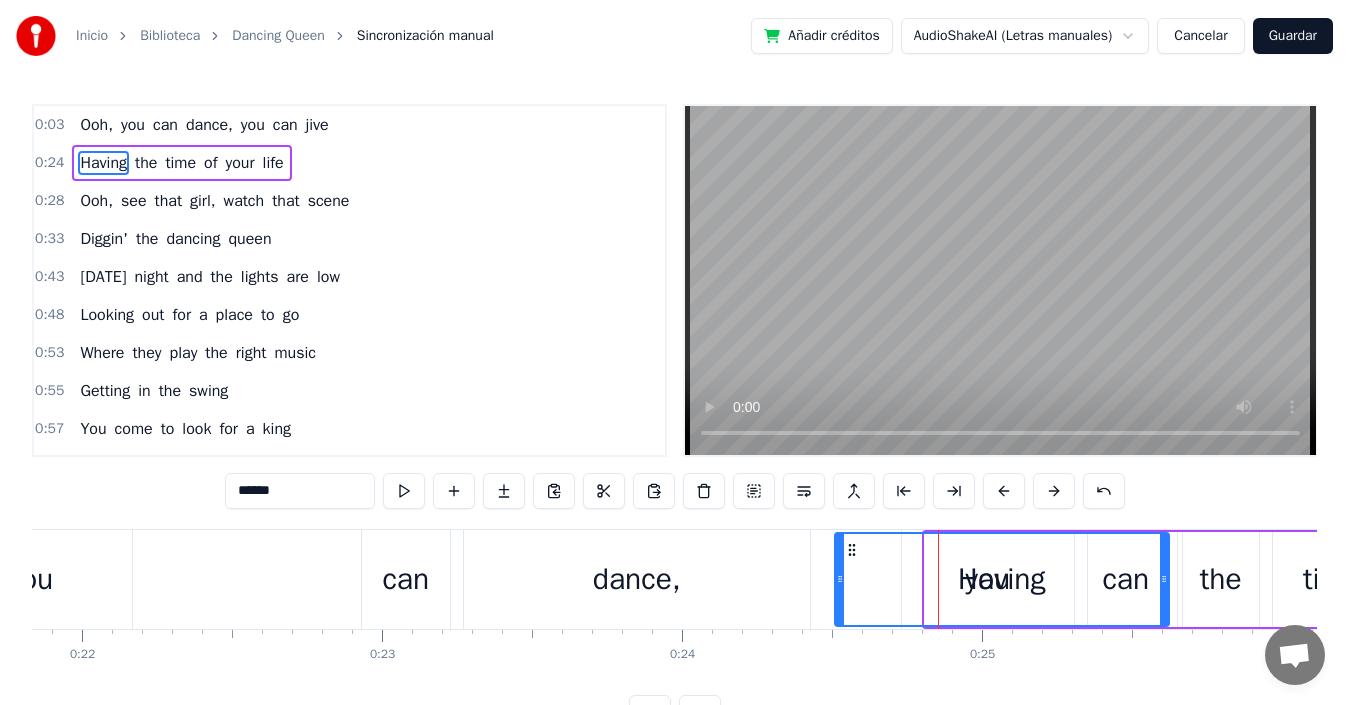 drag, startPoint x: 930, startPoint y: 579, endPoint x: 961, endPoint y: 547, distance: 44.553337 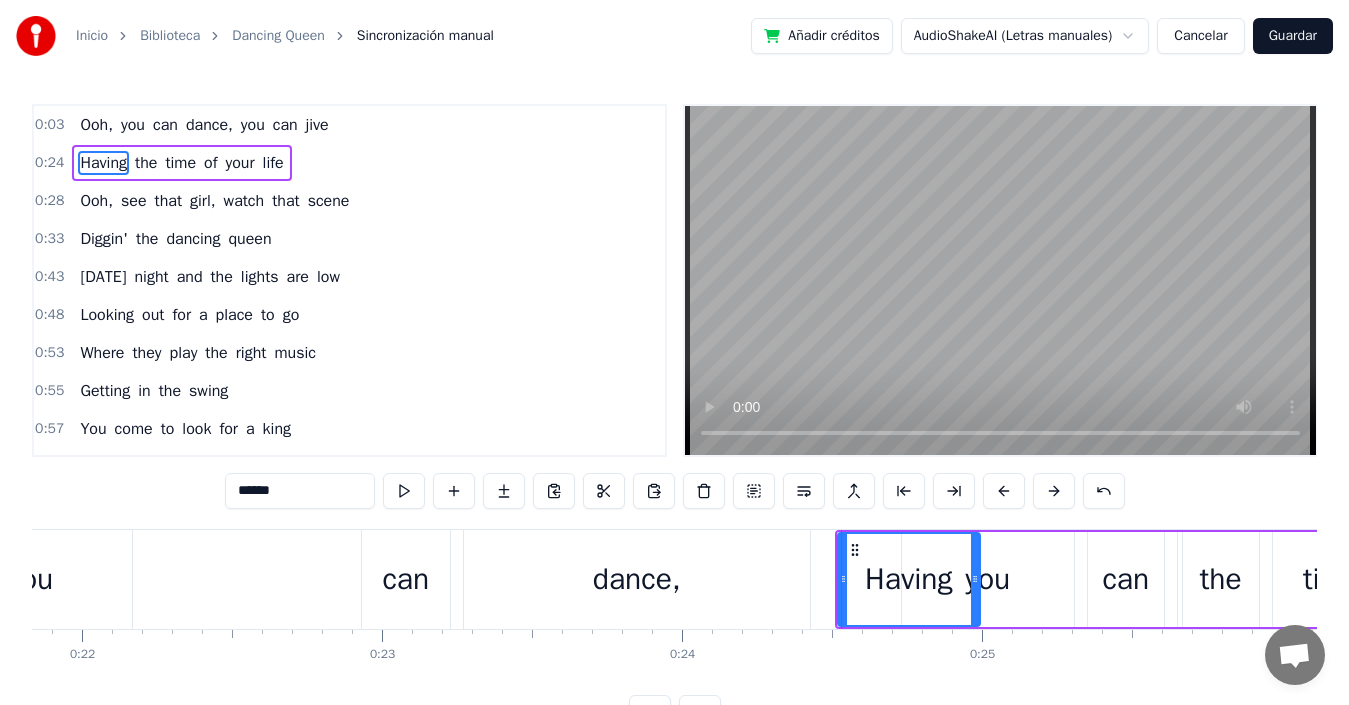 drag, startPoint x: 1166, startPoint y: 579, endPoint x: 922, endPoint y: 555, distance: 245.17749 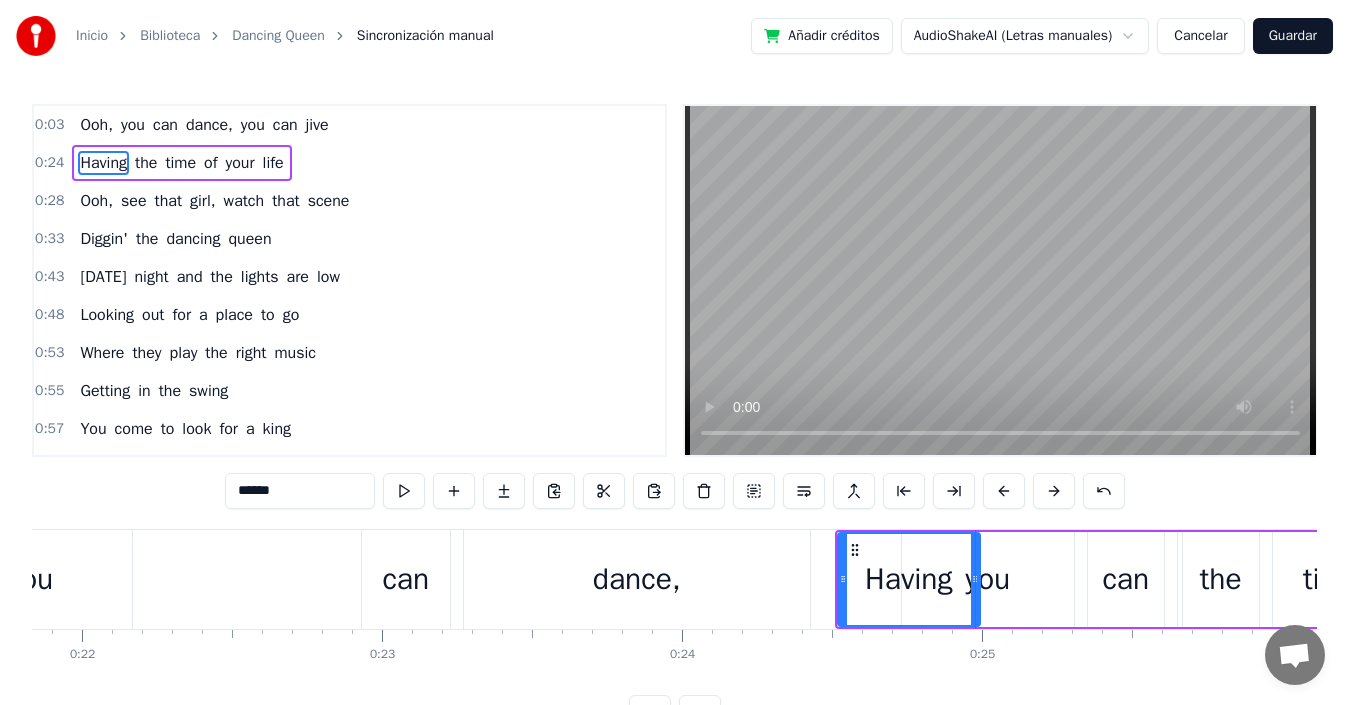 drag, startPoint x: 915, startPoint y: 552, endPoint x: 965, endPoint y: 573, distance: 54.230988 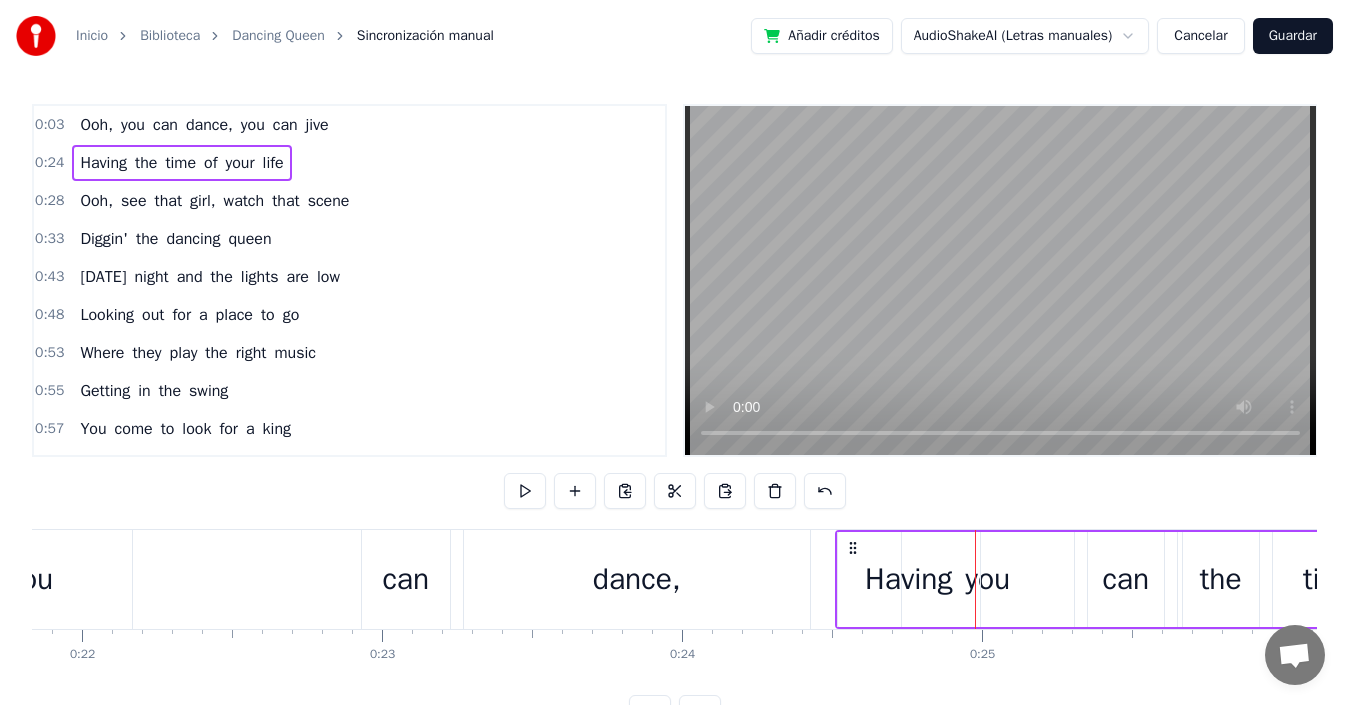 scroll, scrollTop: 0, scrollLeft: 6685, axis: horizontal 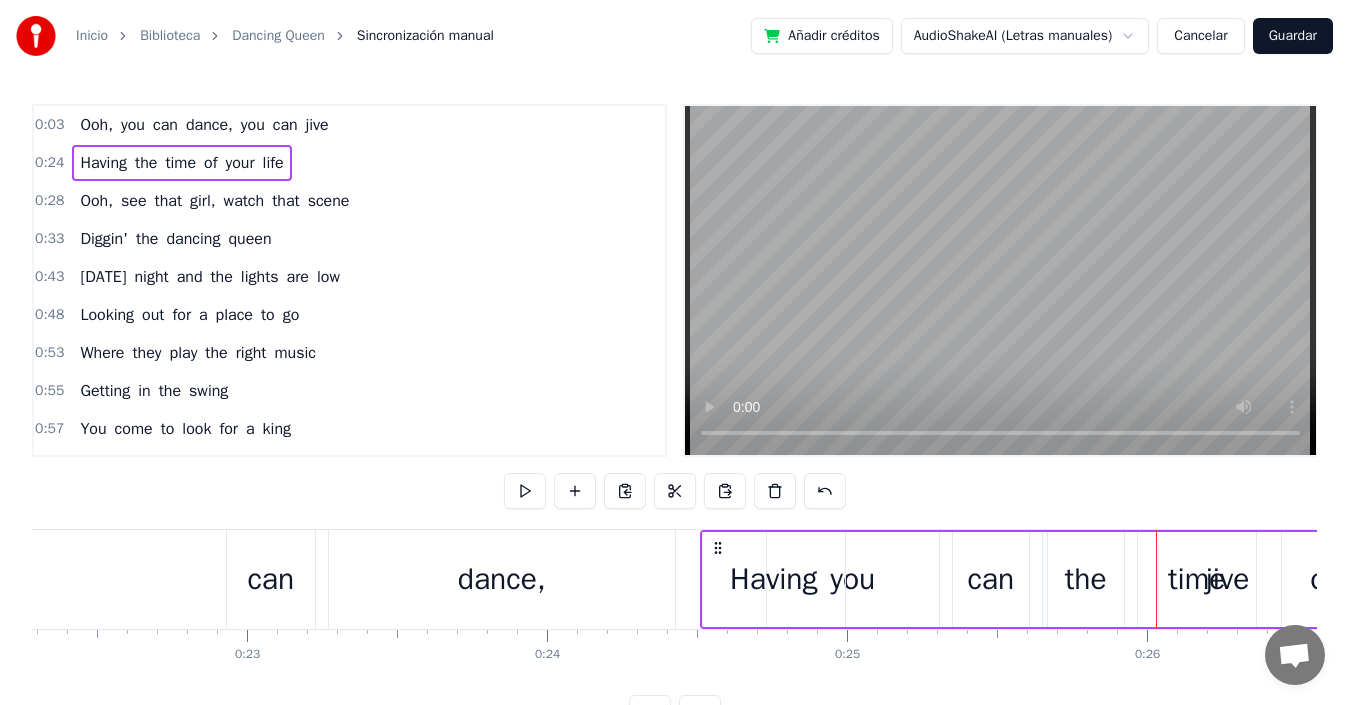 click on "Having" at bounding box center [773, 579] 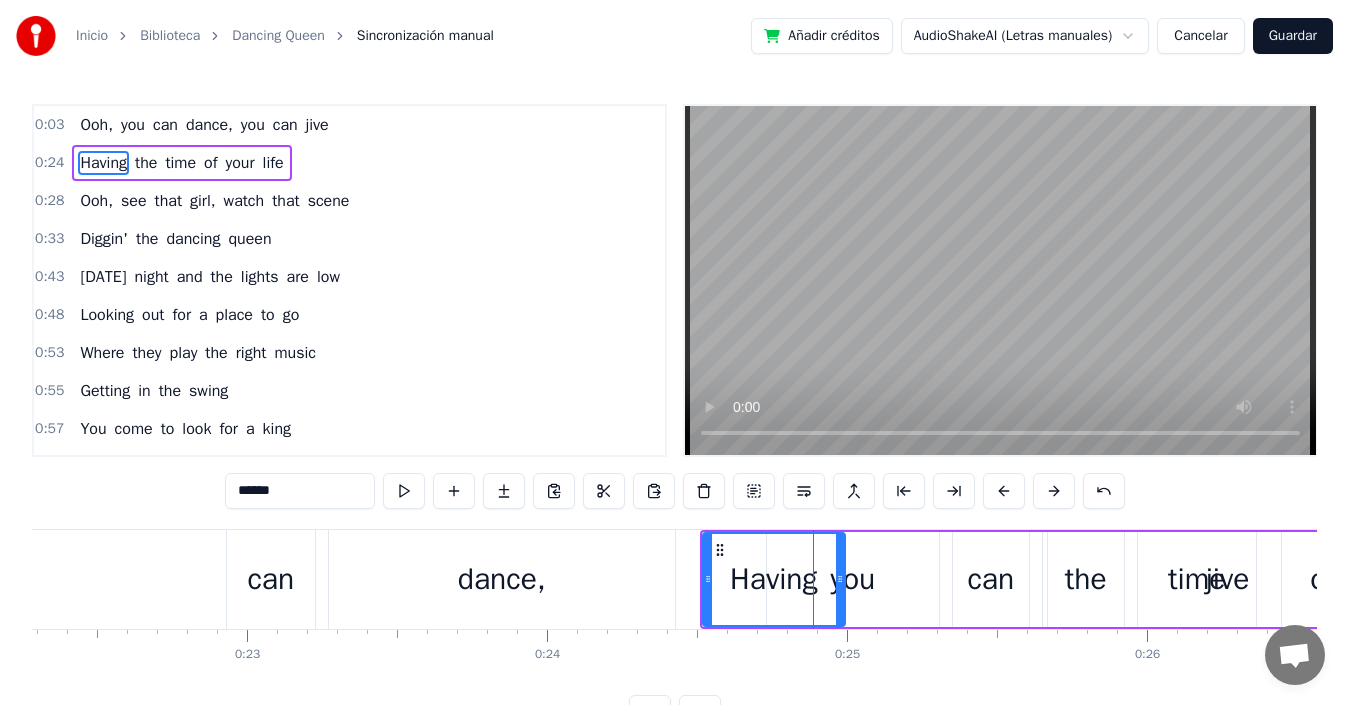 drag, startPoint x: 720, startPoint y: 549, endPoint x: 1026, endPoint y: 568, distance: 306.5893 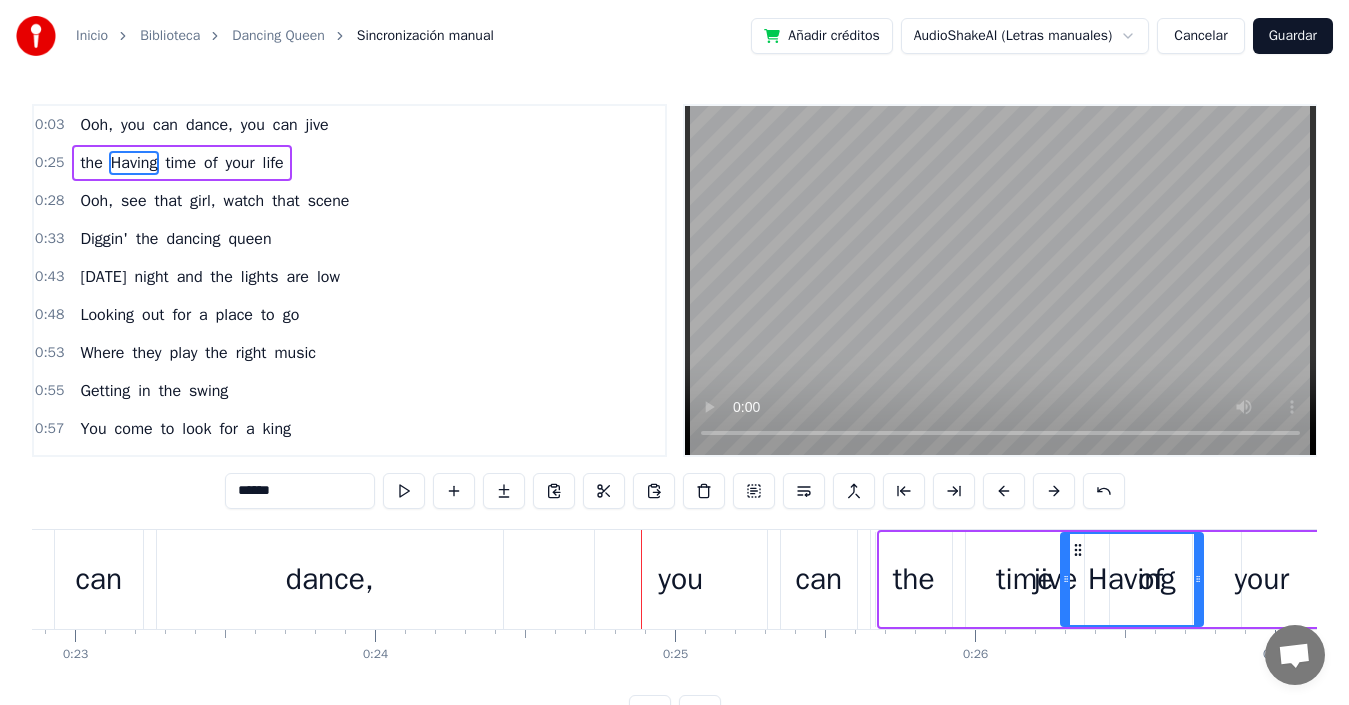 scroll, scrollTop: 0, scrollLeft: 6858, axis: horizontal 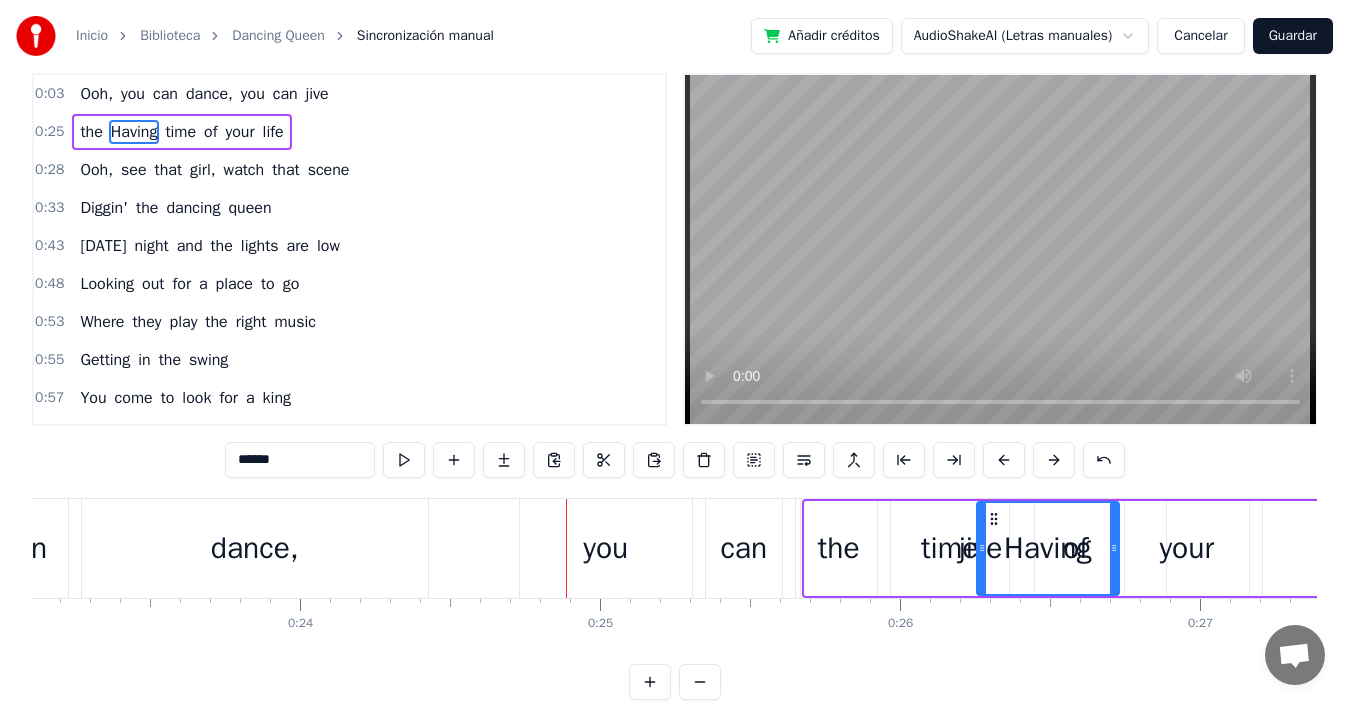 drag, startPoint x: 1068, startPoint y: 549, endPoint x: 1005, endPoint y: 551, distance: 63.03174 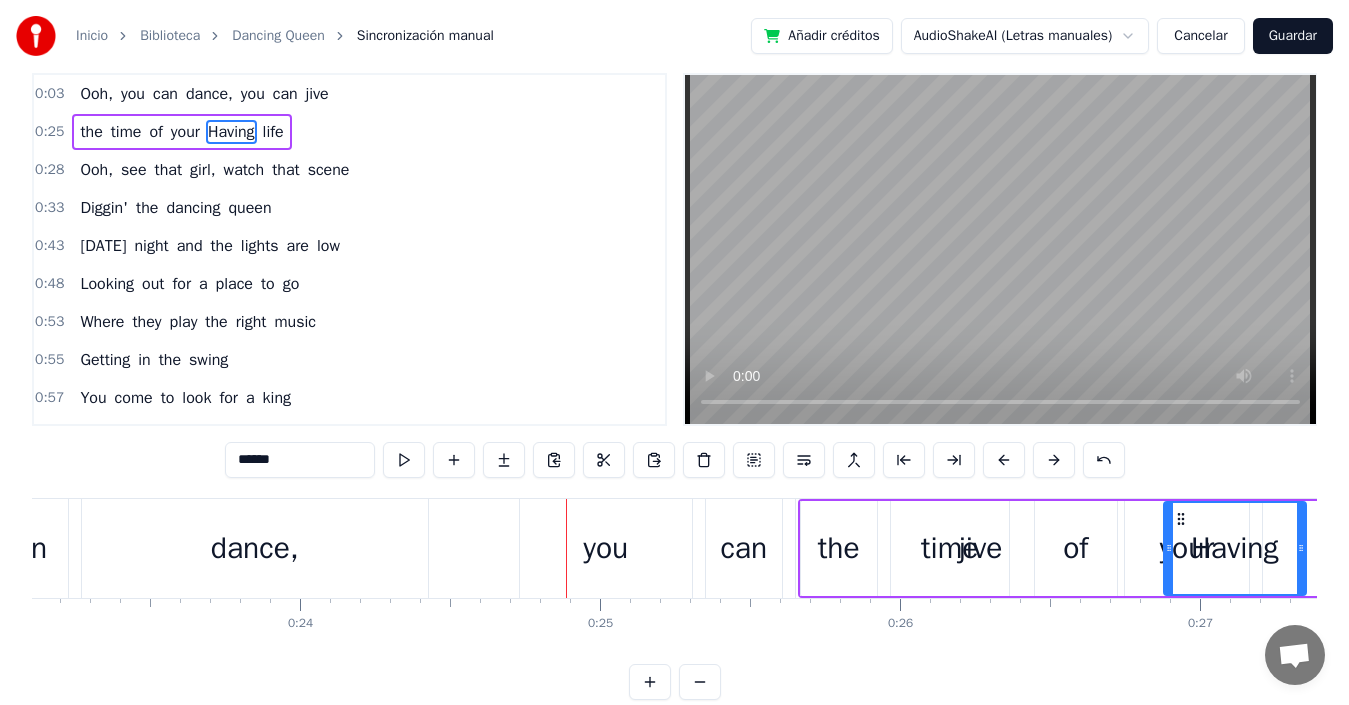 click on "you" at bounding box center (606, 548) 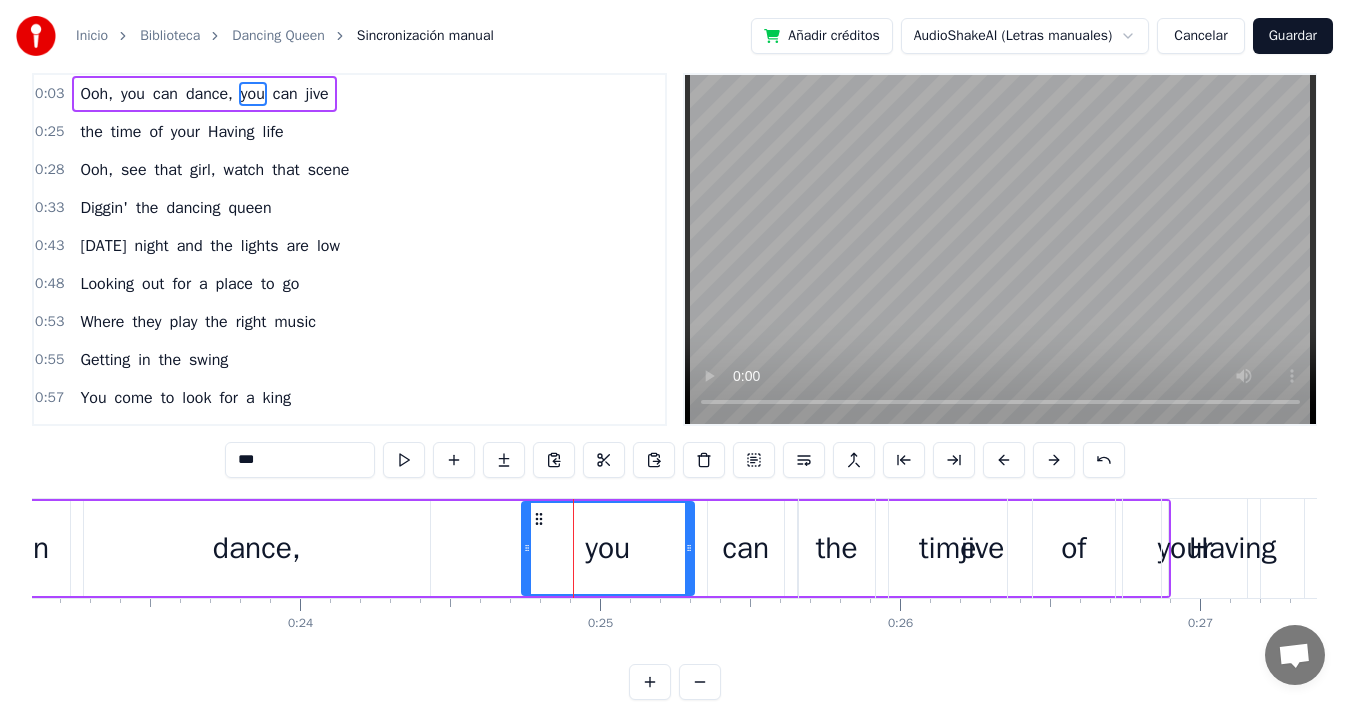 scroll, scrollTop: 0, scrollLeft: 0, axis: both 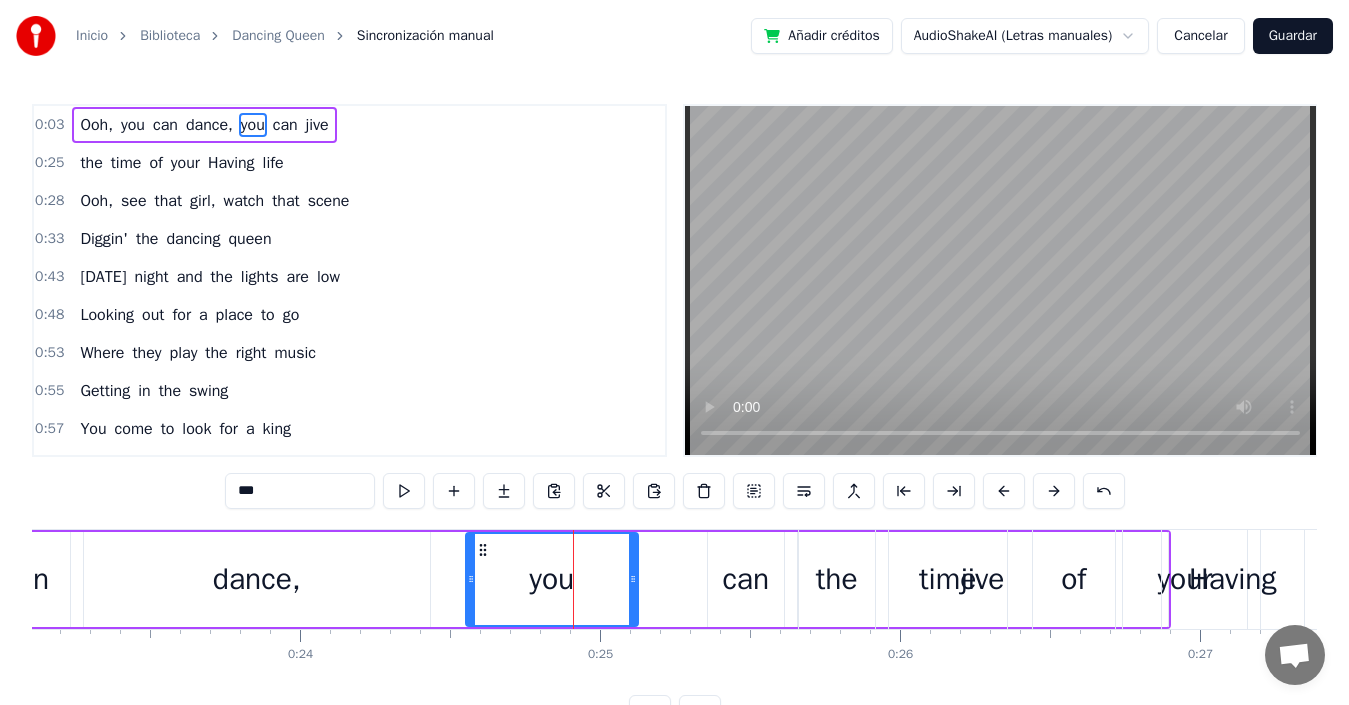 drag, startPoint x: 542, startPoint y: 546, endPoint x: 485, endPoint y: 546, distance: 57 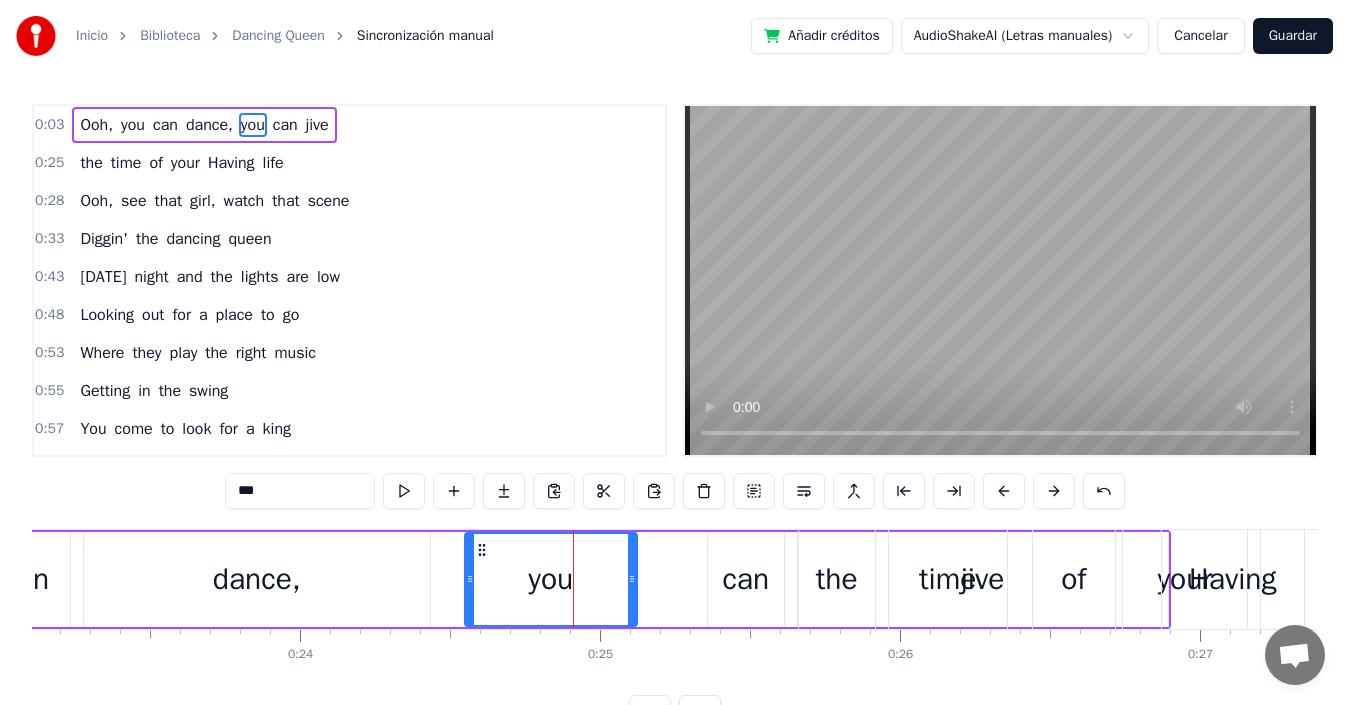 click on "can" at bounding box center [745, 579] 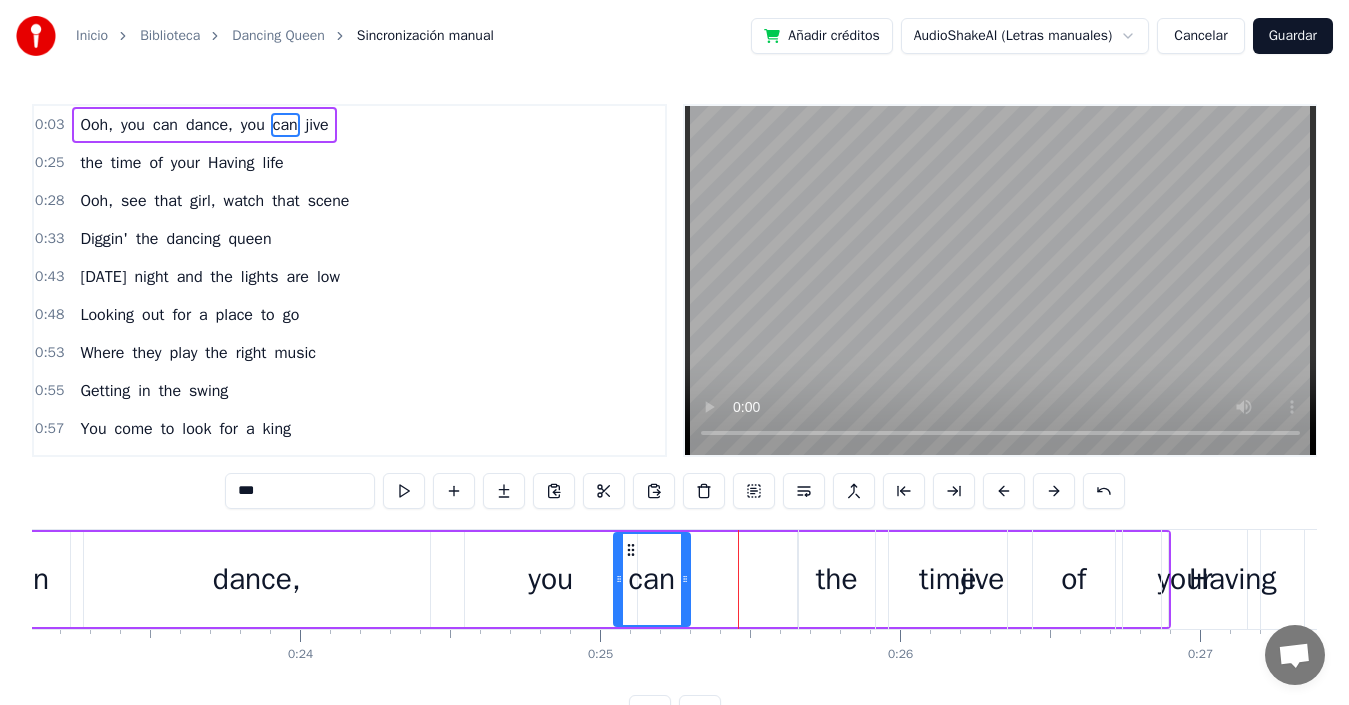 drag, startPoint x: 724, startPoint y: 548, endPoint x: 795, endPoint y: 562, distance: 72.36712 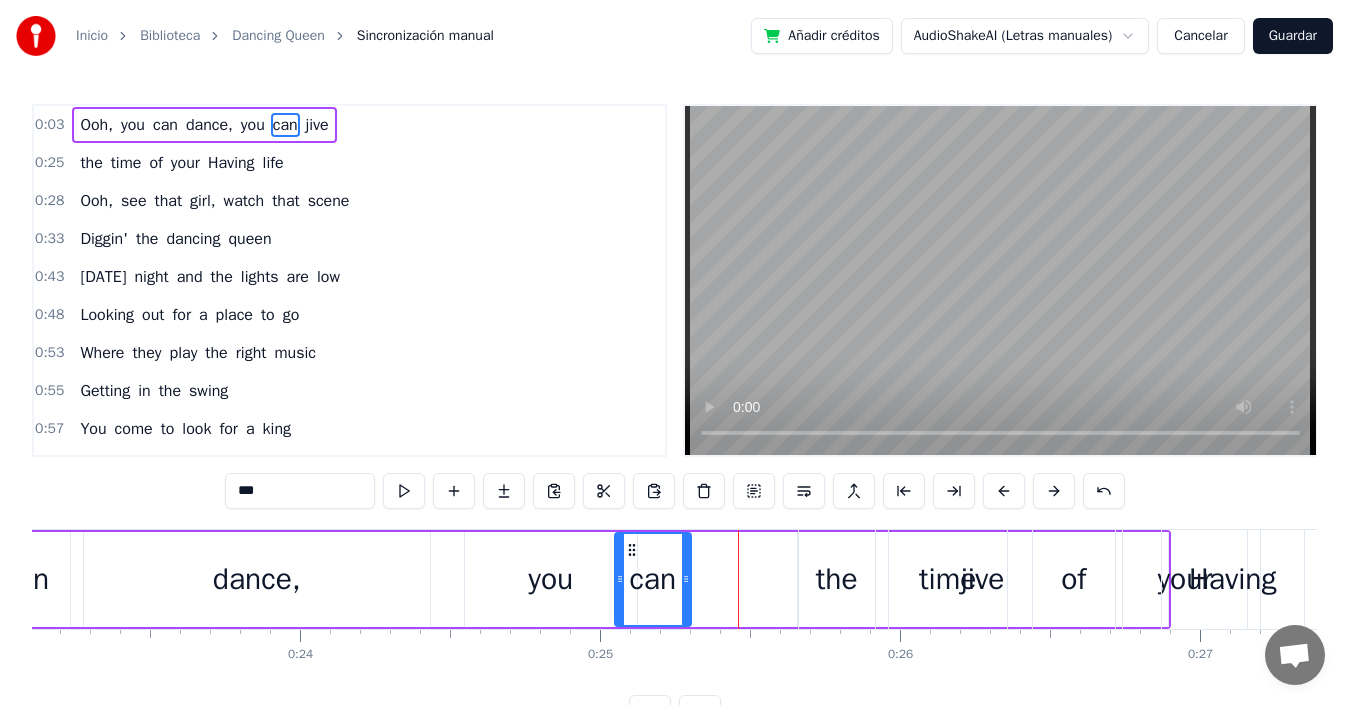 click on "the" at bounding box center [837, 579] 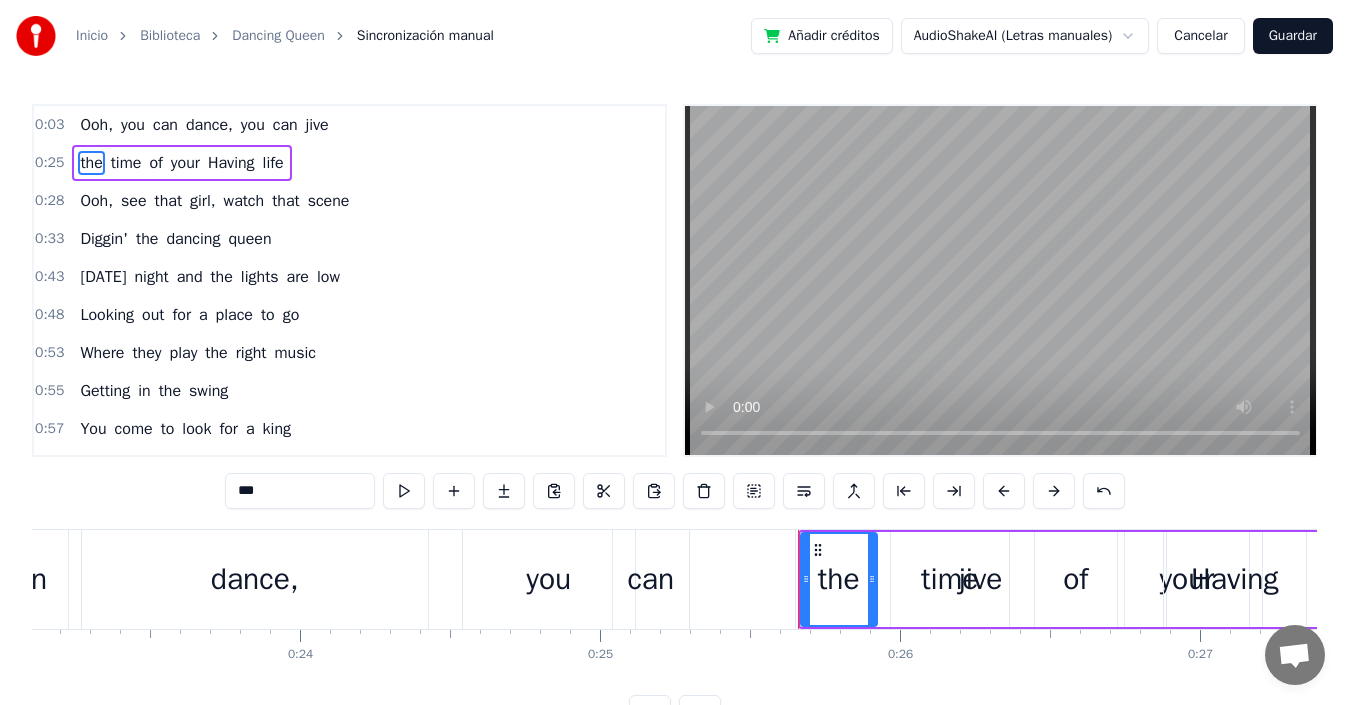 click on "time" at bounding box center (950, 579) 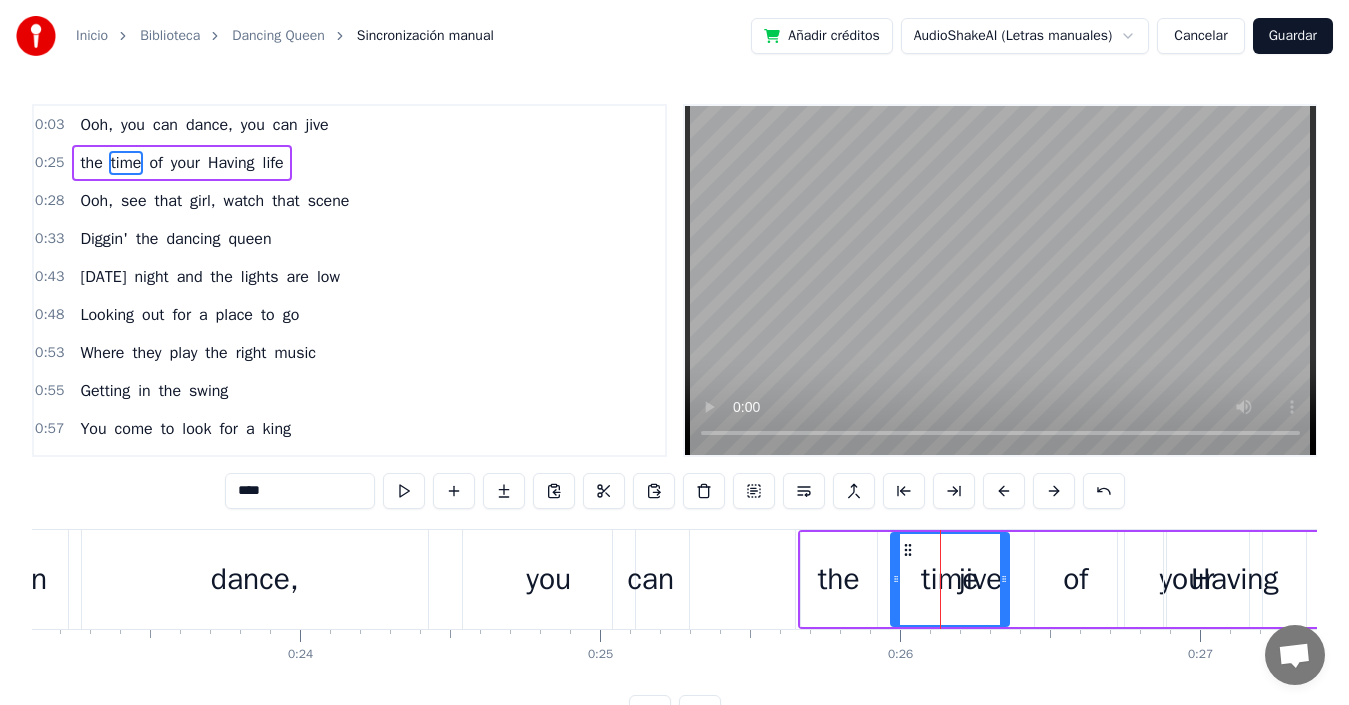 click 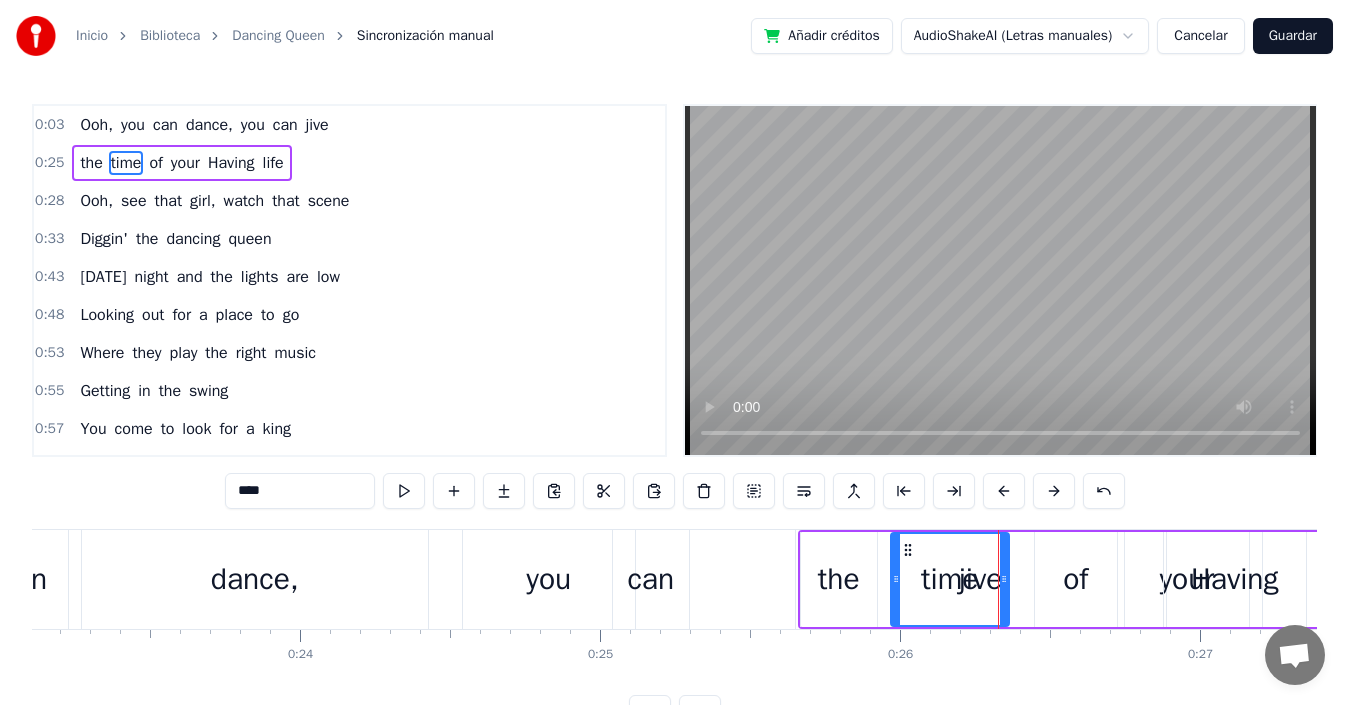 click on "time" at bounding box center [950, 579] 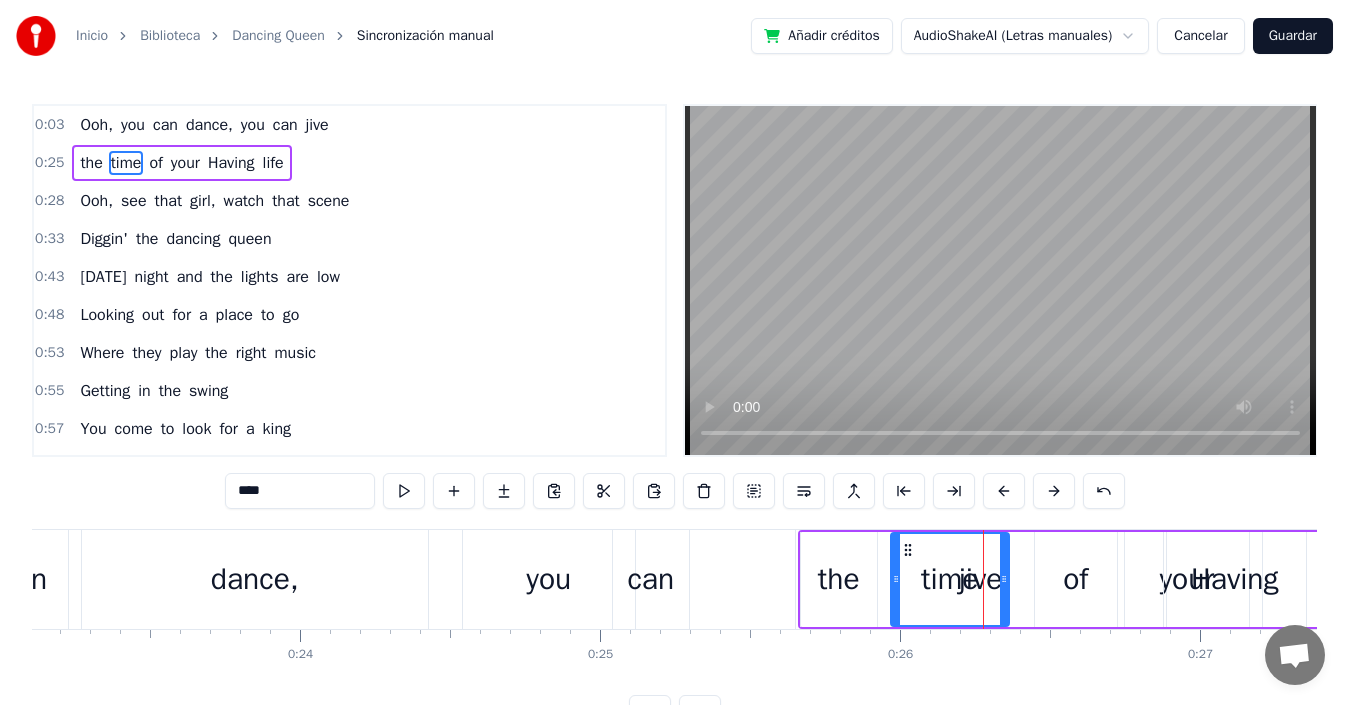 click on "the time of your Having life" at bounding box center [1169, 579] 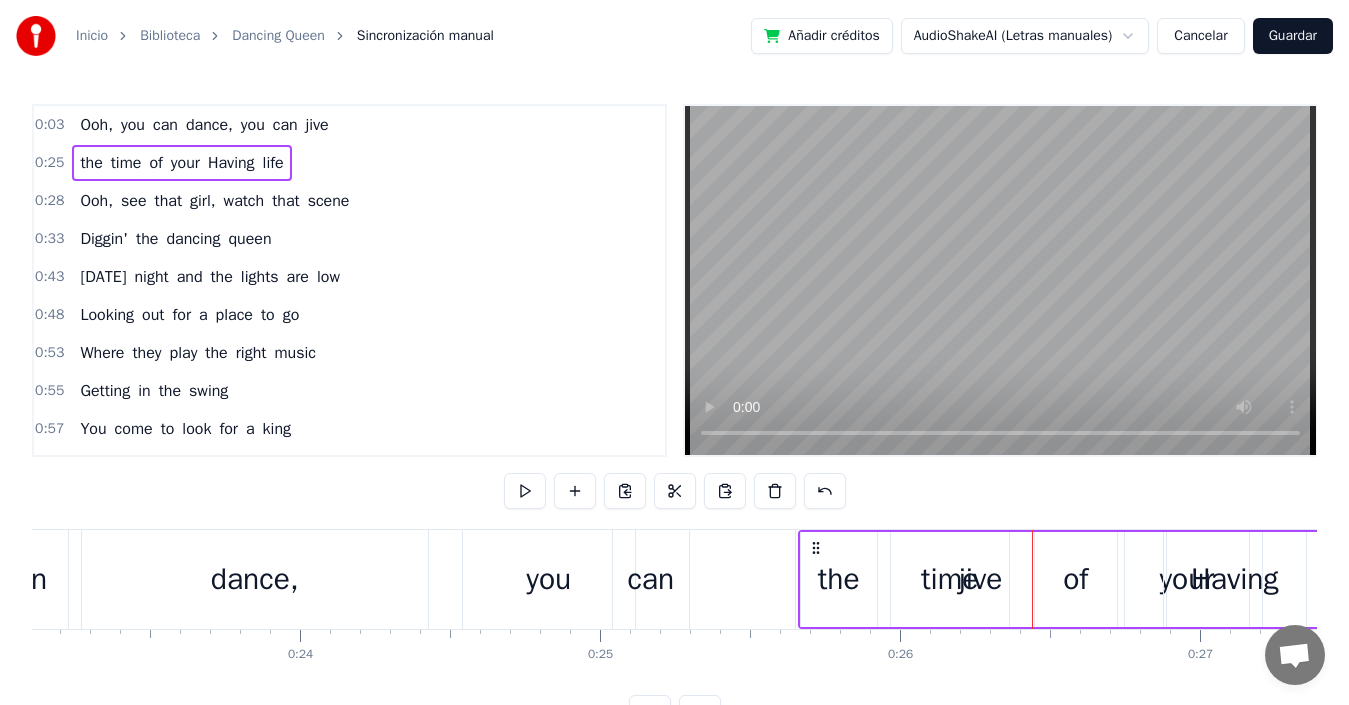 click on "time" at bounding box center [950, 579] 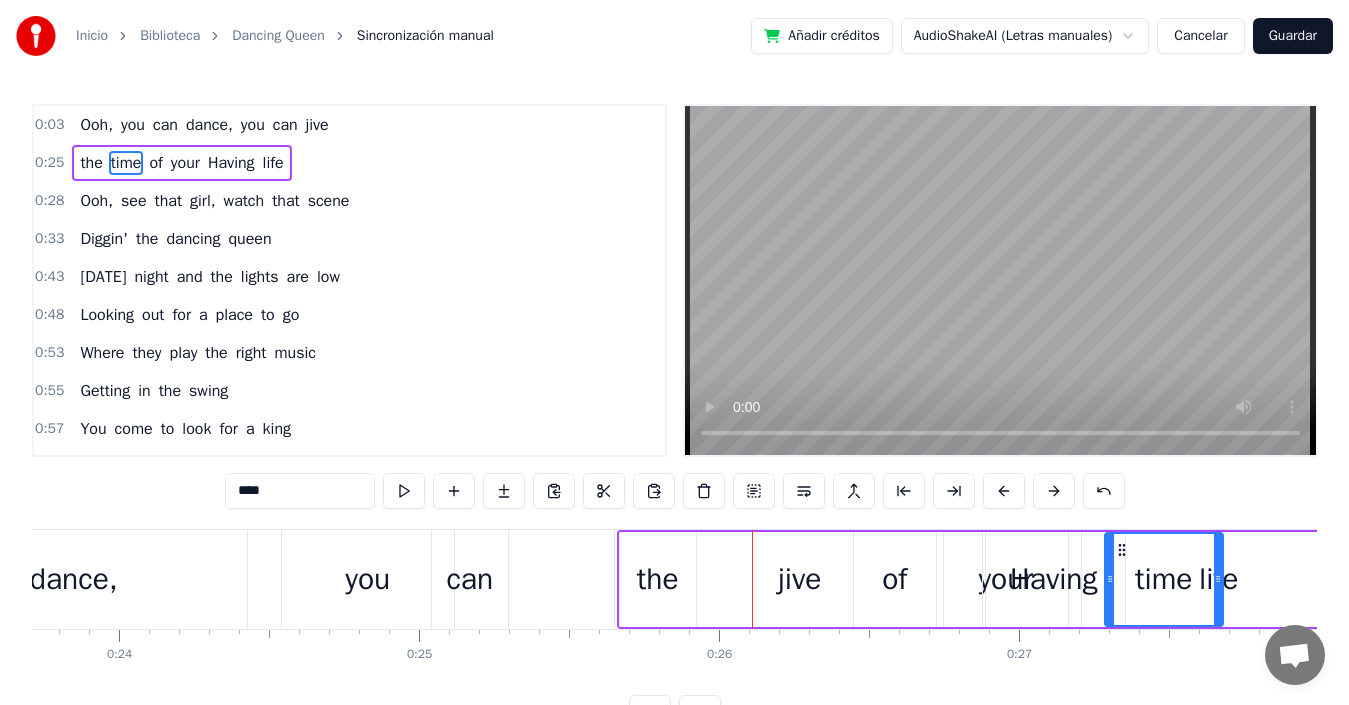 scroll, scrollTop: 0, scrollLeft: 7125, axis: horizontal 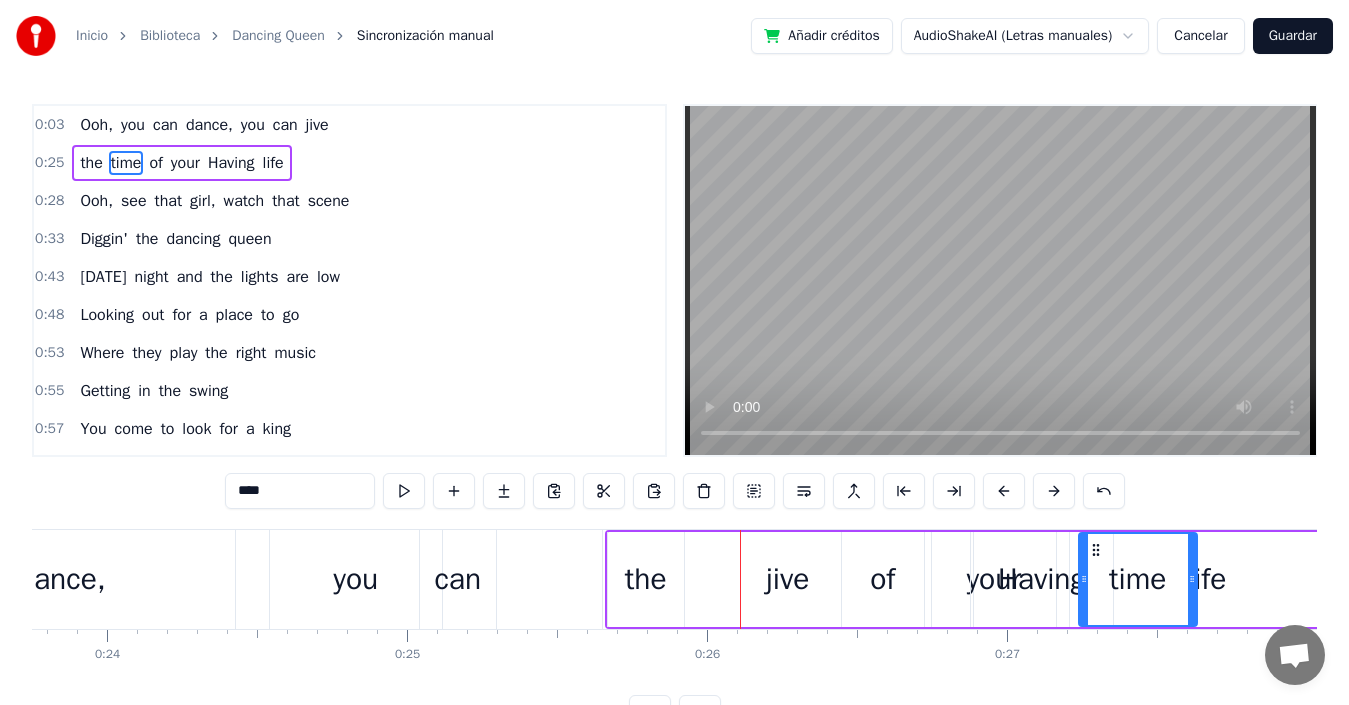 drag, startPoint x: 910, startPoint y: 547, endPoint x: 1100, endPoint y: 577, distance: 192.35384 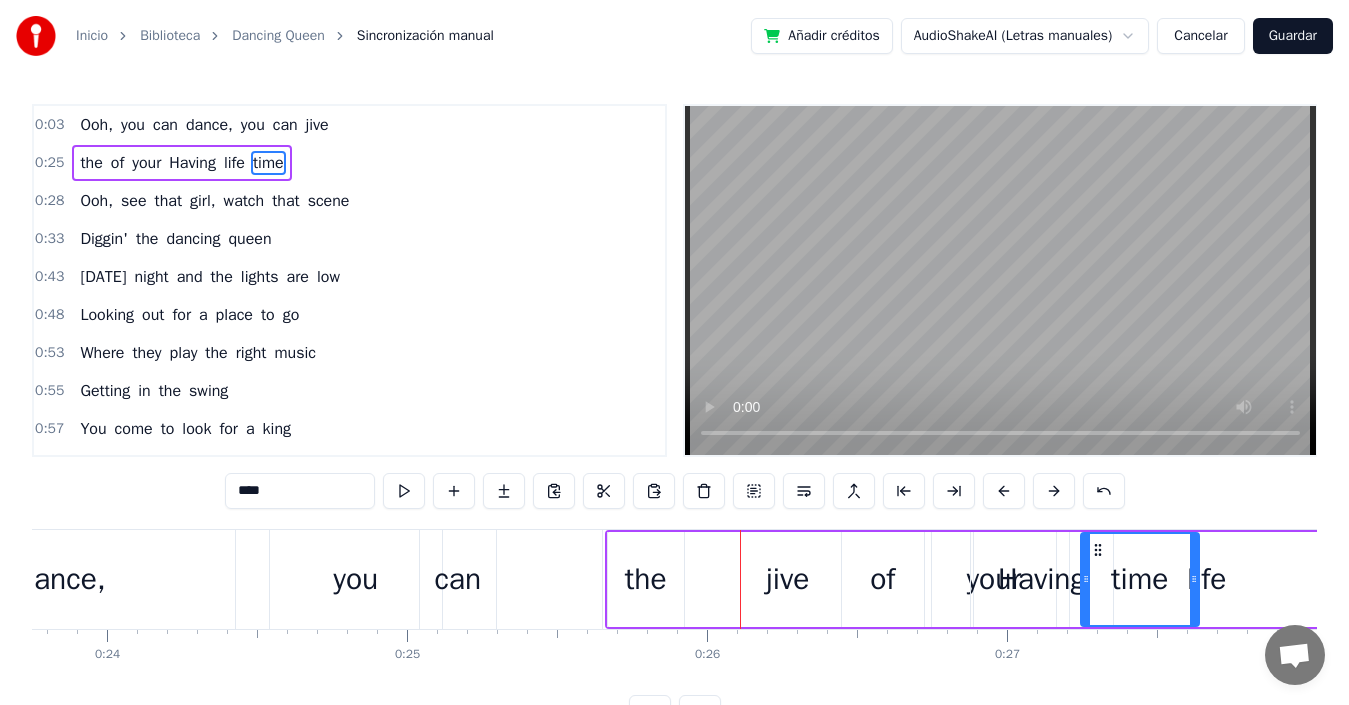 click on "the of your Having life time" at bounding box center [976, 579] 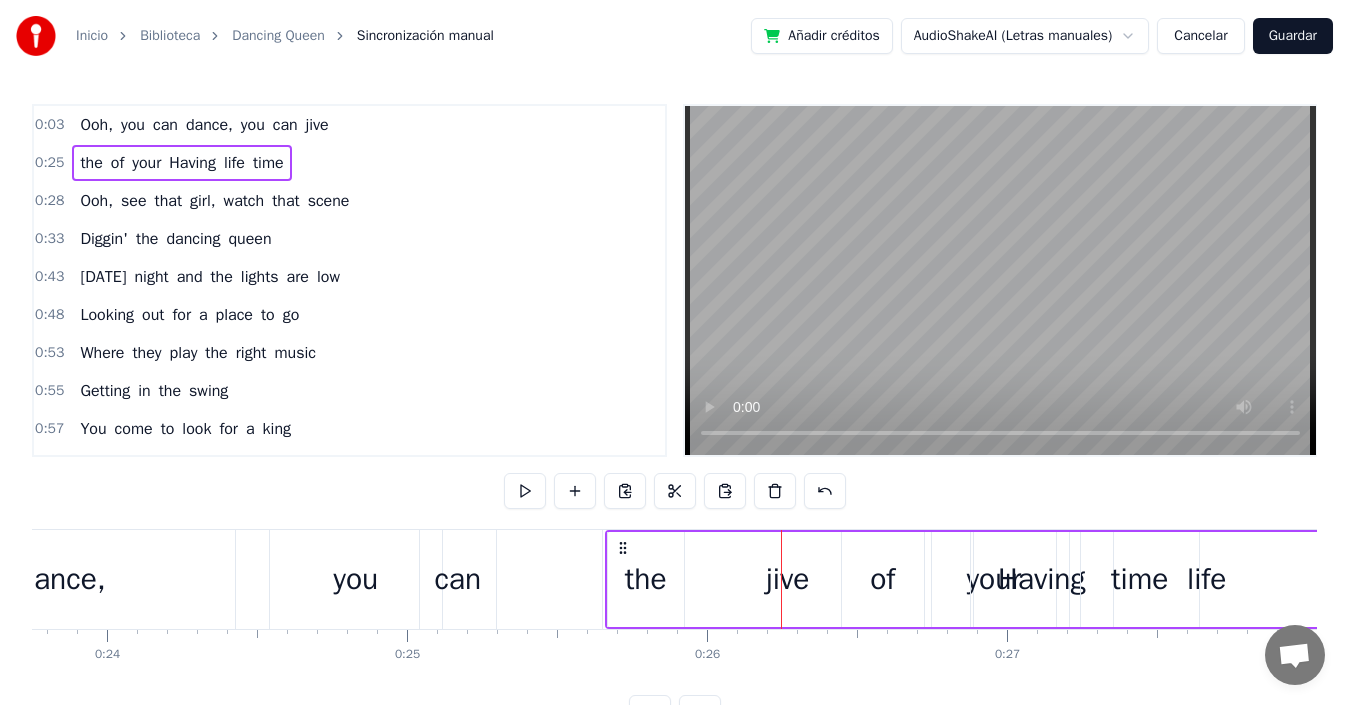 click on "the of your Having life time" at bounding box center (976, 579) 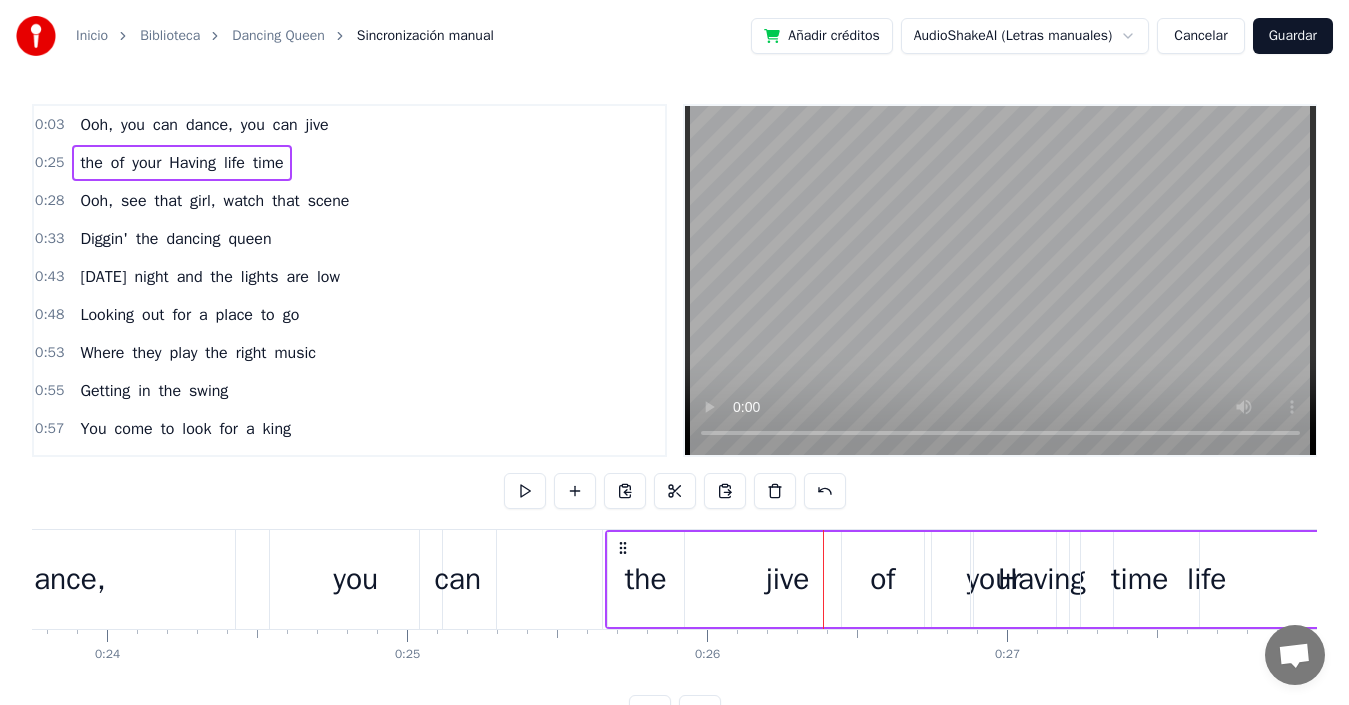 click on "jive" at bounding box center (317, 125) 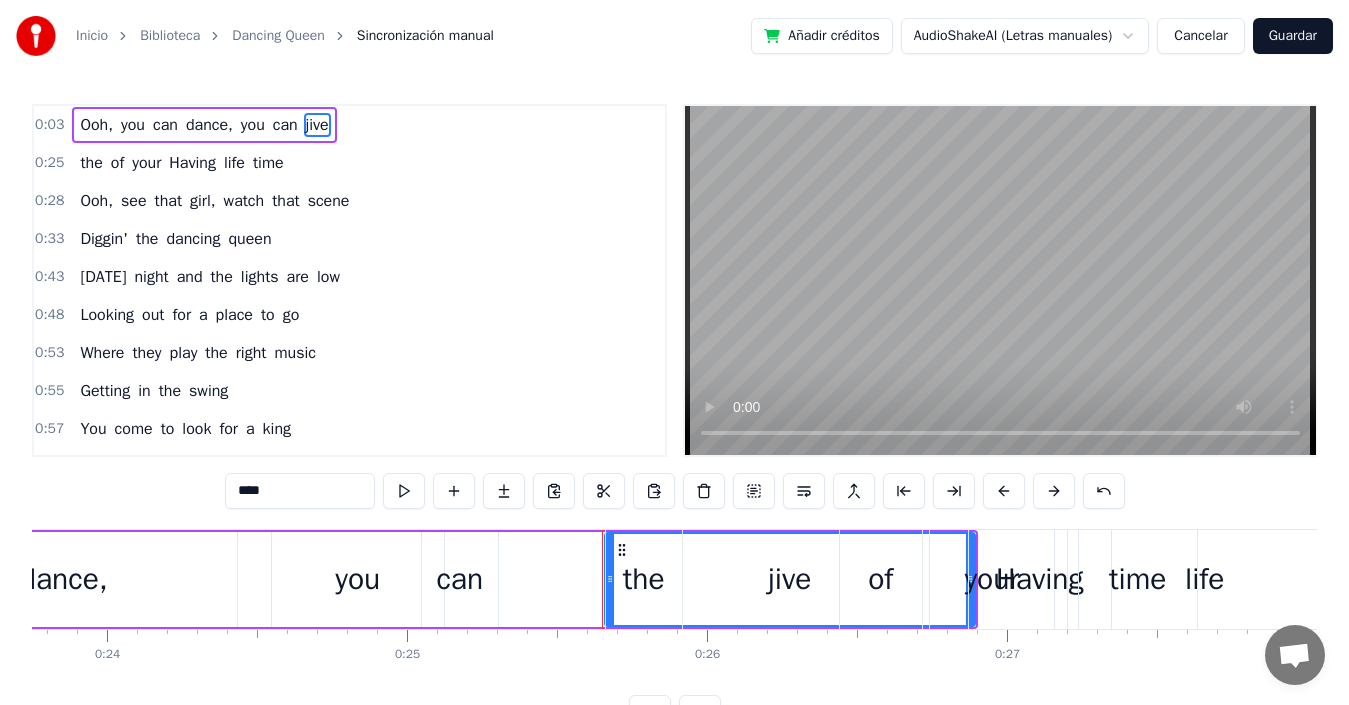 drag, startPoint x: 609, startPoint y: 574, endPoint x: 685, endPoint y: 583, distance: 76.53104 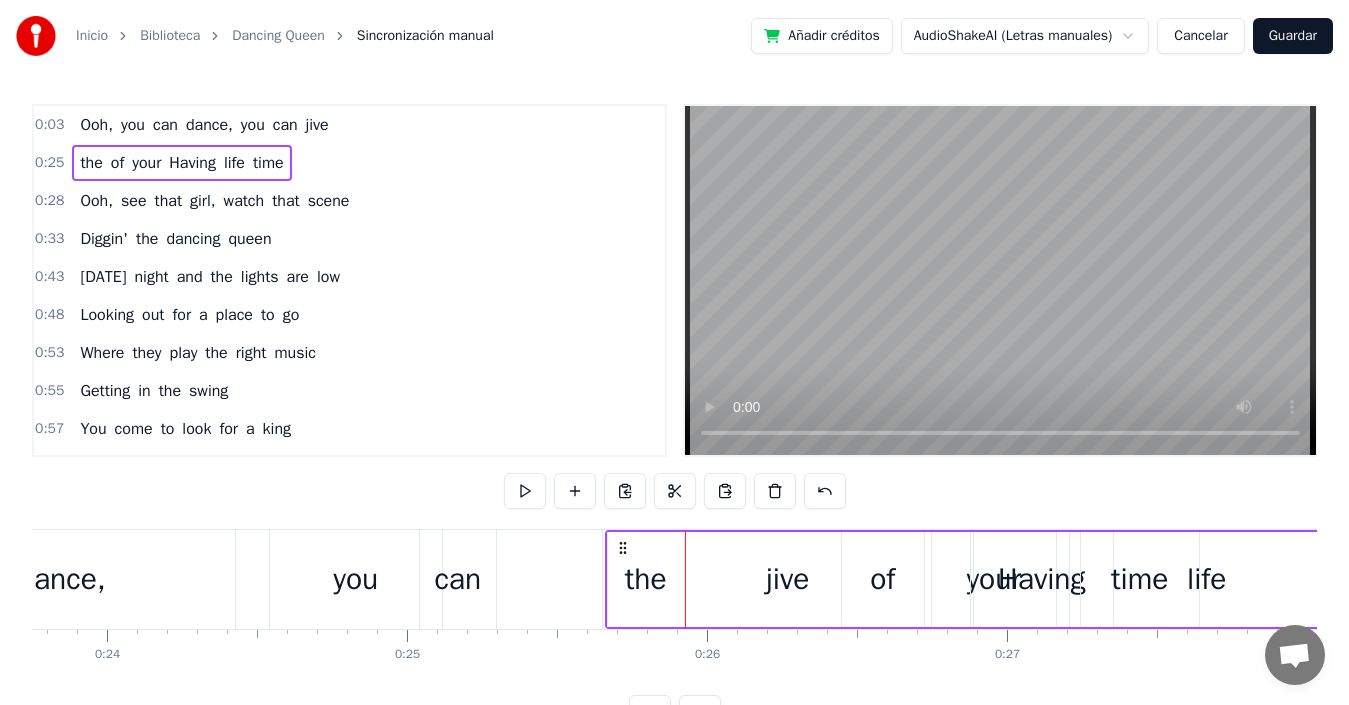 click on "the of your Having life time" at bounding box center [976, 579] 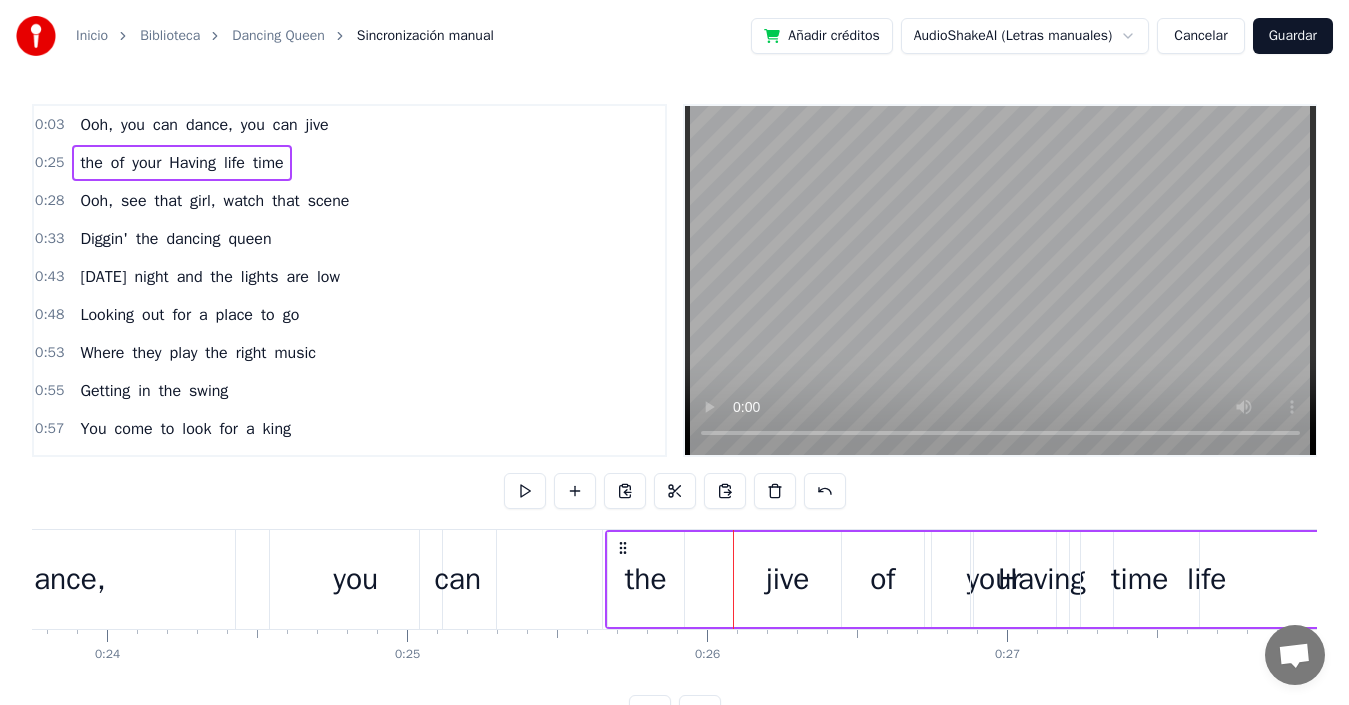 click at bounding box center (733, 579) 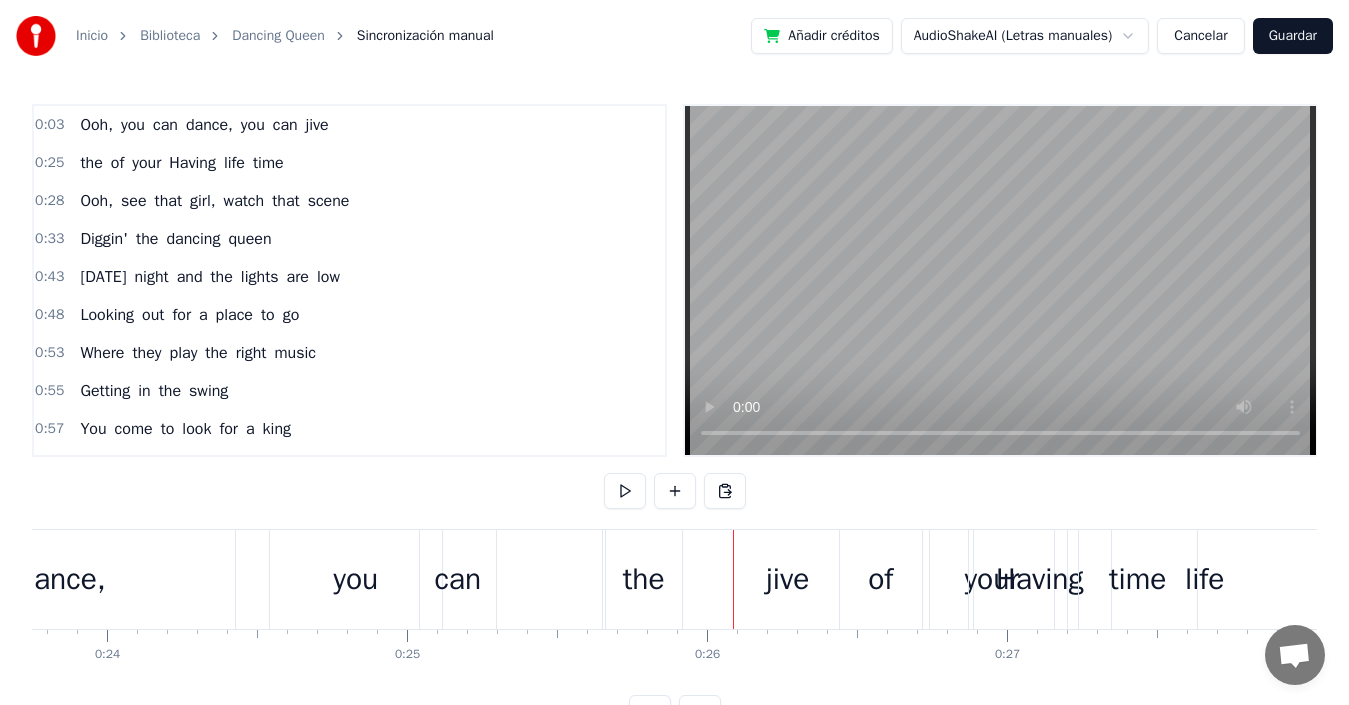 click on "the of your Having life time" at bounding box center [976, 579] 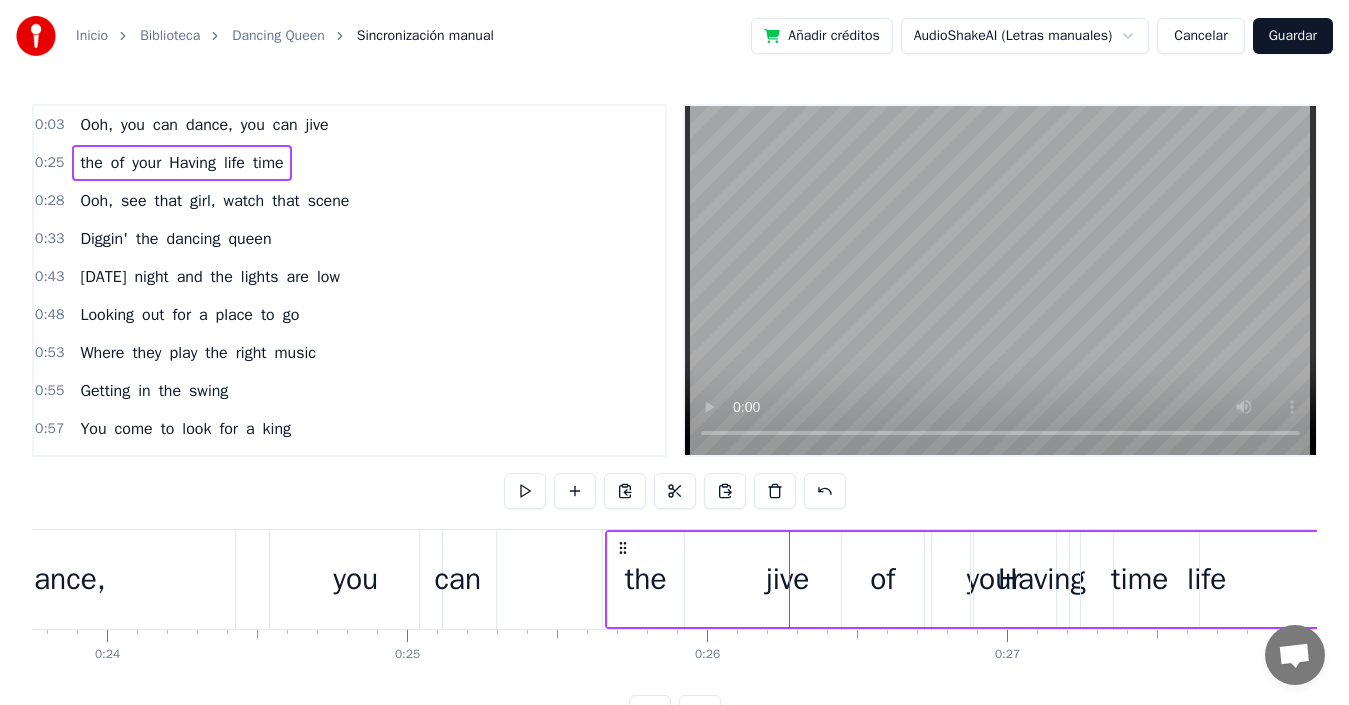 click at bounding box center (789, 579) 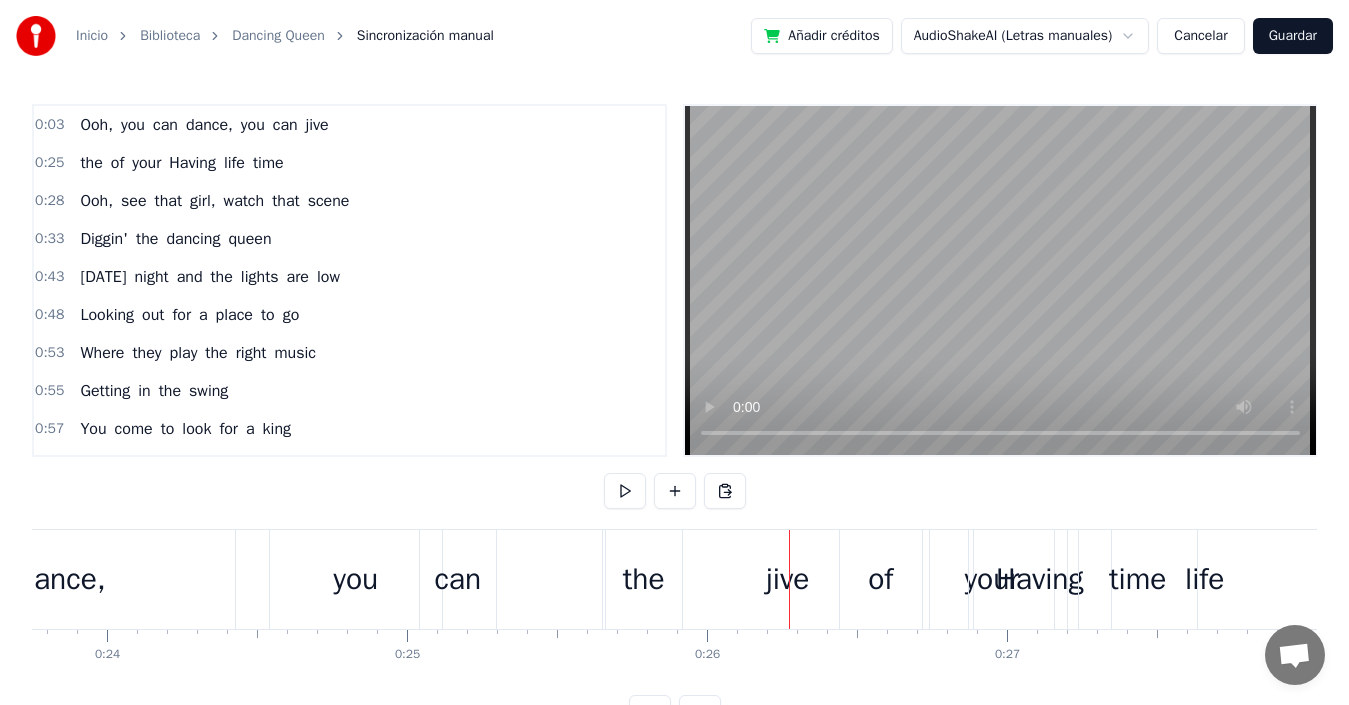 click on "jive" at bounding box center (317, 125) 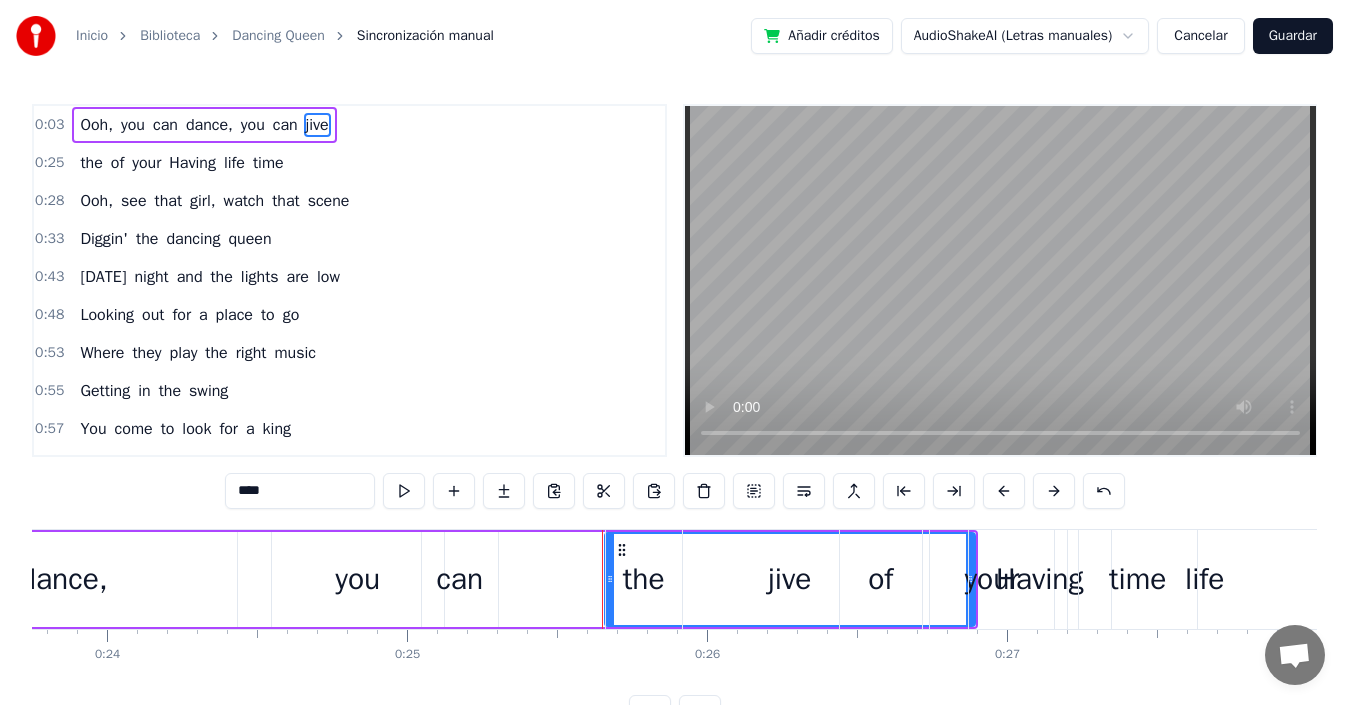 drag, startPoint x: 623, startPoint y: 542, endPoint x: 534, endPoint y: 556, distance: 90.0944 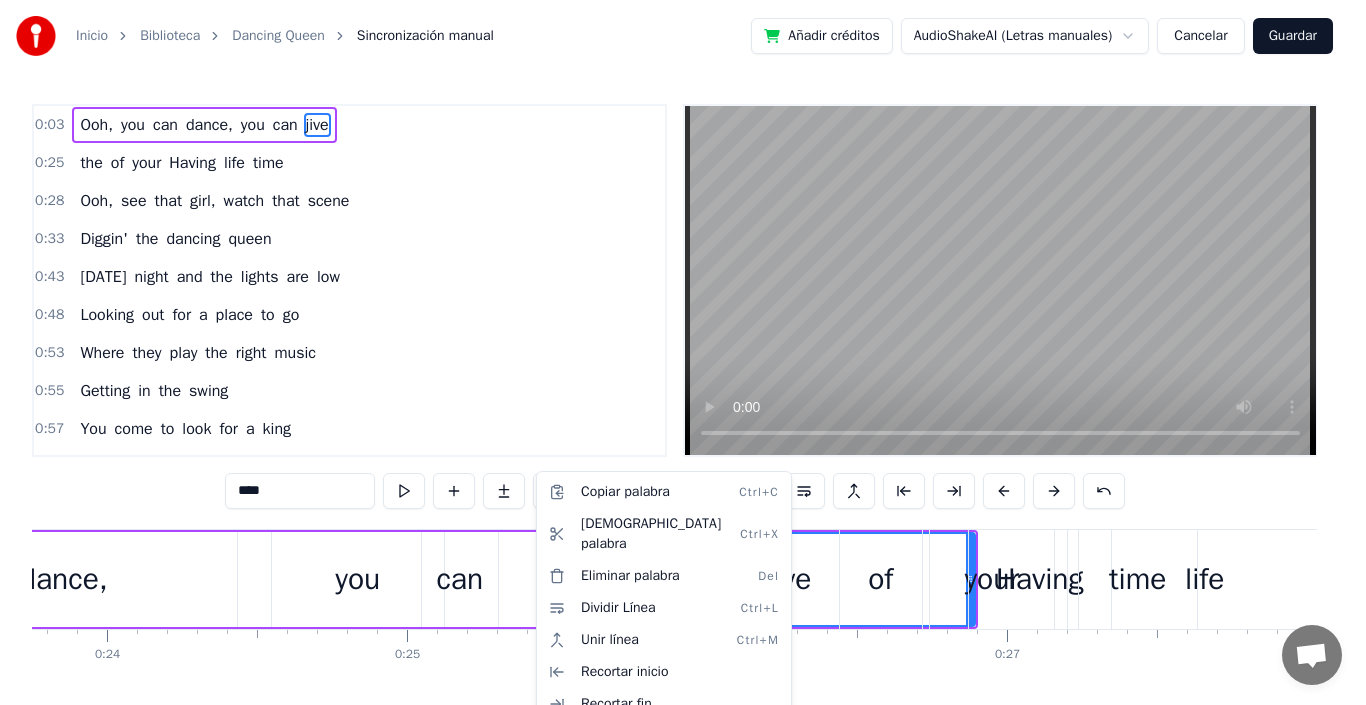 drag, startPoint x: 539, startPoint y: 550, endPoint x: 517, endPoint y: 556, distance: 22.803509 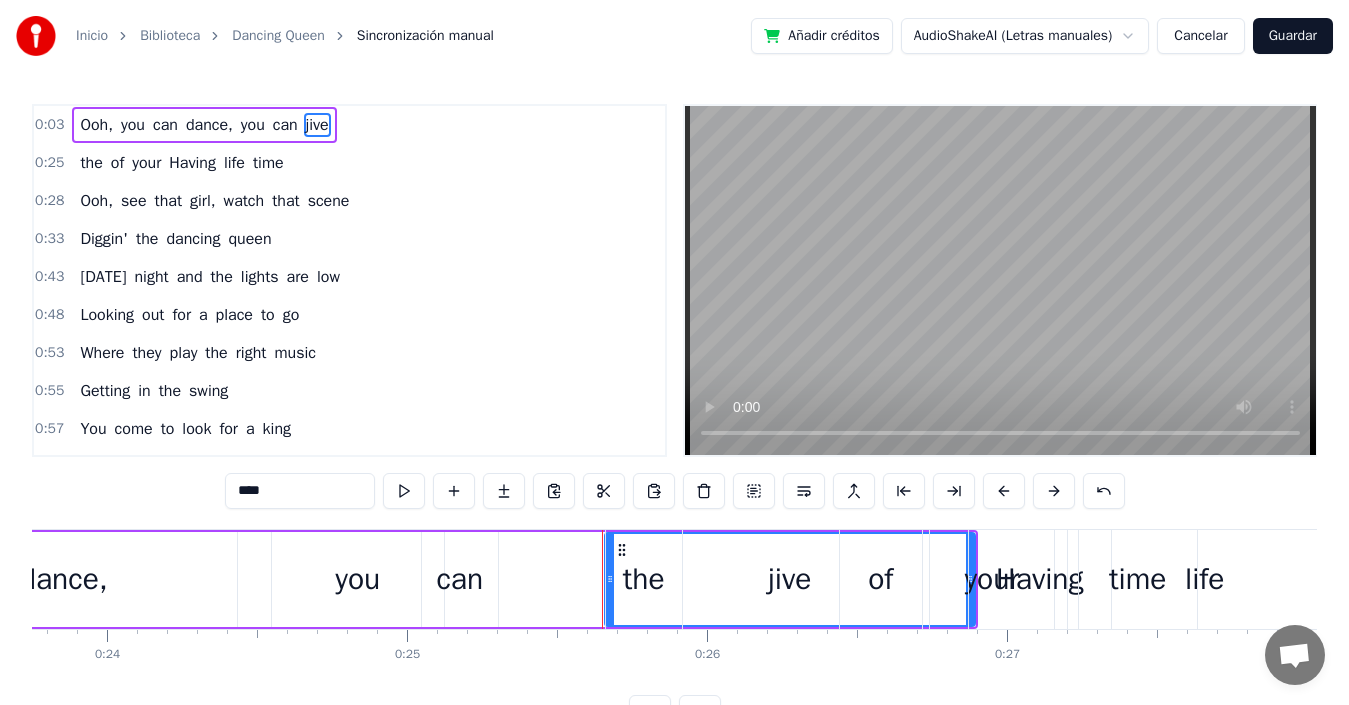 click on "the" at bounding box center [644, 579] 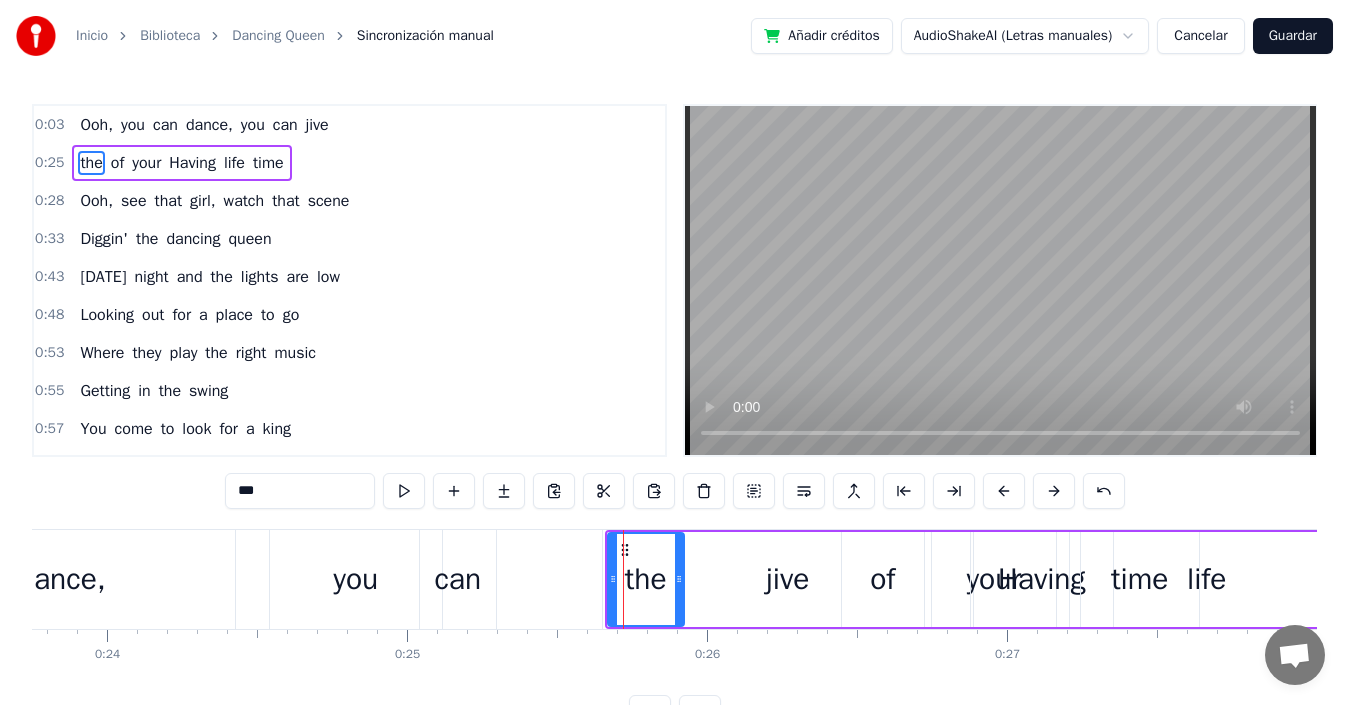 click on "the of your Having life time" at bounding box center (976, 579) 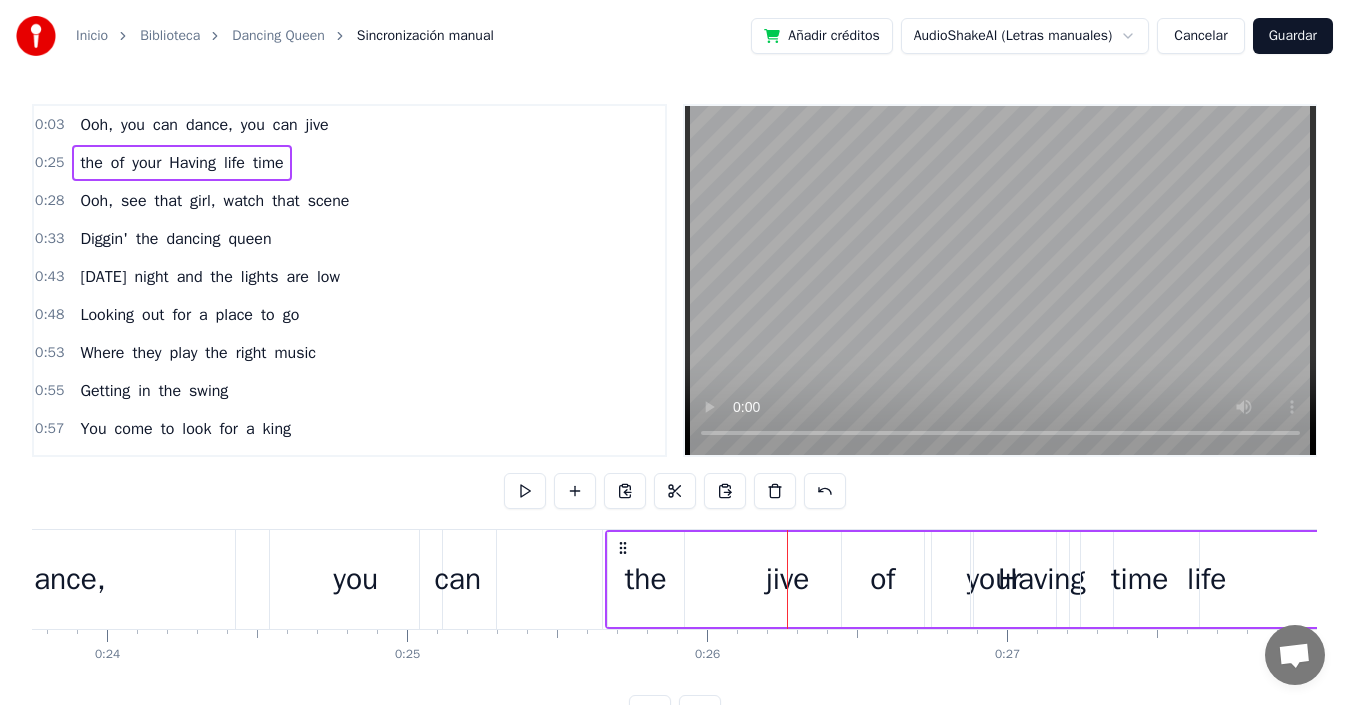 click on "the" at bounding box center (646, 579) 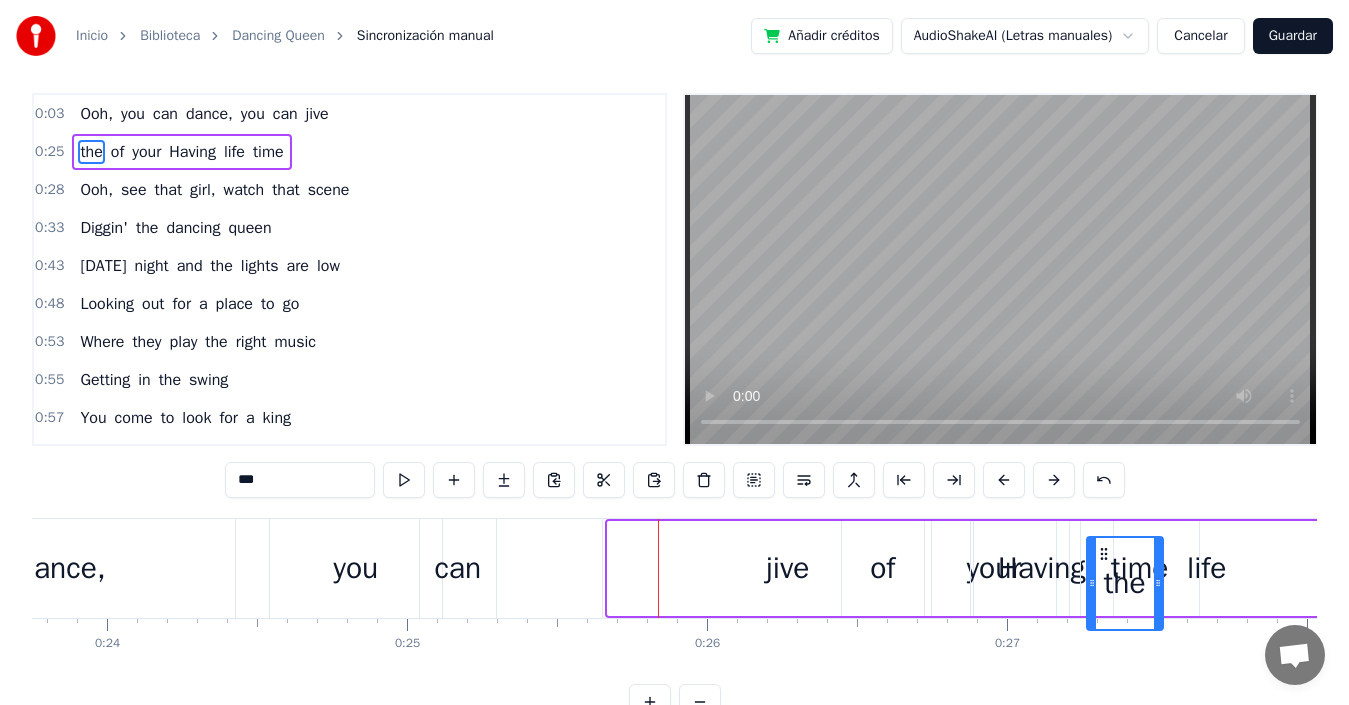 scroll, scrollTop: 17, scrollLeft: 0, axis: vertical 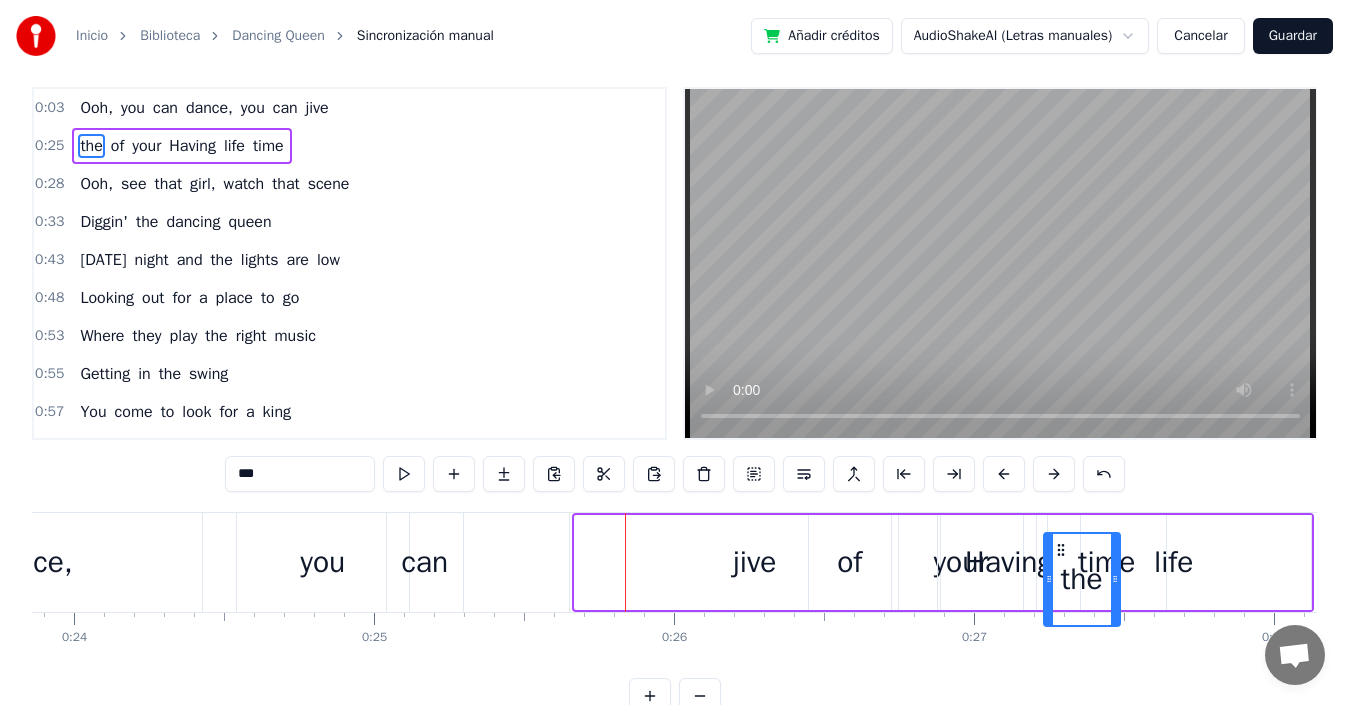 drag, startPoint x: 626, startPoint y: 547, endPoint x: 1061, endPoint y: 519, distance: 435.9002 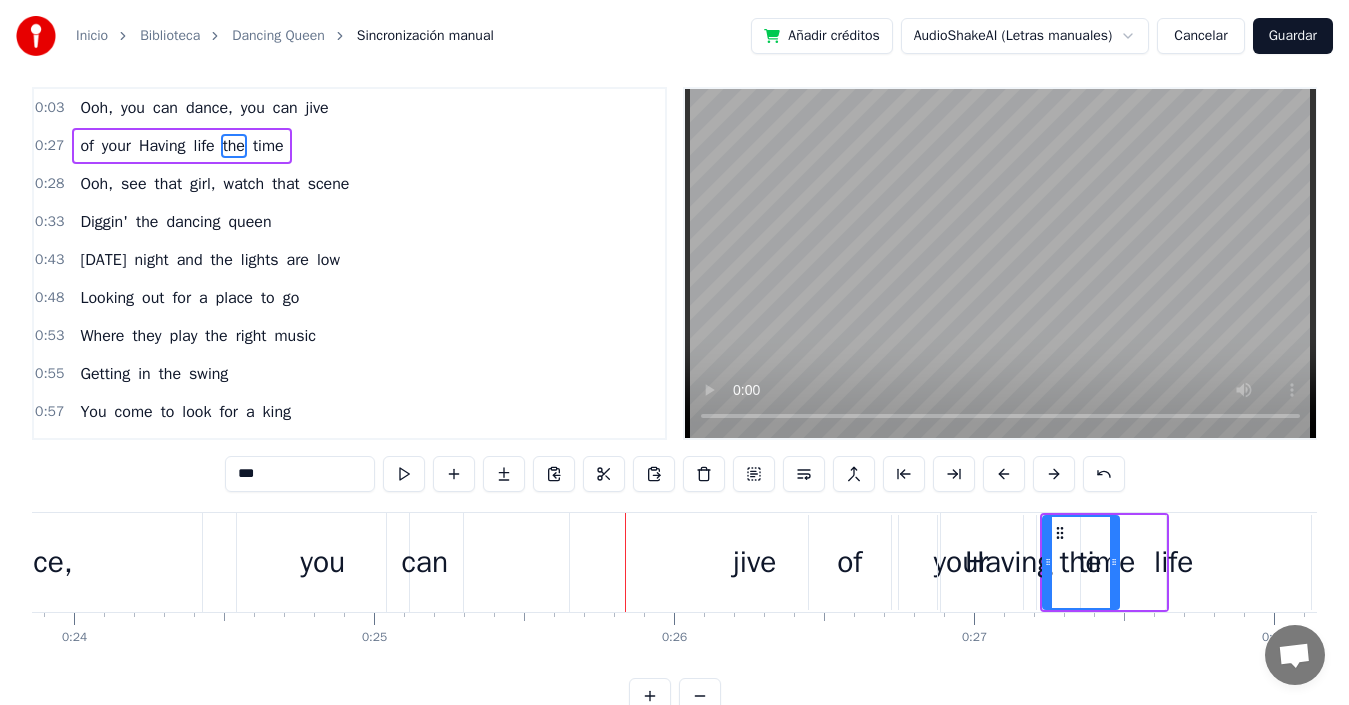 click on "jive" at bounding box center (754, 562) 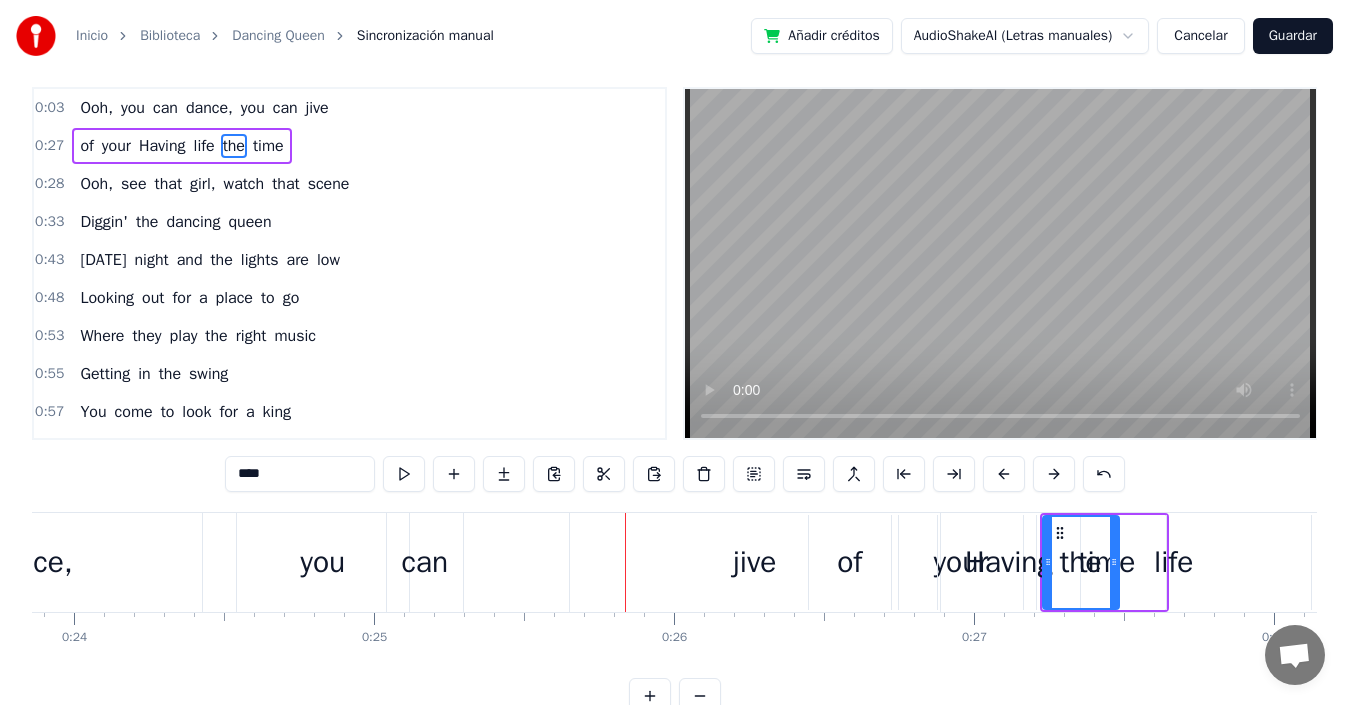scroll, scrollTop: 0, scrollLeft: 0, axis: both 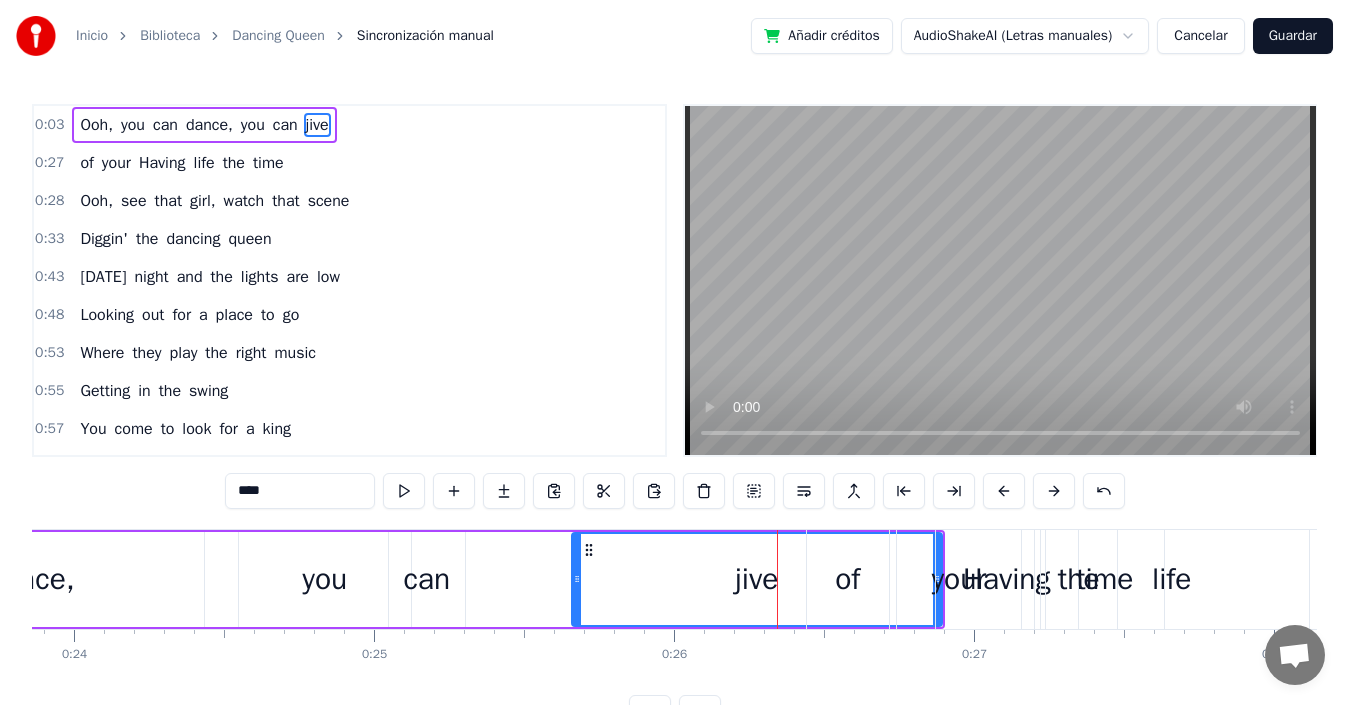click on "of" at bounding box center (847, 579) 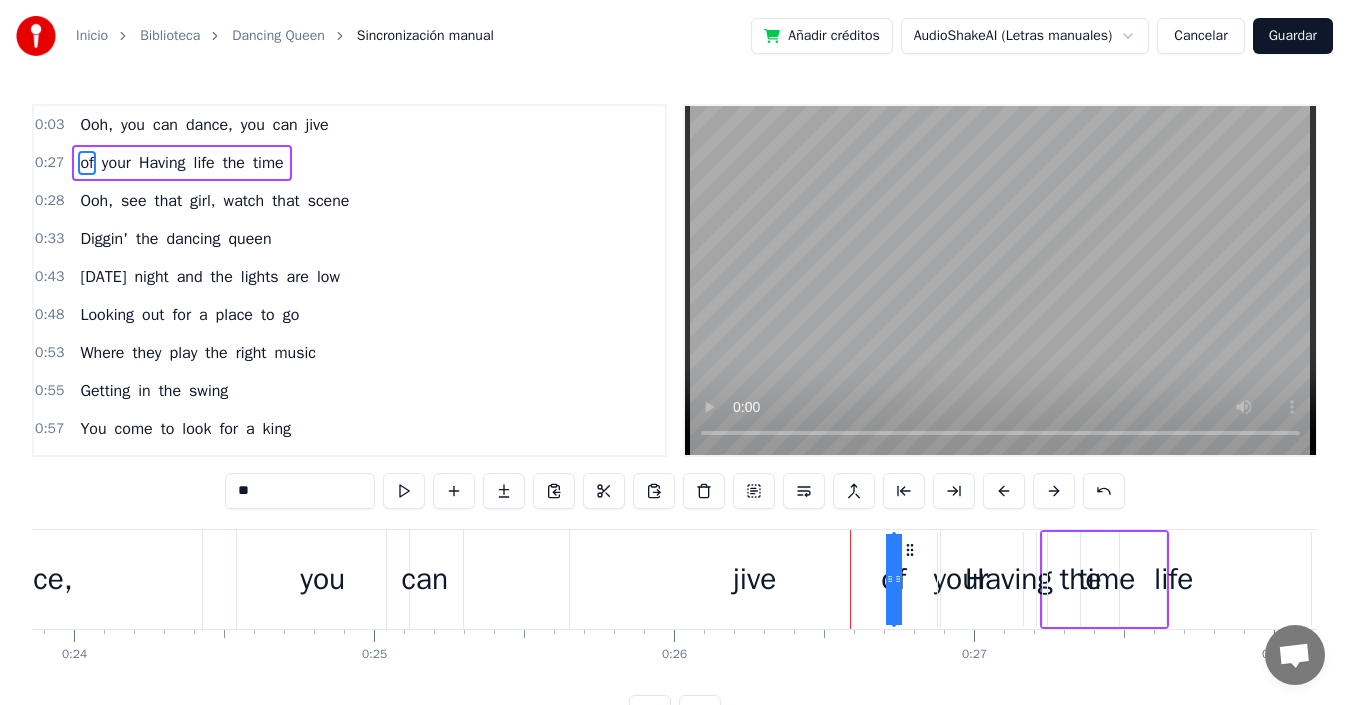 drag, startPoint x: 815, startPoint y: 546, endPoint x: 1137, endPoint y: 554, distance: 322.09937 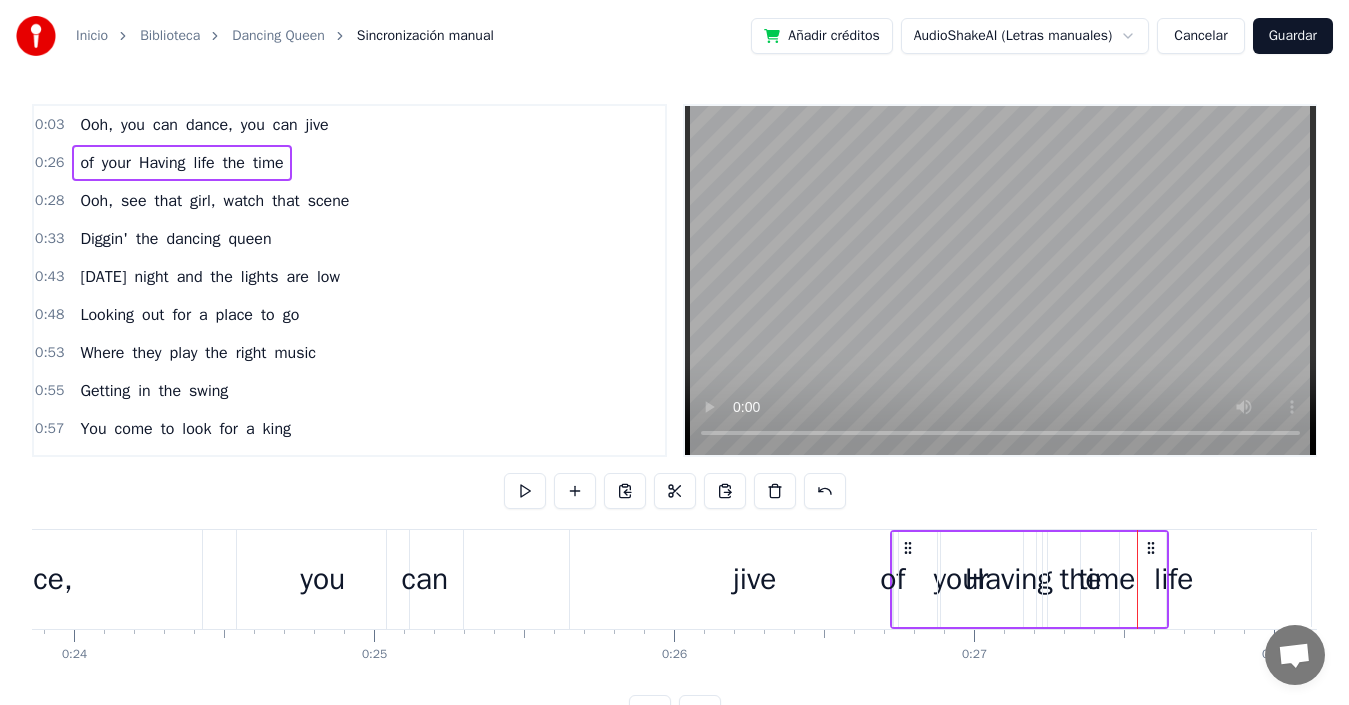 click on "jive" at bounding box center [754, 579] 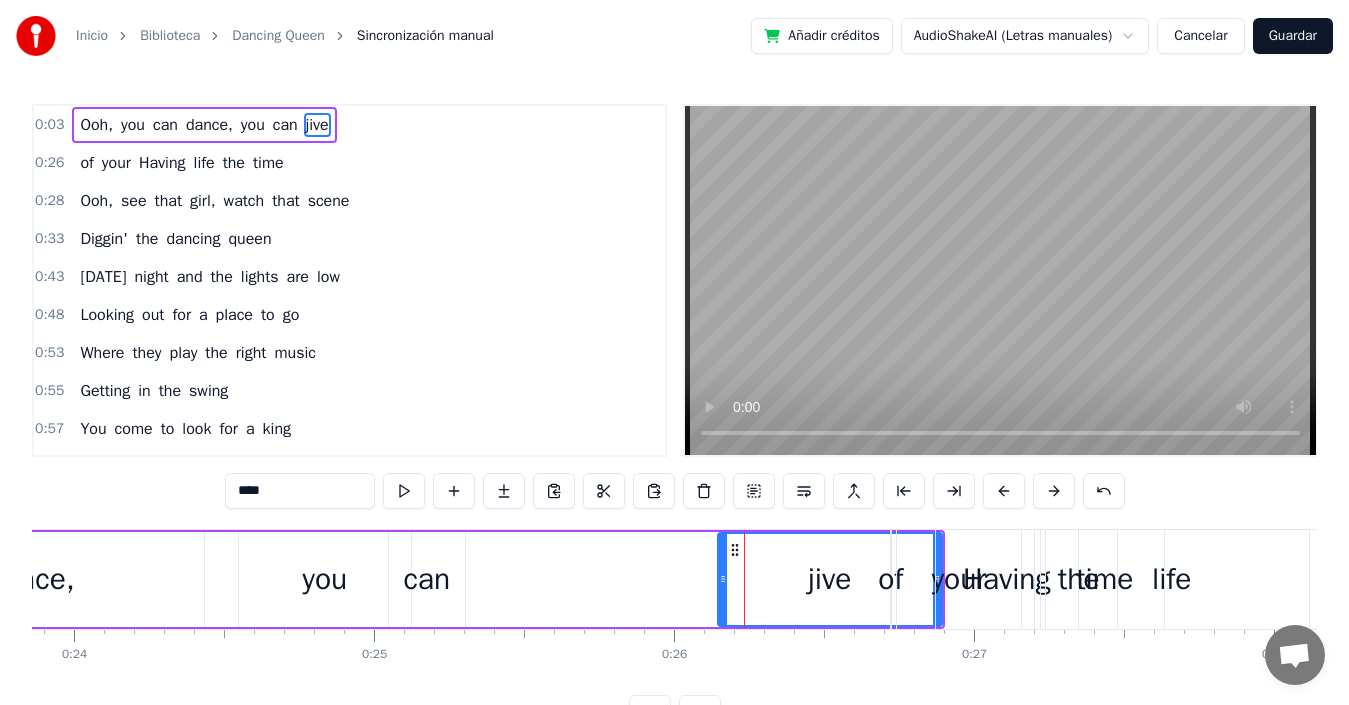 drag, startPoint x: 574, startPoint y: 578, endPoint x: 720, endPoint y: 575, distance: 146.03082 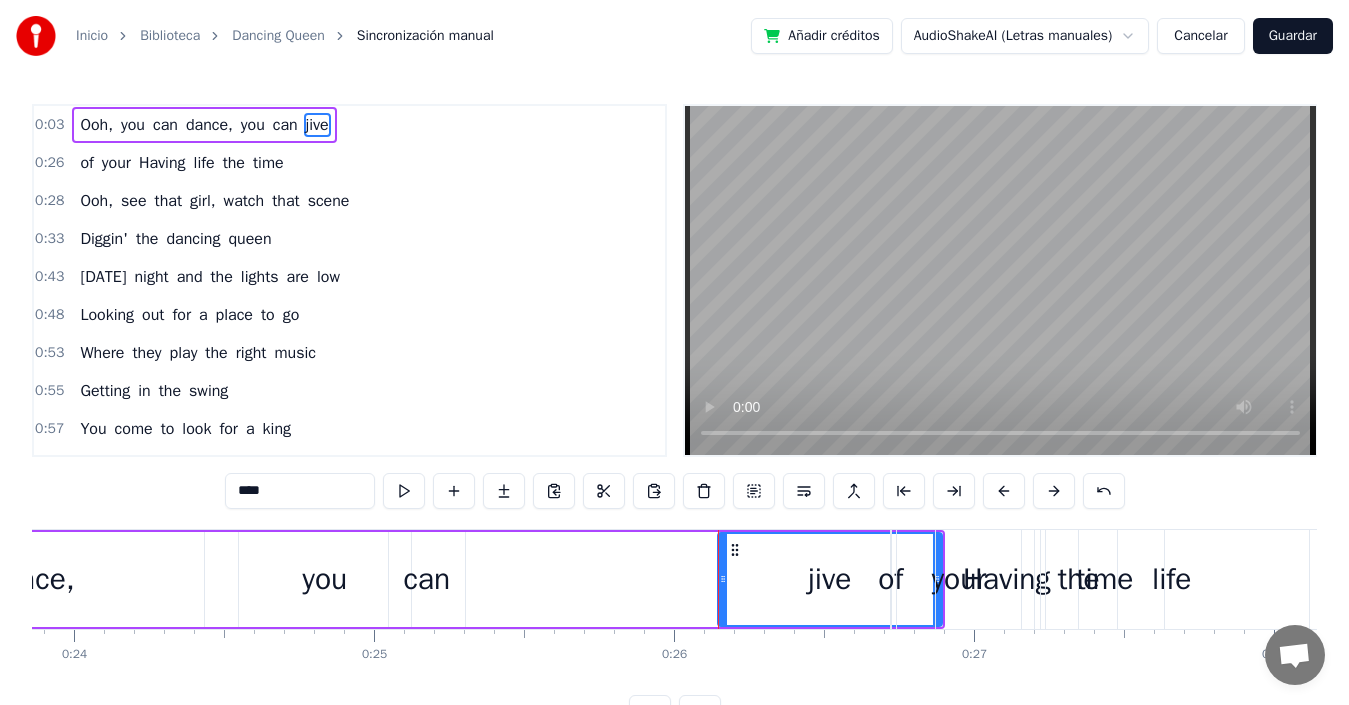 drag, startPoint x: 936, startPoint y: 560, endPoint x: 879, endPoint y: 563, distance: 57.07889 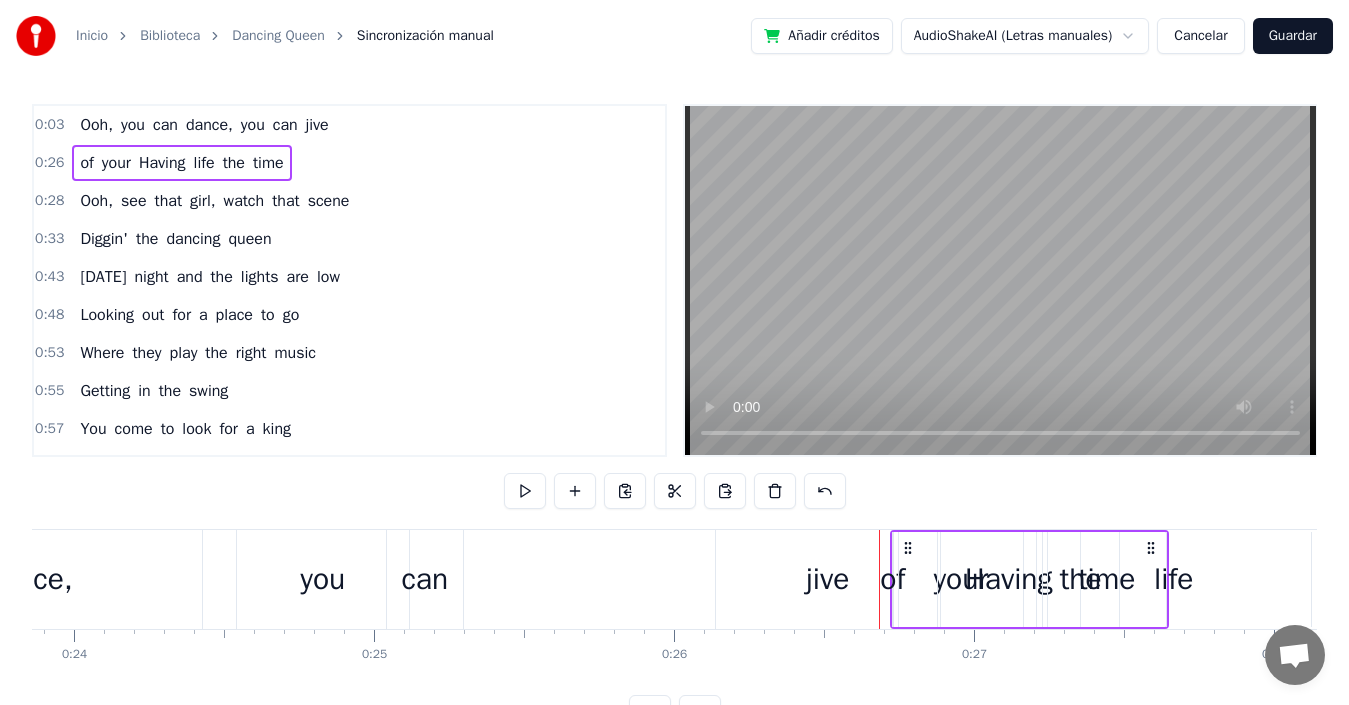 click on "jive" at bounding box center (827, 579) 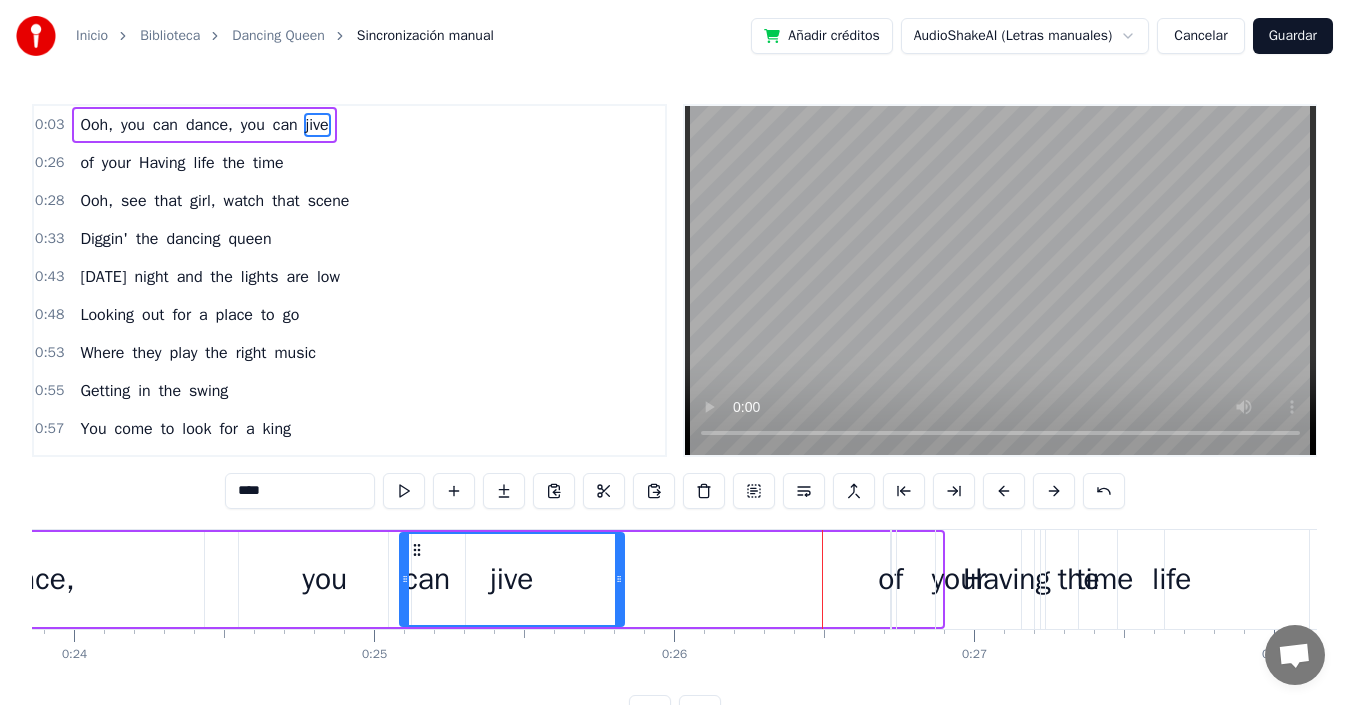 drag, startPoint x: 736, startPoint y: 549, endPoint x: 418, endPoint y: 577, distance: 319.23032 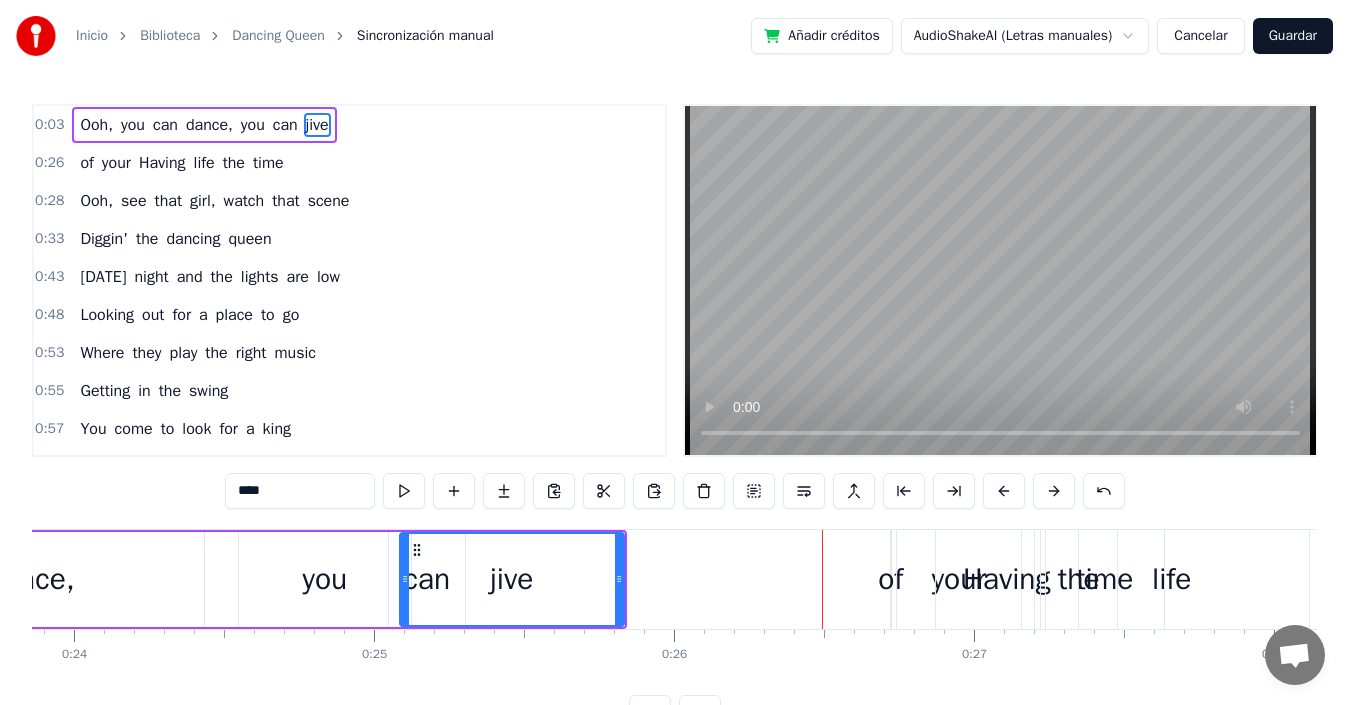 click on "Having" at bounding box center [1006, 579] 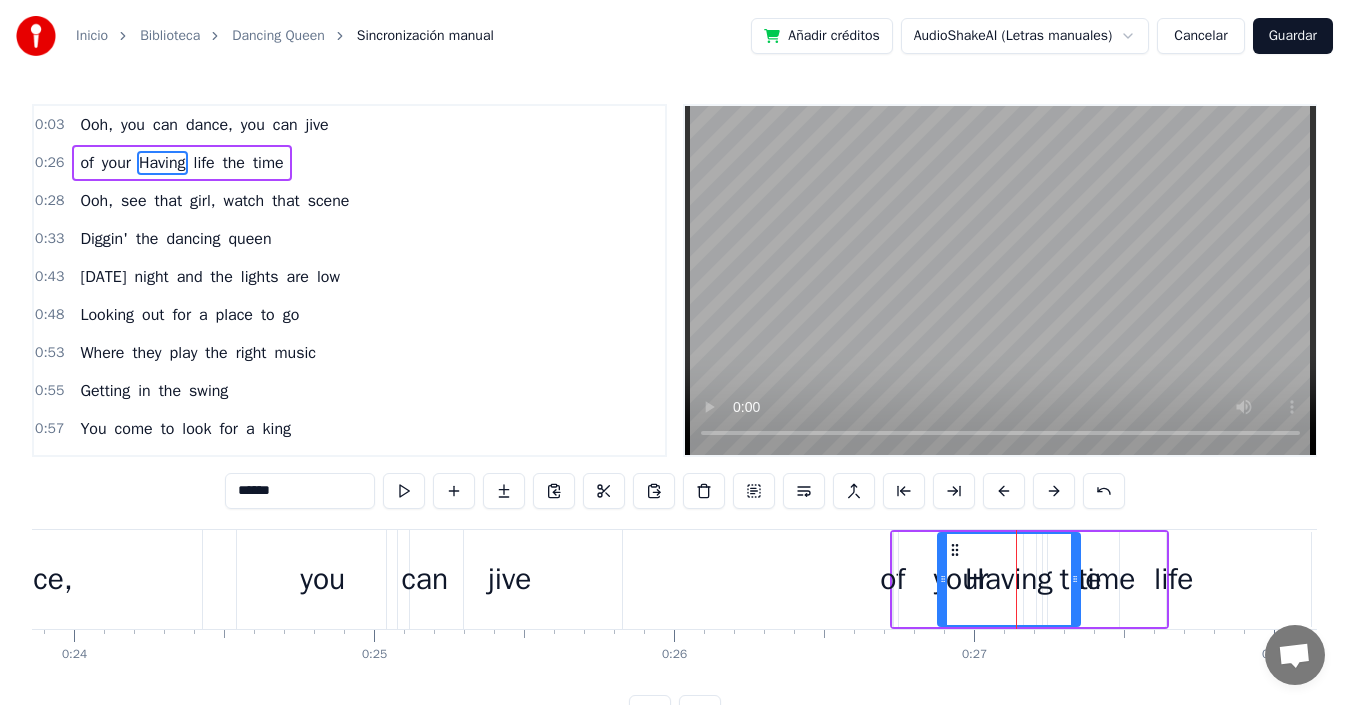 click at bounding box center [1016, 579] 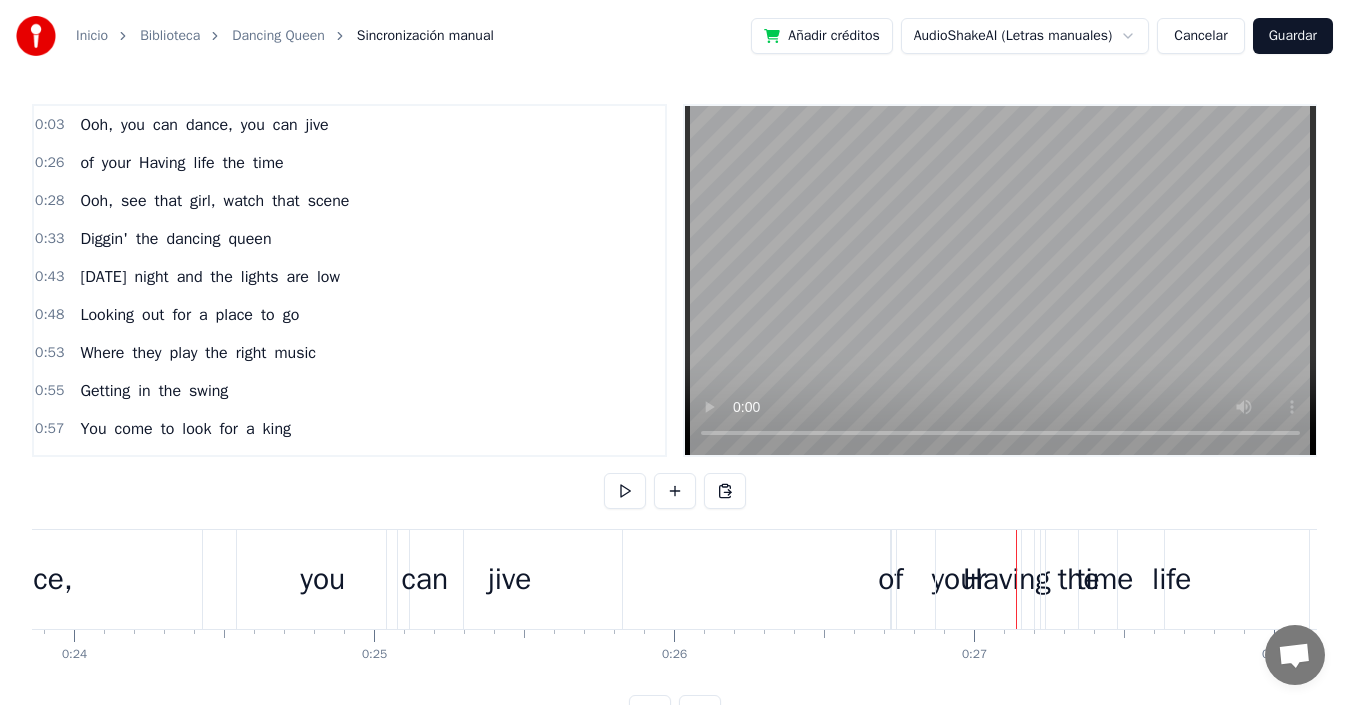 click on "Having" at bounding box center (1006, 579) 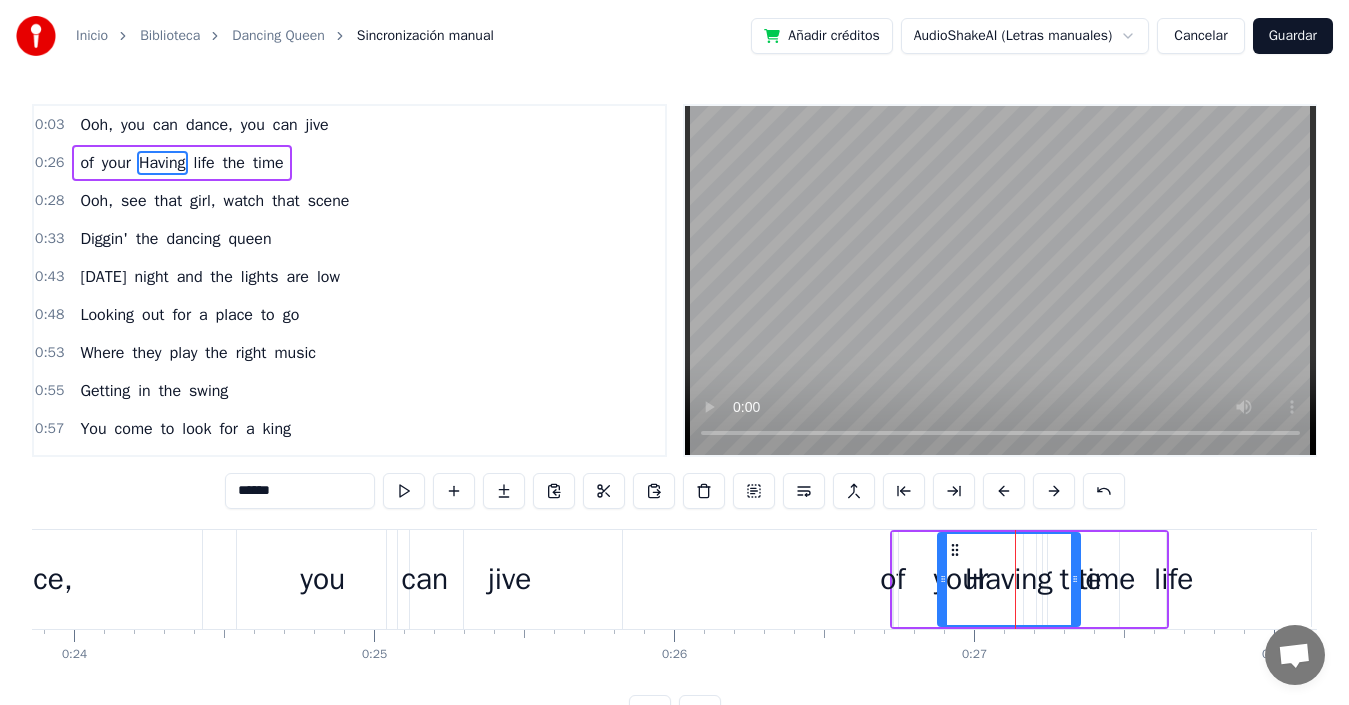 click on "Ooh, you can dance, you can jive of your Having life the time Ooh, see that girl, watch that scene Diggin' the dancing queen Friday night and the lights are low Looking out for a place to go Where they play the right music Getting in the swing You come to look for a king Anybody could be that guy Night is young and the music's high With a bit of rock music Everything is fine You're in the mood for a dance And when you get the chance You are the dancing queen Young and sweet, only seventeen Dancing queen Feel the beat from the tambourine, oh, yeah You can dance, you can jive Having the time of your life Ooh, see that girl, watch that scene Diggin' the dancing queen You're a teaser, you turn 'em on Leave 'em burning and then you're gone Looking out for another Anyone will do You're in the mood for a dance And when you get the chance You are the dancing queen Young and sweet, only seventeen Dancing queen Feel the beat from the tambourine, oh, yeah You can dance, you can jive Having the time of your life Ooh, see" at bounding box center (27524, 579) 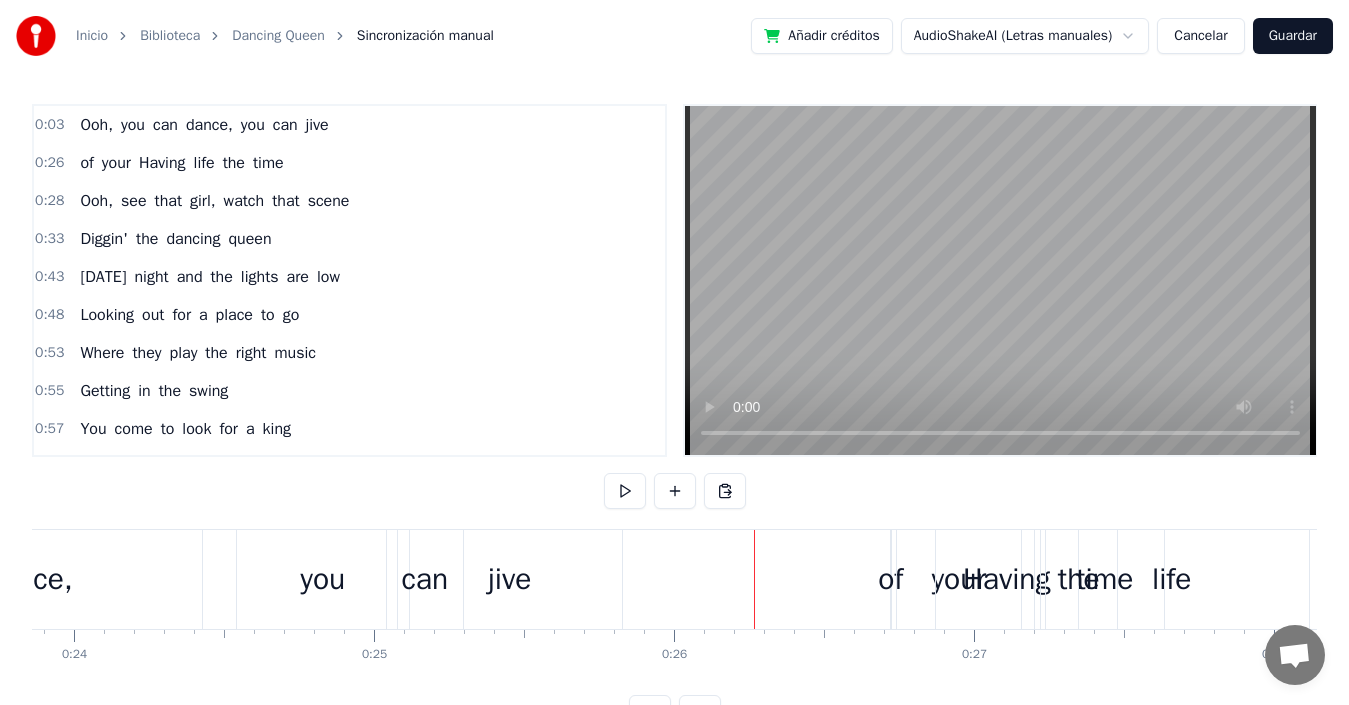 click on "Having" at bounding box center [1006, 579] 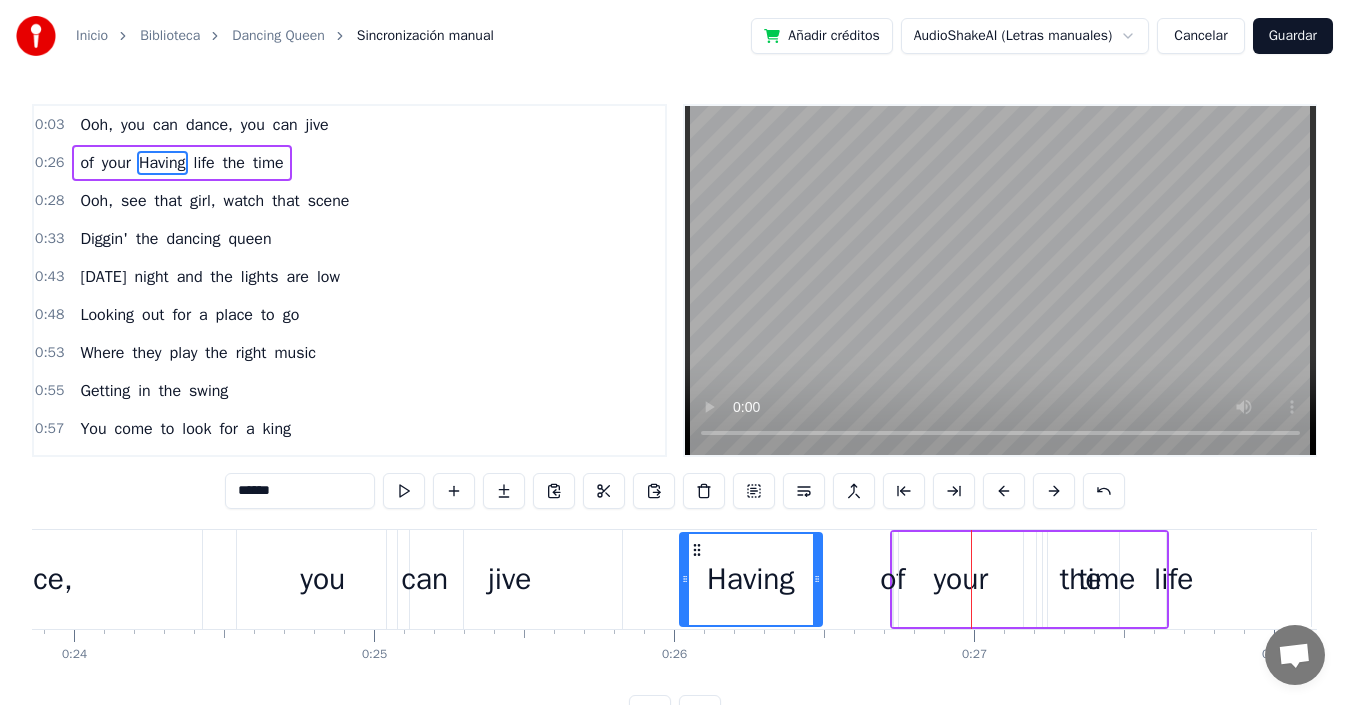 drag, startPoint x: 955, startPoint y: 553, endPoint x: 697, endPoint y: 557, distance: 258.031 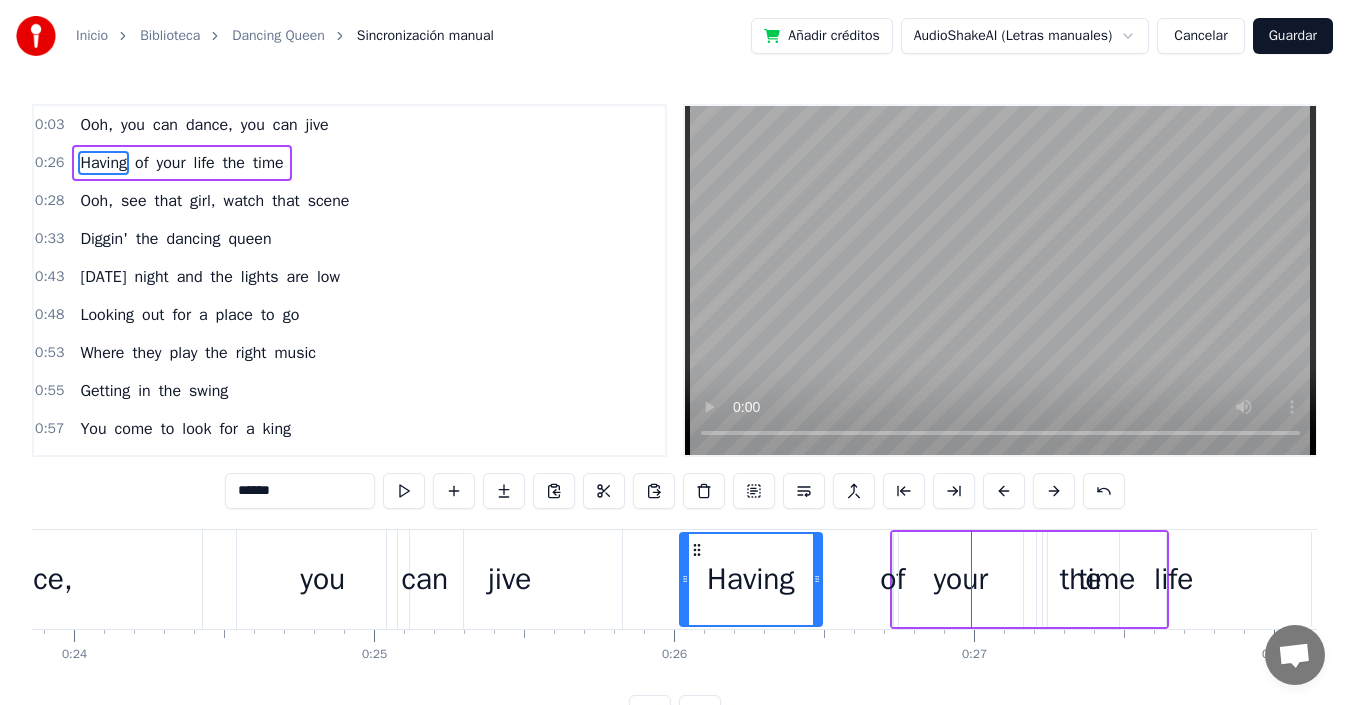 click on "time" at bounding box center (1107, 579) 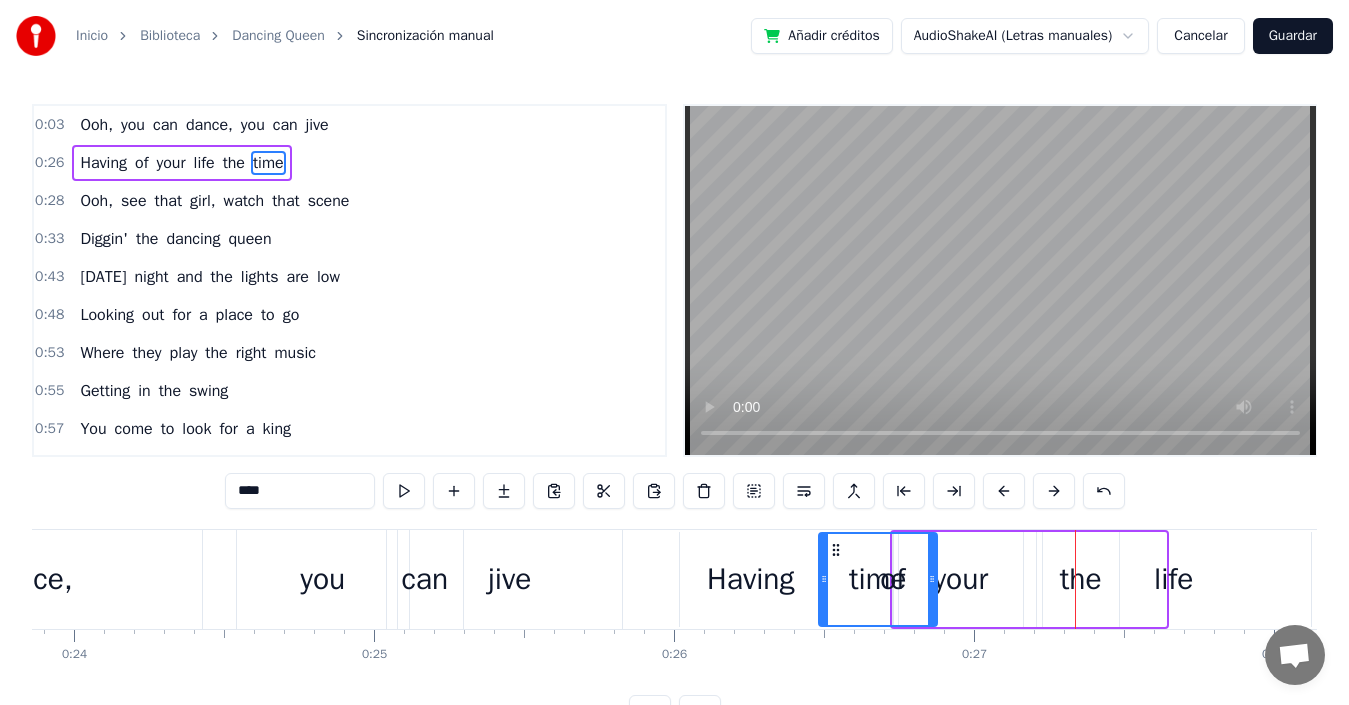 drag, startPoint x: 1063, startPoint y: 542, endPoint x: 834, endPoint y: 557, distance: 229.49074 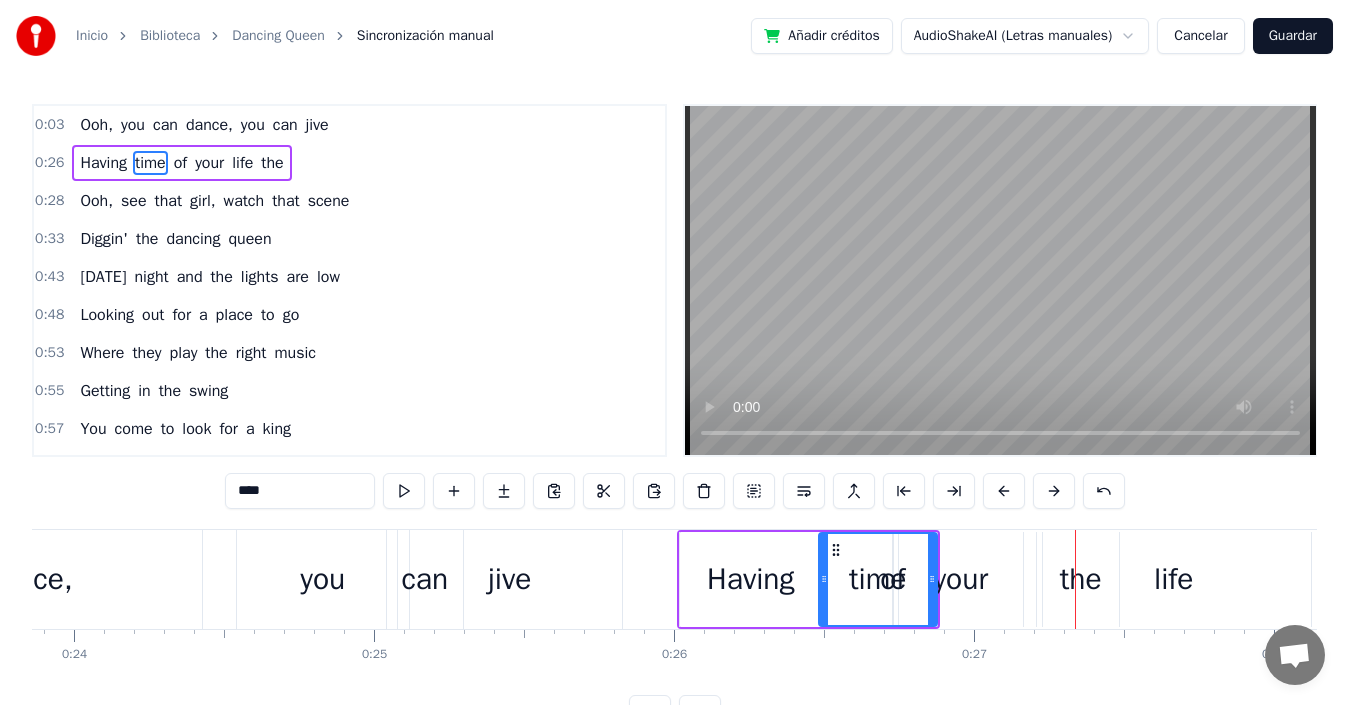 click on "the" at bounding box center (1081, 579) 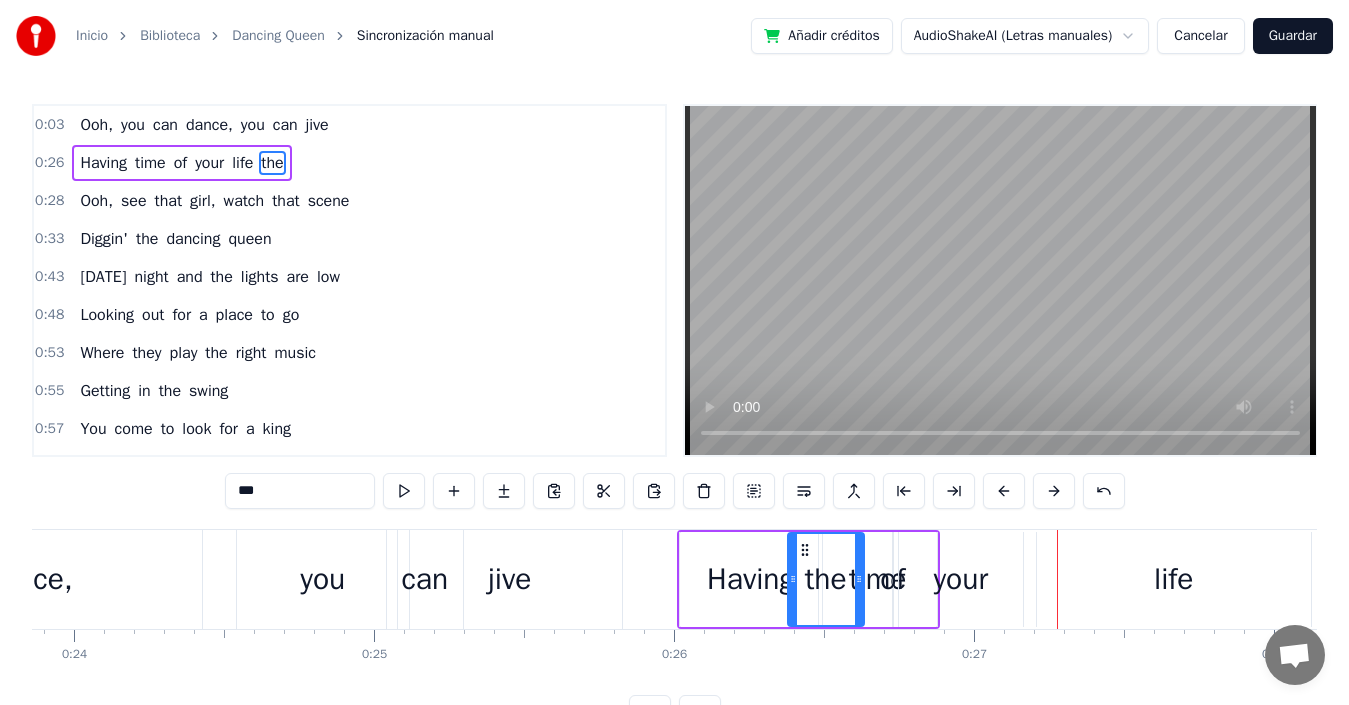drag, startPoint x: 1062, startPoint y: 545, endPoint x: 807, endPoint y: 564, distance: 255.70686 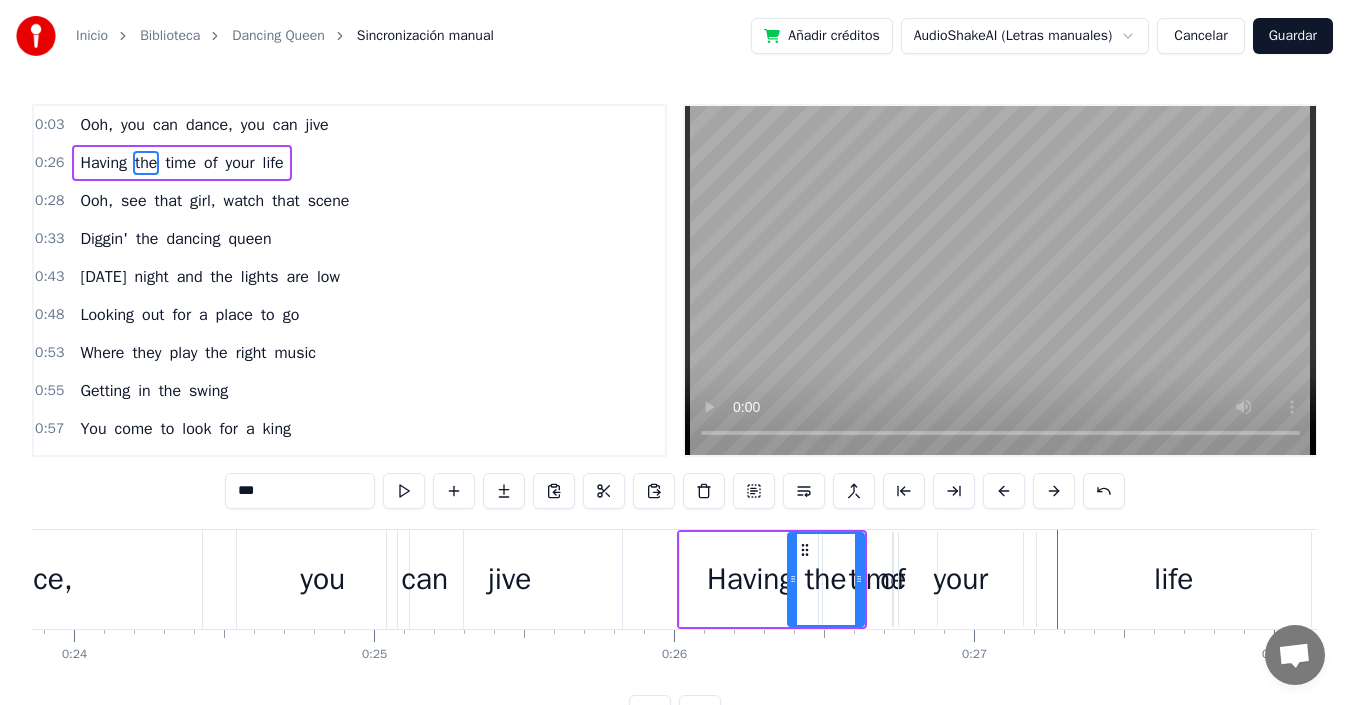 click on "Having" at bounding box center [750, 579] 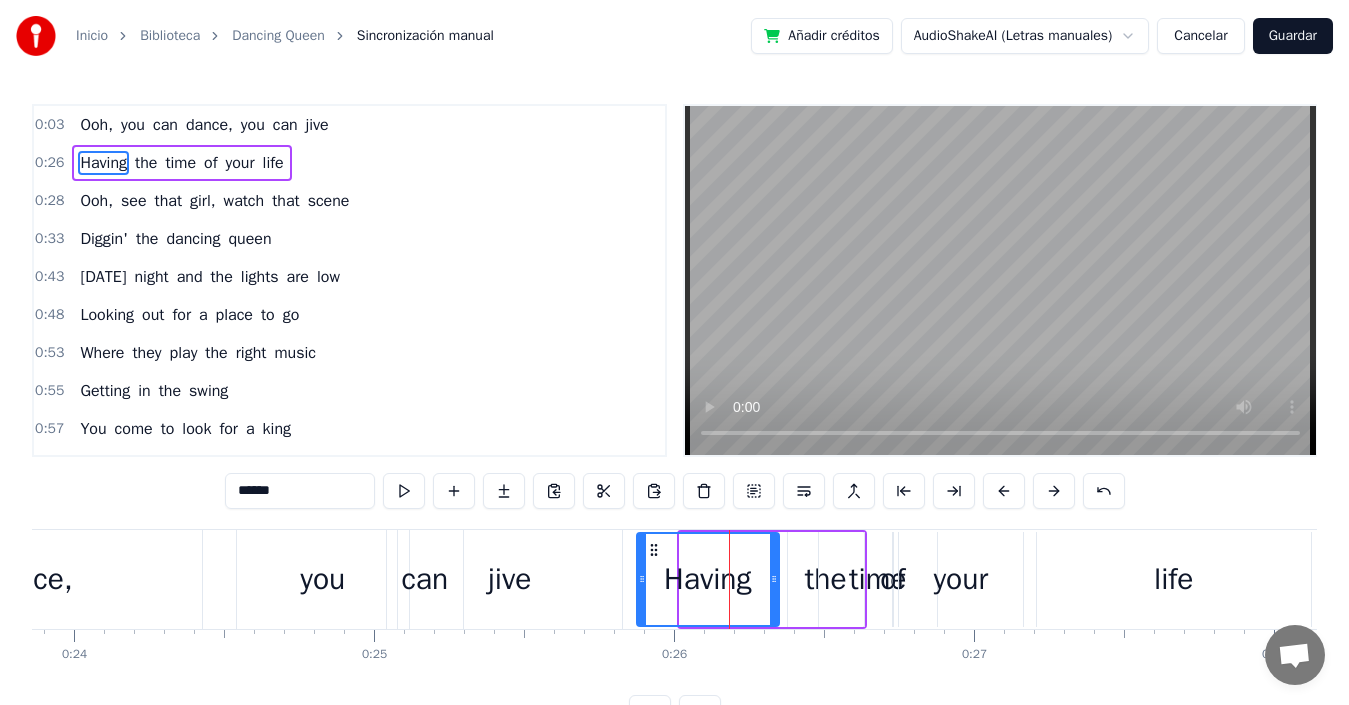 drag, startPoint x: 694, startPoint y: 549, endPoint x: 651, endPoint y: 555, distance: 43.416588 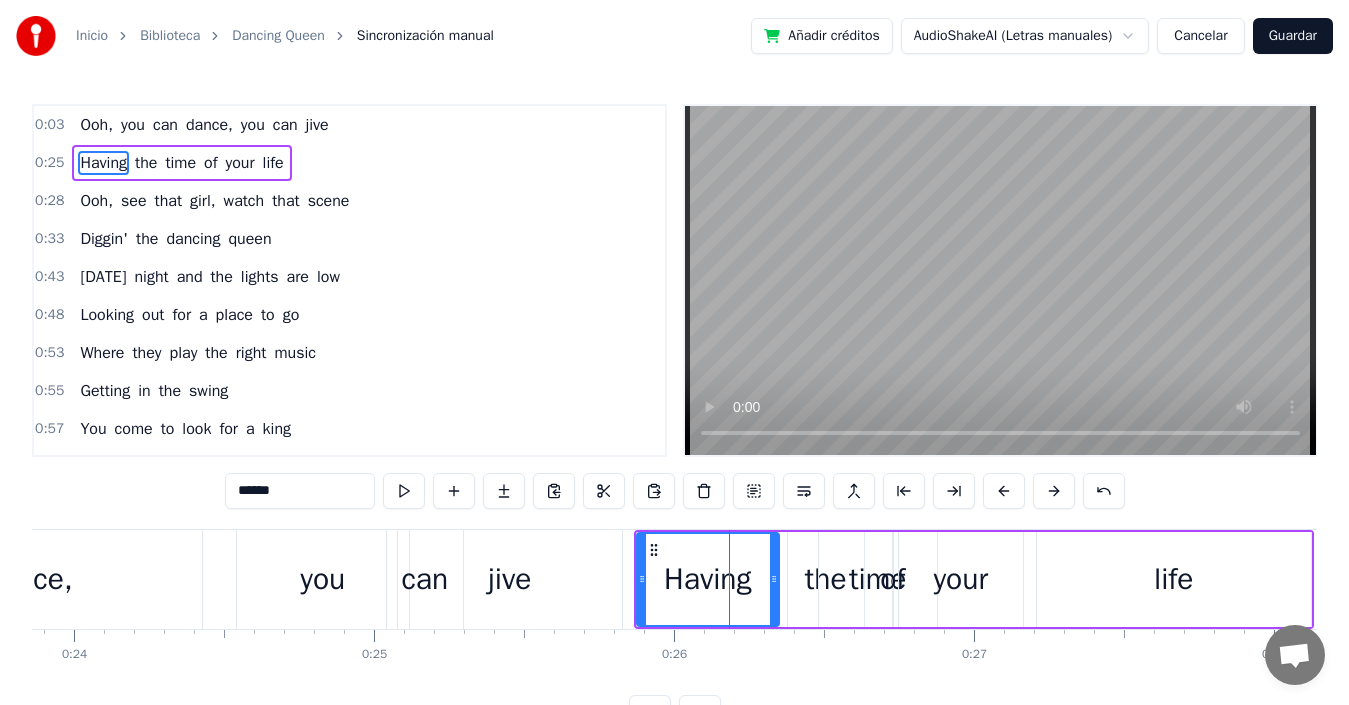 click on "the" at bounding box center [826, 579] 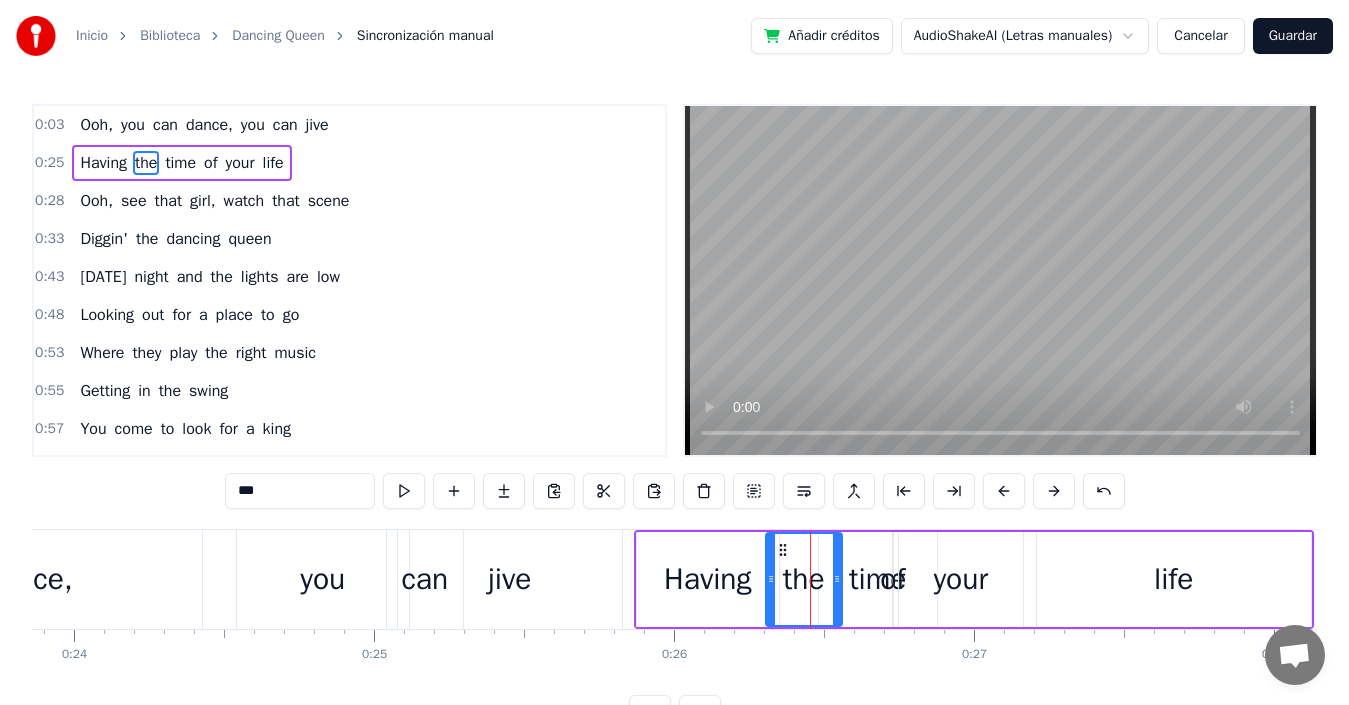 drag, startPoint x: 808, startPoint y: 552, endPoint x: 859, endPoint y: 561, distance: 51.78803 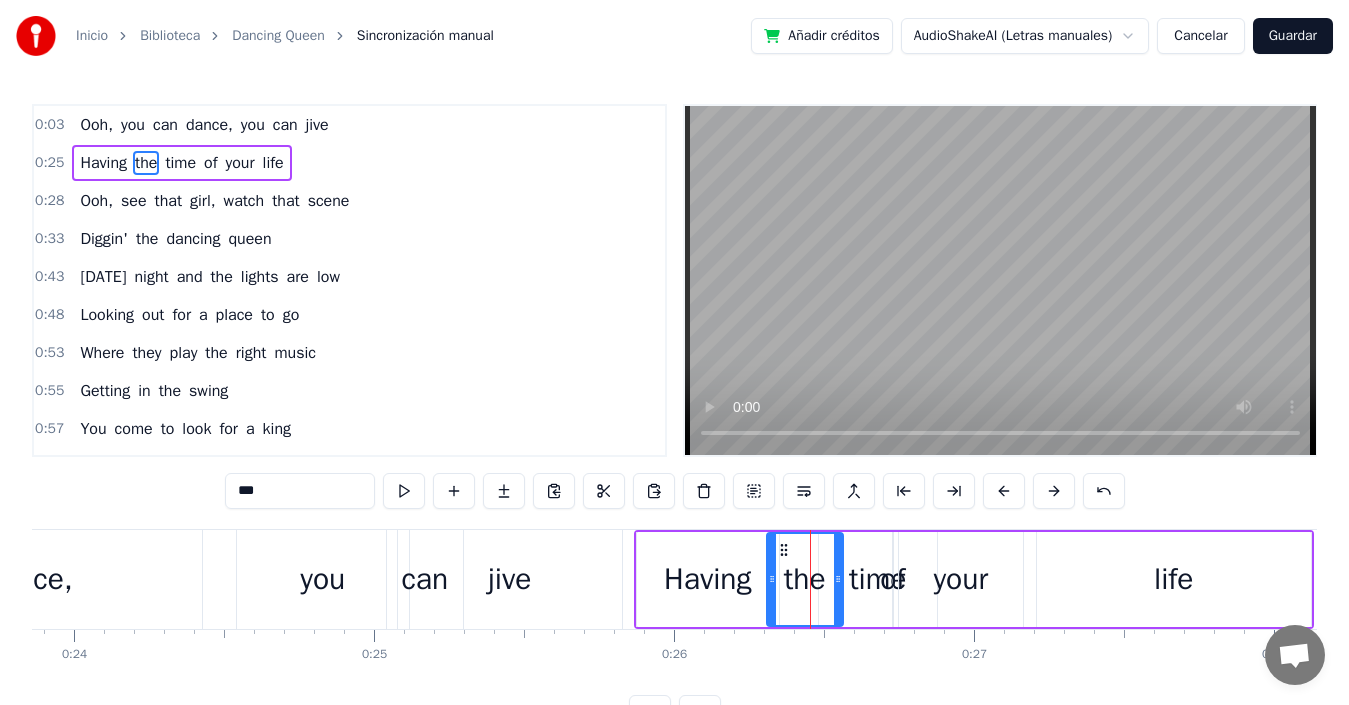 click on "your" at bounding box center [961, 579] 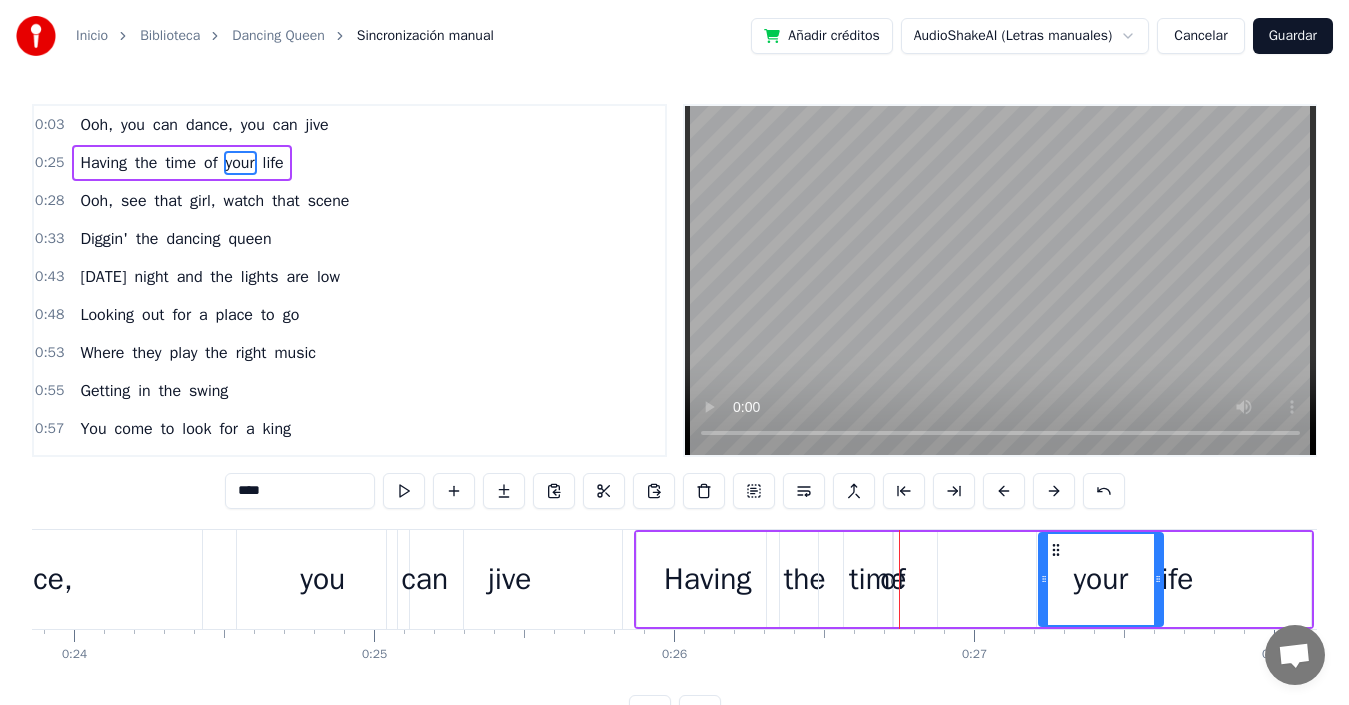 drag, startPoint x: 1066, startPoint y: 555, endPoint x: 1056, endPoint y: 560, distance: 11.18034 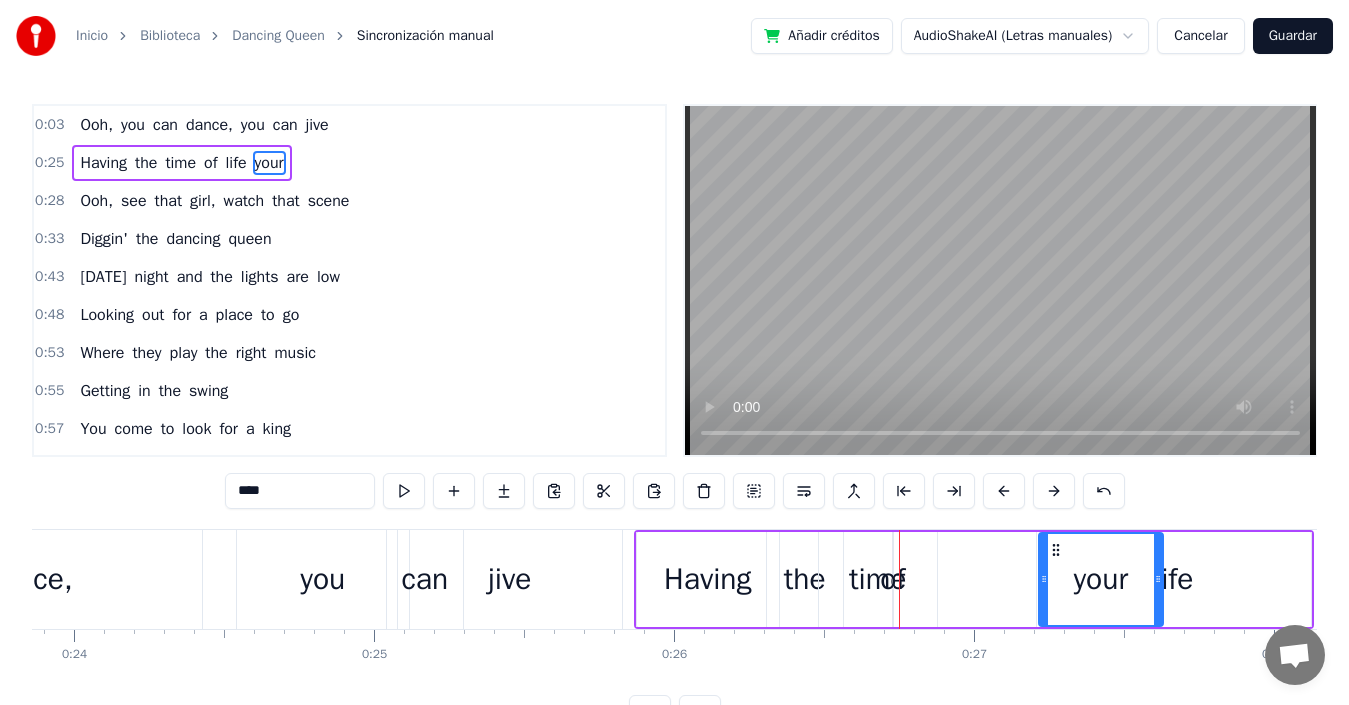 click on "of" at bounding box center (892, 579) 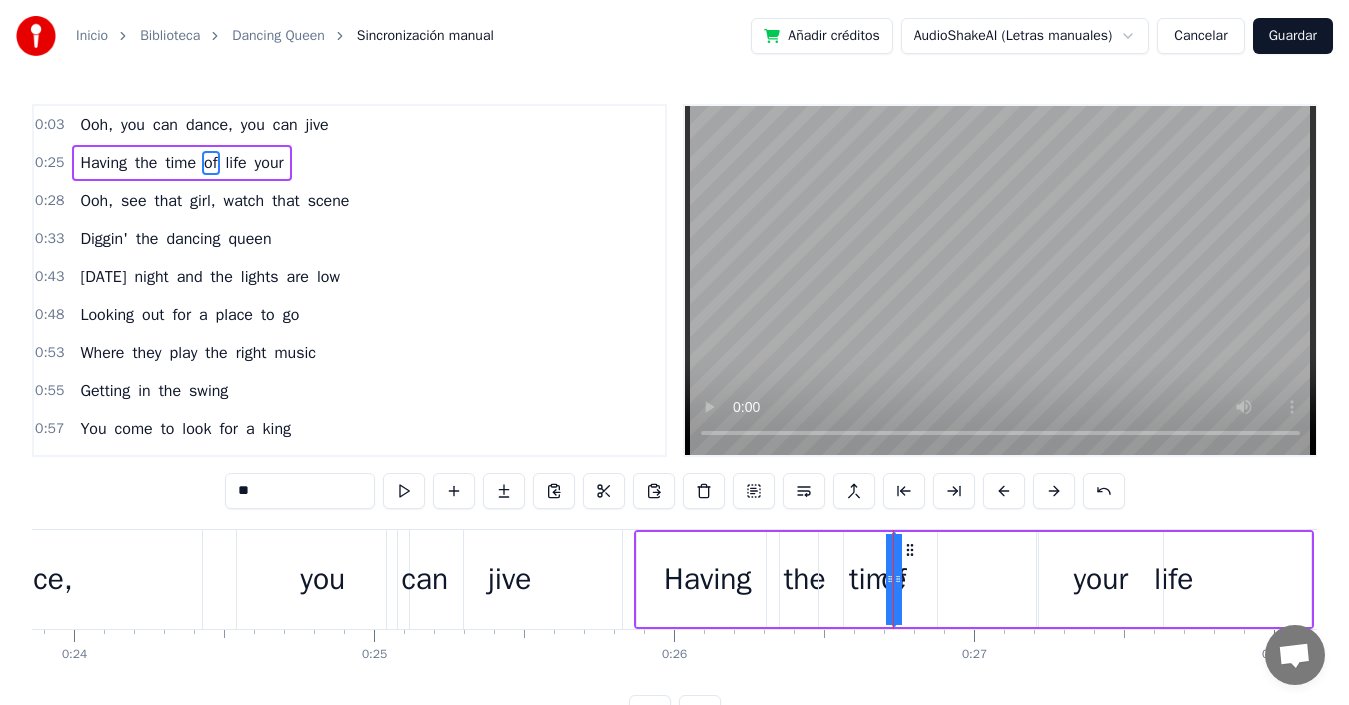 drag, startPoint x: 897, startPoint y: 576, endPoint x: 940, endPoint y: 576, distance: 43 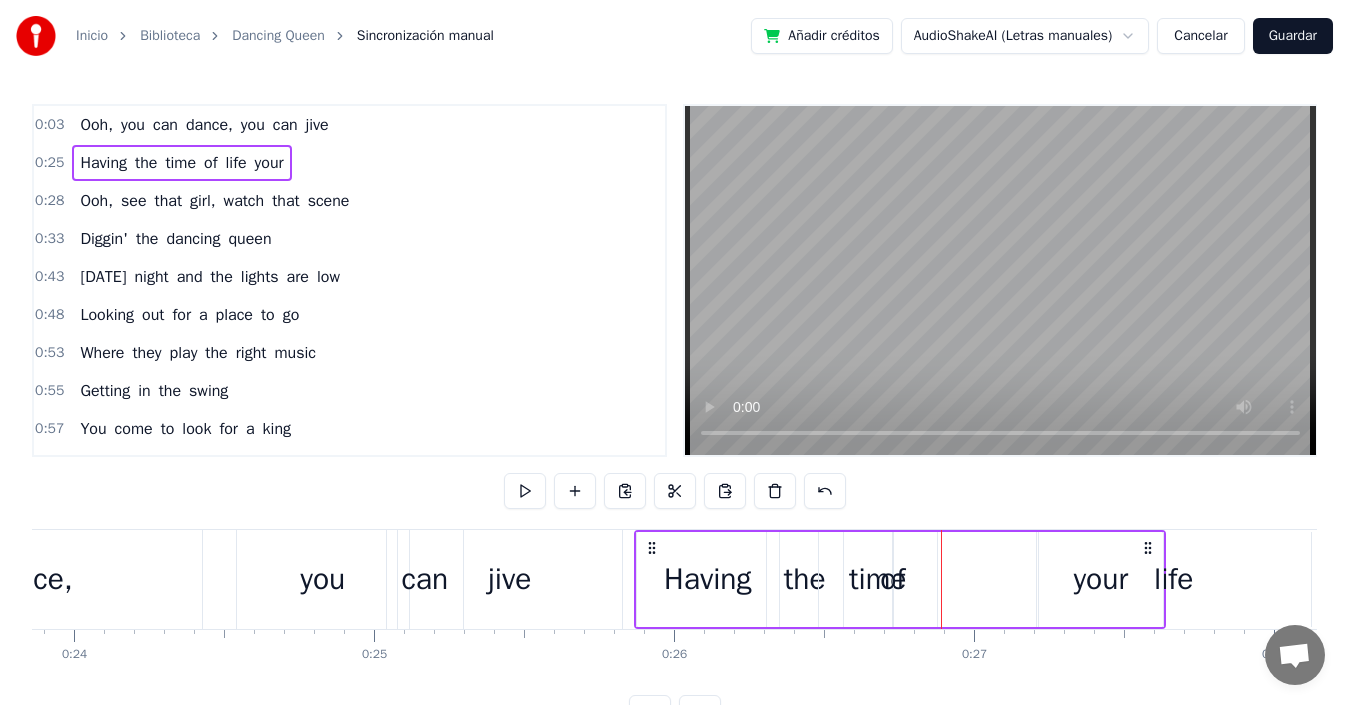 click on "of" at bounding box center (892, 579) 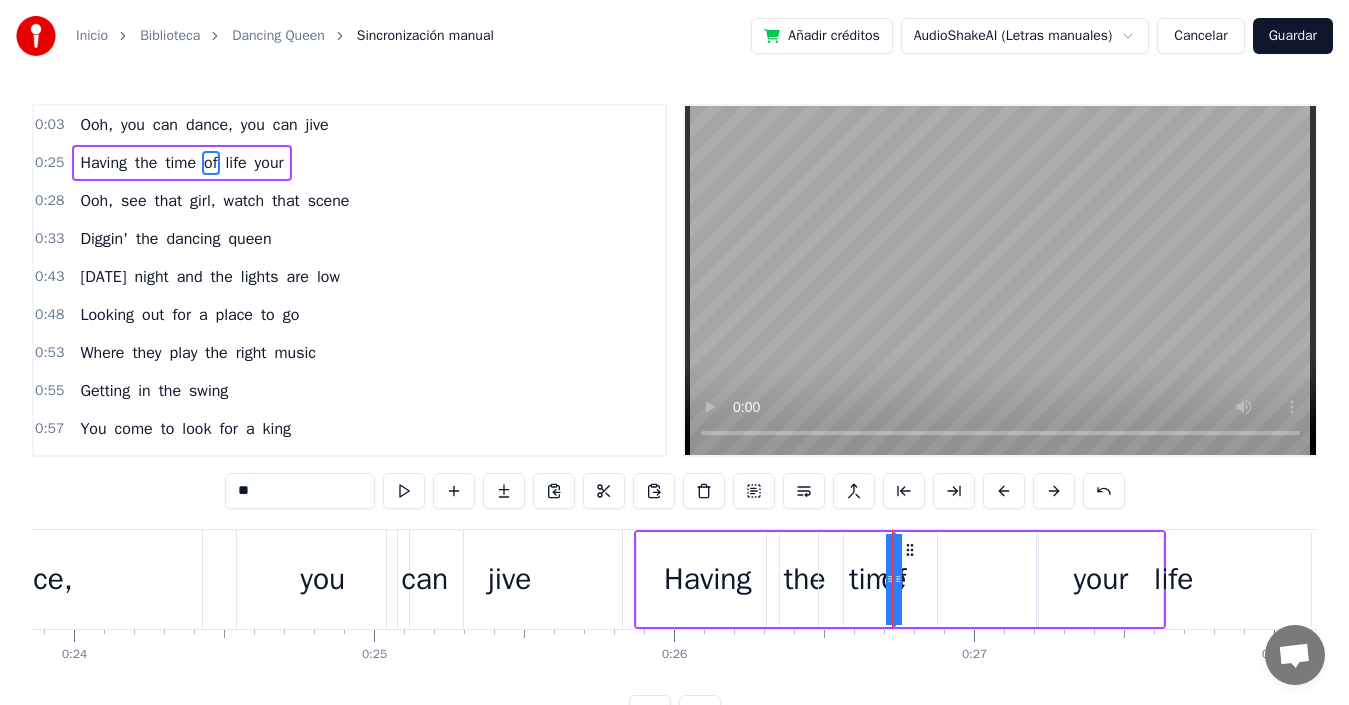 drag, startPoint x: 888, startPoint y: 580, endPoint x: 897, endPoint y: 575, distance: 10.29563 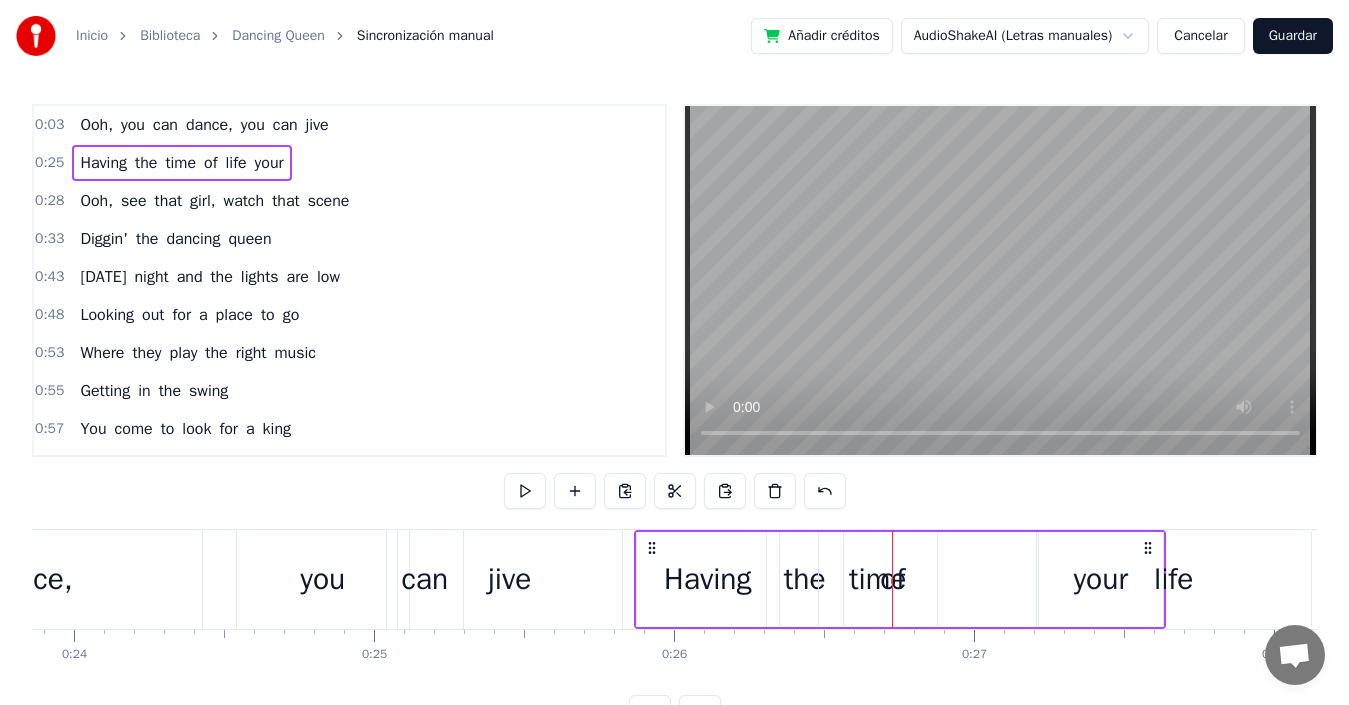 click on "of" at bounding box center [892, 579] 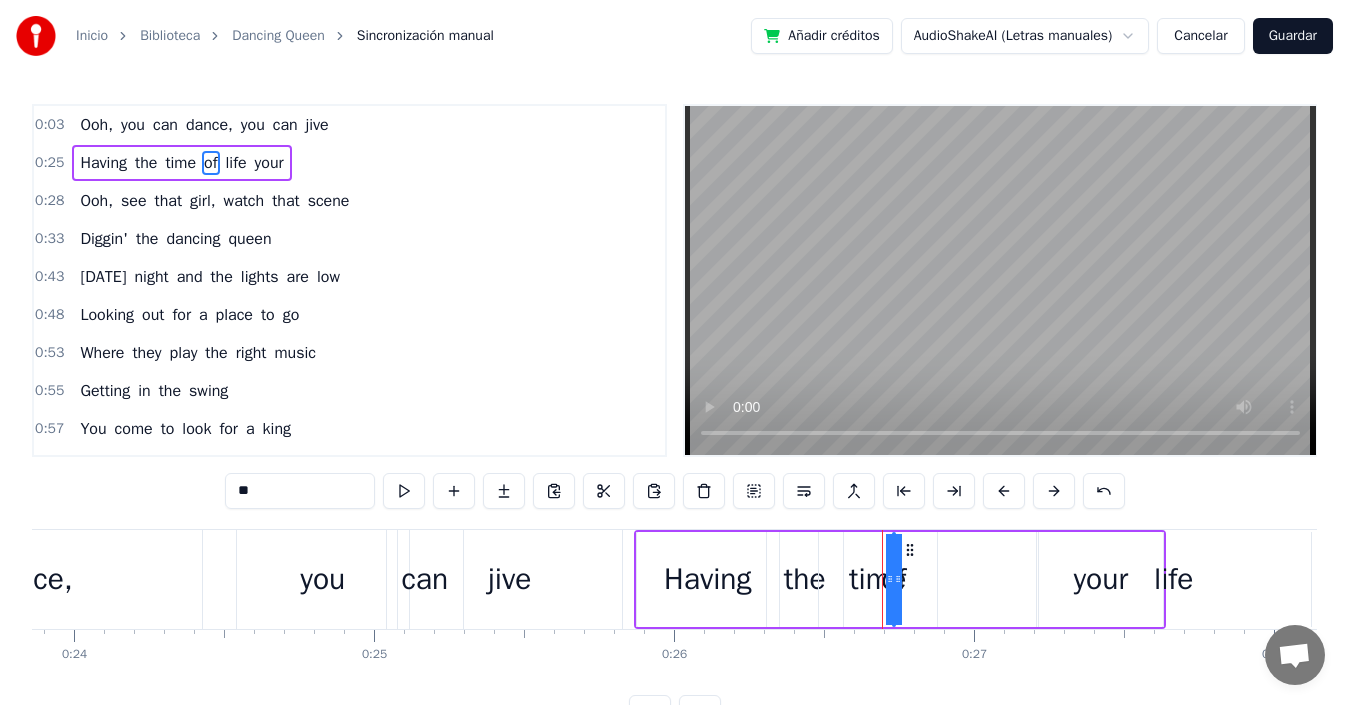 click 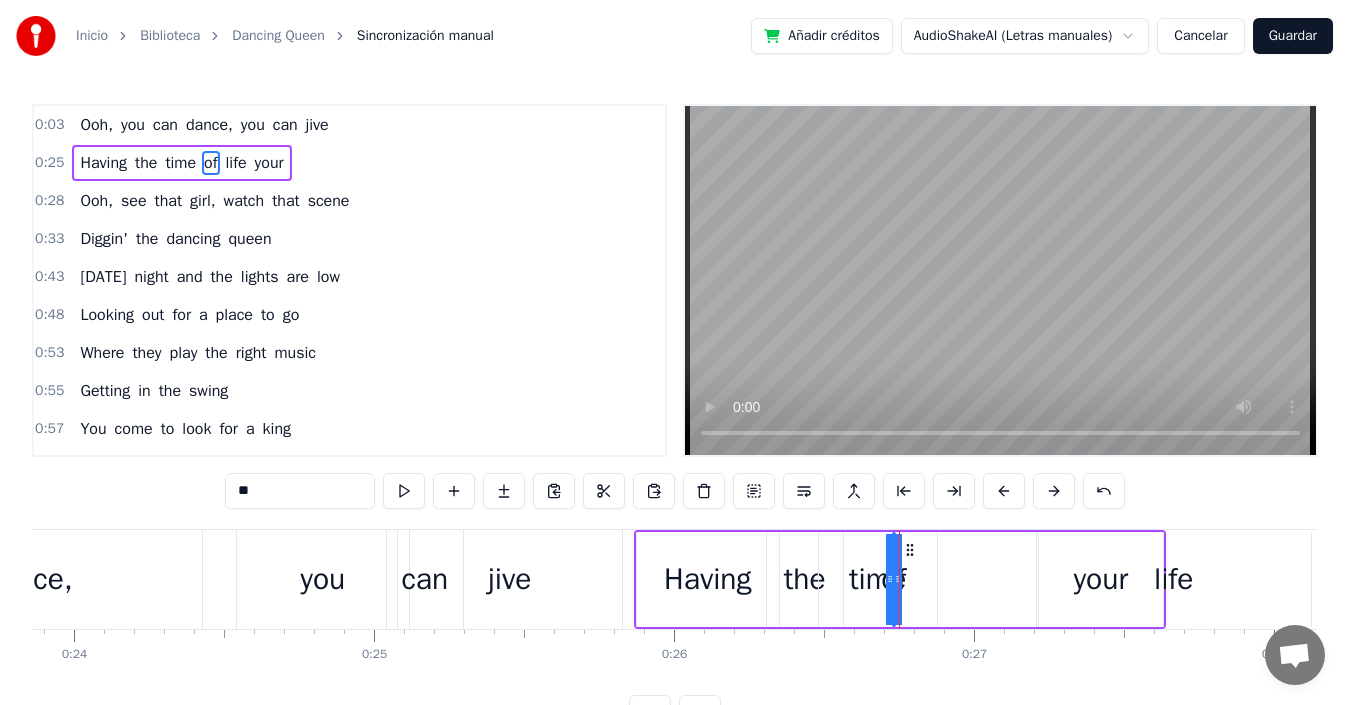 click at bounding box center [899, 579] 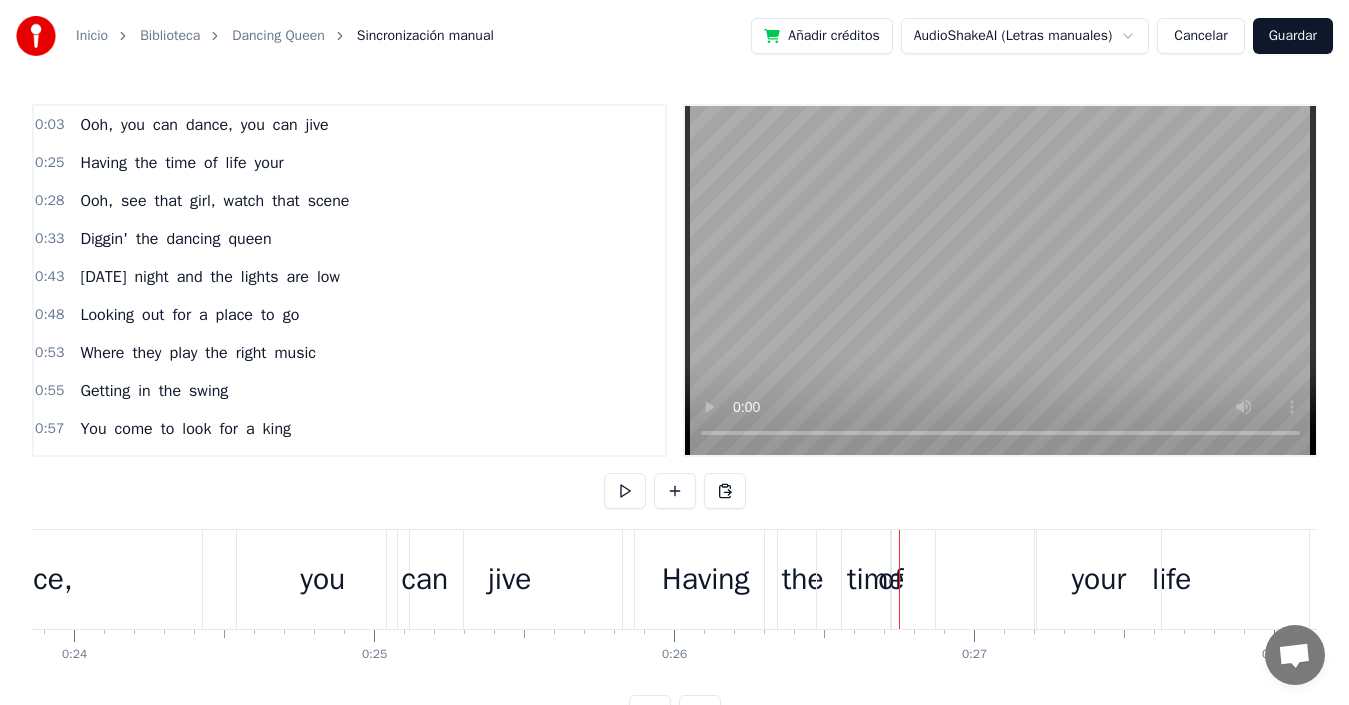 click on "time" at bounding box center [876, 579] 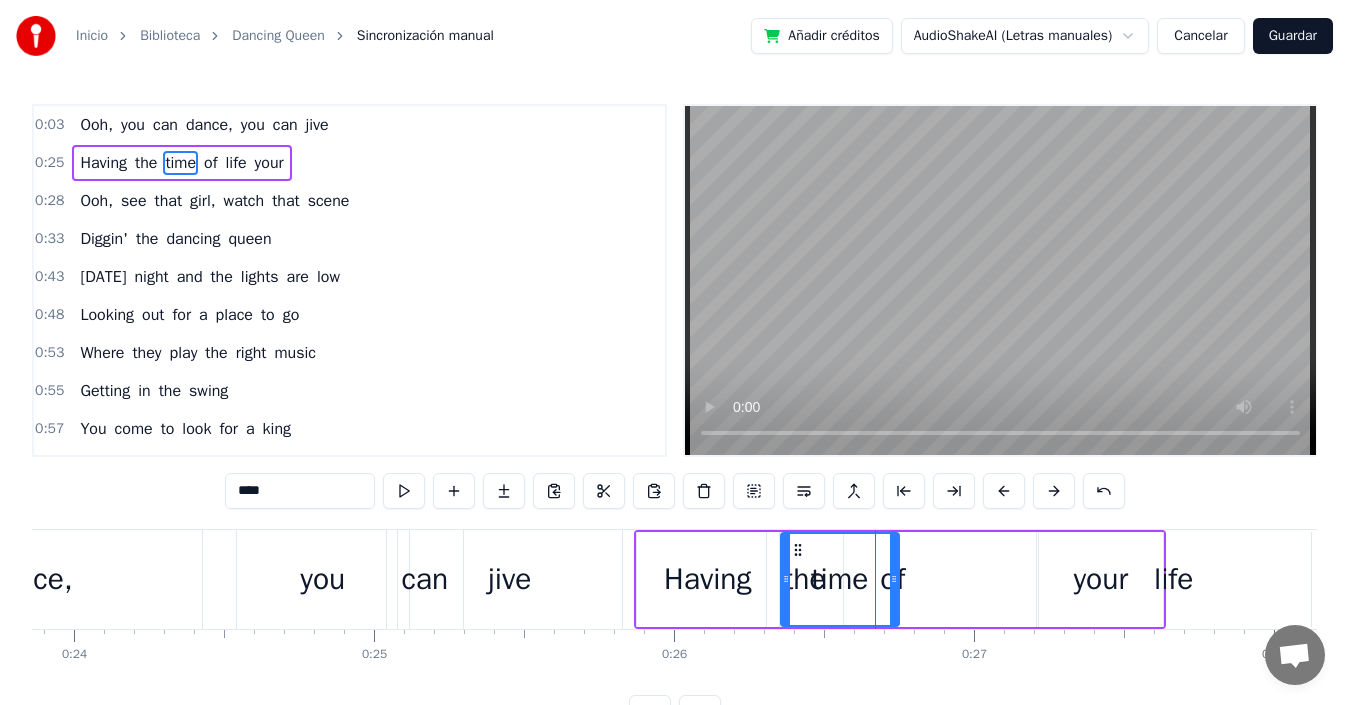 drag, startPoint x: 837, startPoint y: 549, endPoint x: 806, endPoint y: 547, distance: 31.06445 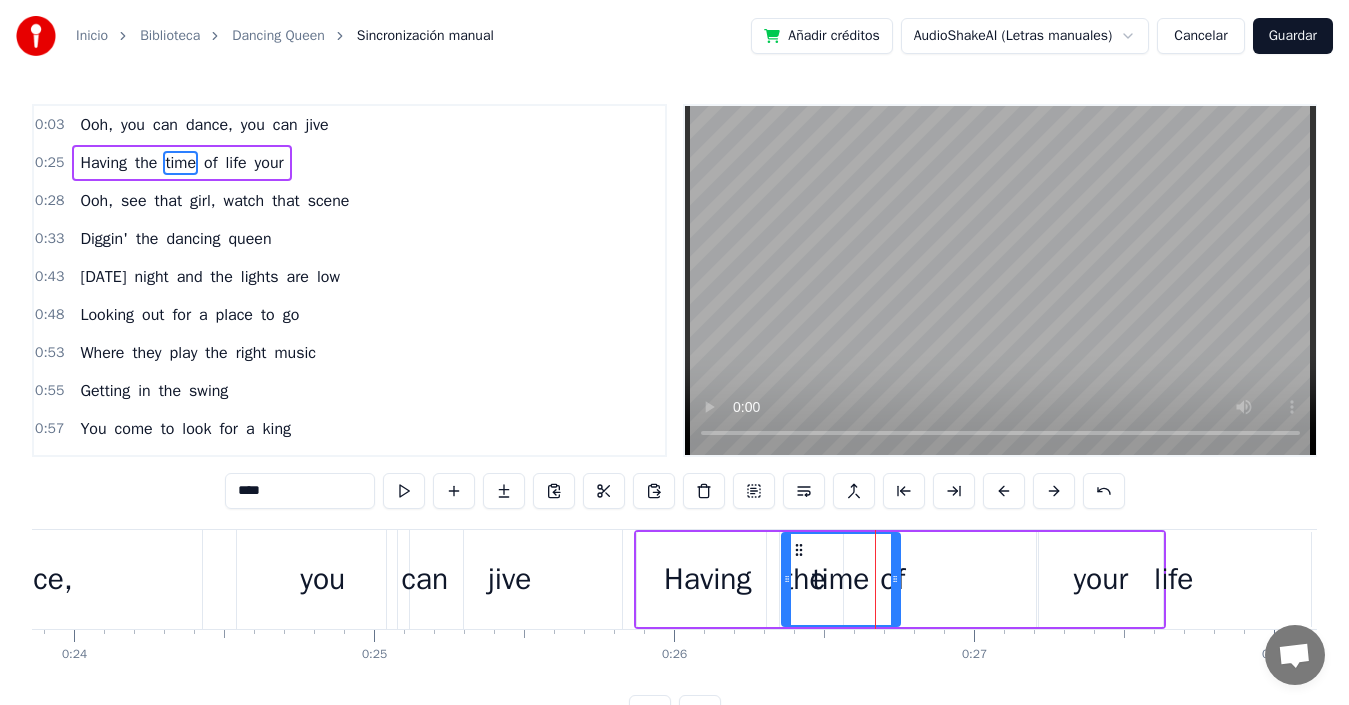 click on "of" at bounding box center [892, 579] 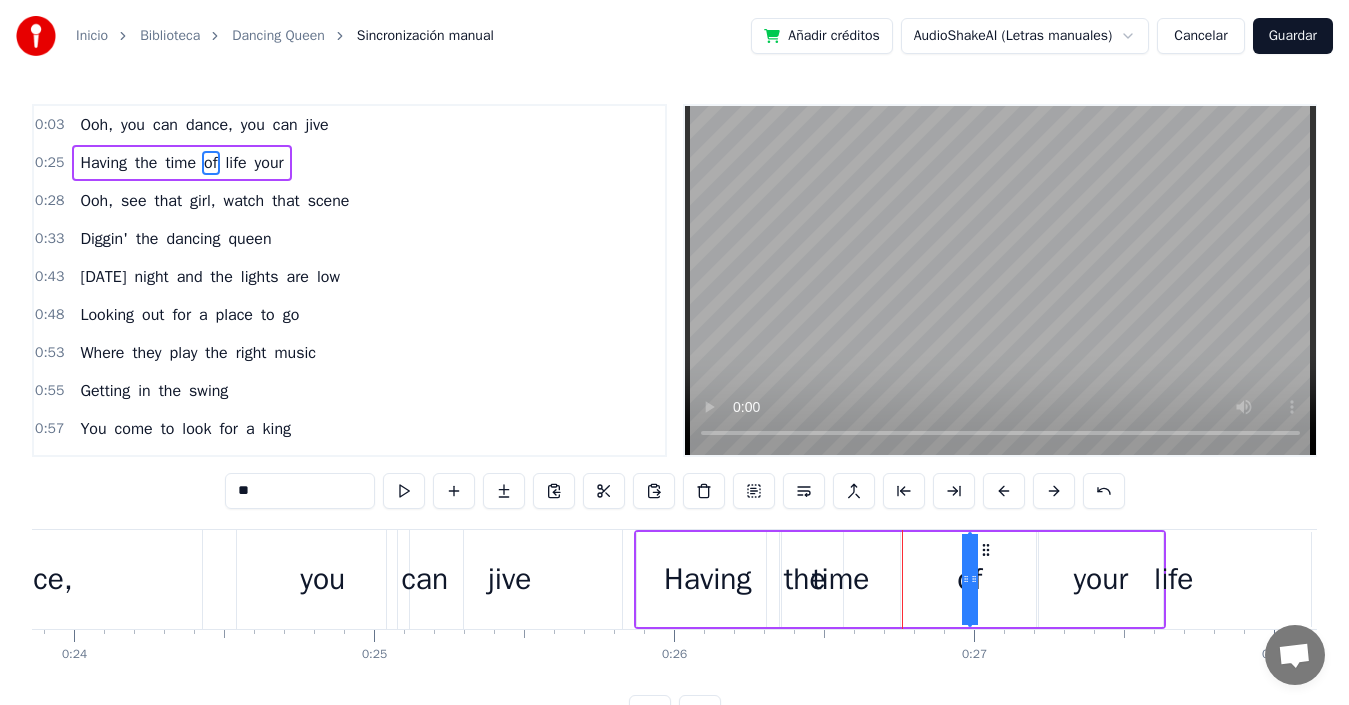 drag, startPoint x: 911, startPoint y: 552, endPoint x: 987, endPoint y: 554, distance: 76.02631 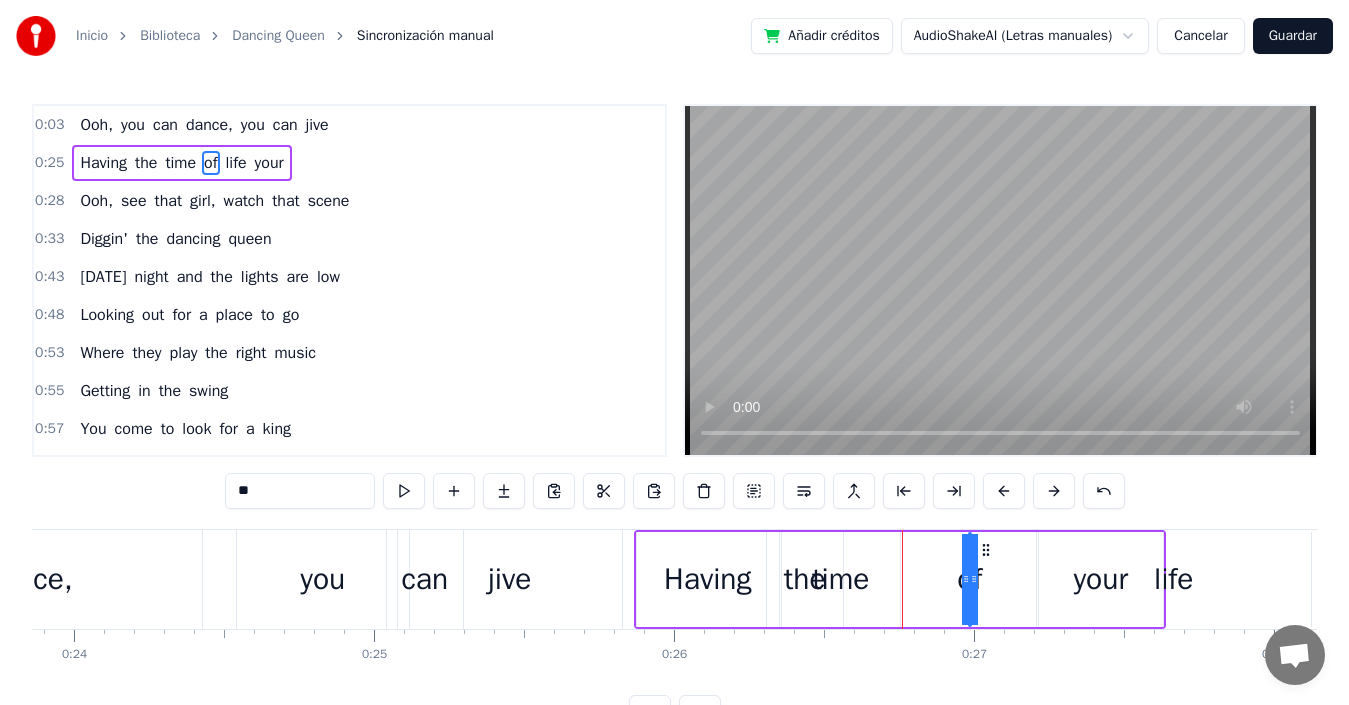 drag, startPoint x: 975, startPoint y: 574, endPoint x: 992, endPoint y: 575, distance: 17.029387 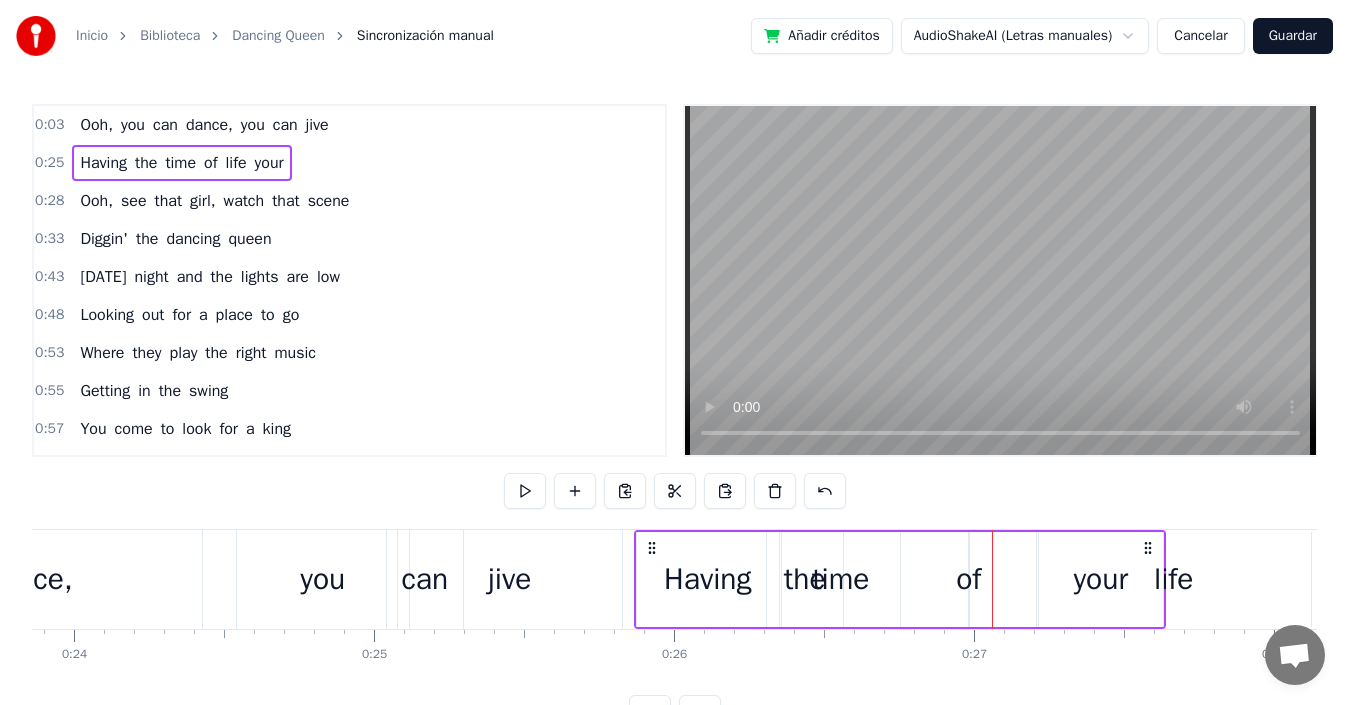 click on "of" at bounding box center (968, 579) 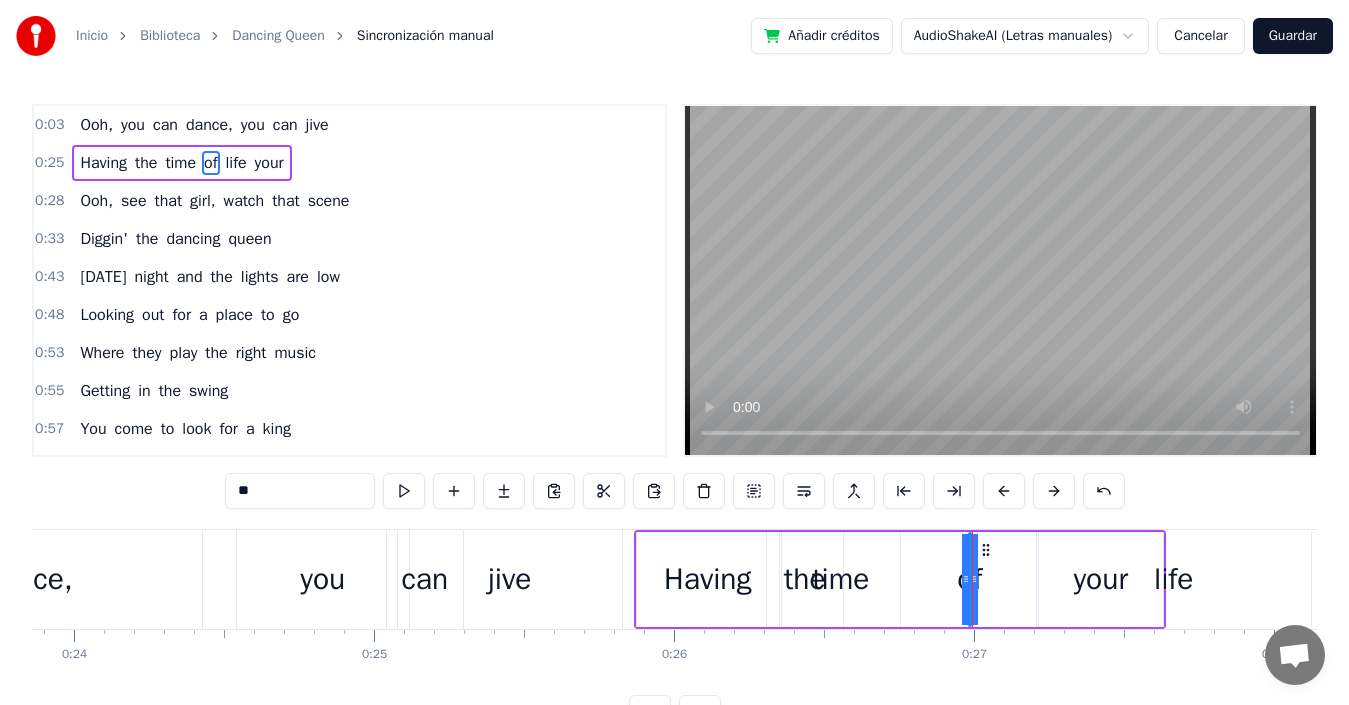drag, startPoint x: 967, startPoint y: 579, endPoint x: 943, endPoint y: 578, distance: 24.020824 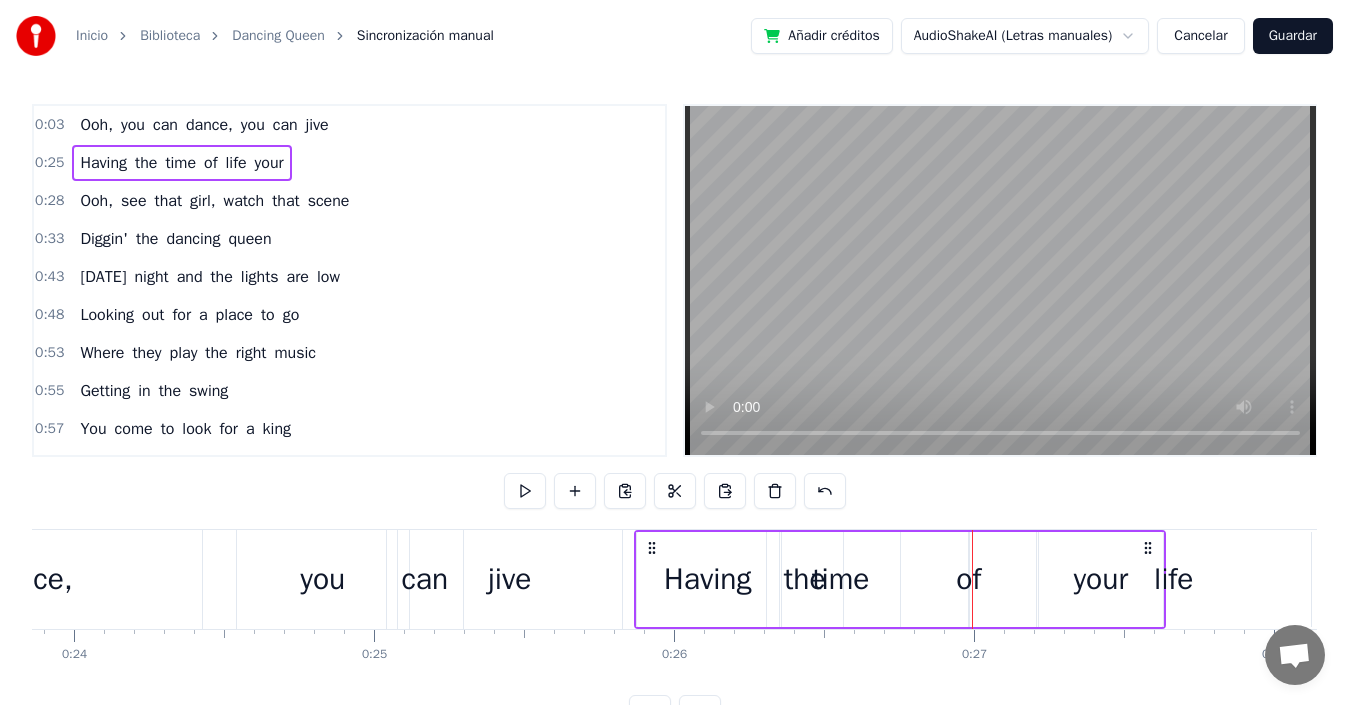 click on "time" at bounding box center (841, 579) 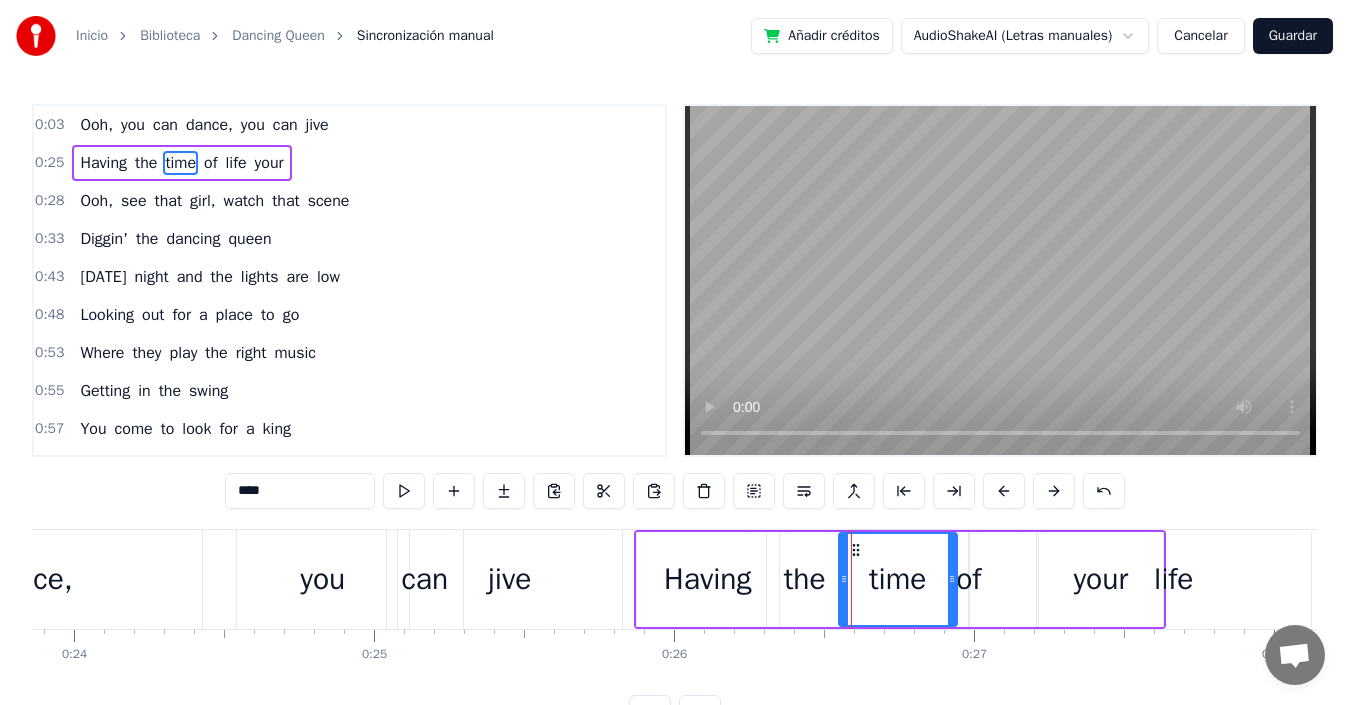 drag, startPoint x: 800, startPoint y: 546, endPoint x: 1013, endPoint y: 565, distance: 213.84573 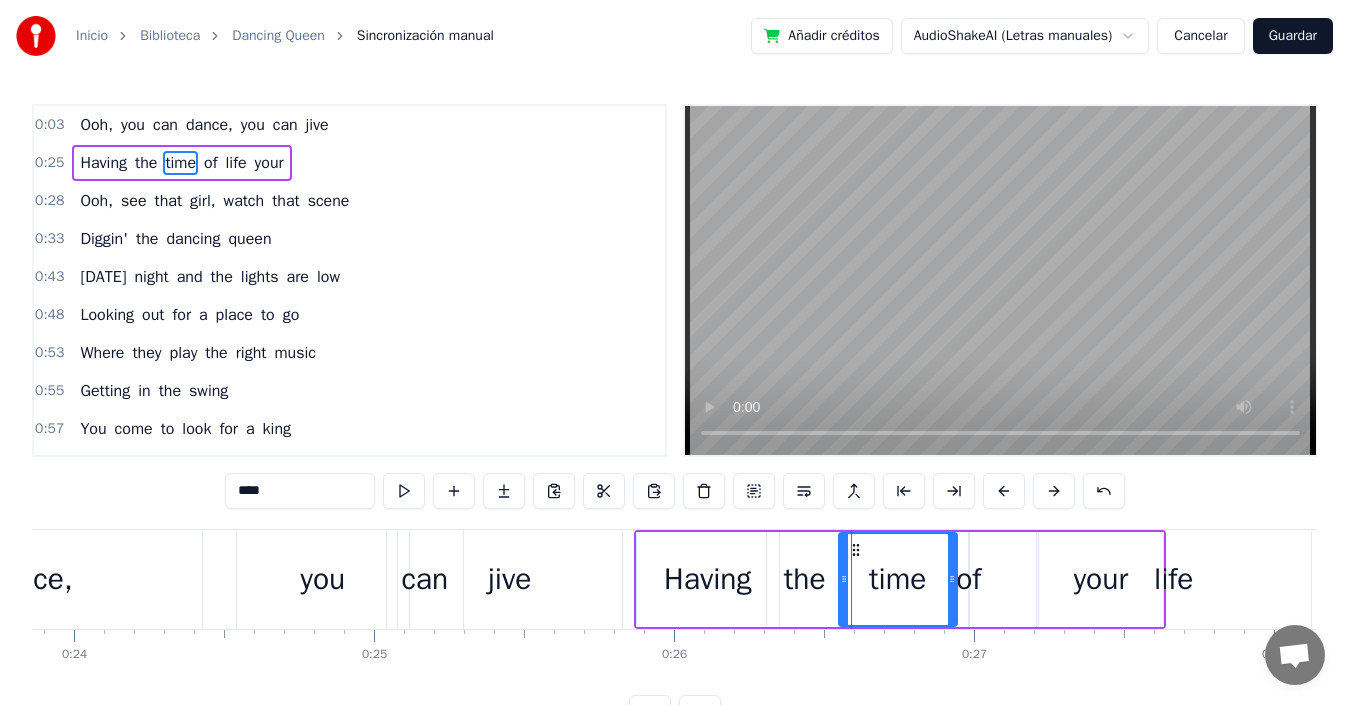 click on "your" at bounding box center [1100, 579] 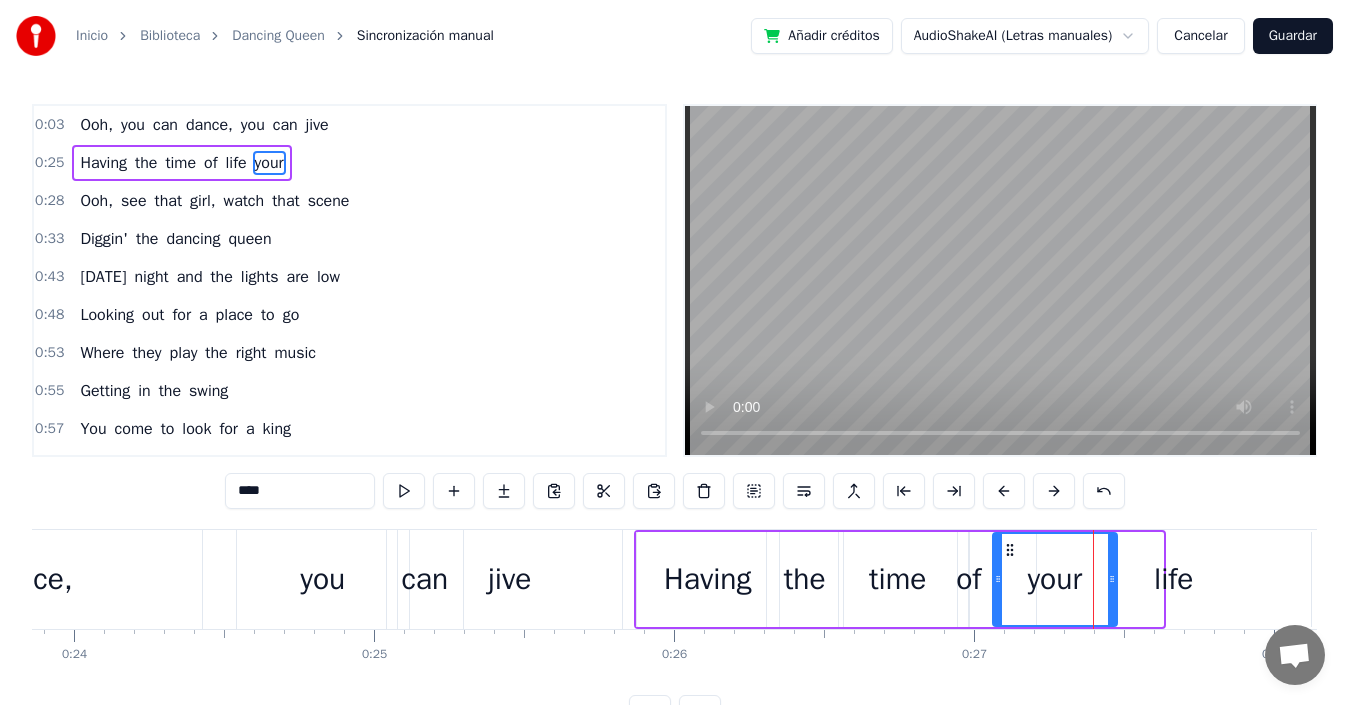 click 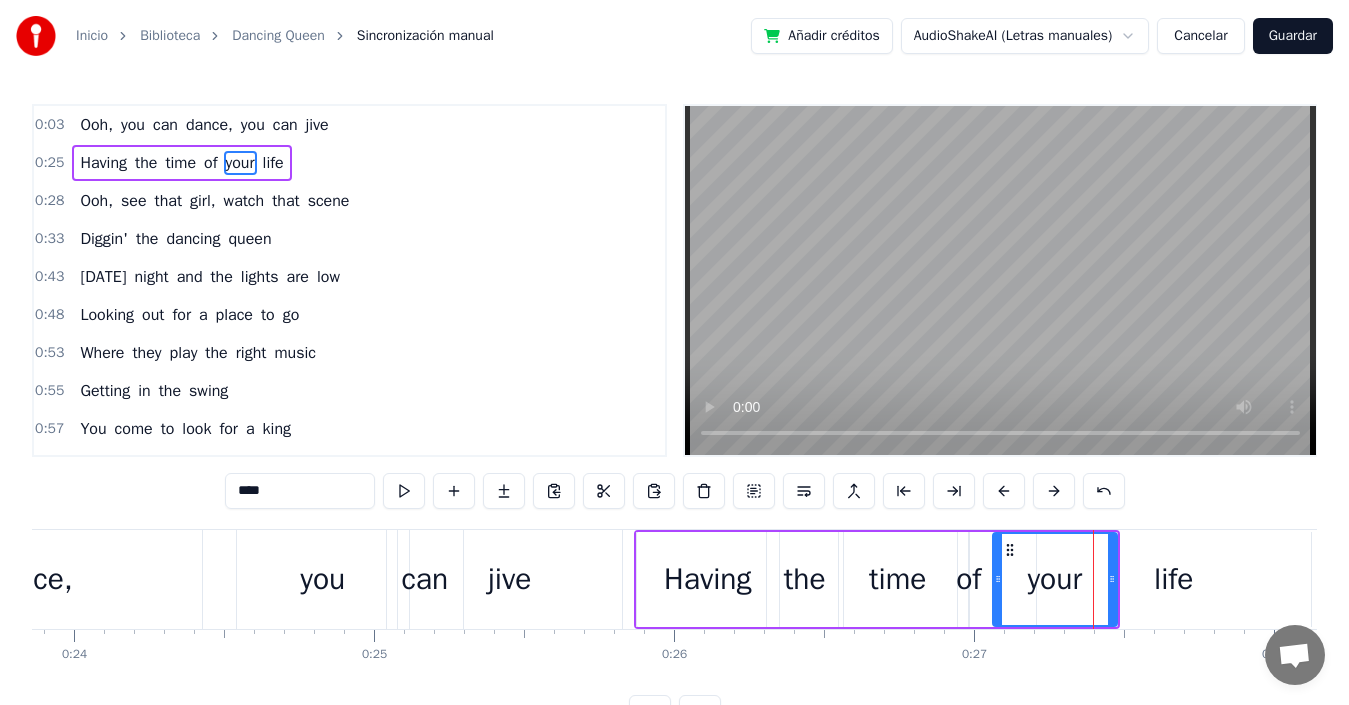 click on "life" at bounding box center [1174, 579] 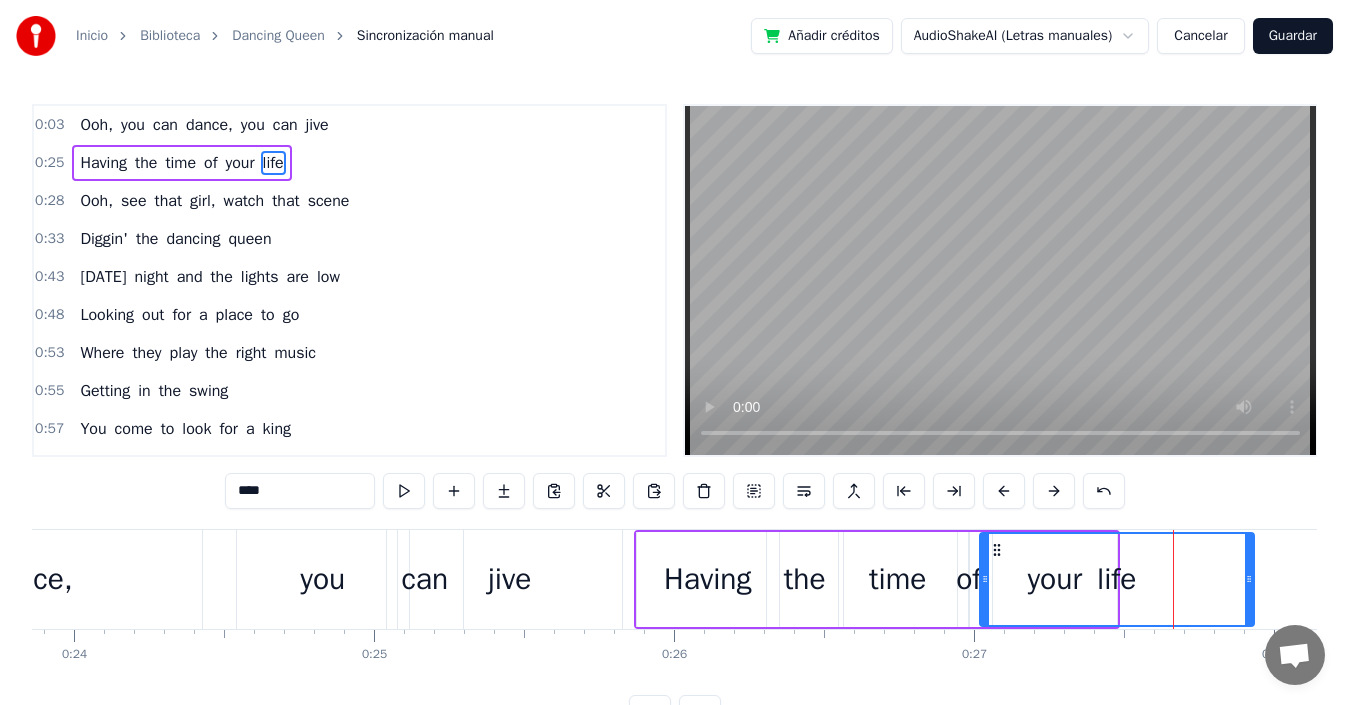 drag, startPoint x: 1054, startPoint y: 544, endPoint x: 1001, endPoint y: 543, distance: 53.009434 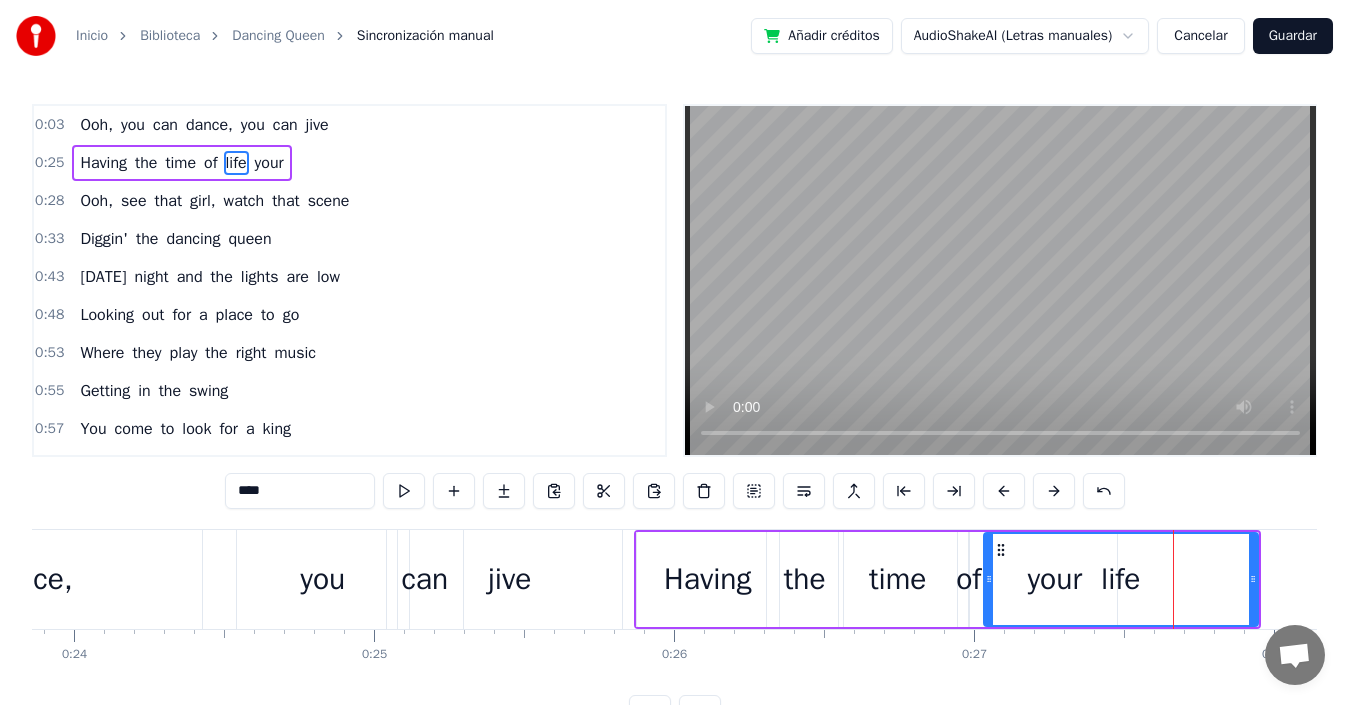 click 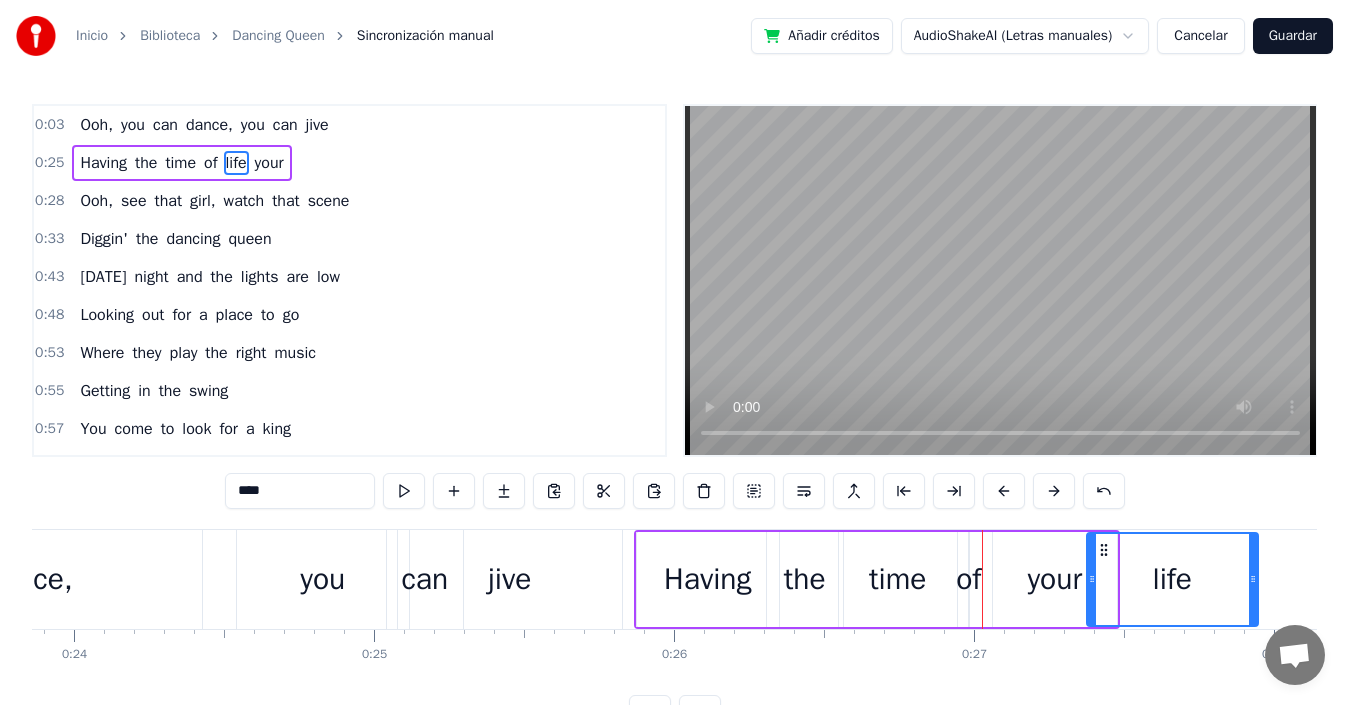 drag, startPoint x: 1038, startPoint y: 576, endPoint x: 1087, endPoint y: 574, distance: 49.0408 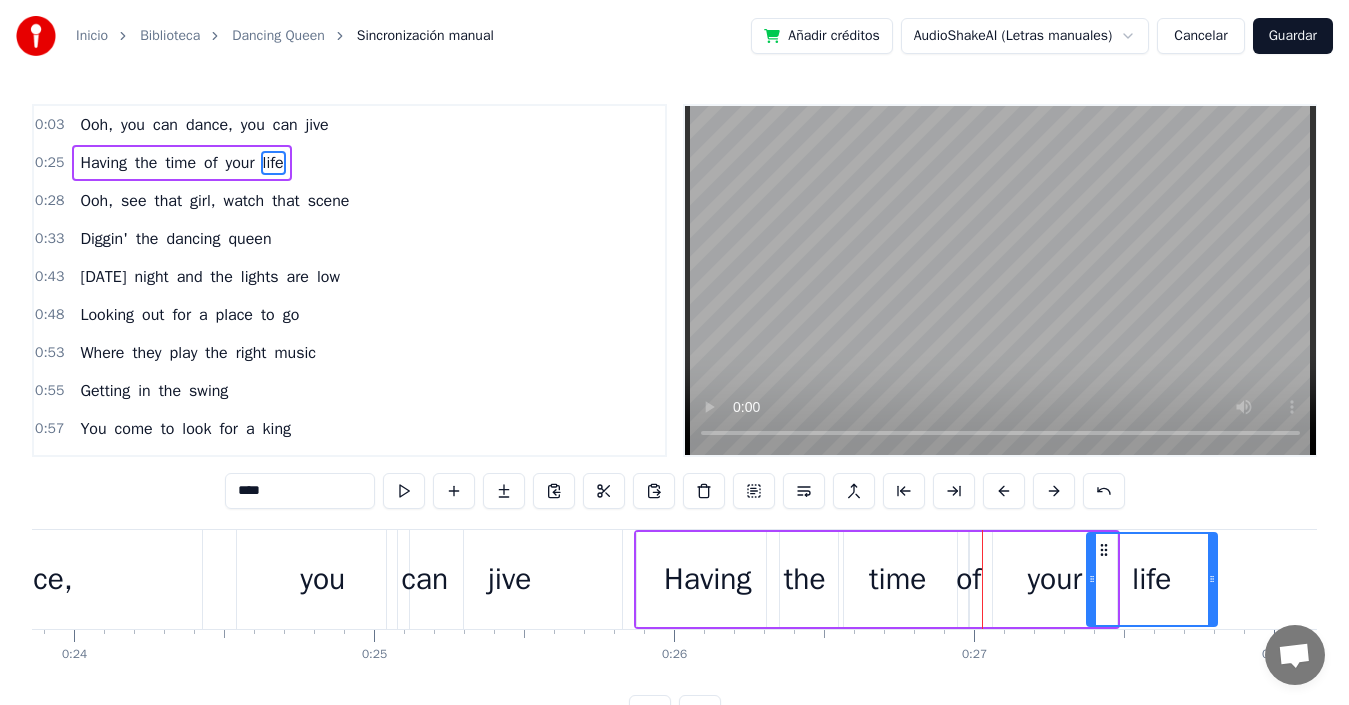 drag, startPoint x: 1251, startPoint y: 581, endPoint x: 1211, endPoint y: 585, distance: 40.1995 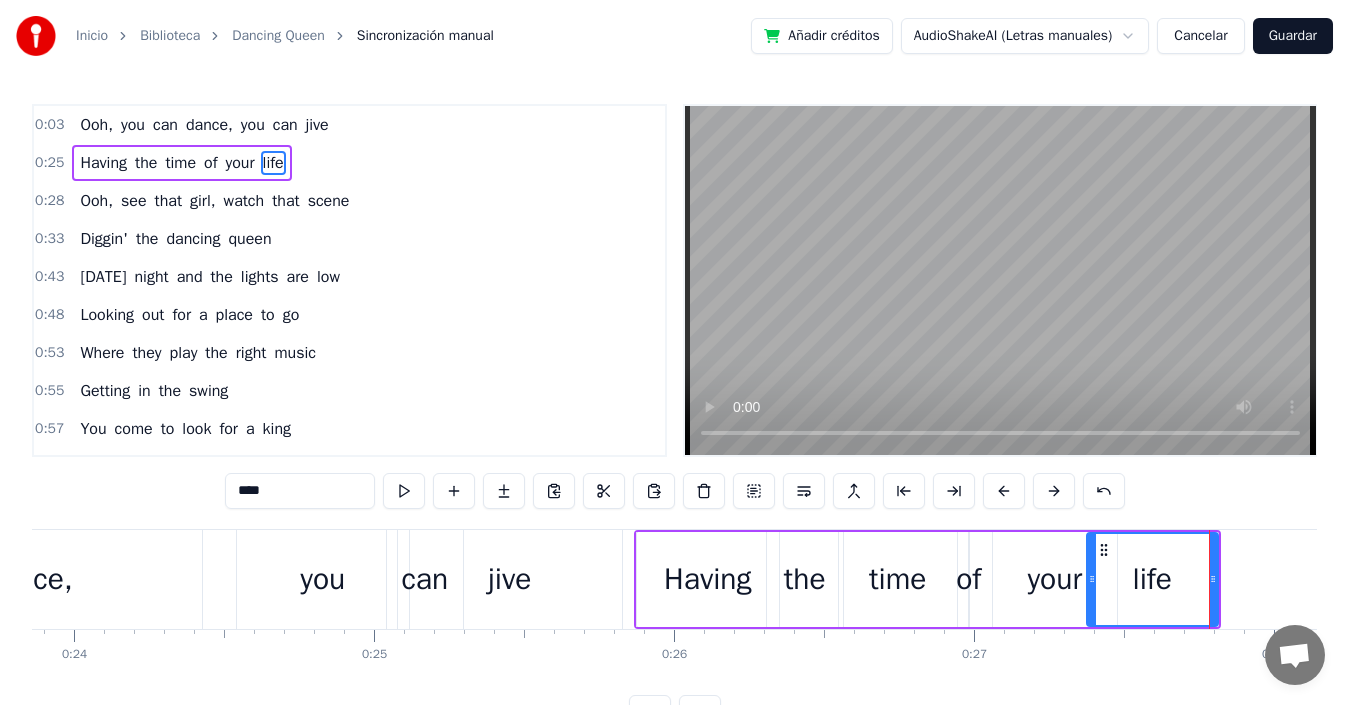 click on "Ooh," at bounding box center (96, 125) 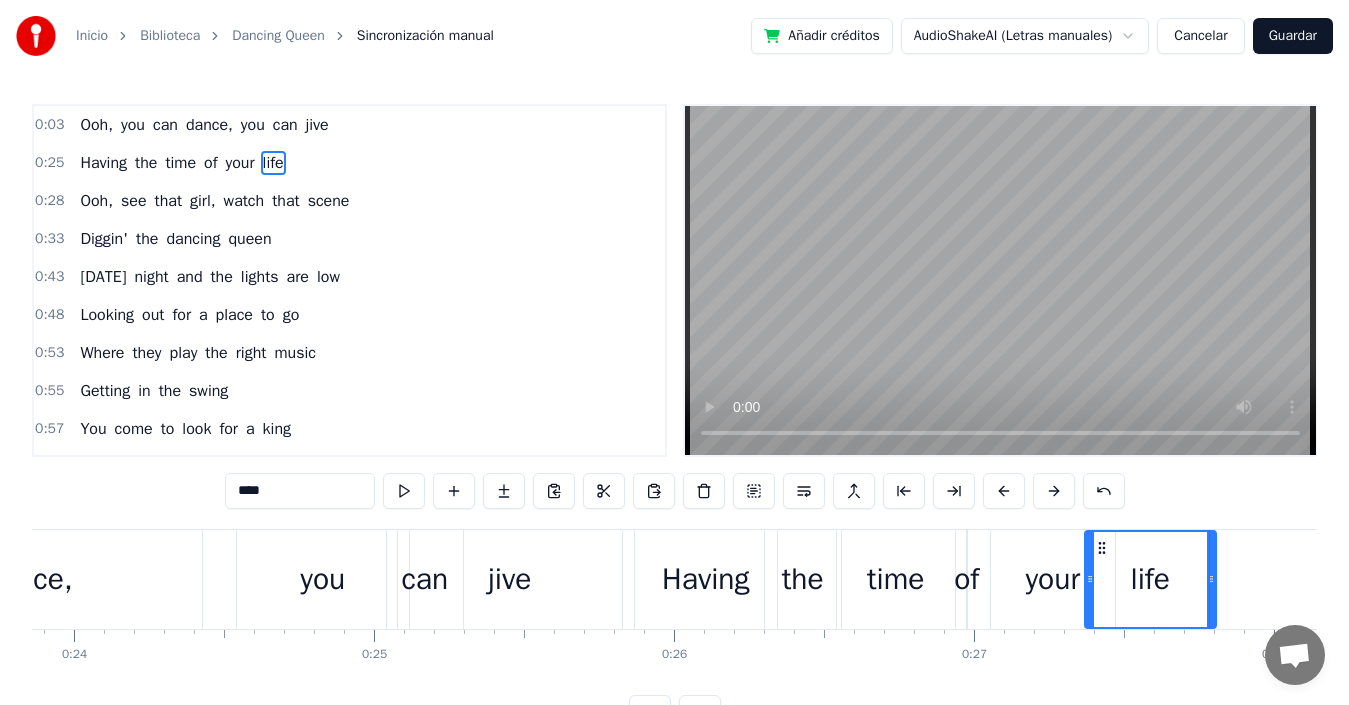 click on "Ooh," at bounding box center [96, 125] 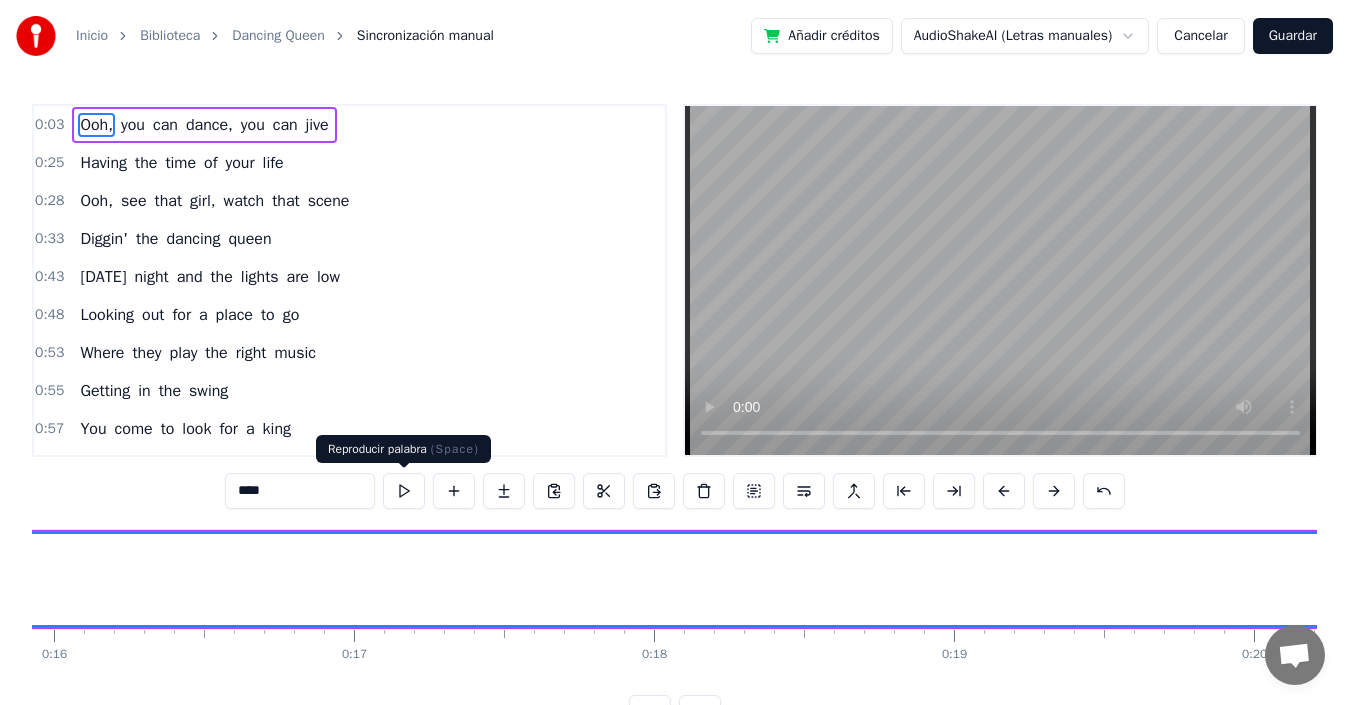 click at bounding box center (404, 491) 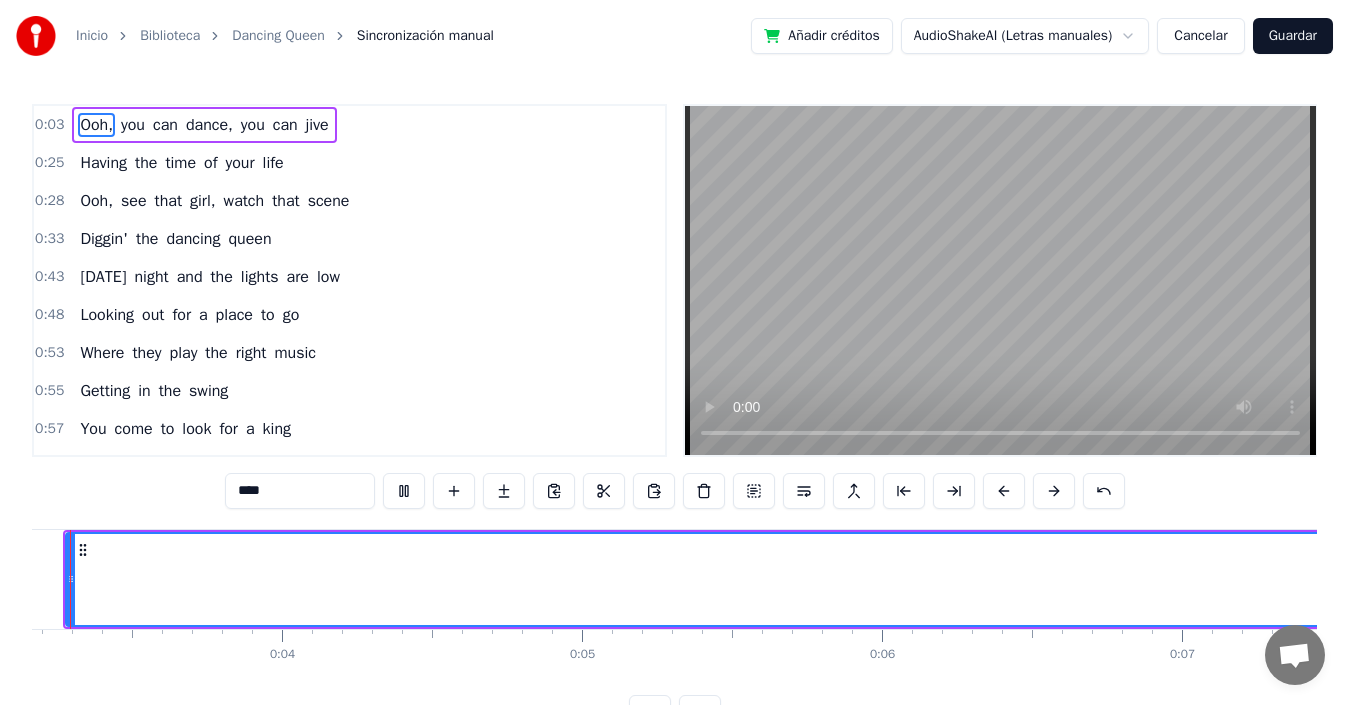scroll, scrollTop: 0, scrollLeft: 887, axis: horizontal 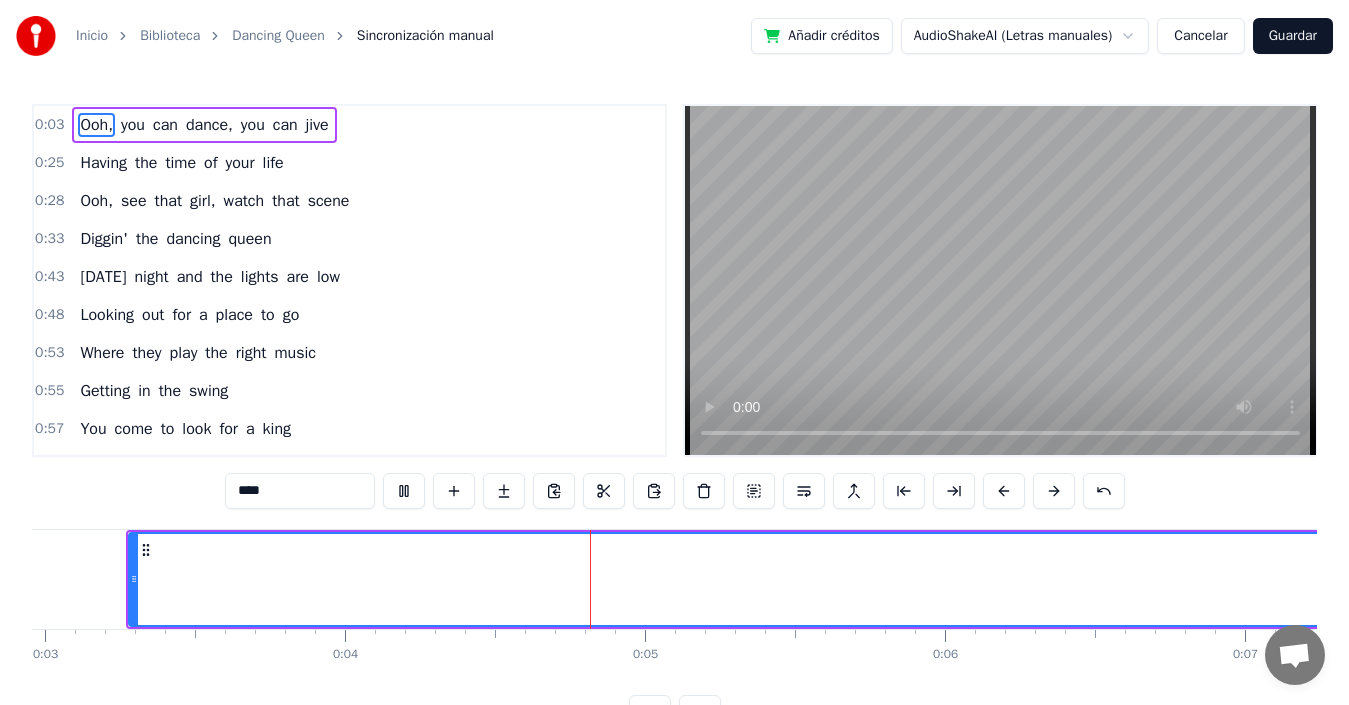 click on "****" at bounding box center (300, 491) 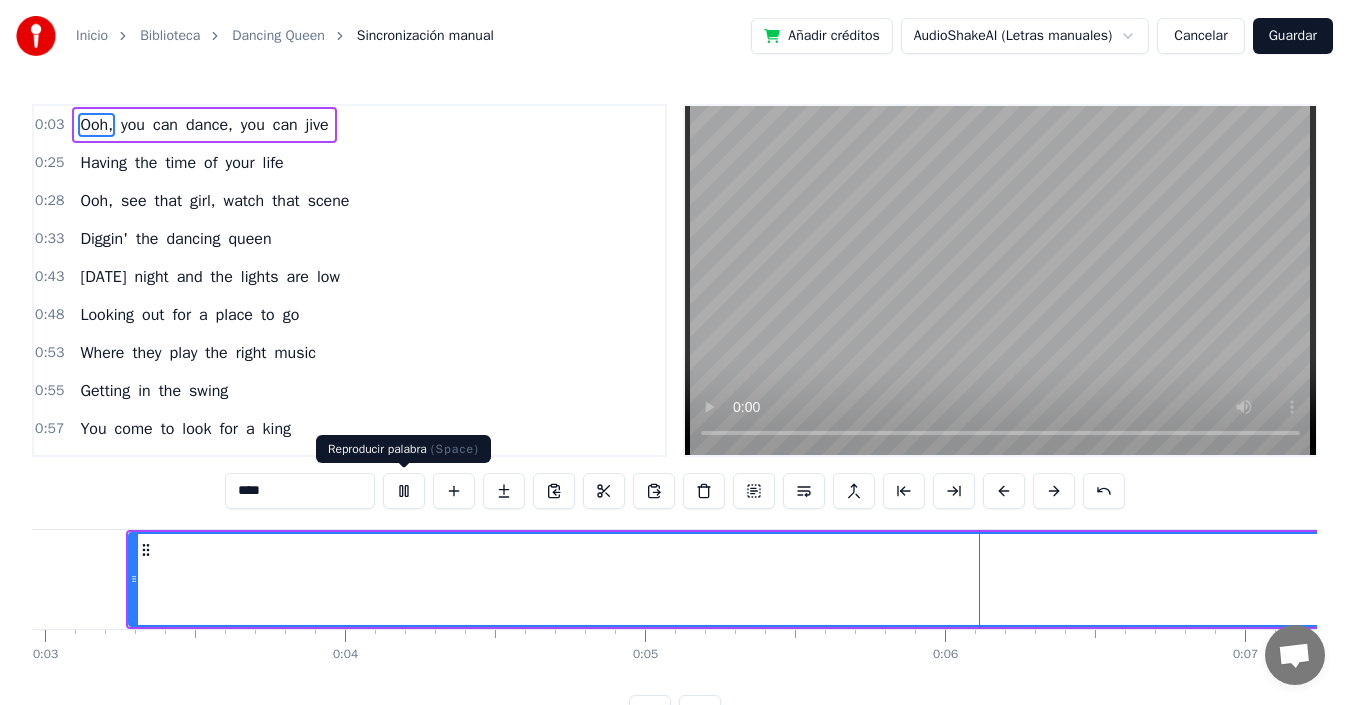 click at bounding box center [404, 491] 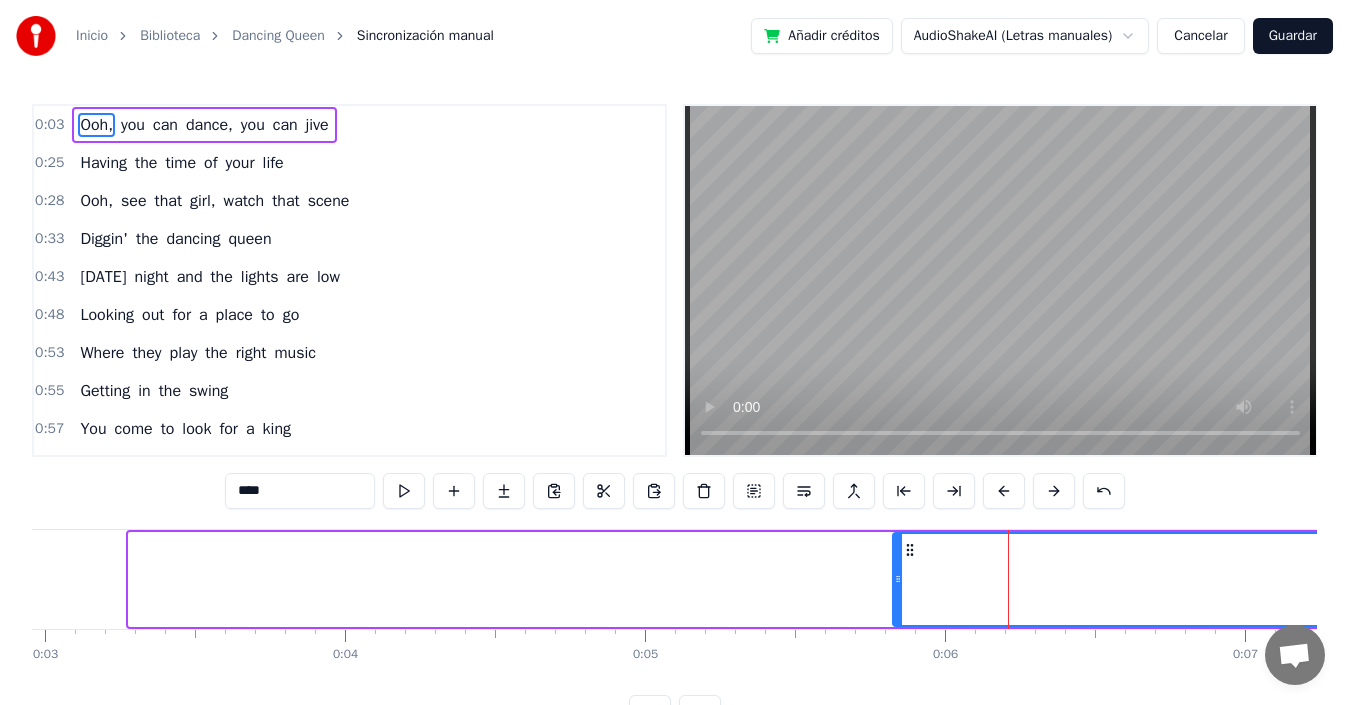 drag, startPoint x: 133, startPoint y: 574, endPoint x: 897, endPoint y: 568, distance: 764.02356 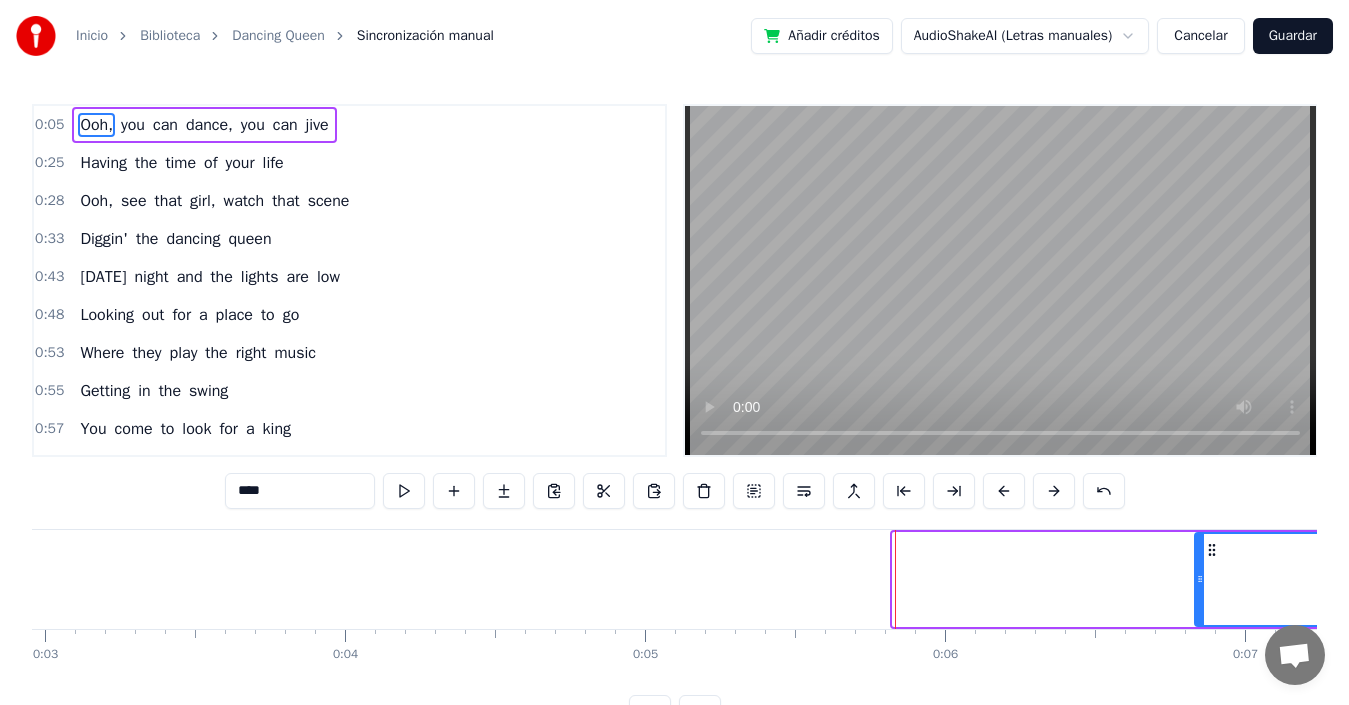 drag, startPoint x: 897, startPoint y: 568, endPoint x: 1217, endPoint y: 580, distance: 320.2249 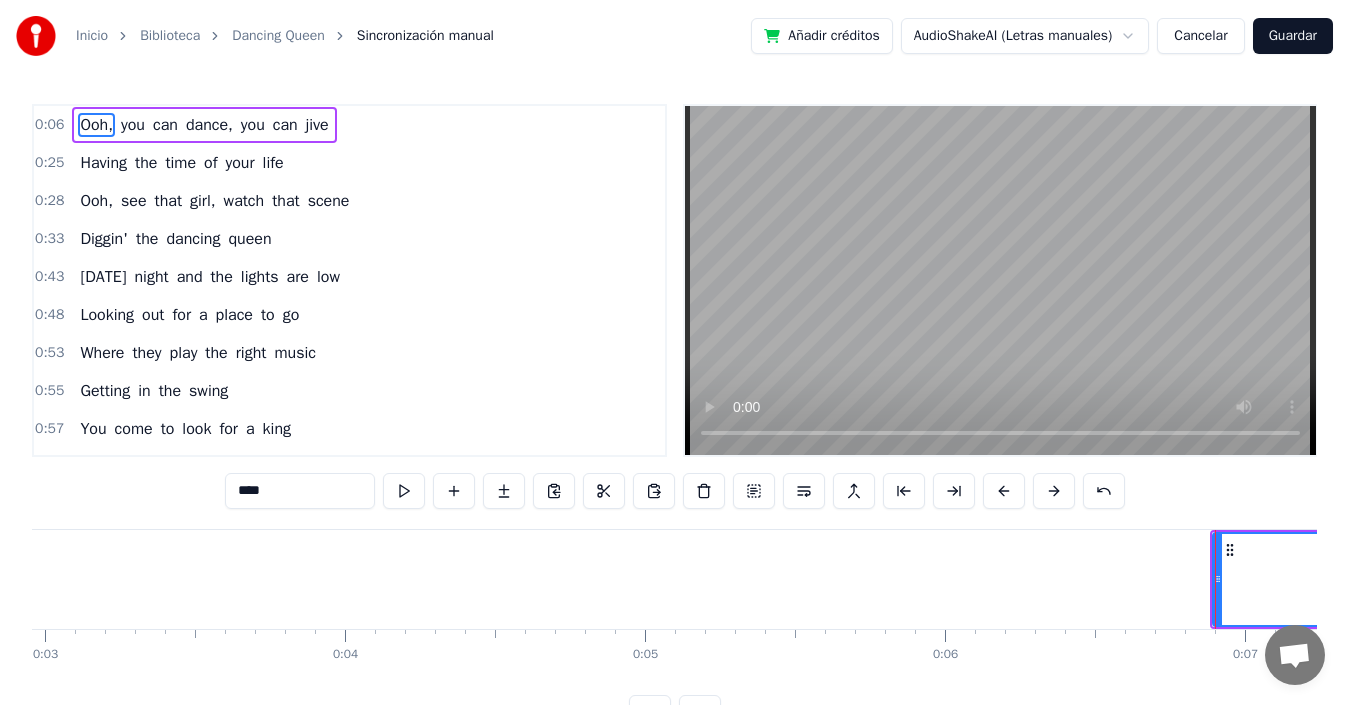 click on "Ooh," at bounding box center [3394, 579] 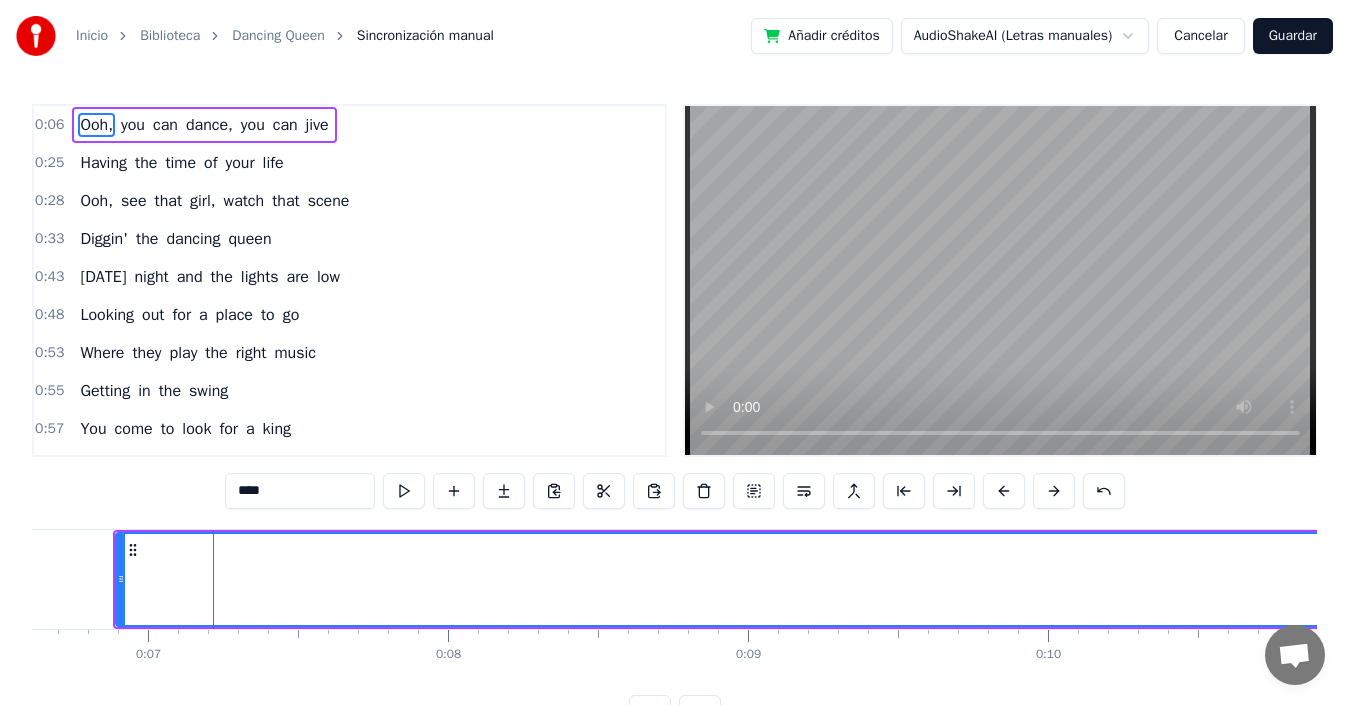click on "Ooh," at bounding box center [2297, 579] 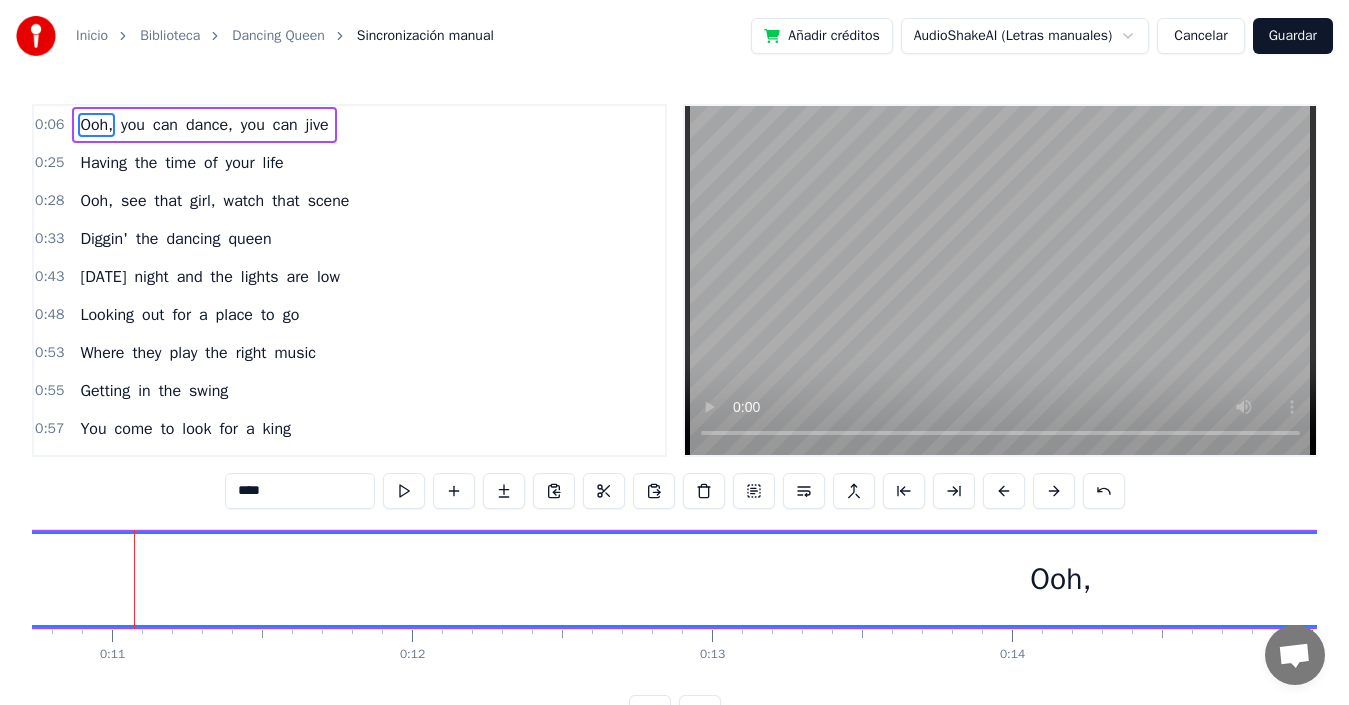 scroll, scrollTop: 0, scrollLeft: 3222, axis: horizontal 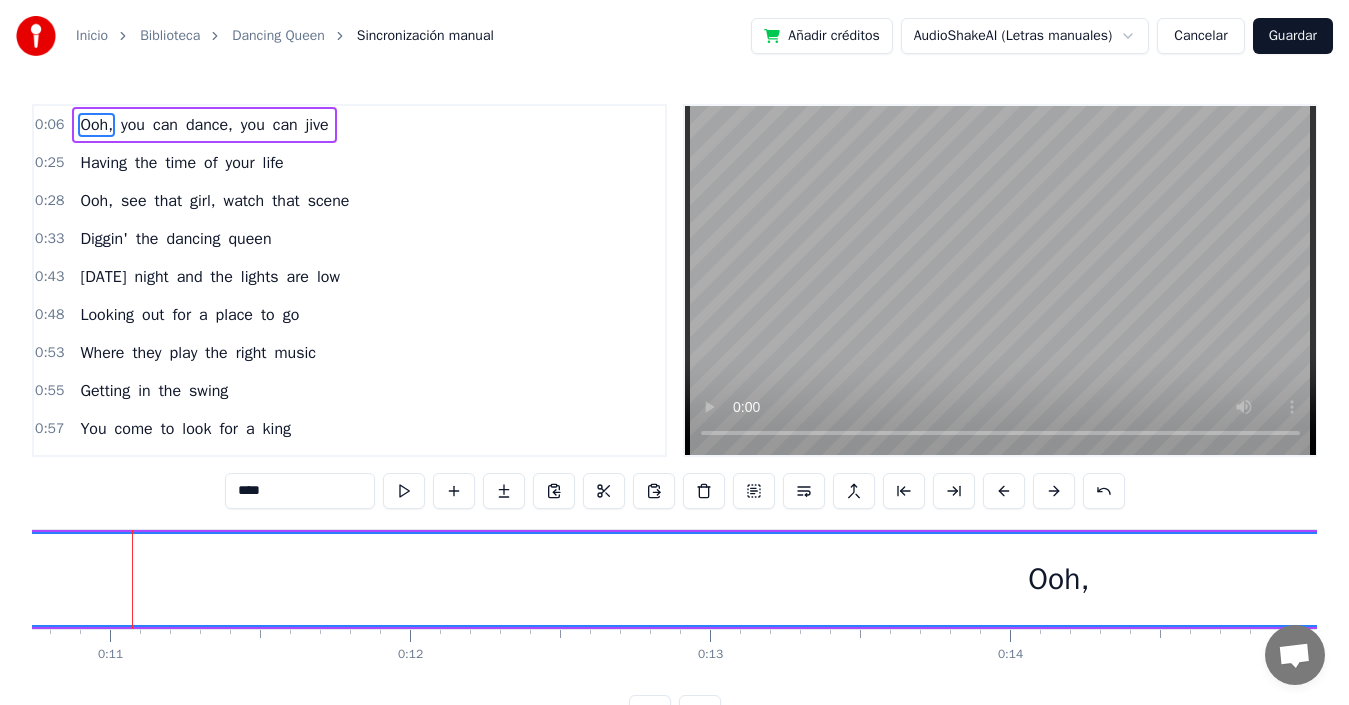 click on "Ooh," at bounding box center [1059, 579] 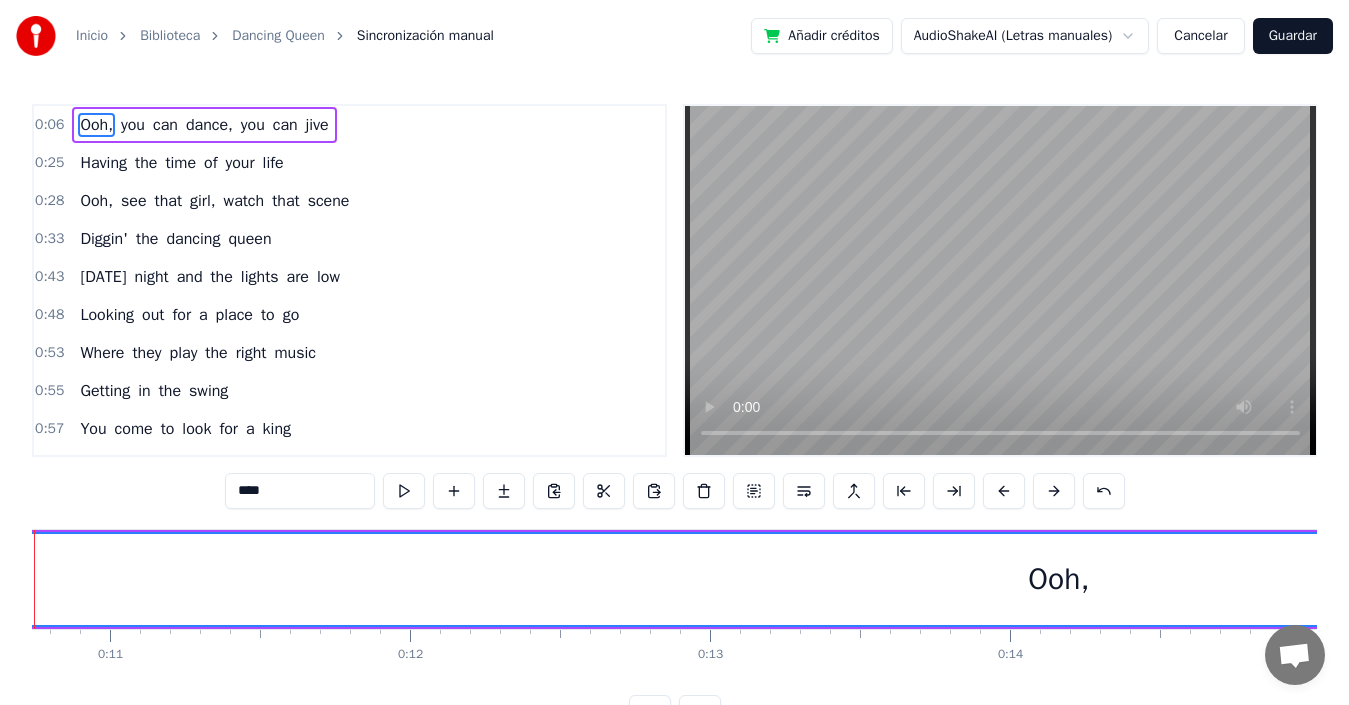 scroll, scrollTop: 0, scrollLeft: 3124, axis: horizontal 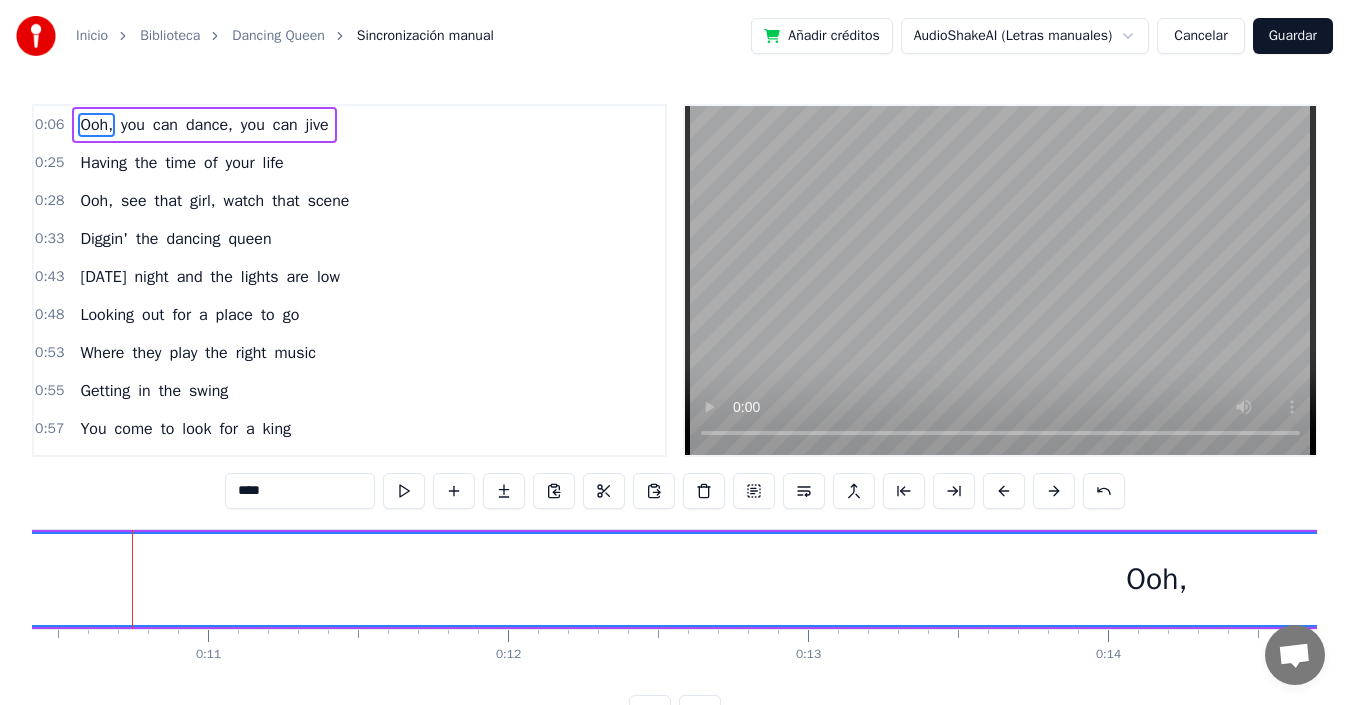 click on "Ooh," at bounding box center [1157, 579] 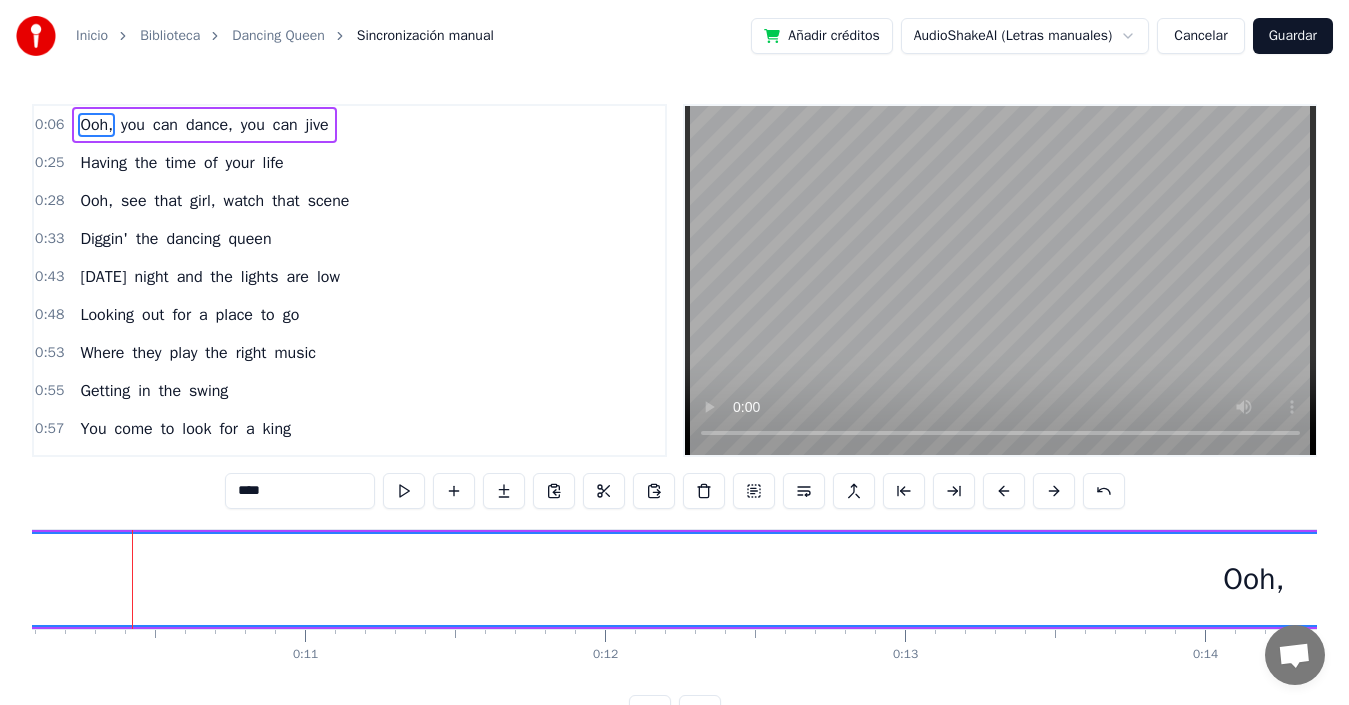 click on "Ooh," at bounding box center [1254, 579] 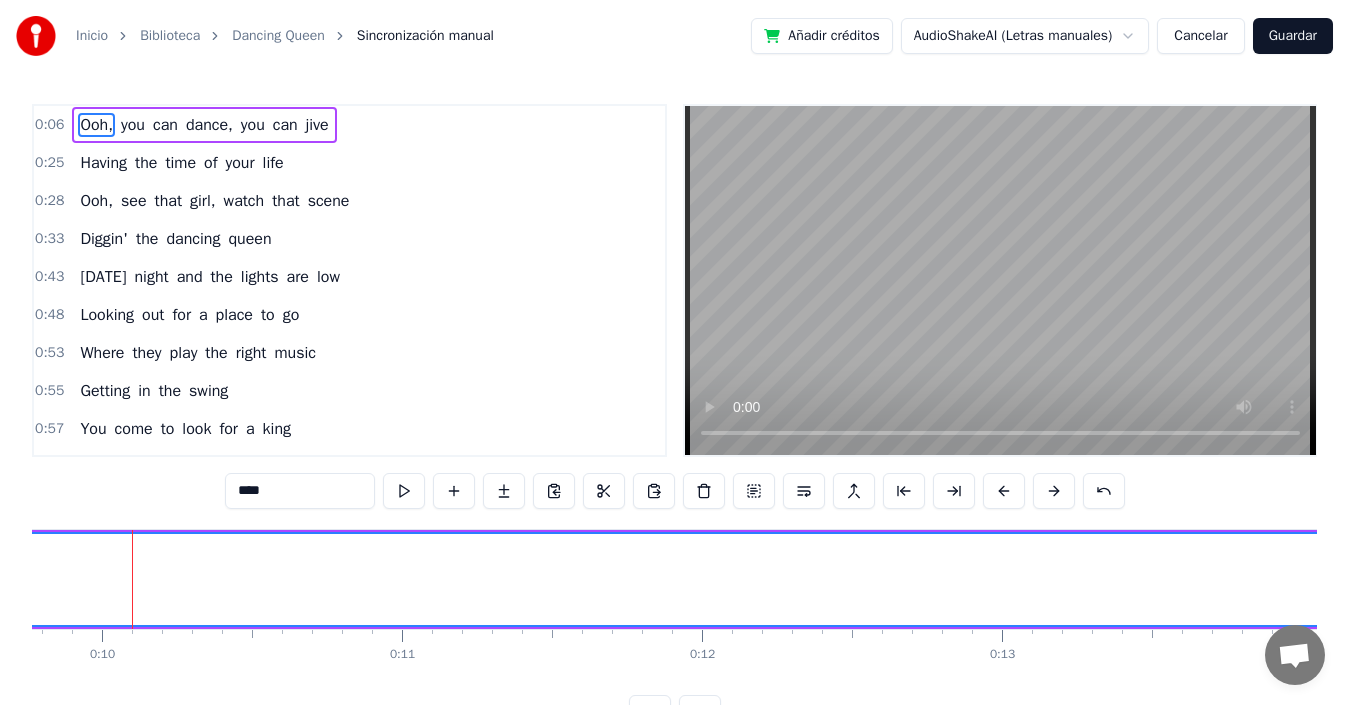 click on "Ooh," at bounding box center [1351, 579] 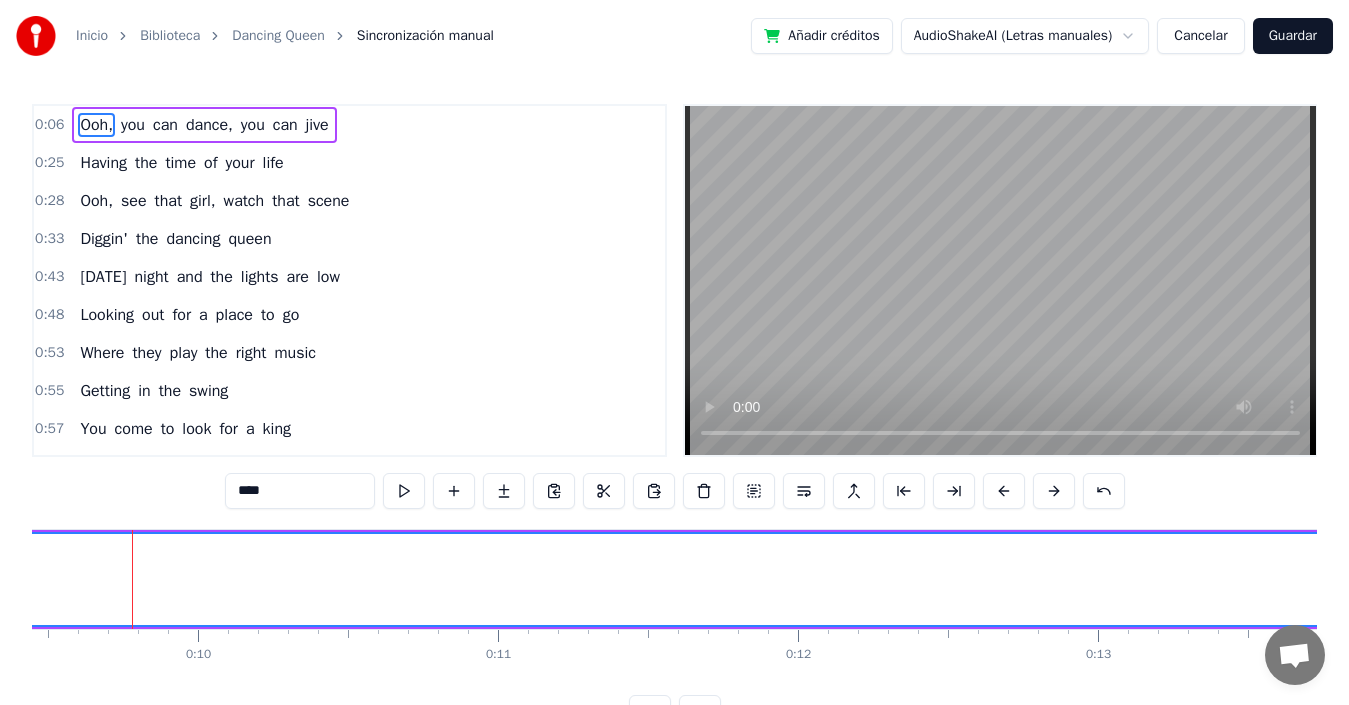 click on "Ooh," at bounding box center [1447, 579] 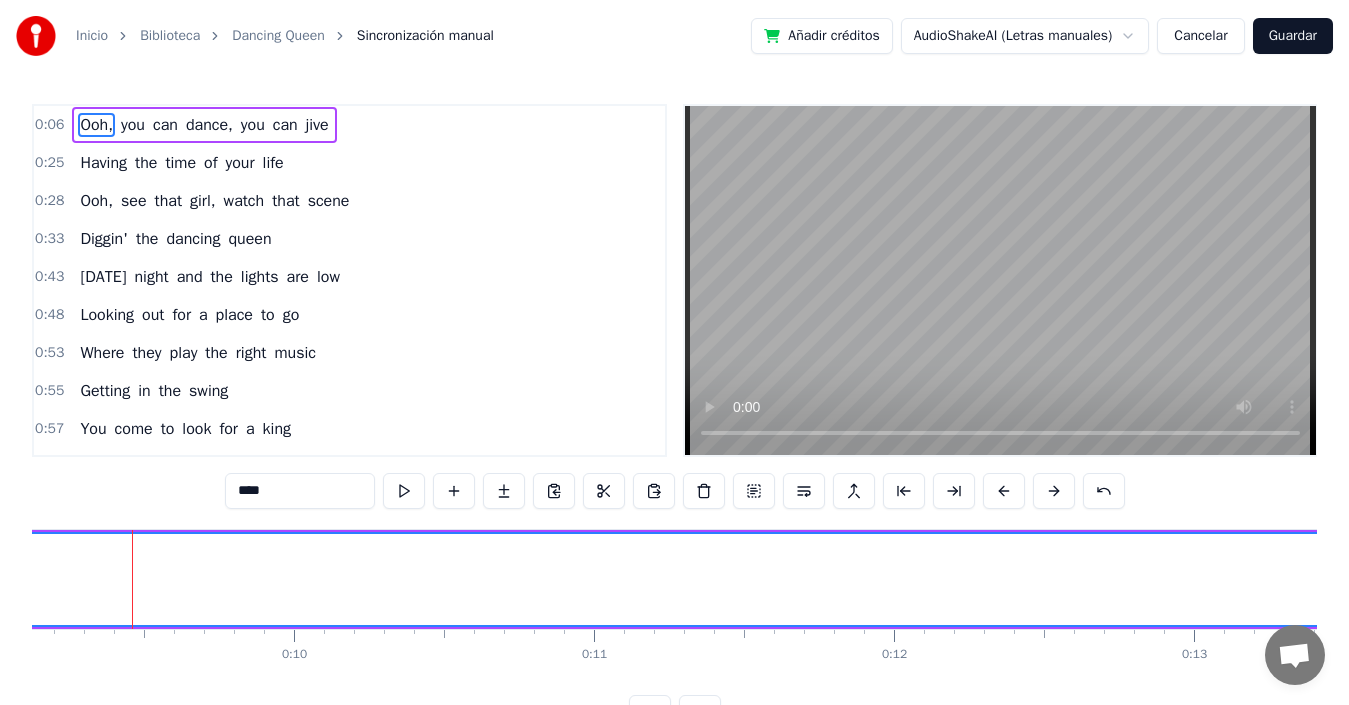 click on "Ooh," at bounding box center [1543, 579] 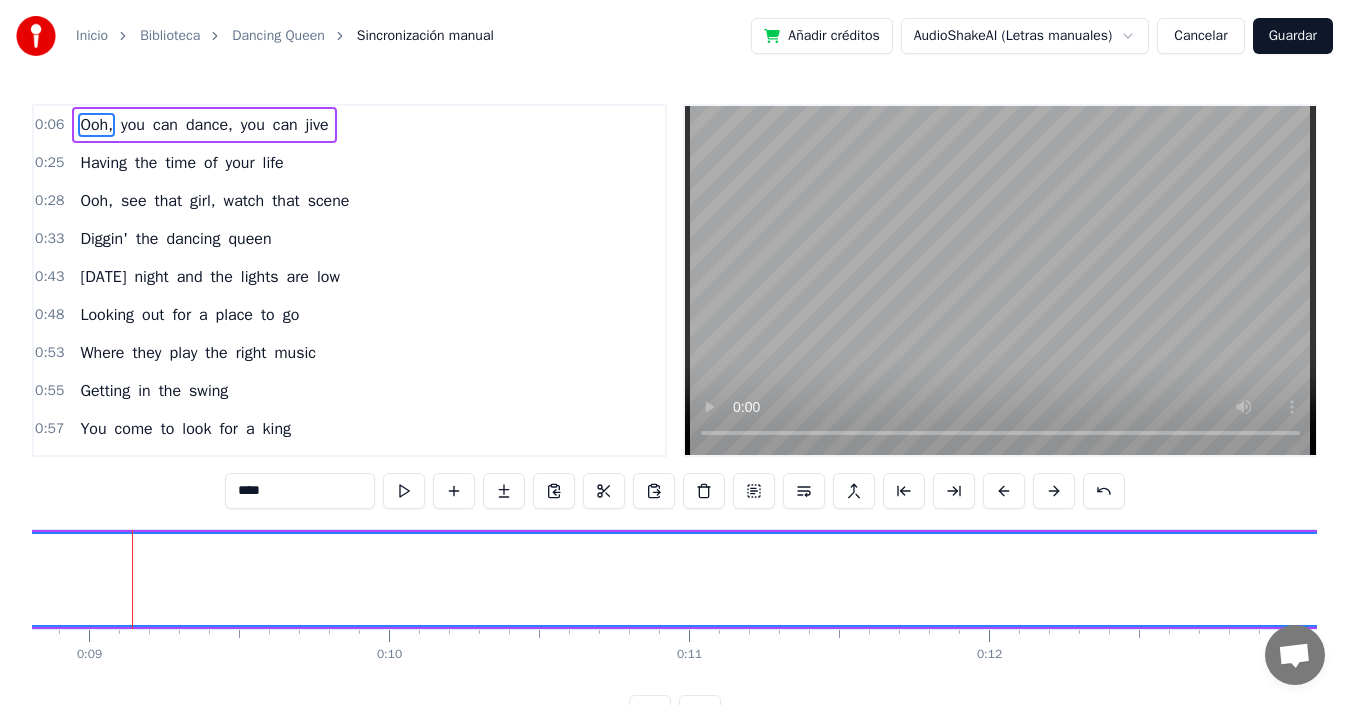 click on "Ooh," at bounding box center (1638, 579) 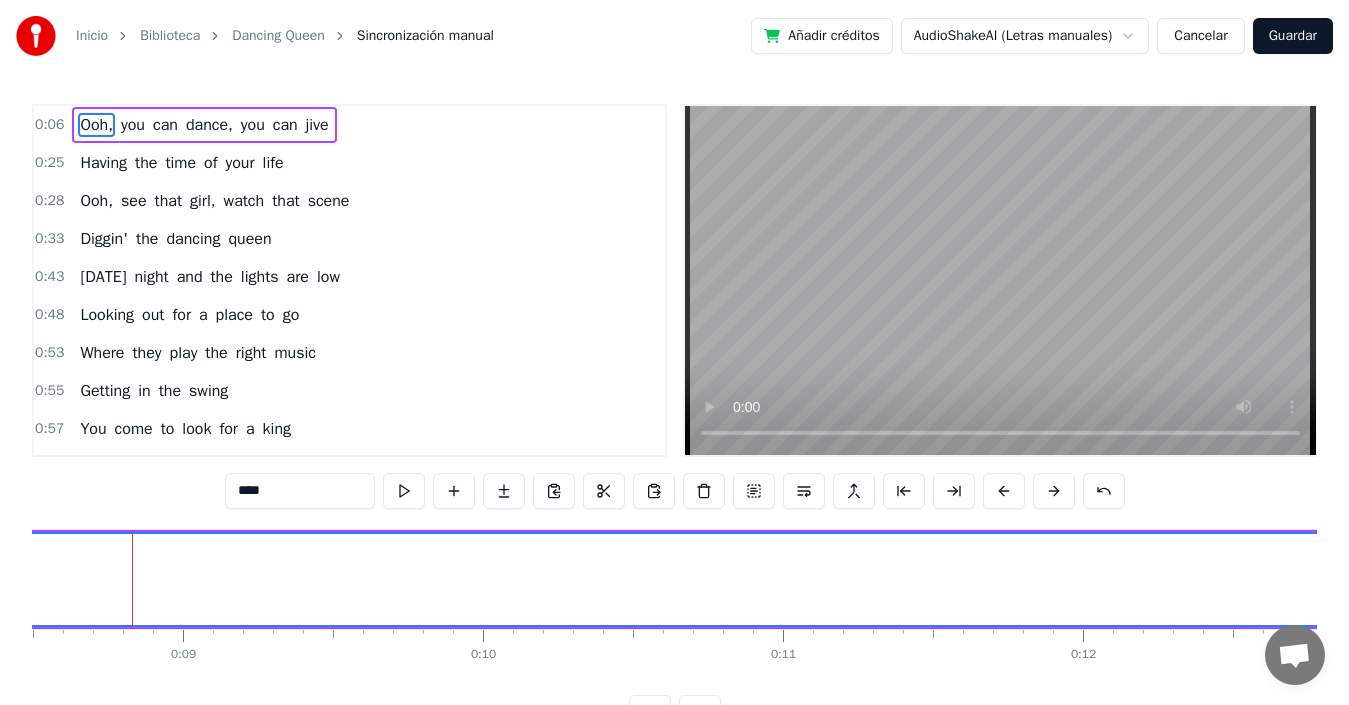 click on "Ooh," at bounding box center [1732, 579] 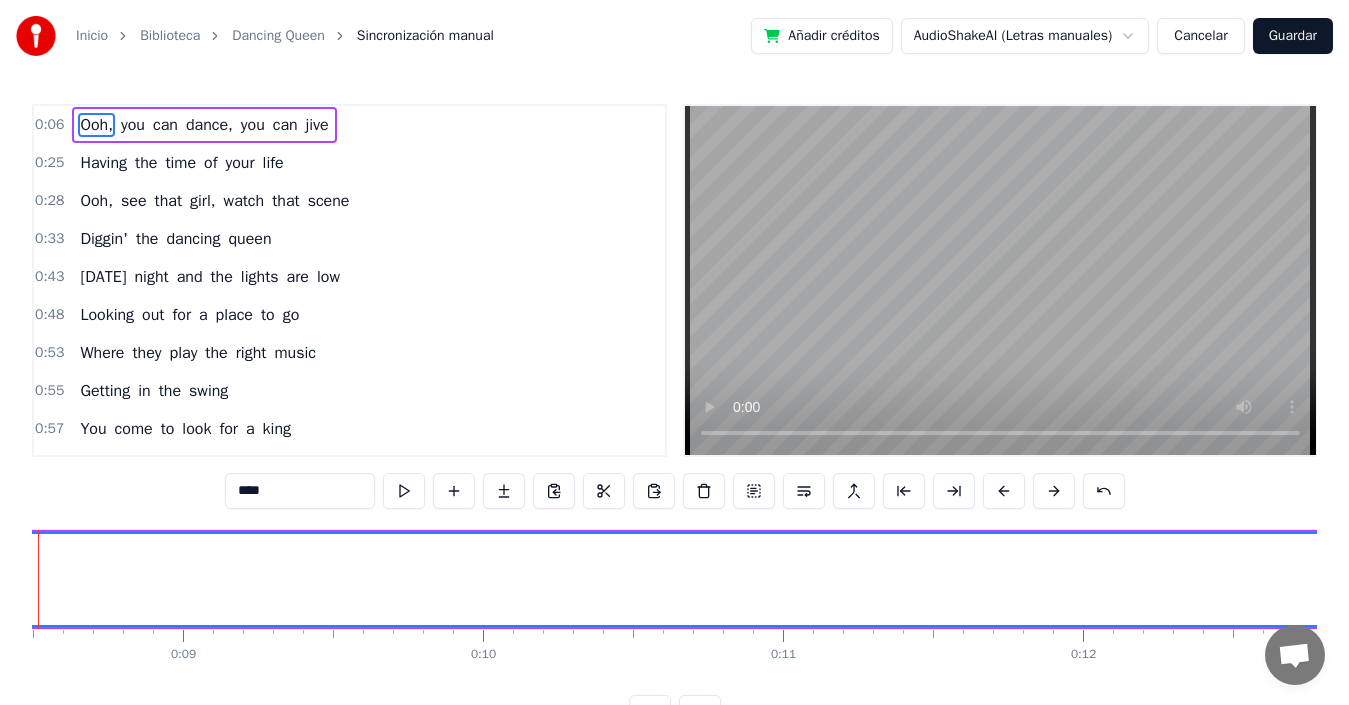 scroll, scrollTop: 0, scrollLeft: 2455, axis: horizontal 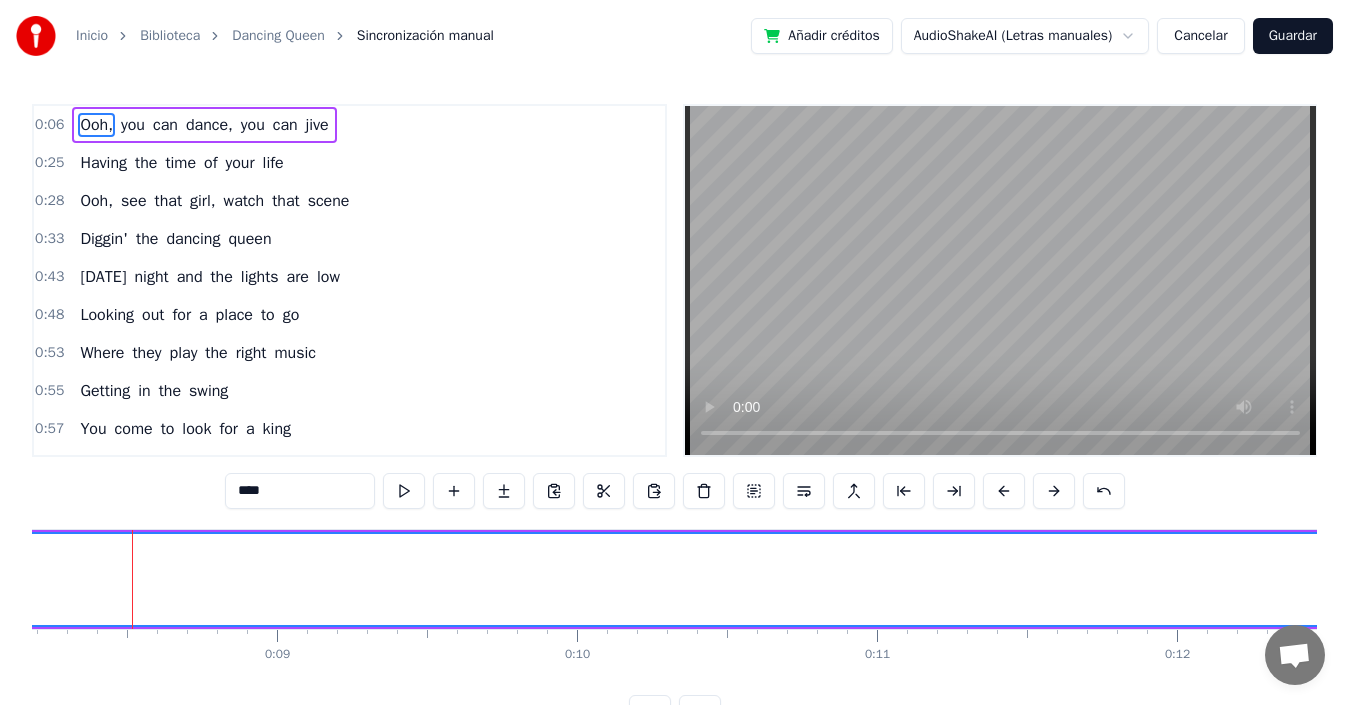click on "Ooh," at bounding box center (1826, 579) 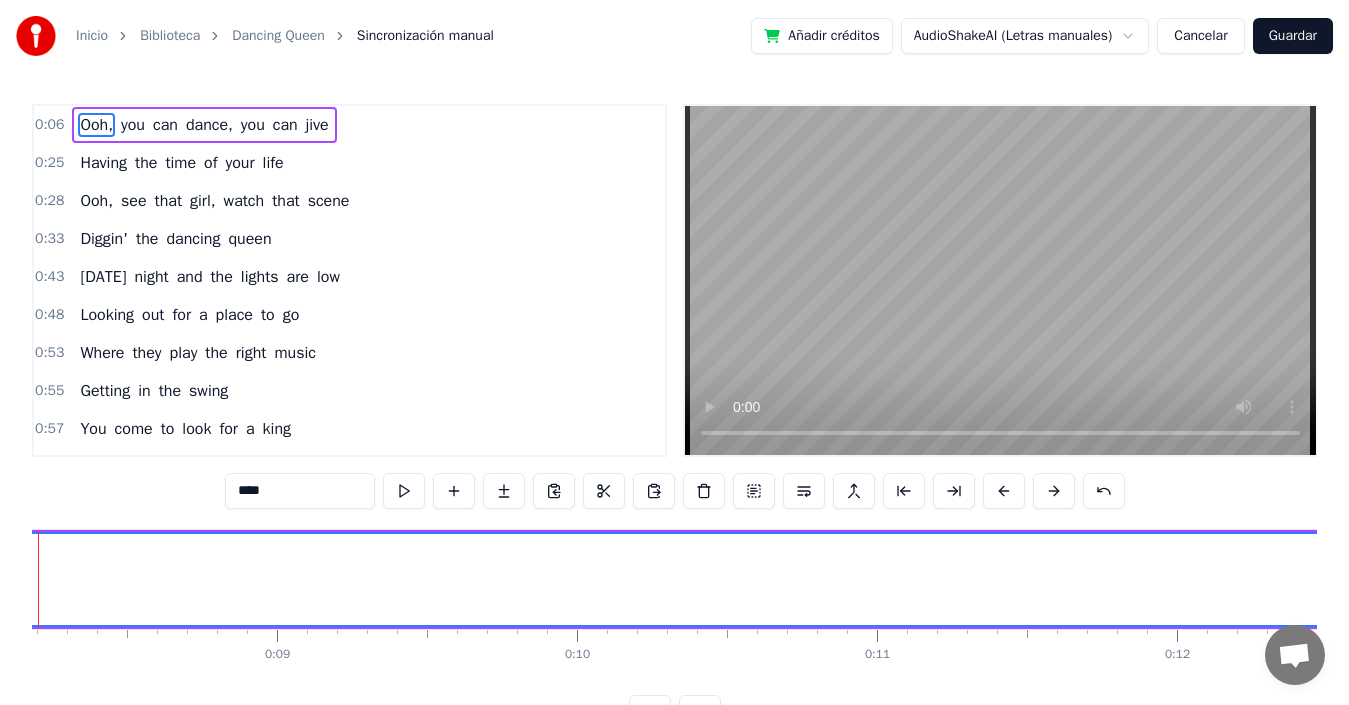 click on "Ooh," at bounding box center (1826, 579) 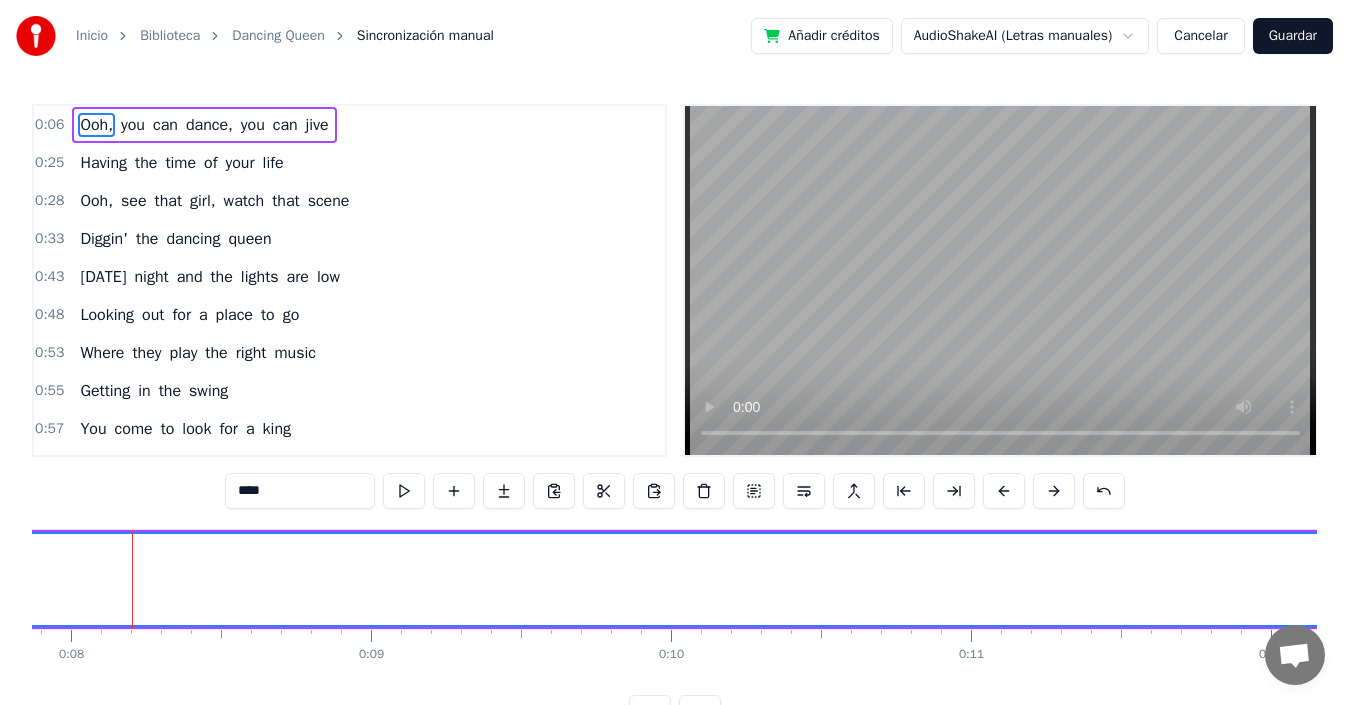 click on "Ooh," at bounding box center (1920, 579) 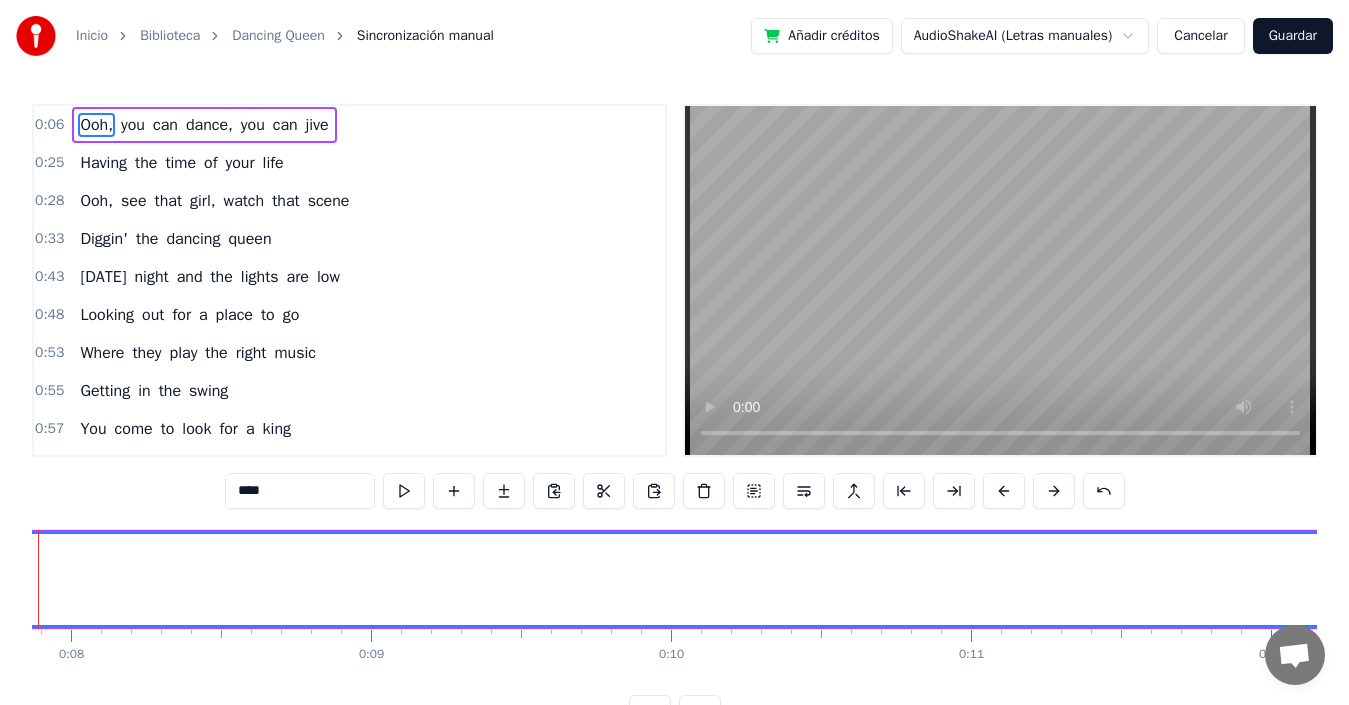 click on "Ooh," at bounding box center (1920, 579) 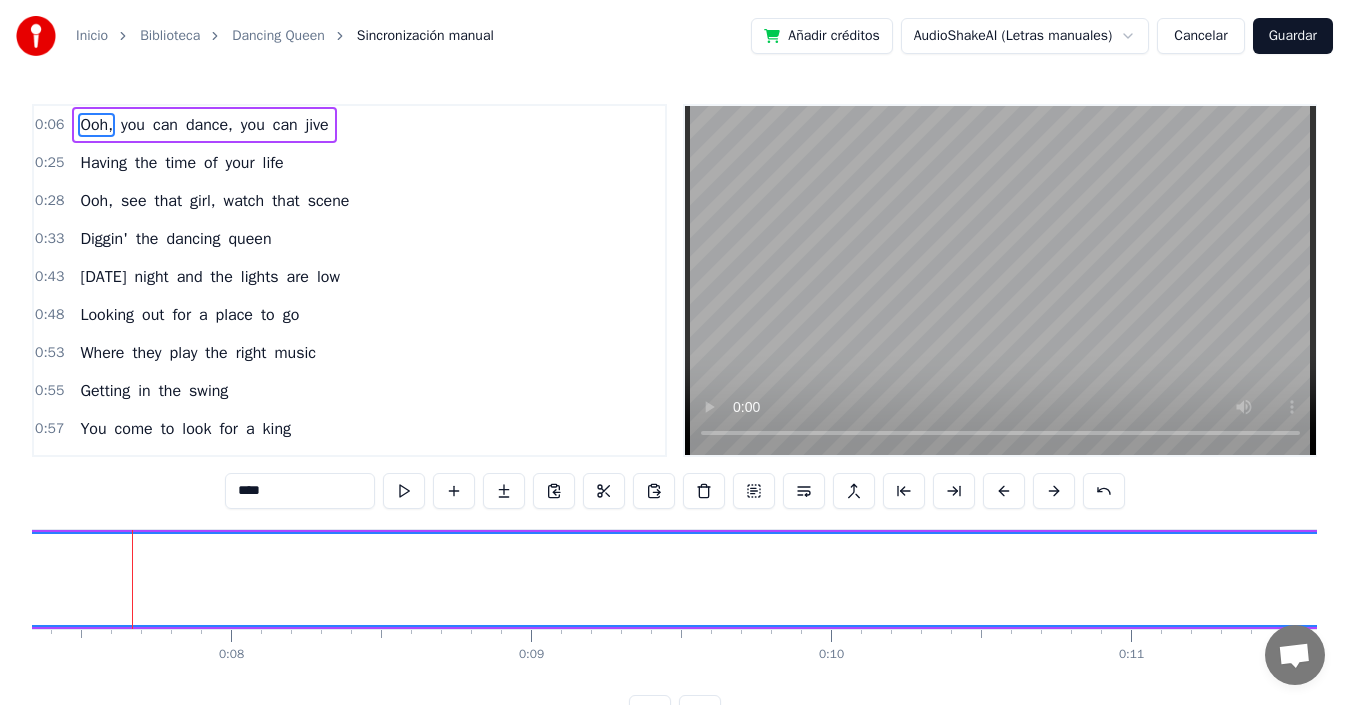 click on "Ooh," at bounding box center (2080, 579) 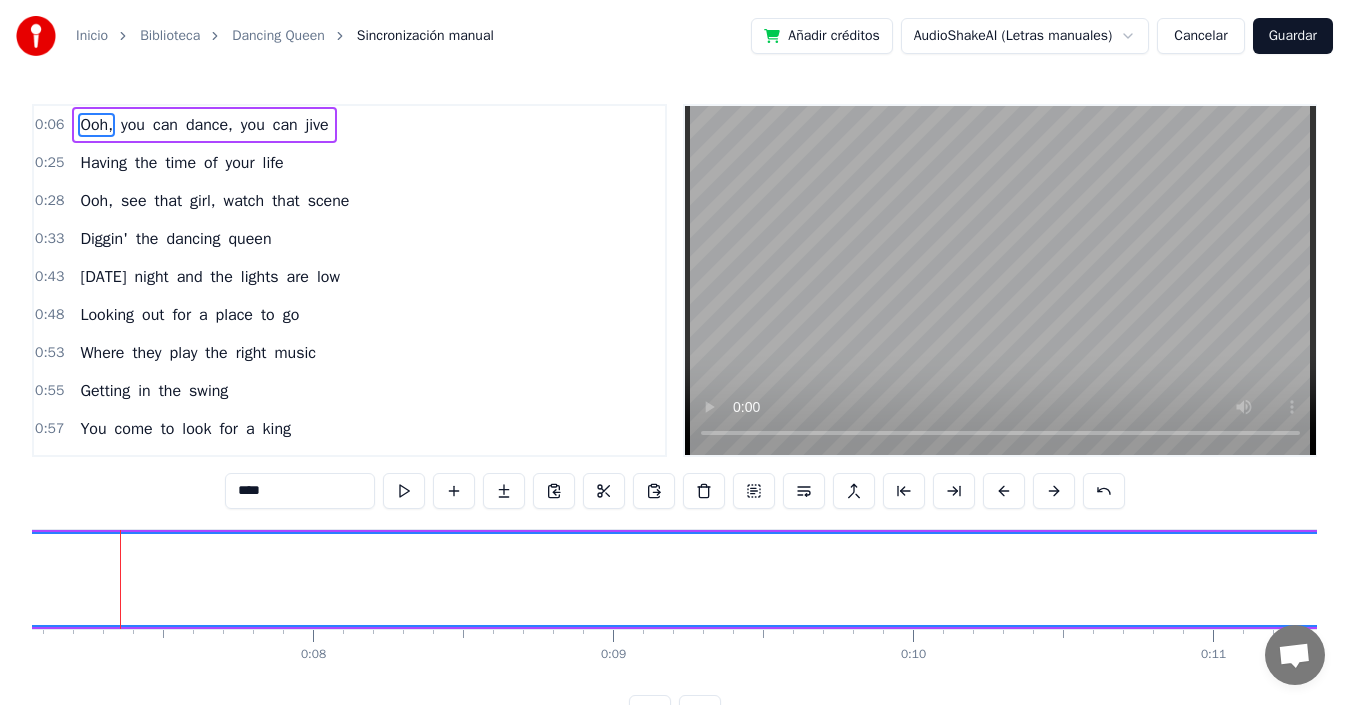 click on "Ooh," at bounding box center [2162, 579] 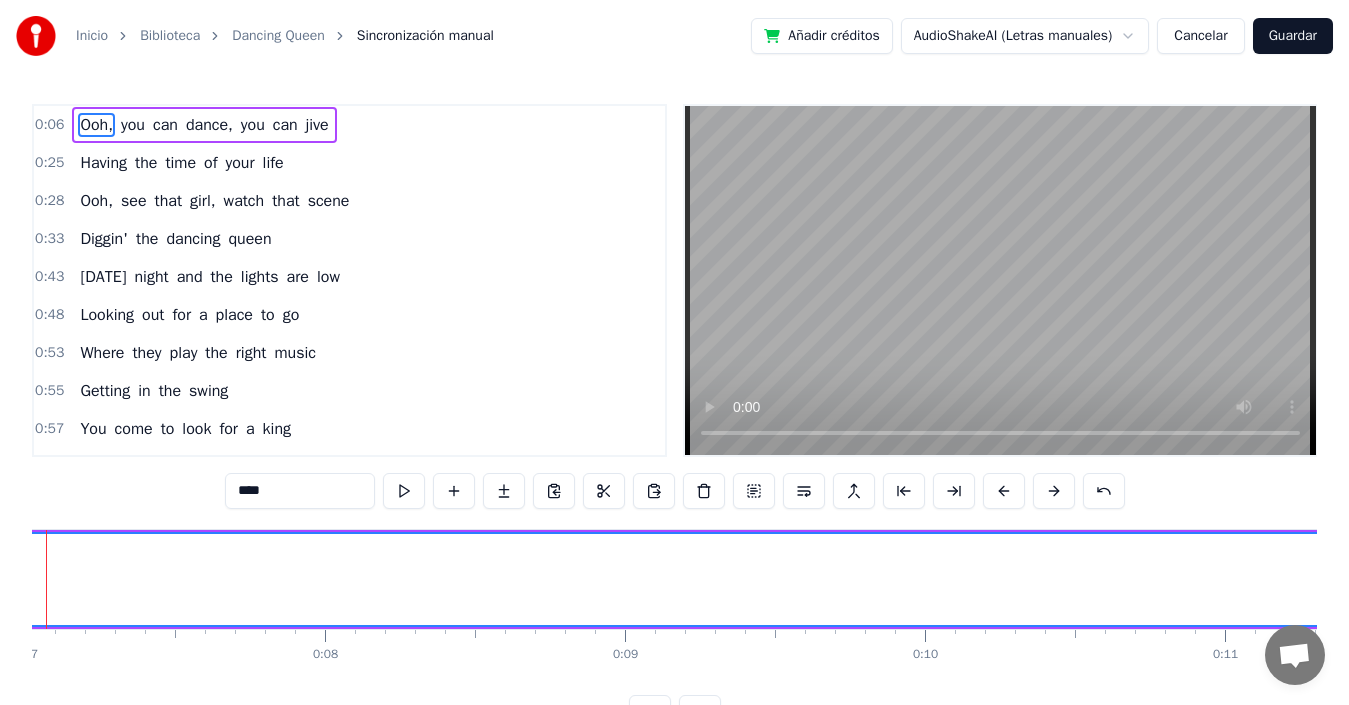 click on "Ooh," at bounding box center [2174, 579] 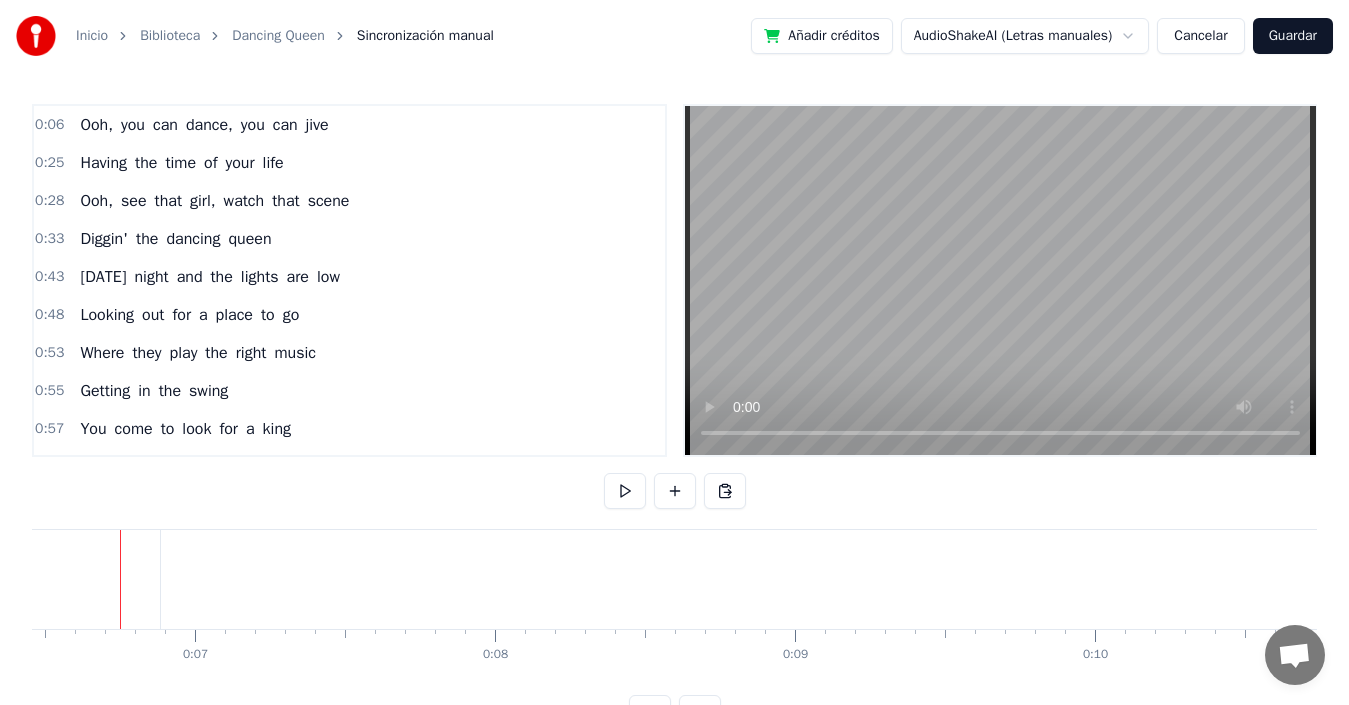 scroll, scrollTop: 0, scrollLeft: 1925, axis: horizontal 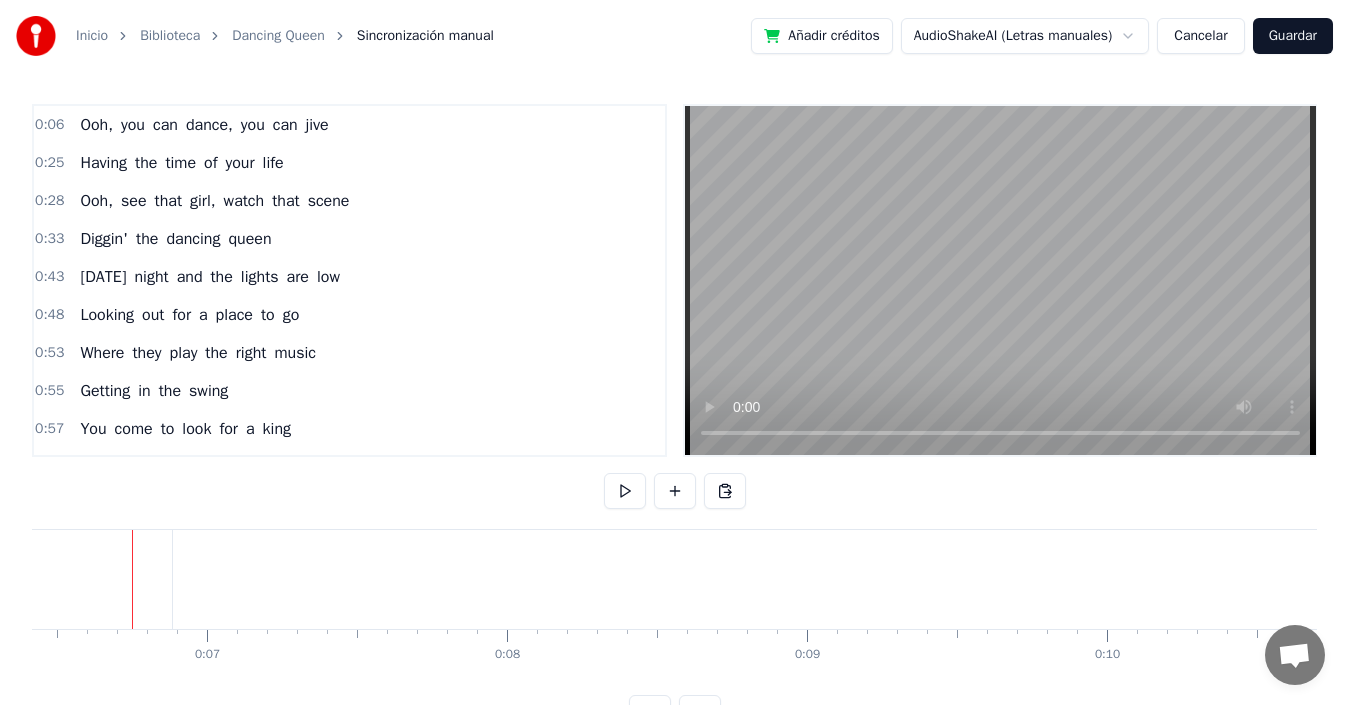 click on "0:06 Ooh, you can dance, you can jive 0:25 Having the time of your life 0:28 Ooh, see that girl, watch that scene 0:33 Diggin' the dancing queen 0:43 Friday night and the lights are low 0:48 Looking out for a place to go 0:53 Where they play the right music 0:55 Getting in the swing 0:57 You come to look for a king 1:02 Anybody could be that guy 1:07 Night is young and the music's high 1:12 With a bit of rock music 1:14 Everything is fine 1:16 You're in the mood for a dance 1:20 And when you get the chance 1:25 You are the dancing queen 1:29 Young and sweet, only seventeen 1:36 Dancing queen 1:38 Feel the beat from the tambourine, oh, yeah 1:45 You can dance, you can jive 1:50 Having the time of your life 1:54 Ooh, see that girl, watch that scene 1:59 Diggin' the dancing queen 2:14 You're a teaser, you turn 'em on 2:19 Leave 'em burning and then you're gone 2:23 Looking out for another 2:26 Anyone will do 2:28 You're in the mood for a dance 2:32 And when you get the chance 2:36 You are the dancing queen 2:40" at bounding box center [674, 417] 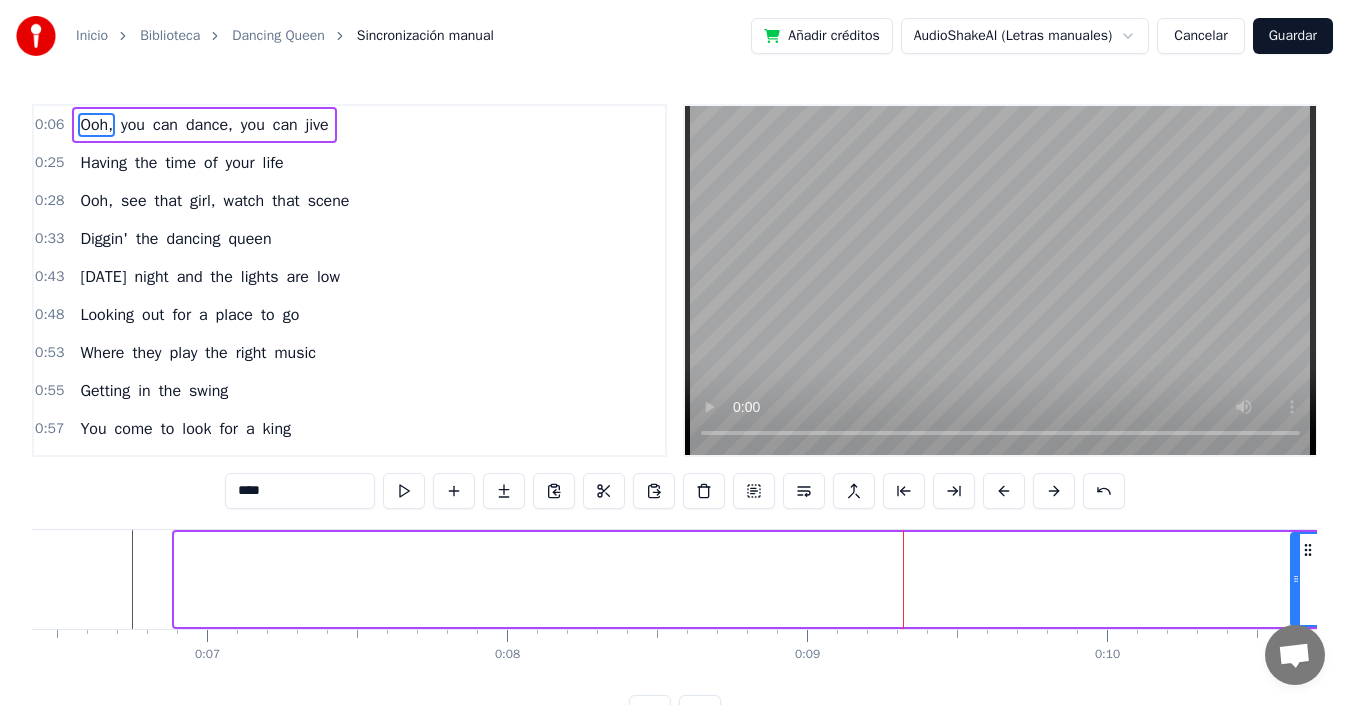 drag, startPoint x: 178, startPoint y: 575, endPoint x: 1293, endPoint y: 564, distance: 1115.0542 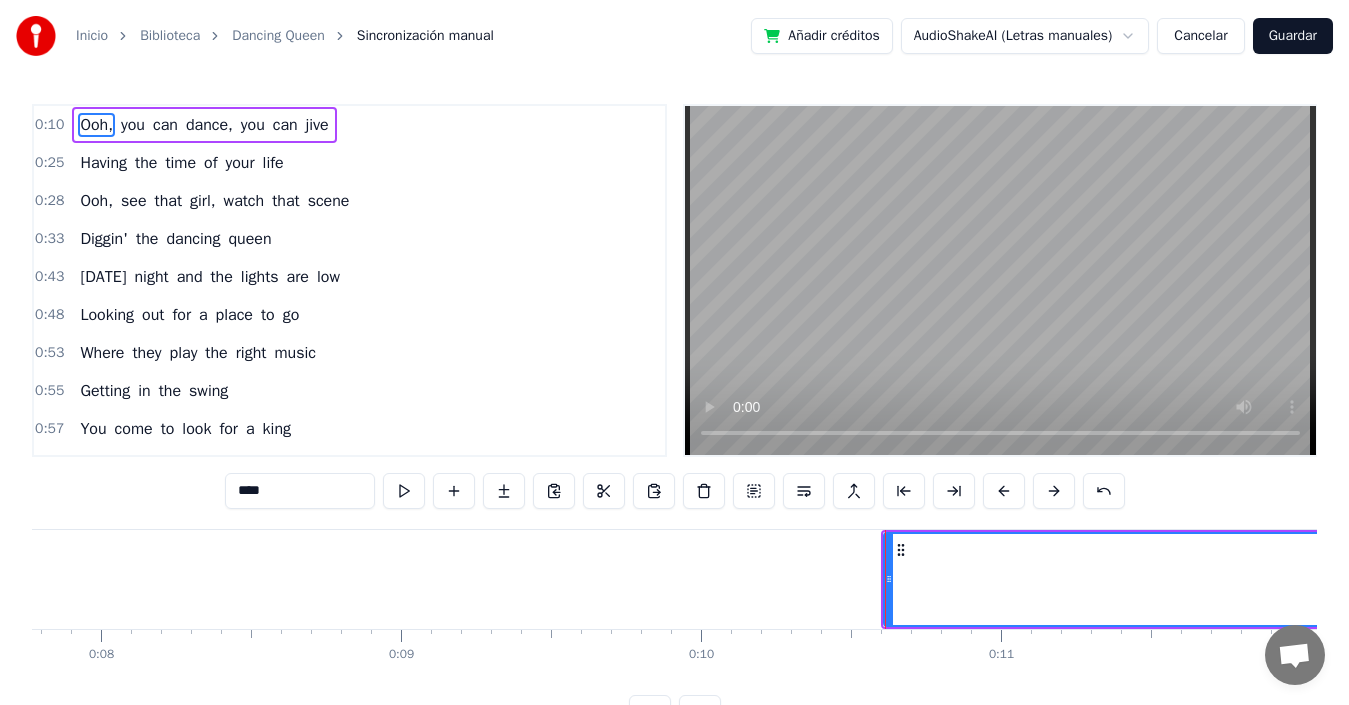 scroll, scrollTop: 0, scrollLeft: 3084, axis: horizontal 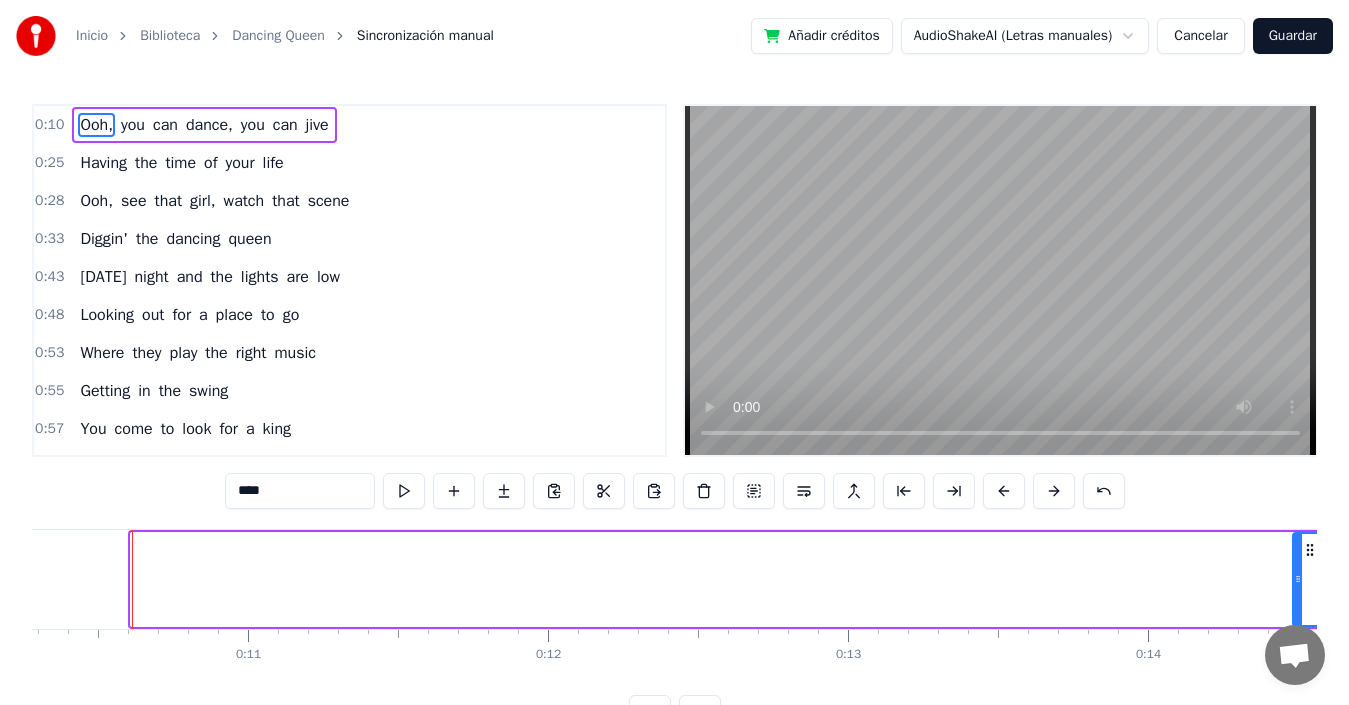 drag, startPoint x: 134, startPoint y: 574, endPoint x: 1296, endPoint y: 558, distance: 1162.1101 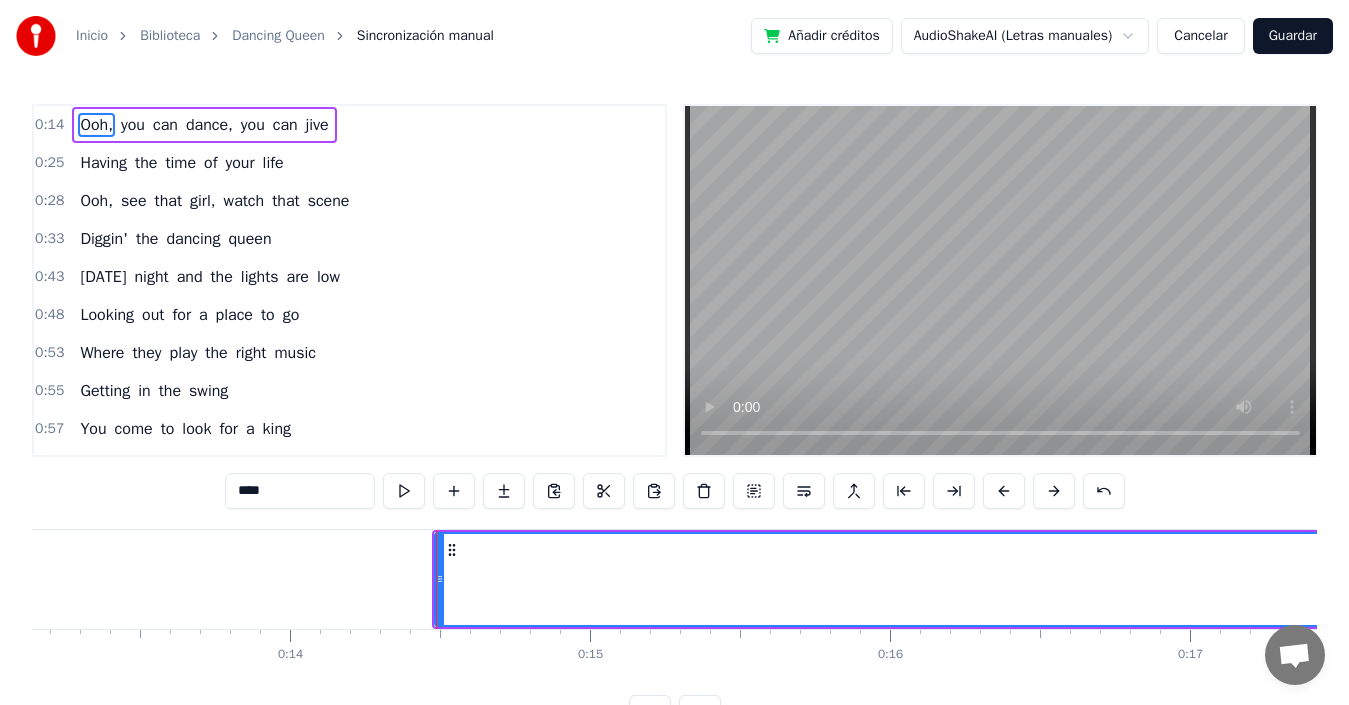 scroll, scrollTop: 0, scrollLeft: 4246, axis: horizontal 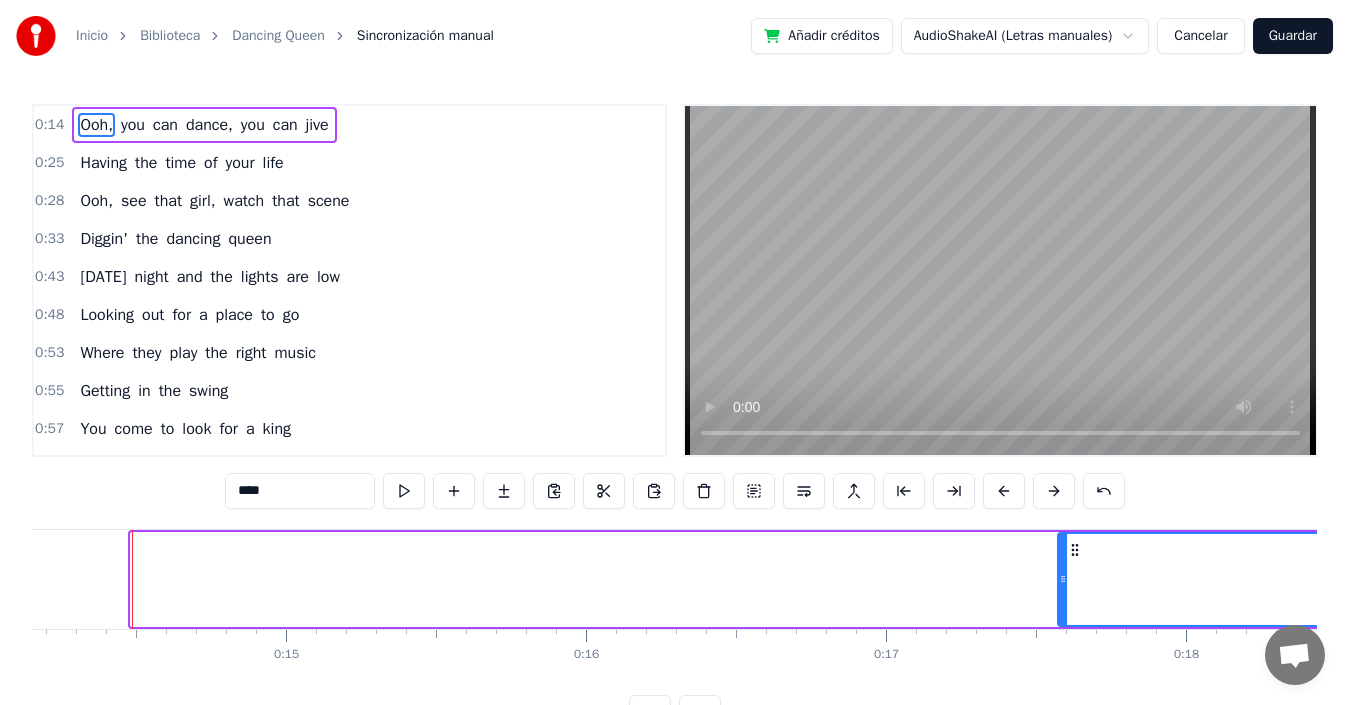 drag, startPoint x: 135, startPoint y: 577, endPoint x: 1062, endPoint y: 549, distance: 927.4228 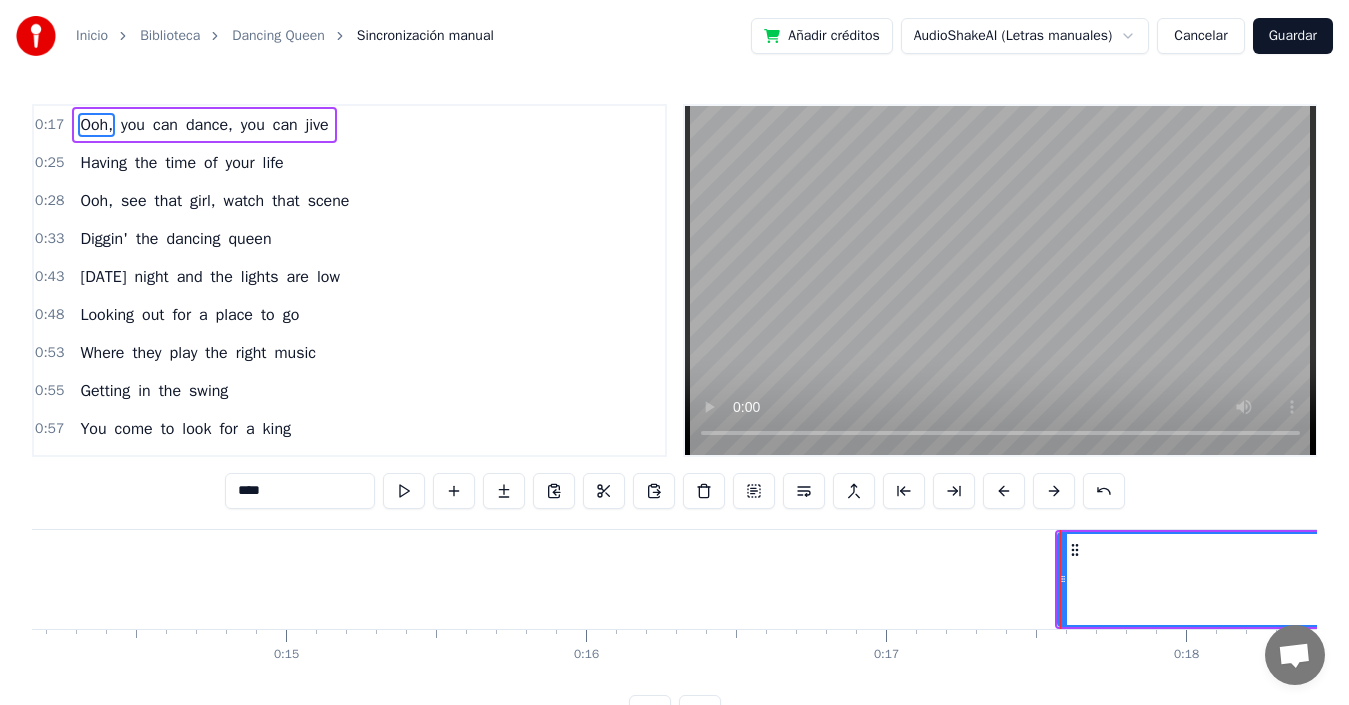 click on "Ooh," at bounding box center (1637, 579) 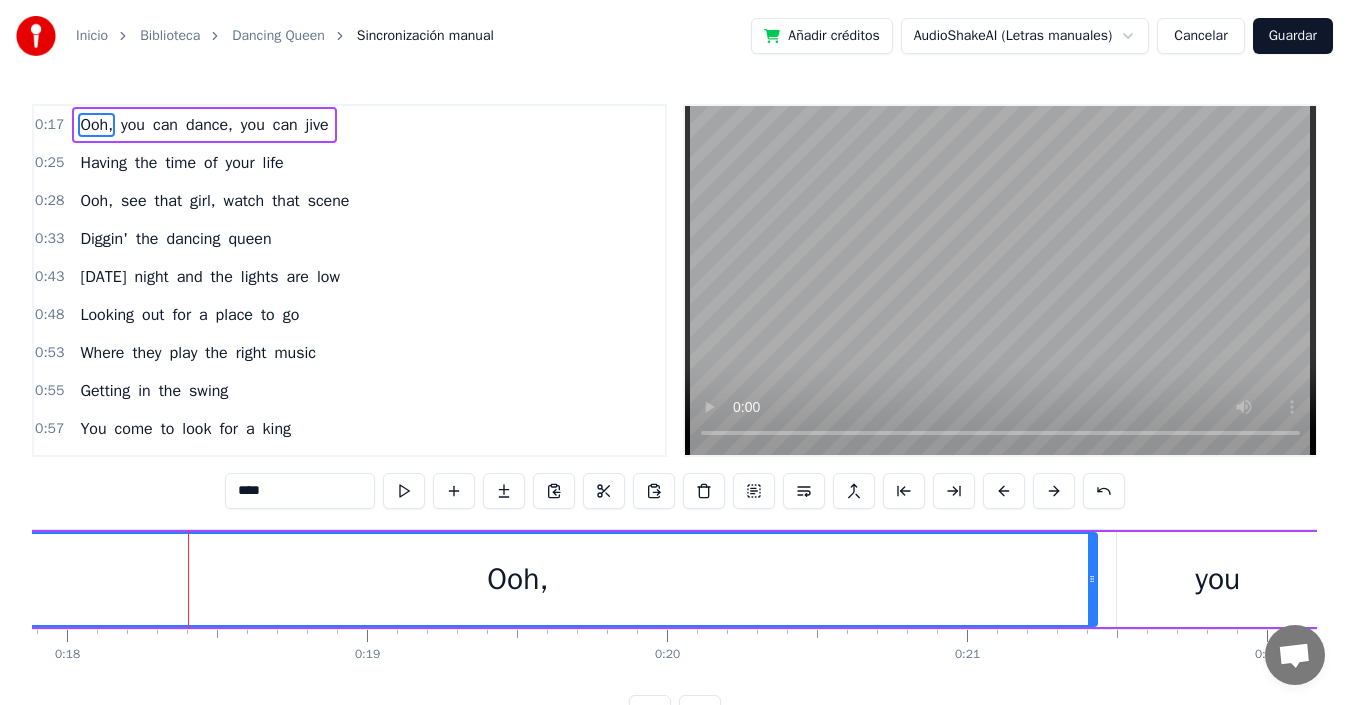 scroll, scrollTop: 0, scrollLeft: 5421, axis: horizontal 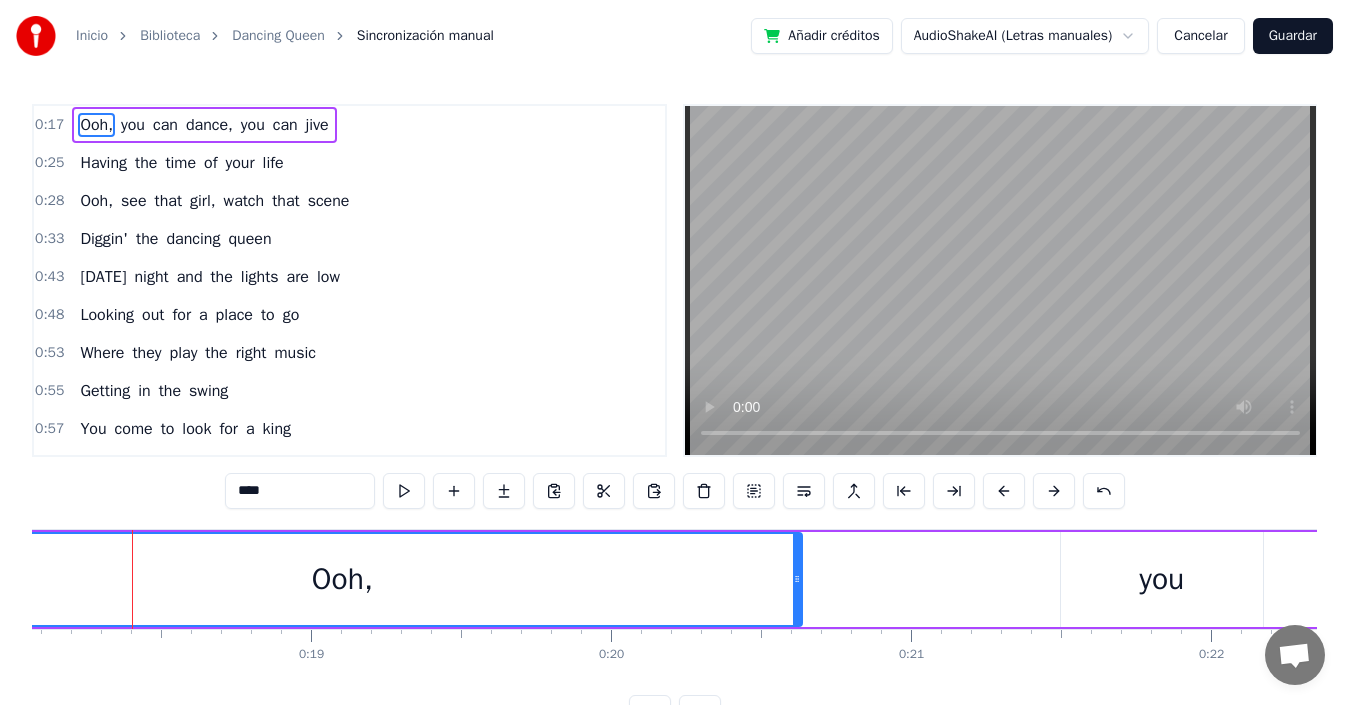 drag, startPoint x: 1035, startPoint y: 574, endPoint x: 796, endPoint y: 562, distance: 239.30107 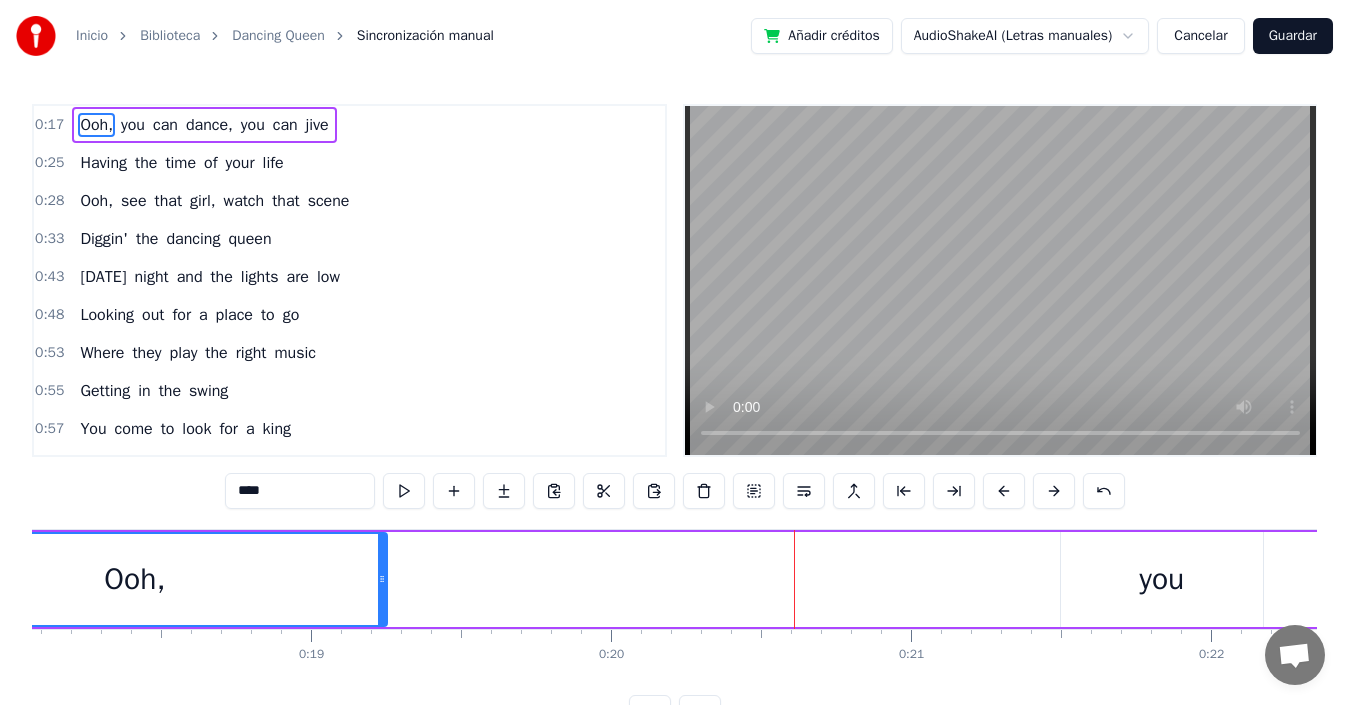 drag, startPoint x: 796, startPoint y: 562, endPoint x: 381, endPoint y: 578, distance: 415.30832 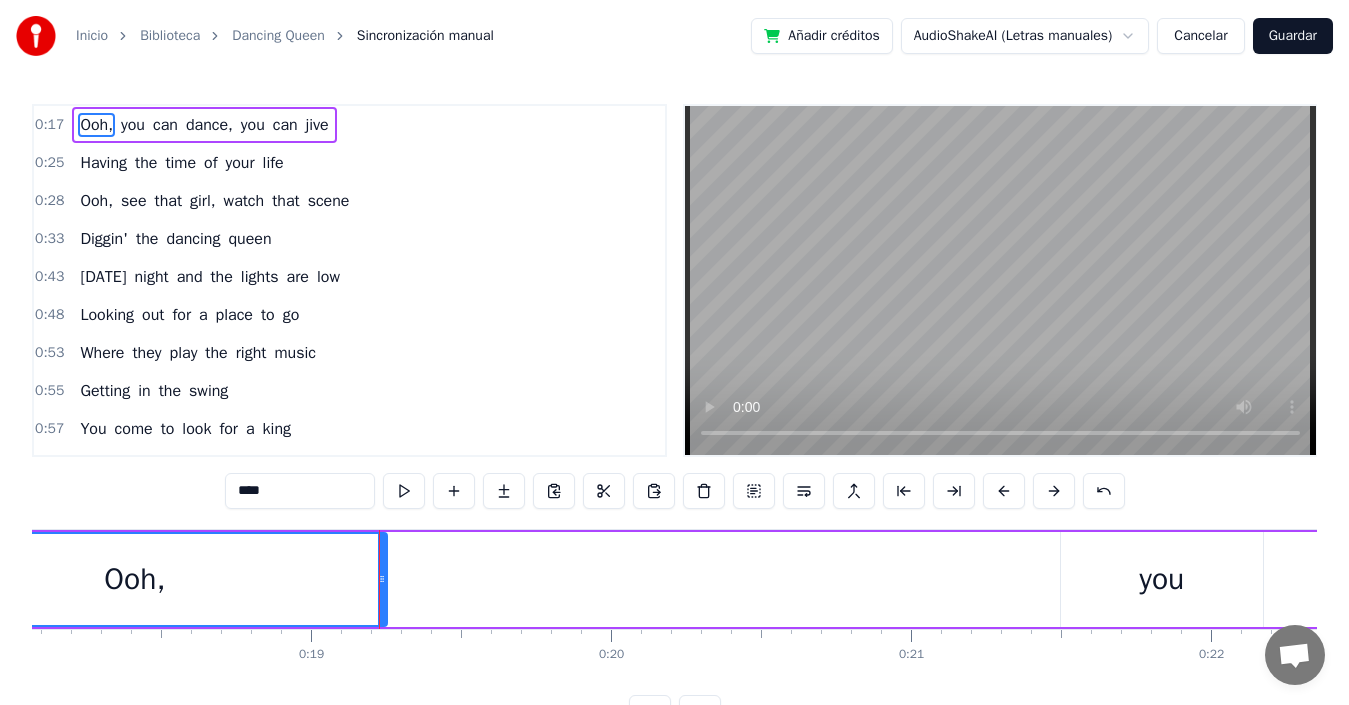 click on "Ooh," at bounding box center (135, 579) 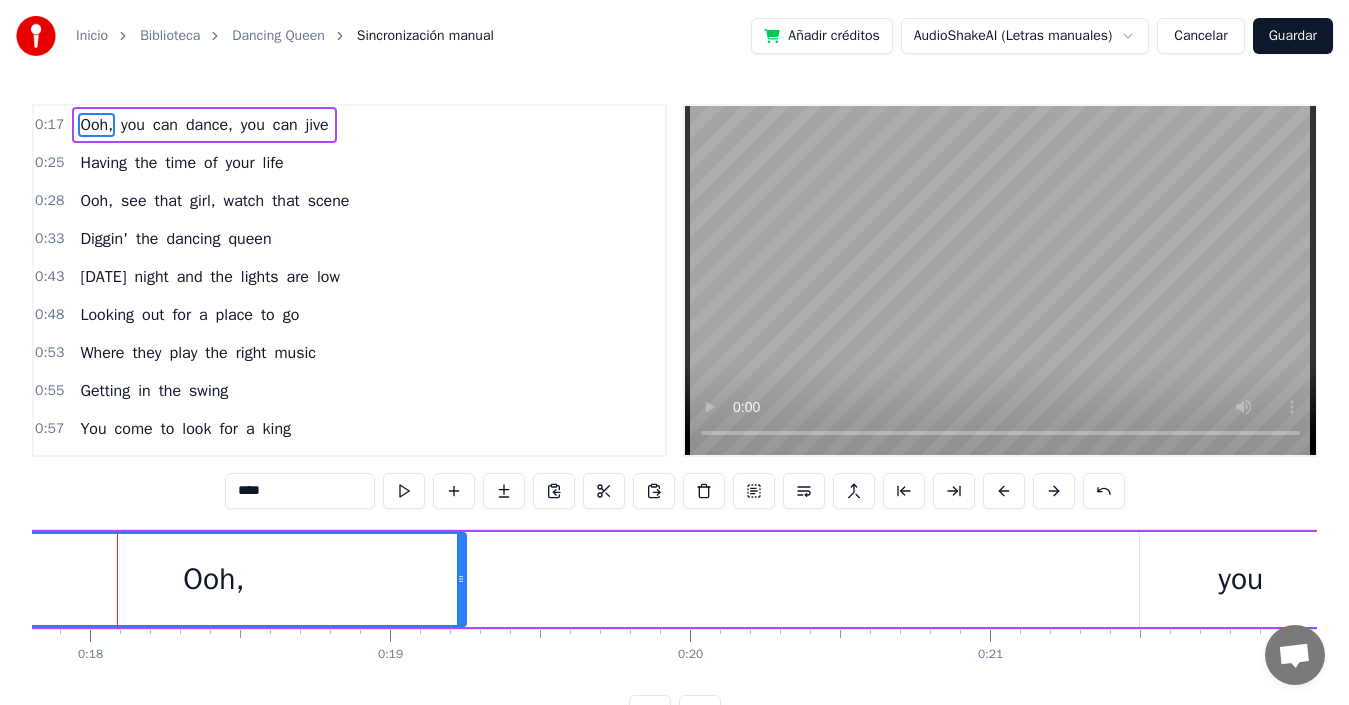 scroll, scrollTop: 0, scrollLeft: 5327, axis: horizontal 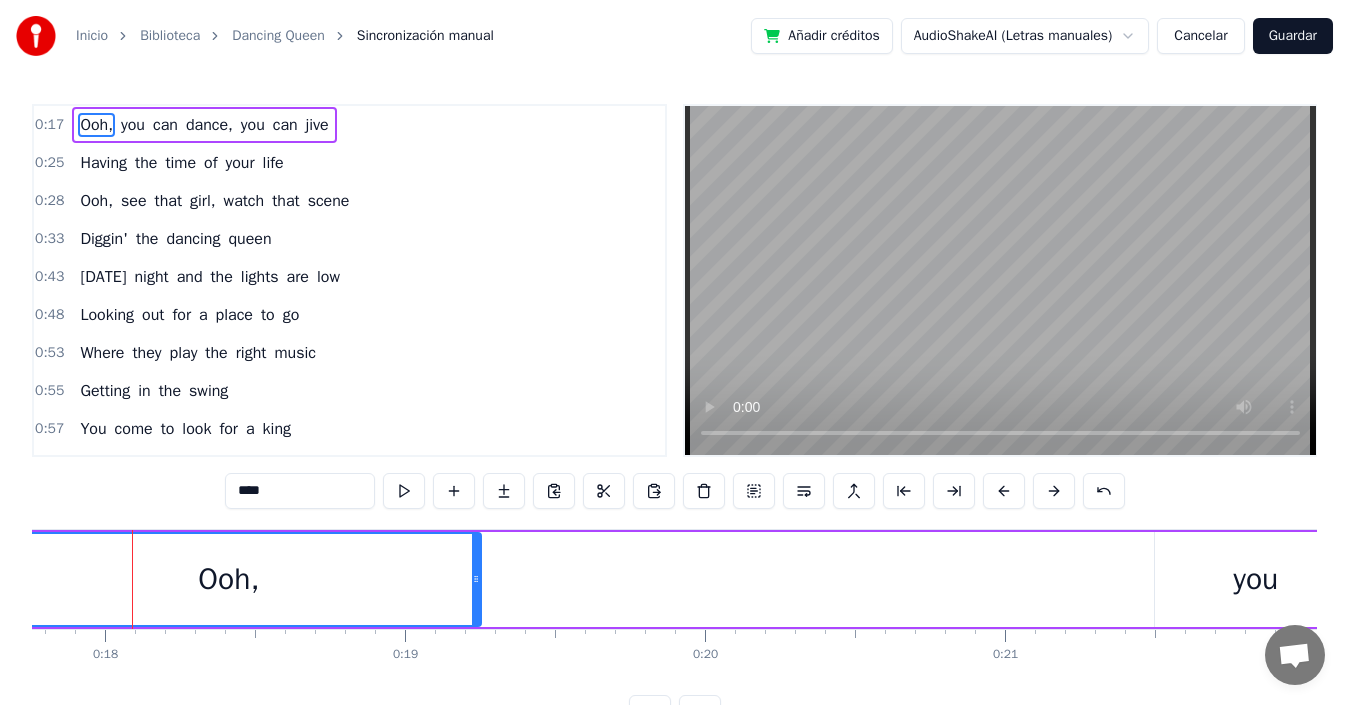 click on "Ooh," at bounding box center [229, 579] 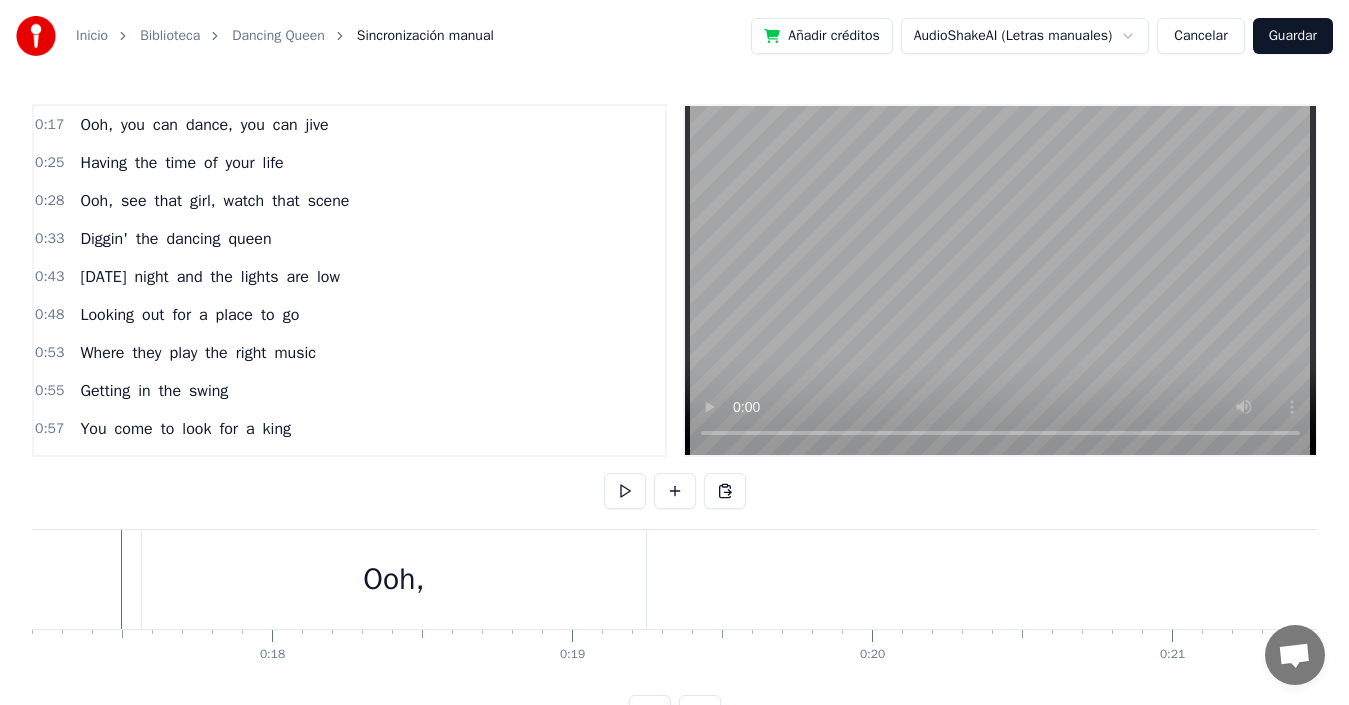 scroll, scrollTop: 0, scrollLeft: 5149, axis: horizontal 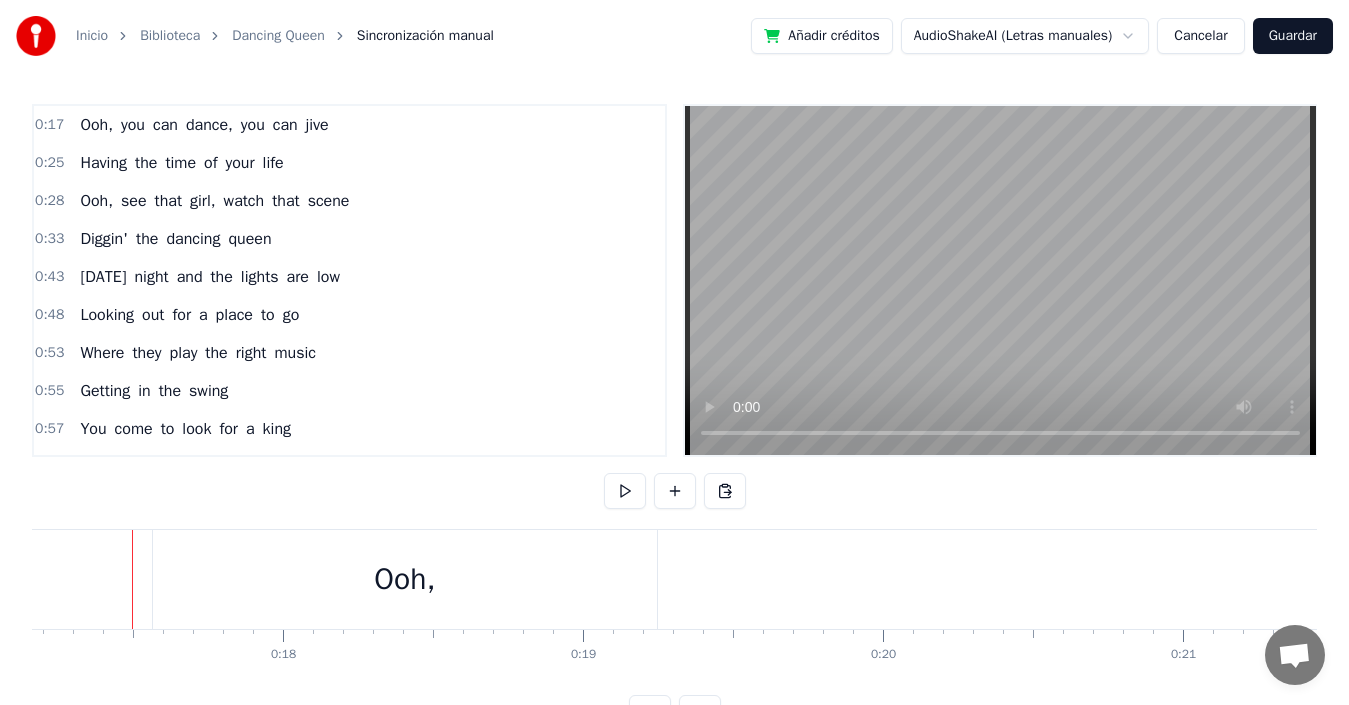 click on "Ooh," at bounding box center [405, 579] 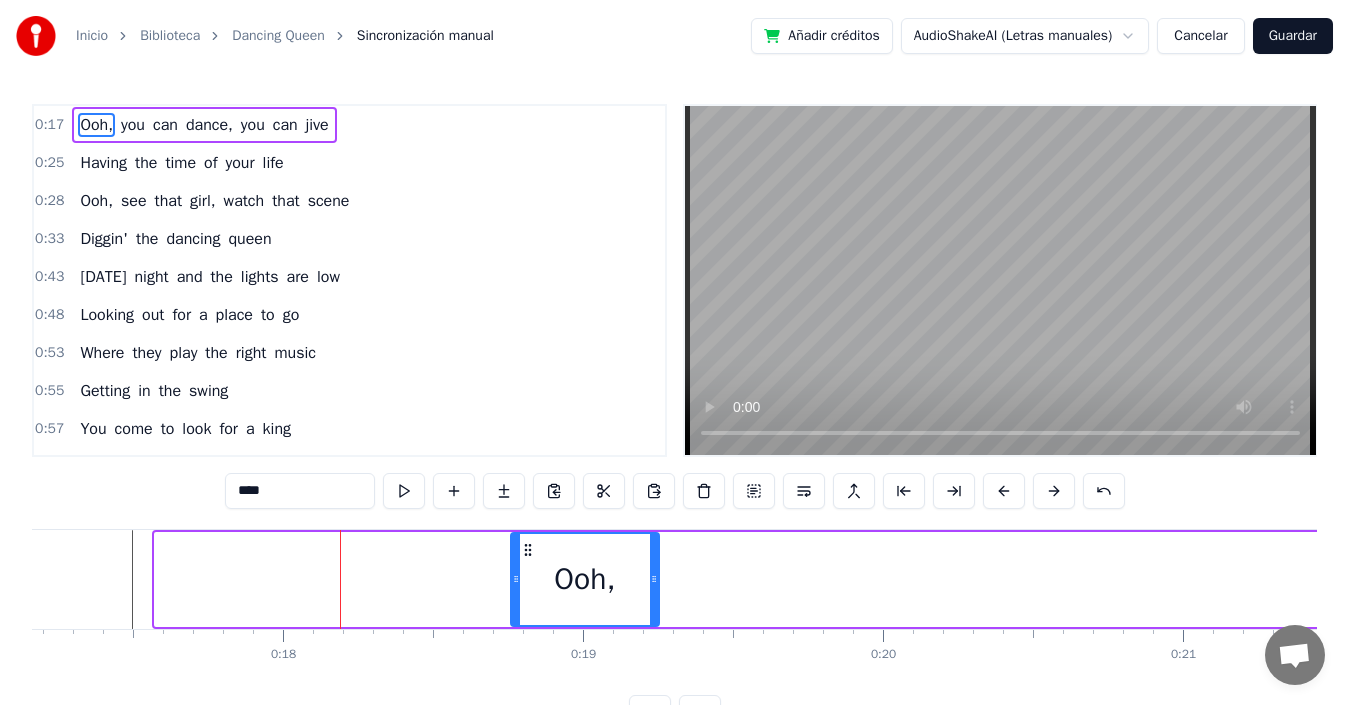 drag, startPoint x: 159, startPoint y: 577, endPoint x: 515, endPoint y: 587, distance: 356.1404 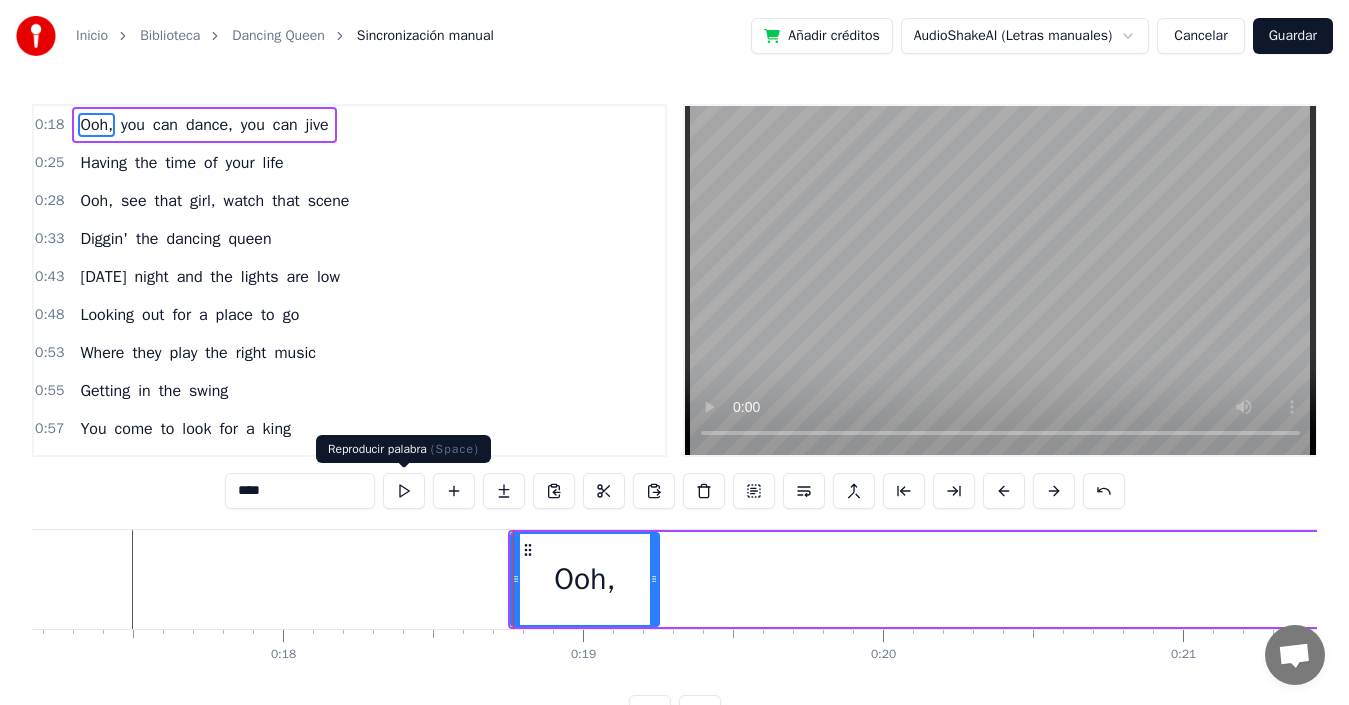 click at bounding box center (404, 491) 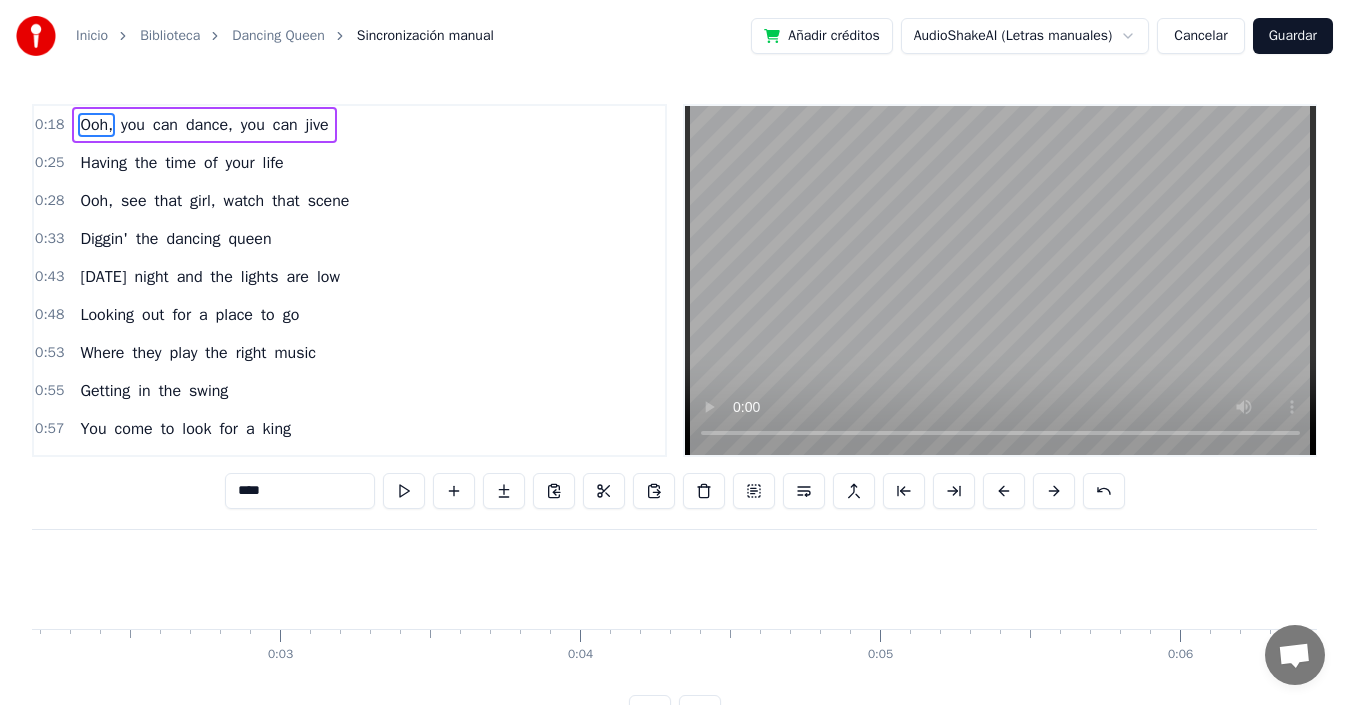 scroll, scrollTop: 0, scrollLeft: 0, axis: both 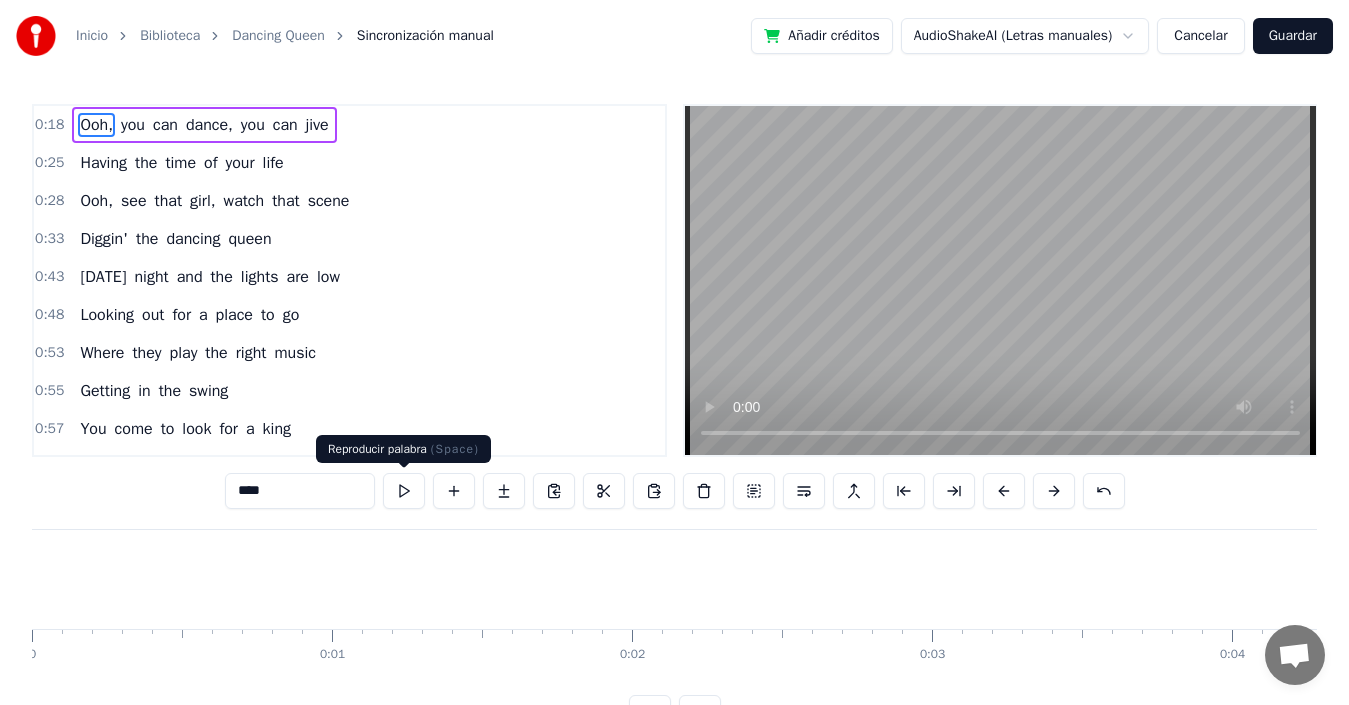 click at bounding box center (404, 491) 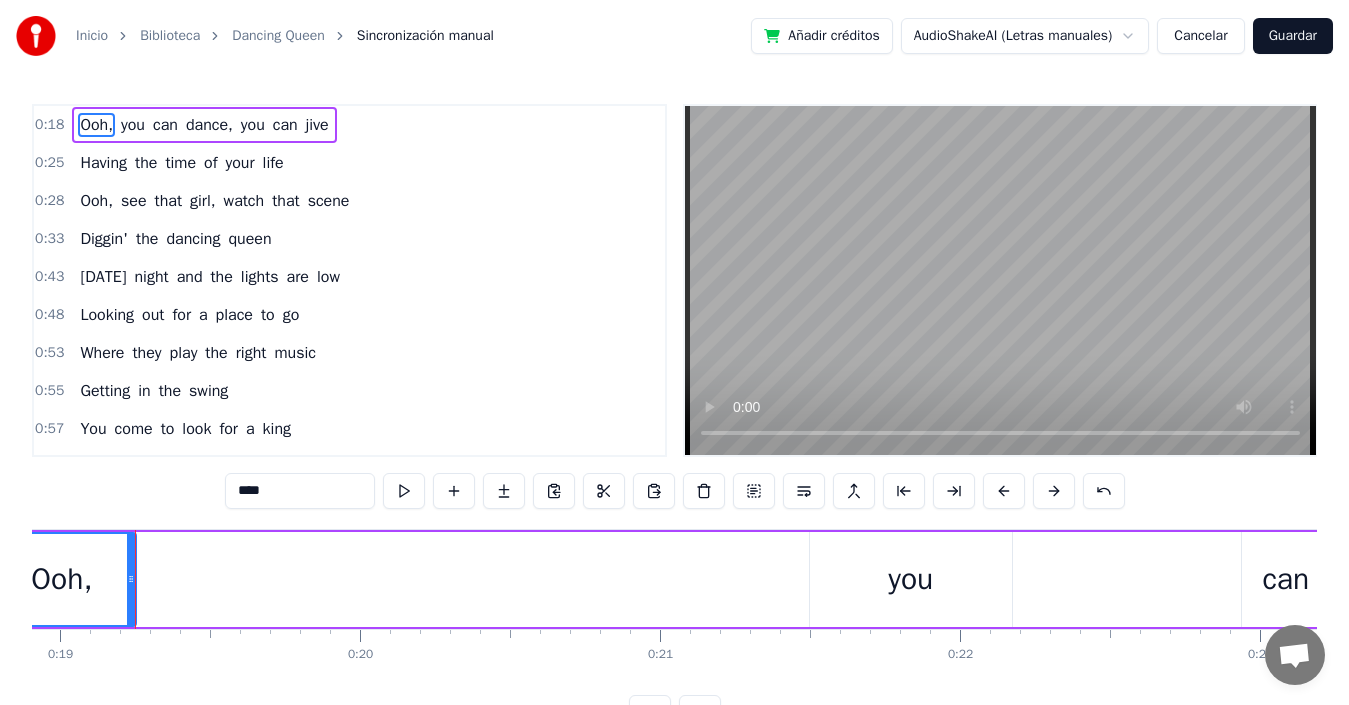 scroll, scrollTop: 0, scrollLeft: 5674, axis: horizontal 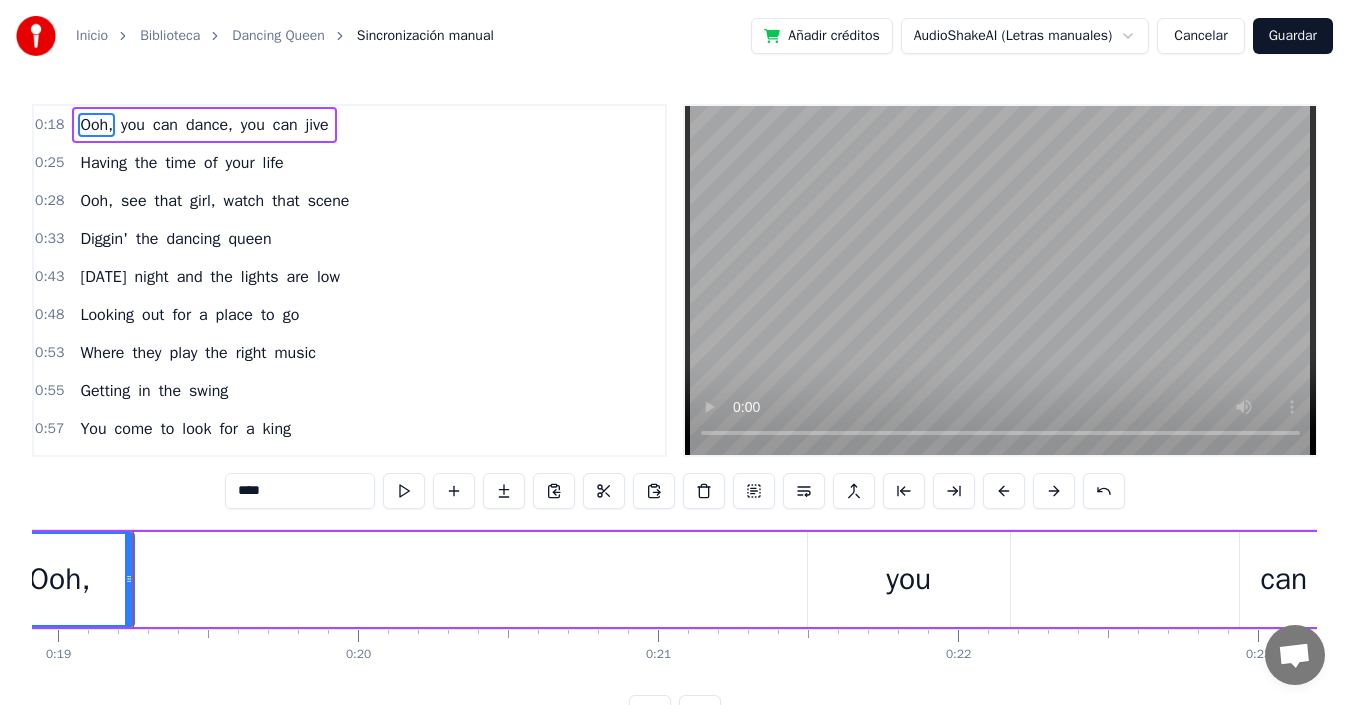 click at bounding box center (1000, 280) 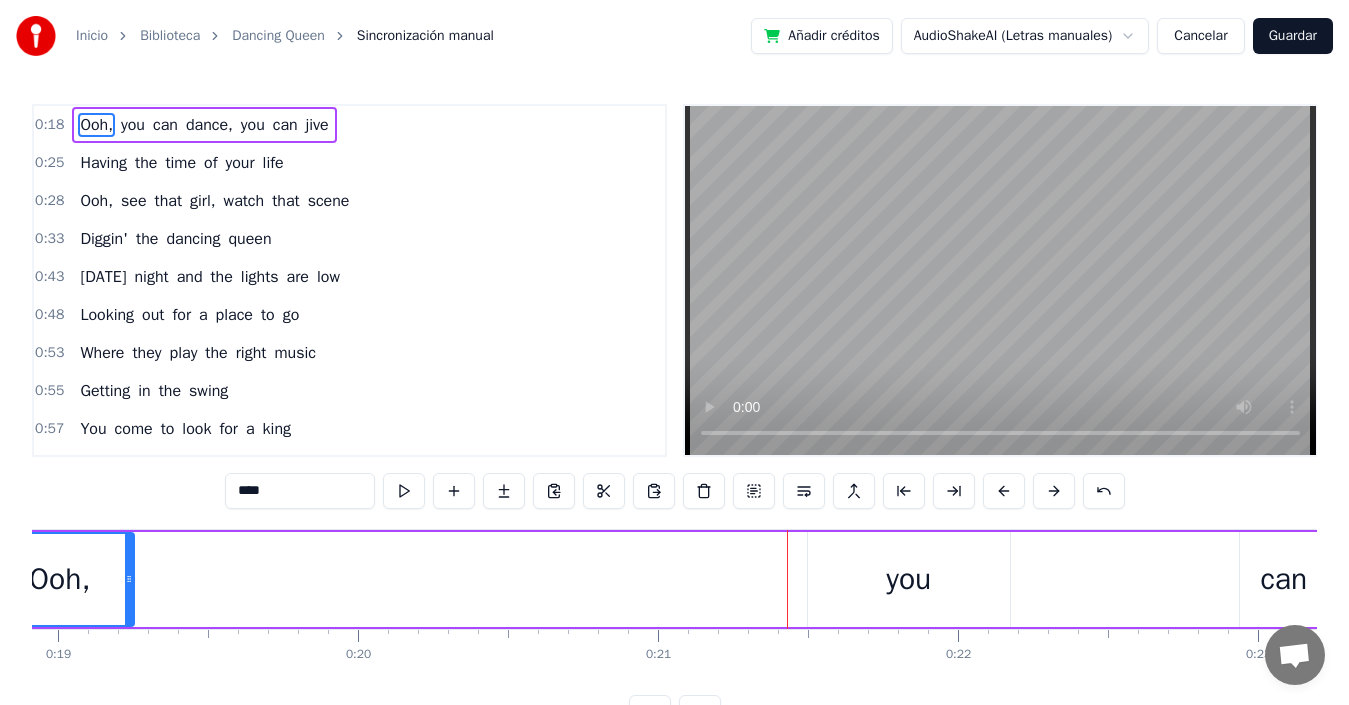 click on "you" at bounding box center (908, 579) 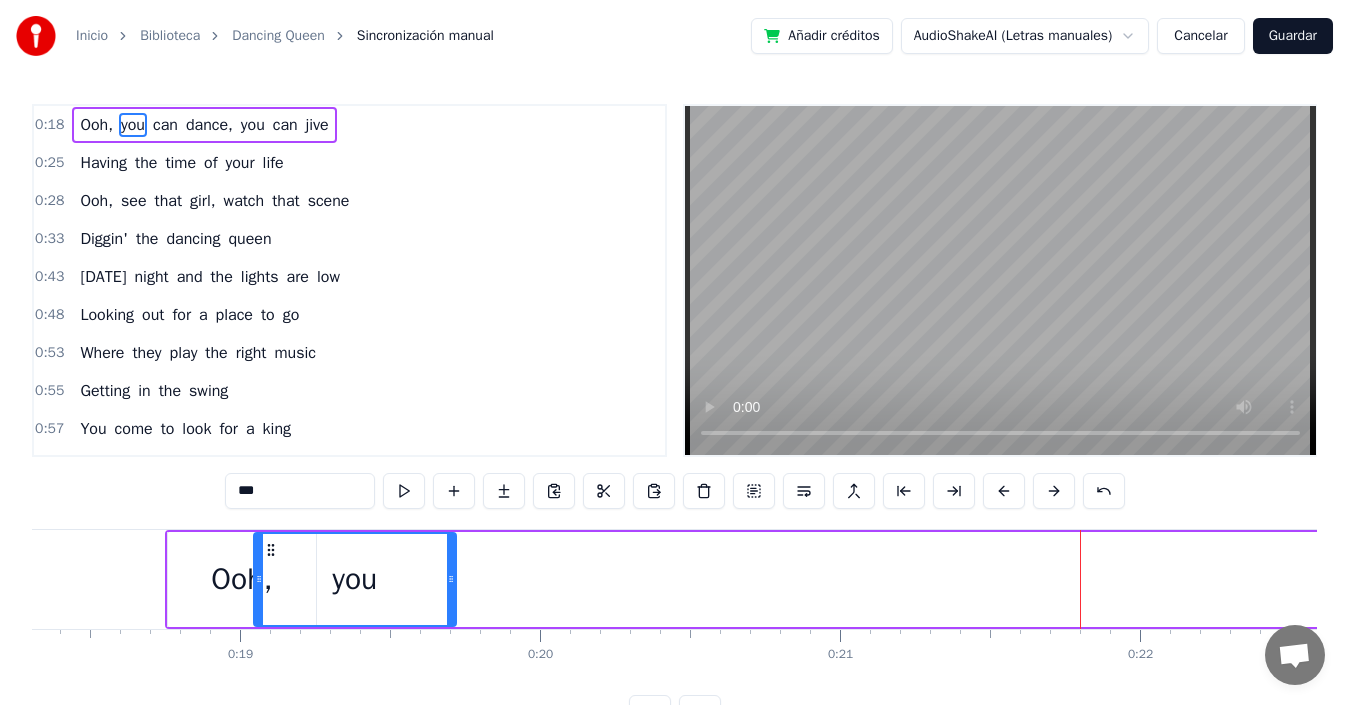 scroll, scrollTop: 0, scrollLeft: 5483, axis: horizontal 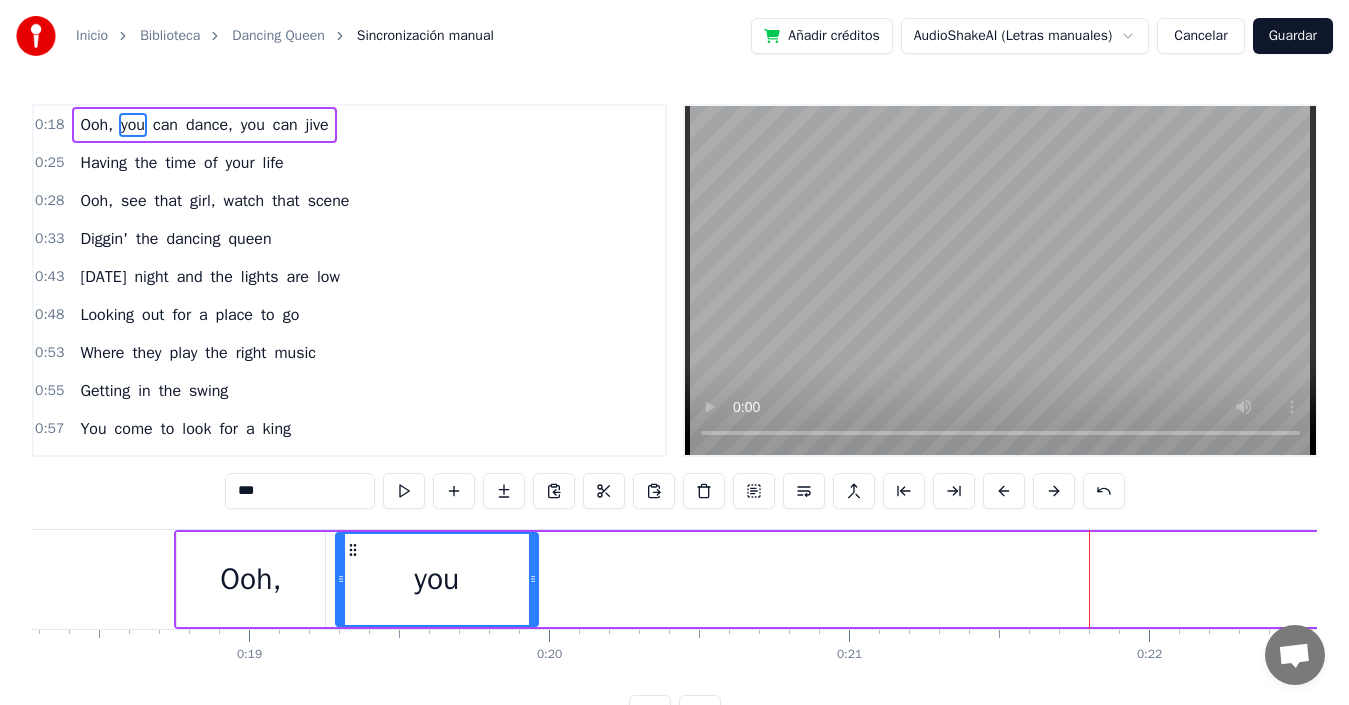drag, startPoint x: 825, startPoint y: 547, endPoint x: 353, endPoint y: 559, distance: 472.15253 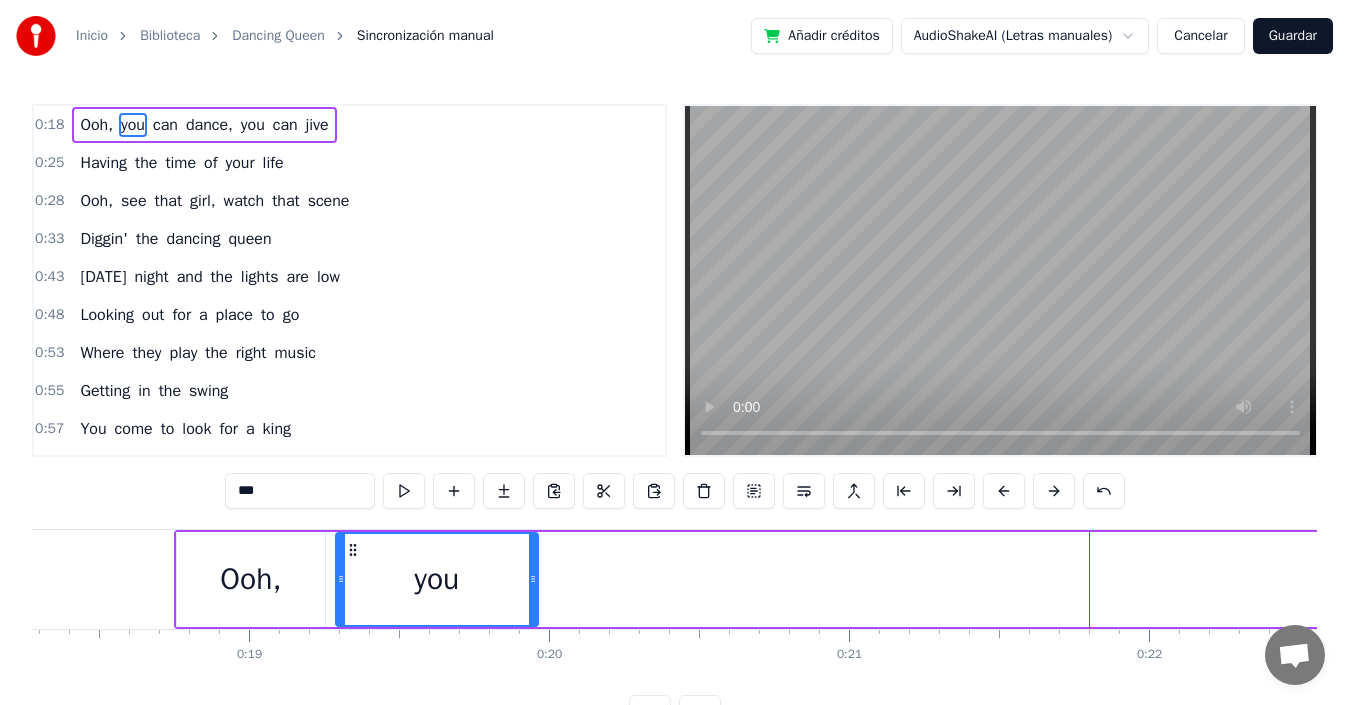 click on "Inicio Biblioteca Dancing Queen Sincronización manual Añadir créditos AudioShakeAI (Letras manuales) Cancelar Guardar 0:18 Ooh, you can dance, you can jive 0:25 Having the time of your life 0:28 Ooh, see that girl, watch that scene 0:33 Diggin' the dancing queen 0:43 Friday night and the lights are low 0:48 Looking out for a place to go 0:53 Where they play the right music 0:55 Getting in the swing 0:57 You come to look for a king 1:02 Anybody could be that guy 1:07 Night is young and the music's high 1:12 With a bit of rock music 1:14 Everything is fine 1:16 You're in the mood for a dance 1:20 And when you get the chance 1:25 You are the dancing queen 1:29 Young and sweet, only seventeen 1:36 Dancing queen 1:38 Feel the beat from the tambourine, oh, yeah 1:45 You can dance, you can jive 1:50 Having the time of your life 1:54 Ooh, see that girl, watch that scene 1:59 Diggin' the dancing queen 2:14 You're a teaser, you turn 'em on 2:19 Leave 'em burning and then you're gone 2:23 Looking out for another 2:26" at bounding box center [674, 365] 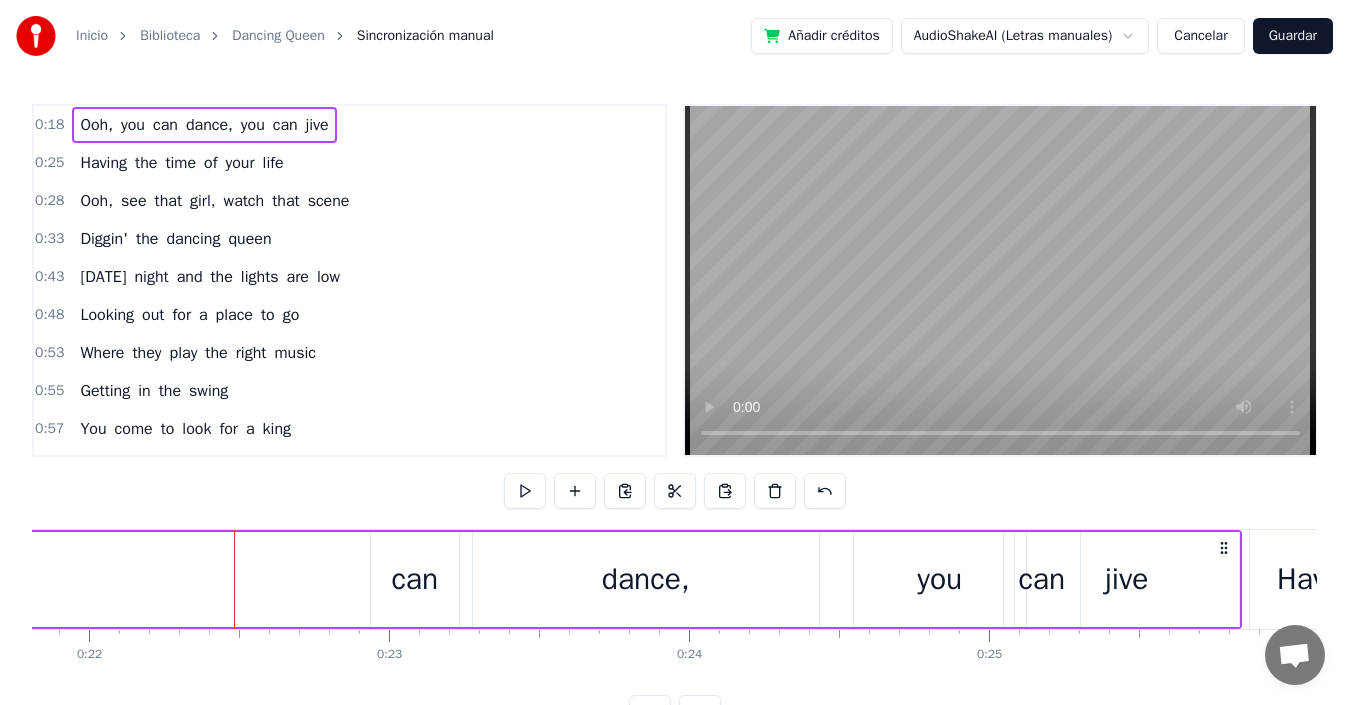 scroll, scrollTop: 0, scrollLeft: 6645, axis: horizontal 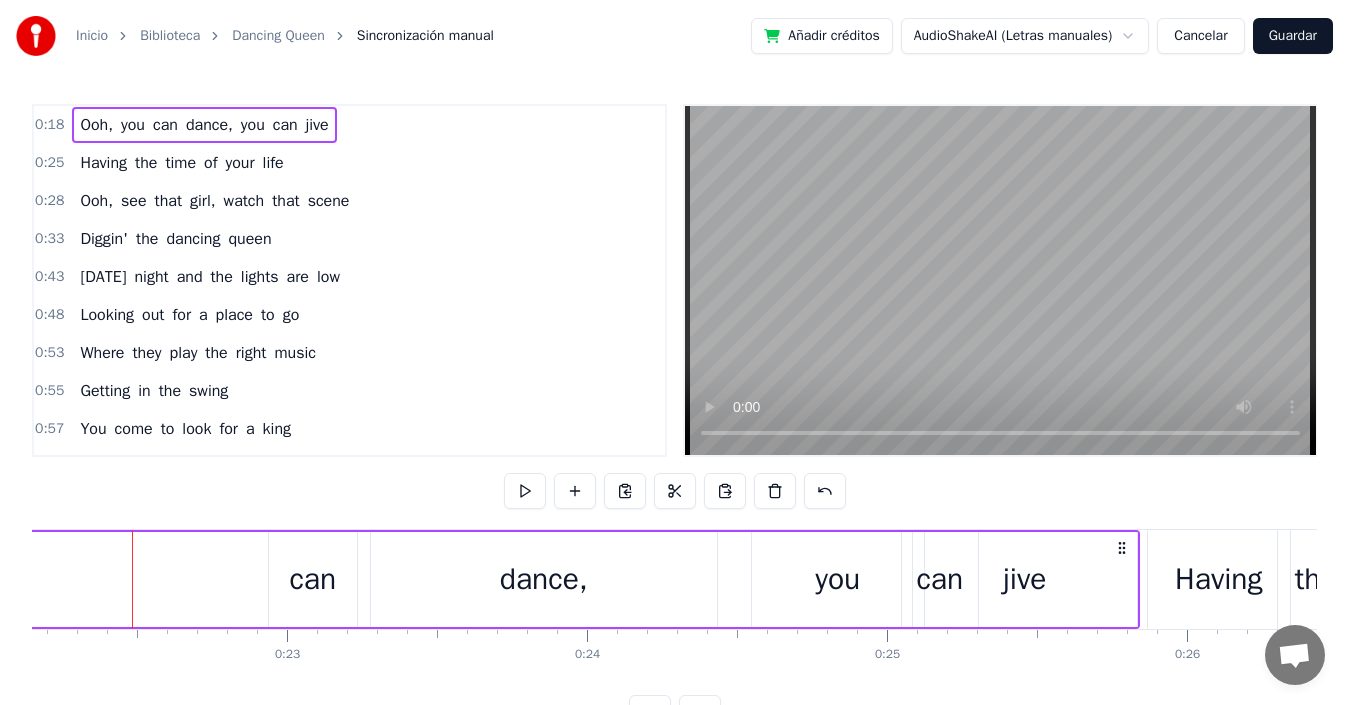 click on "can" at bounding box center [312, 579] 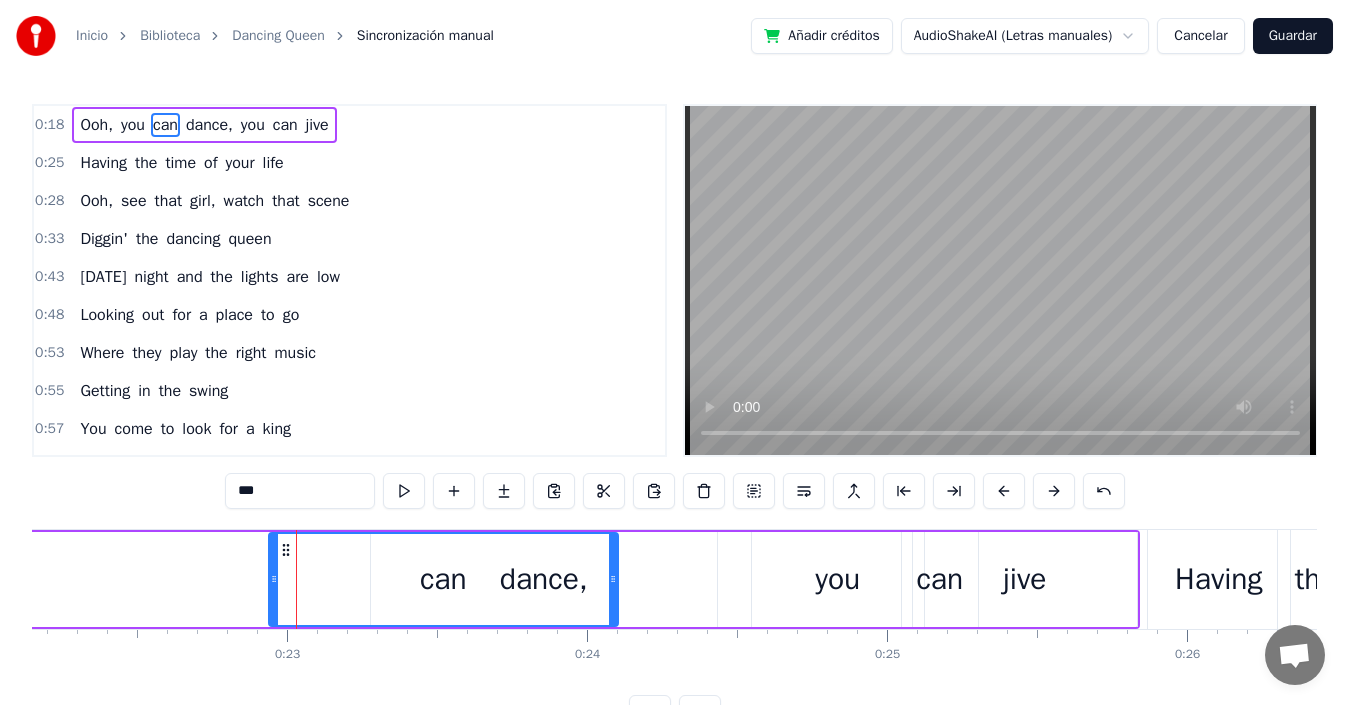 drag, startPoint x: 354, startPoint y: 585, endPoint x: 604, endPoint y: 573, distance: 250.28784 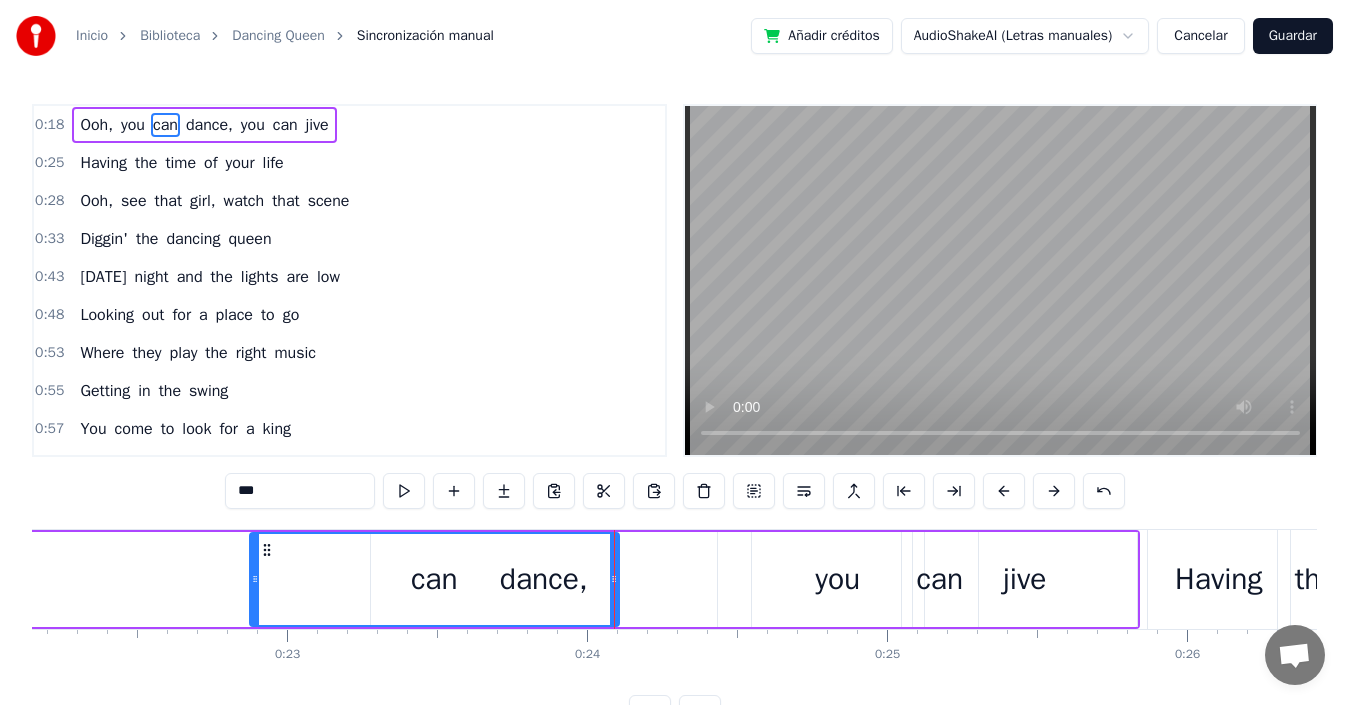 drag, startPoint x: 274, startPoint y: 579, endPoint x: 255, endPoint y: 571, distance: 20.615528 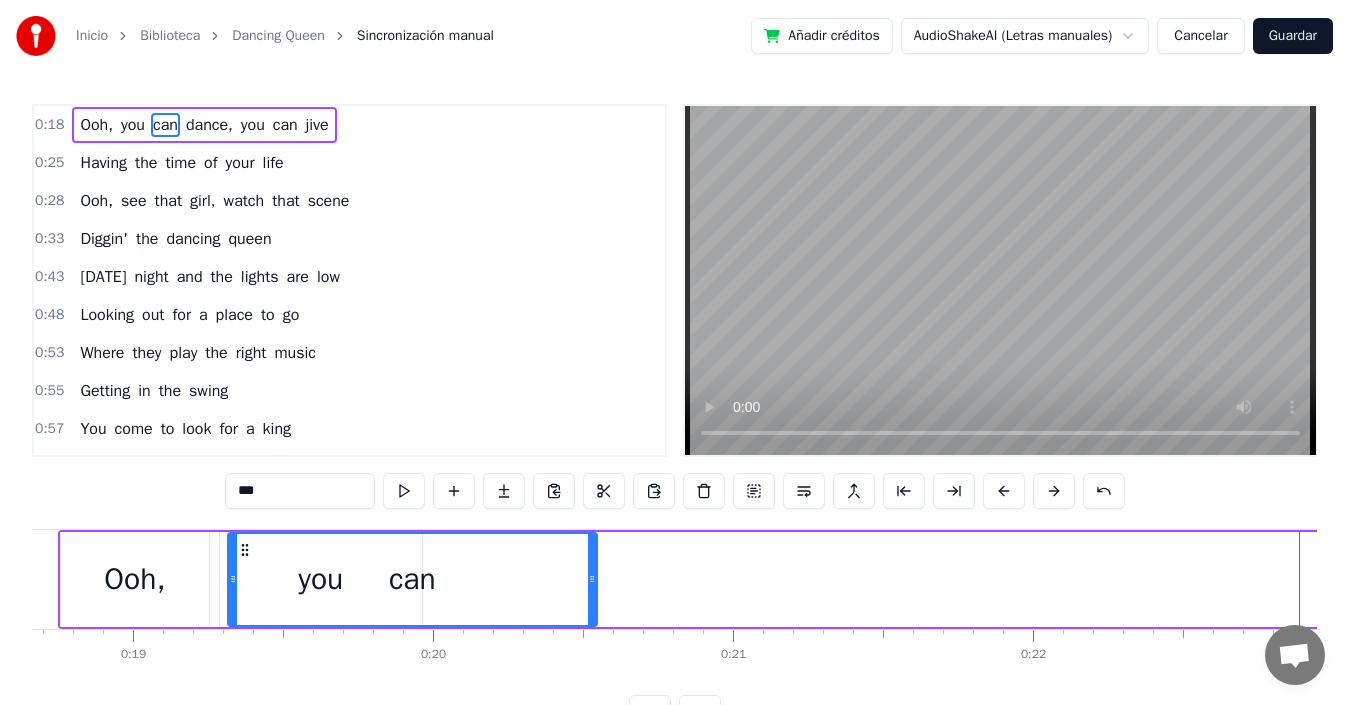 drag, startPoint x: 266, startPoint y: 549, endPoint x: 240, endPoint y: 513, distance: 44.407207 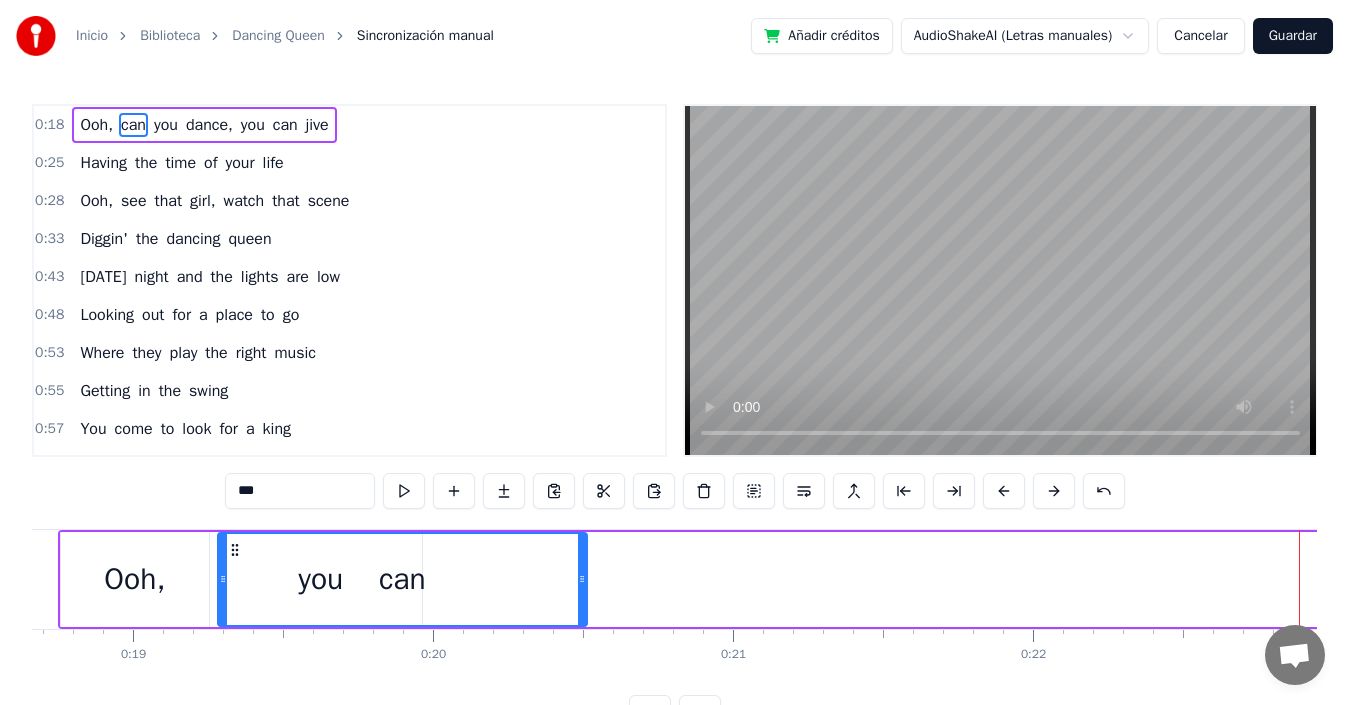 scroll, scrollTop: 0, scrollLeft: 5593, axis: horizontal 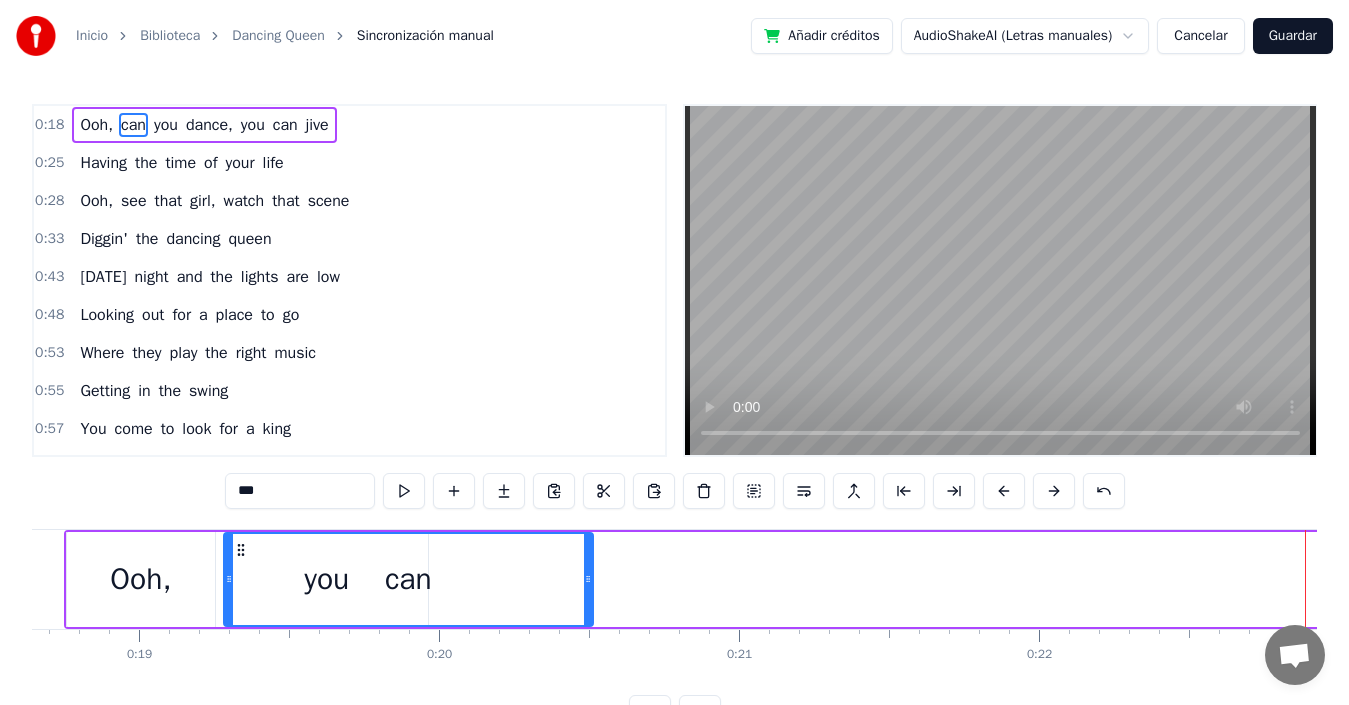 click on "Ooh, can you dance, you can jive" at bounding box center (1128, 579) 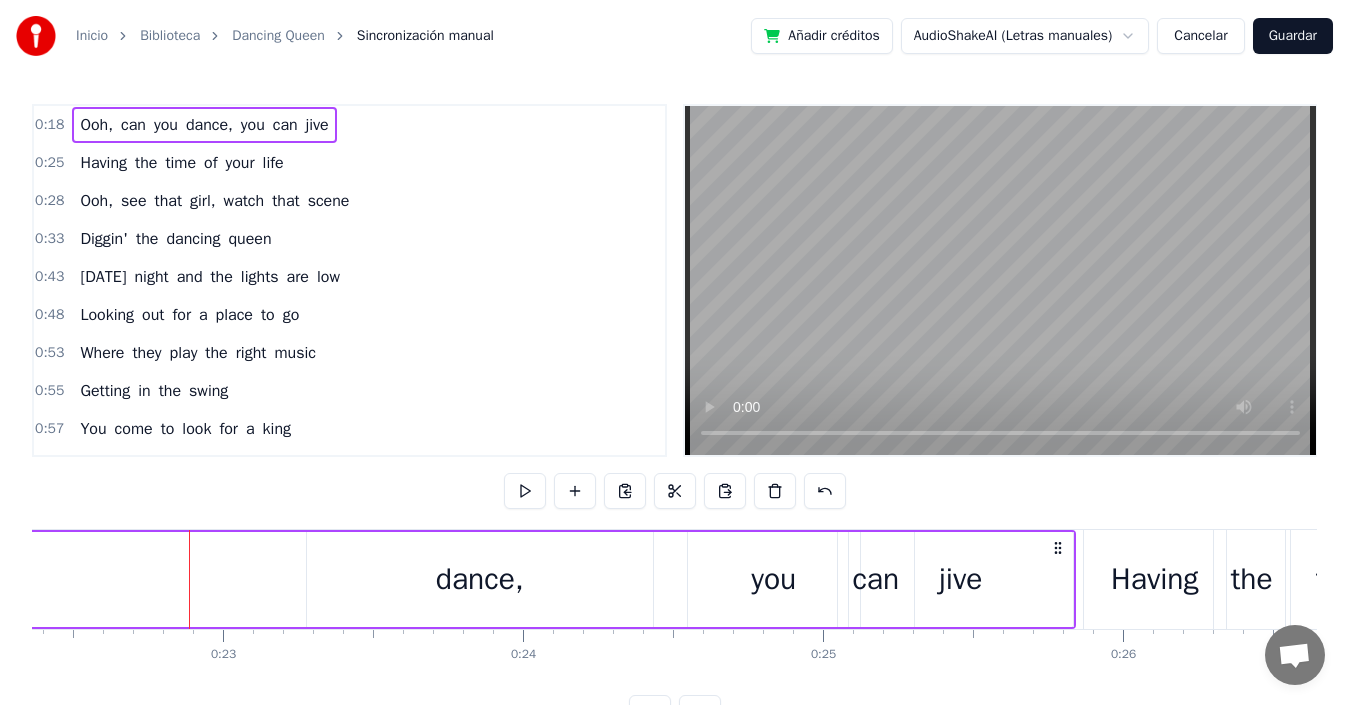 scroll, scrollTop: 0, scrollLeft: 6763, axis: horizontal 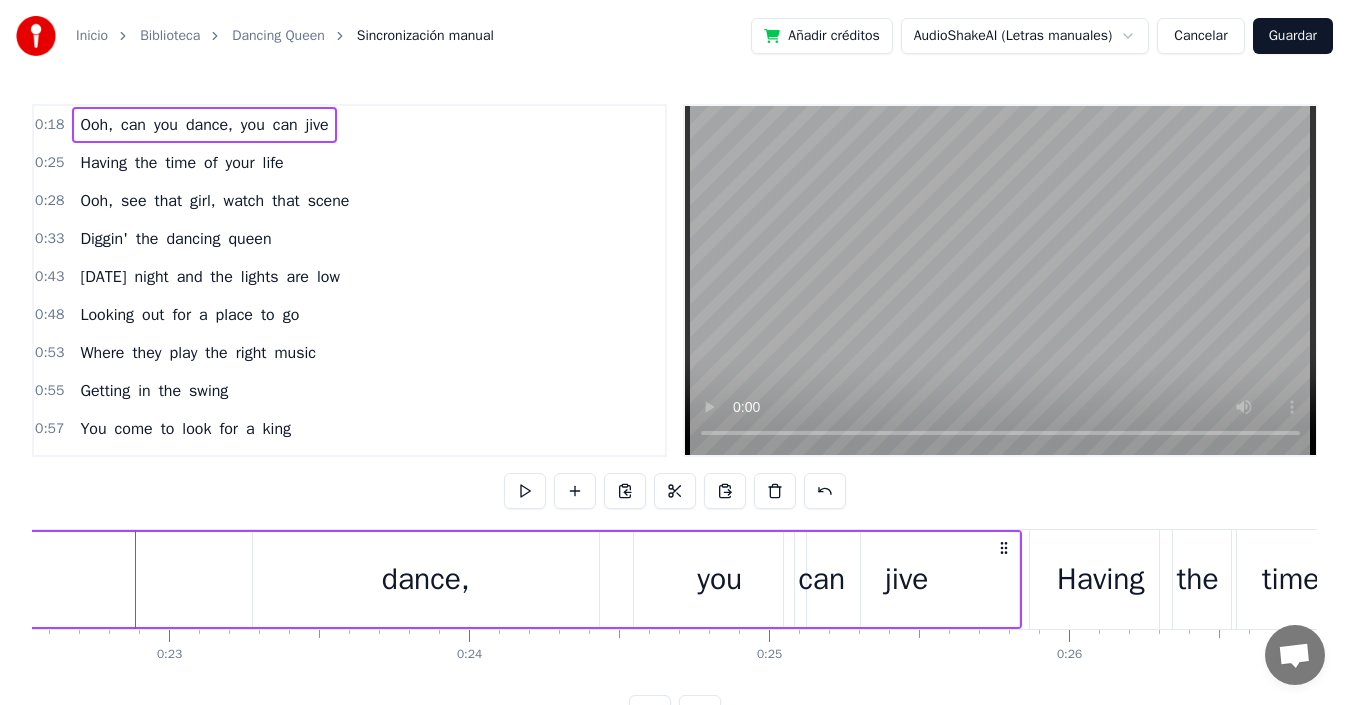 click on "dance," at bounding box center [426, 579] 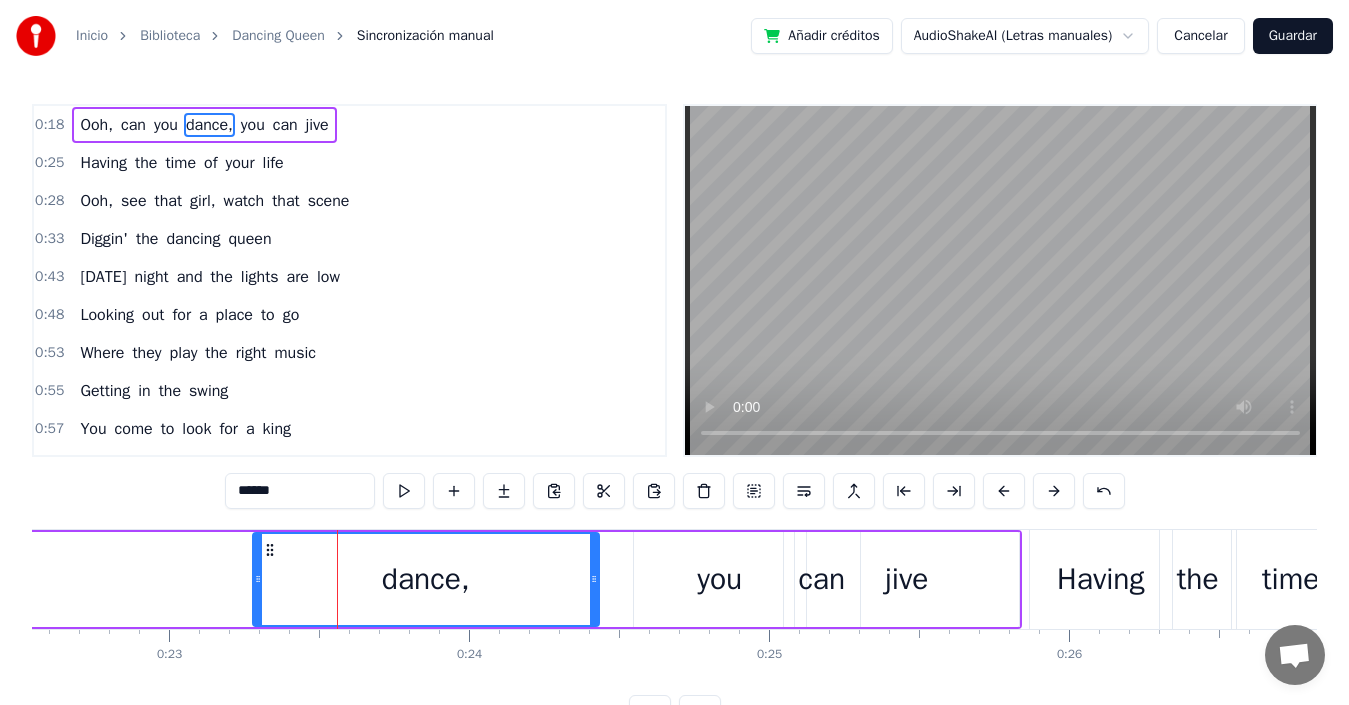 drag, startPoint x: 339, startPoint y: 576, endPoint x: 298, endPoint y: 552, distance: 47.507893 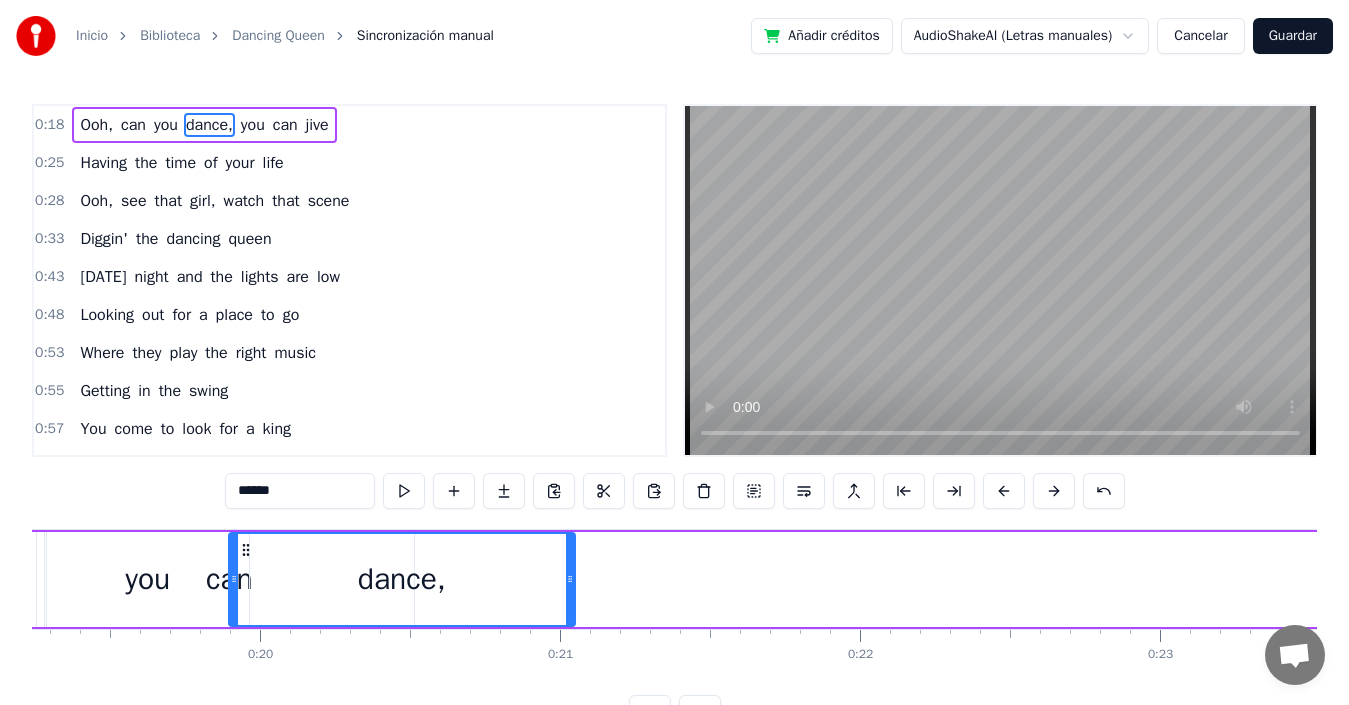 drag, startPoint x: 272, startPoint y: 549, endPoint x: 246, endPoint y: 500, distance: 55.470715 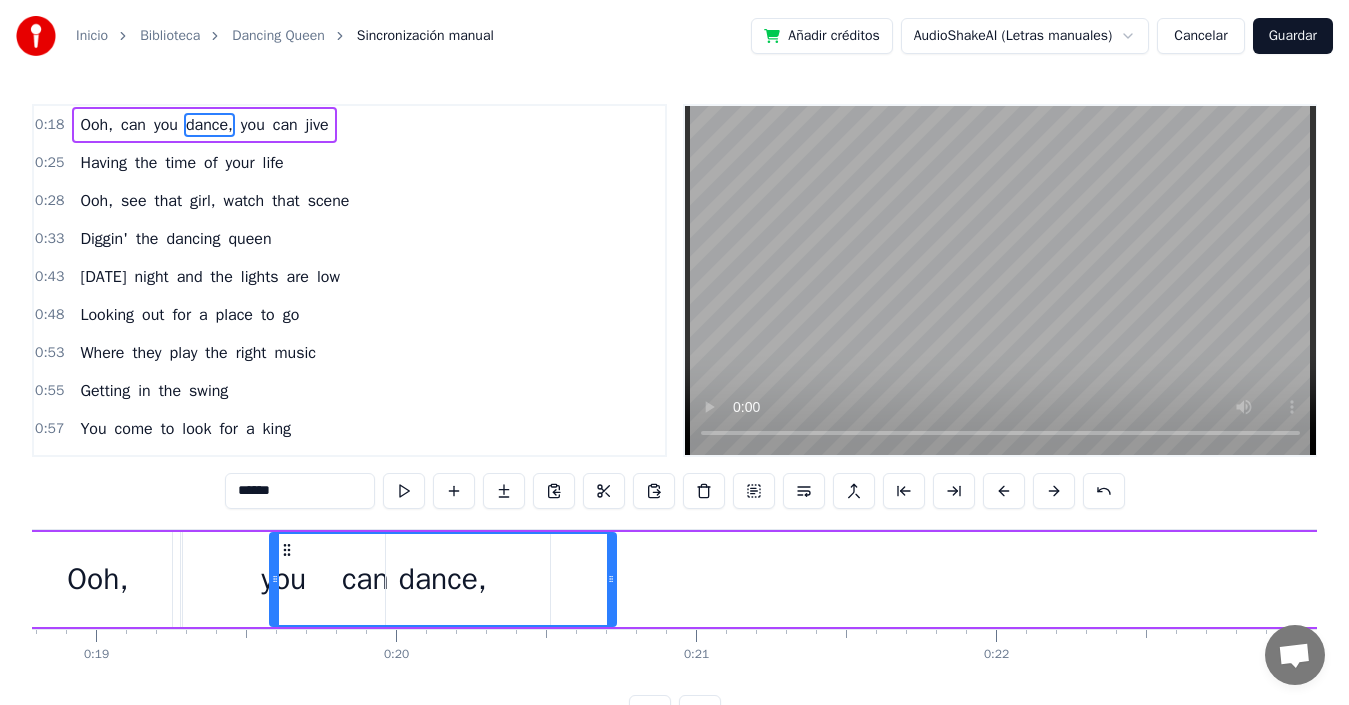 scroll, scrollTop: 0, scrollLeft: 5629, axis: horizontal 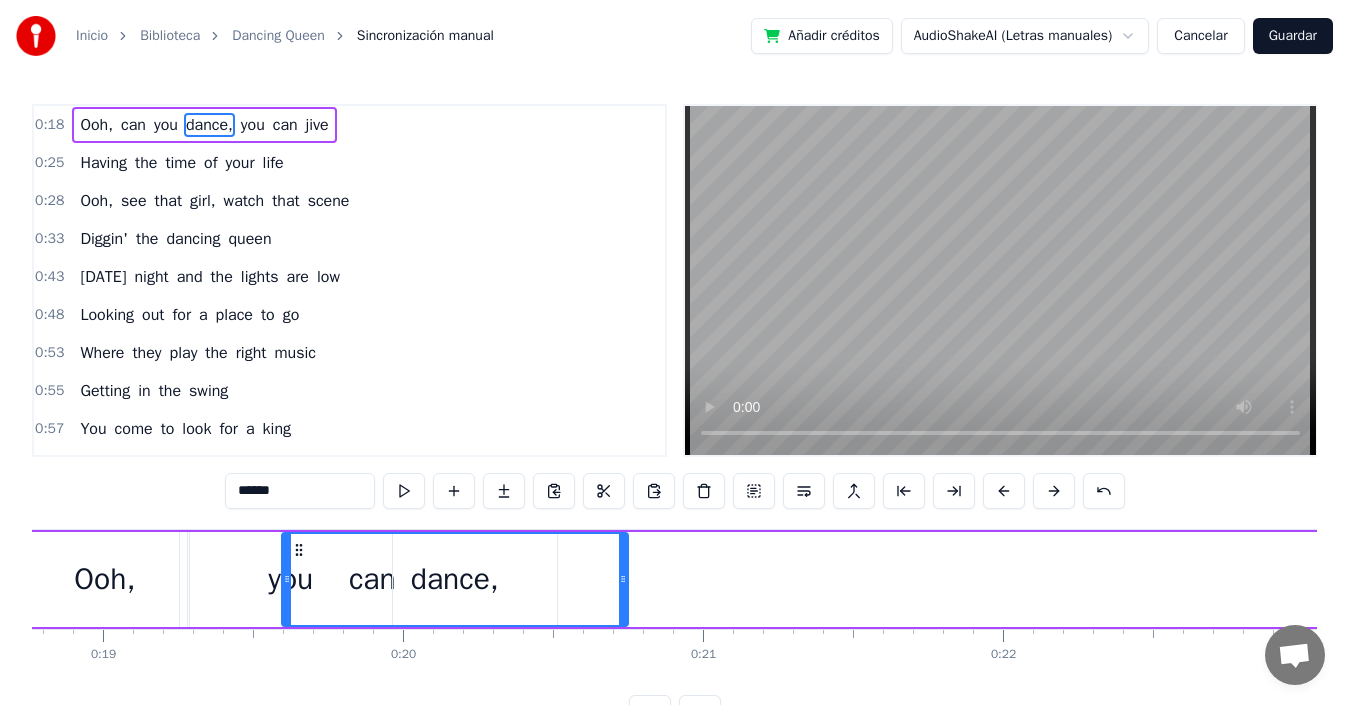 drag, startPoint x: 245, startPoint y: 551, endPoint x: 300, endPoint y: 560, distance: 55.7315 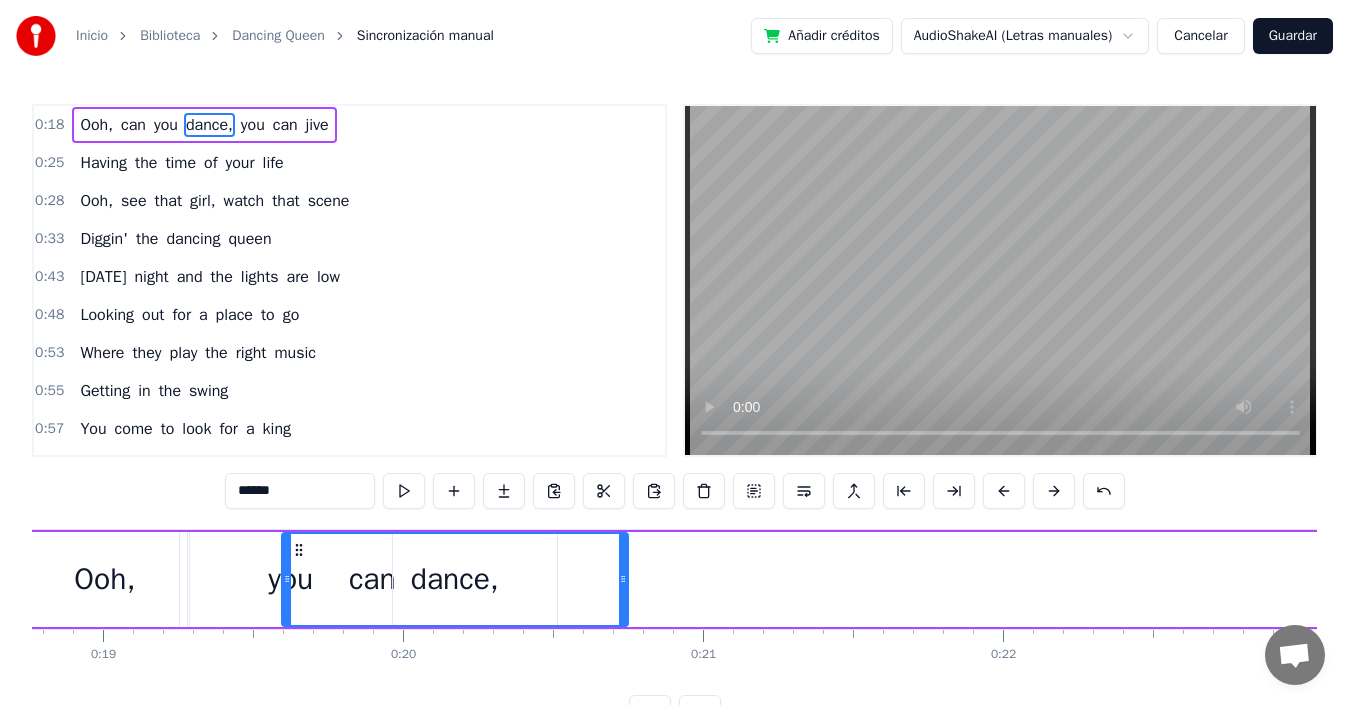 type 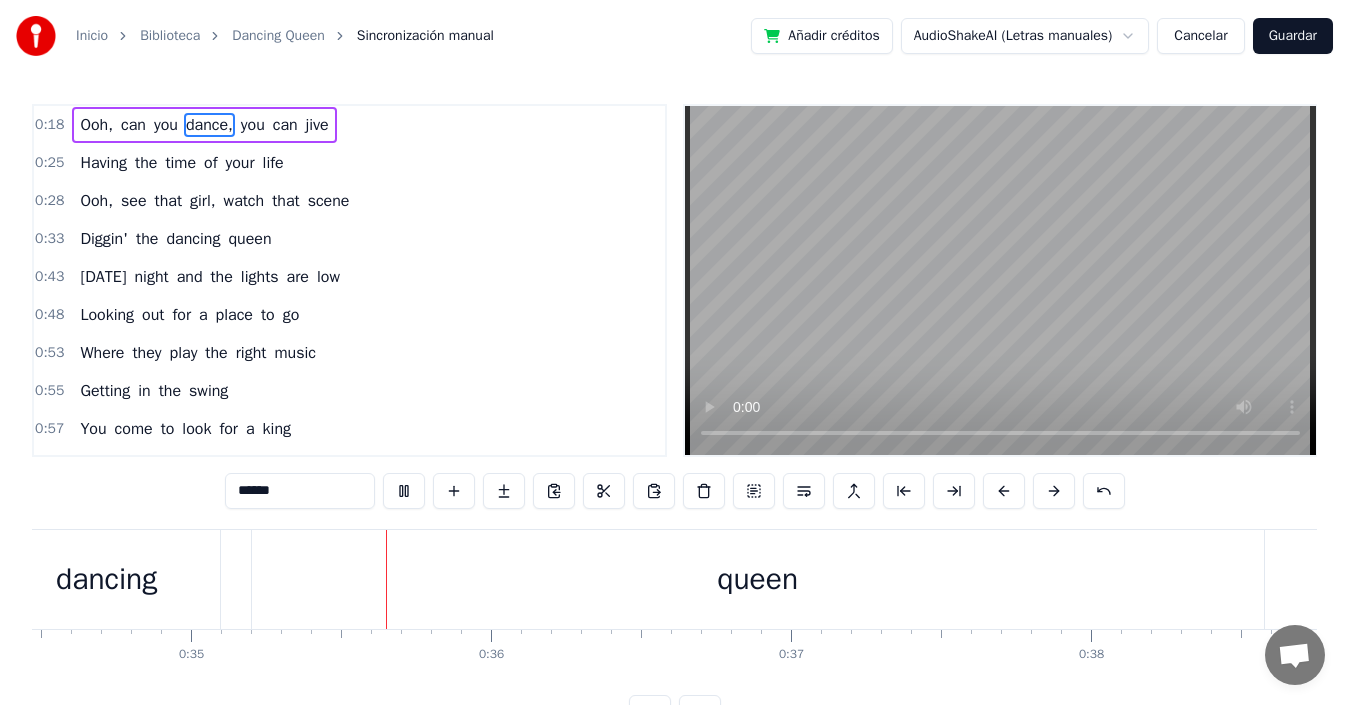 scroll, scrollTop: 0, scrollLeft: 10396, axis: horizontal 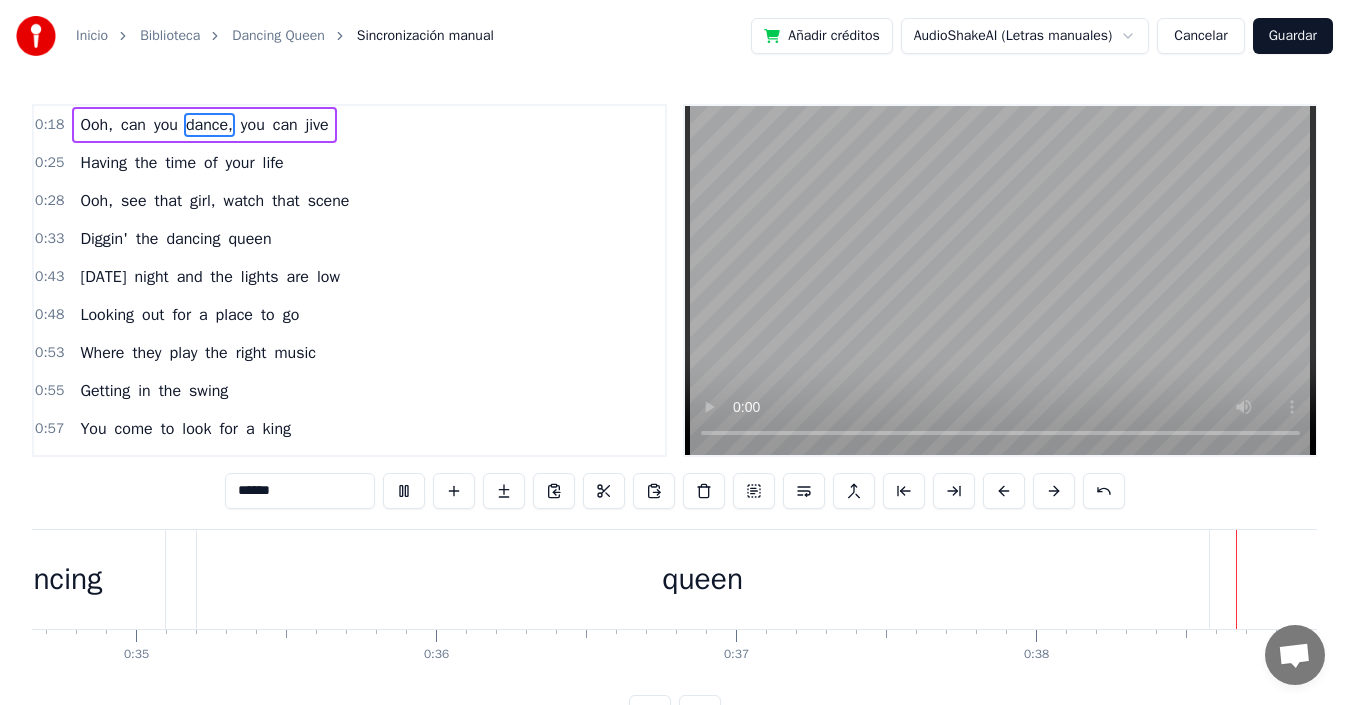 click on "Cancelar" at bounding box center (1200, 36) 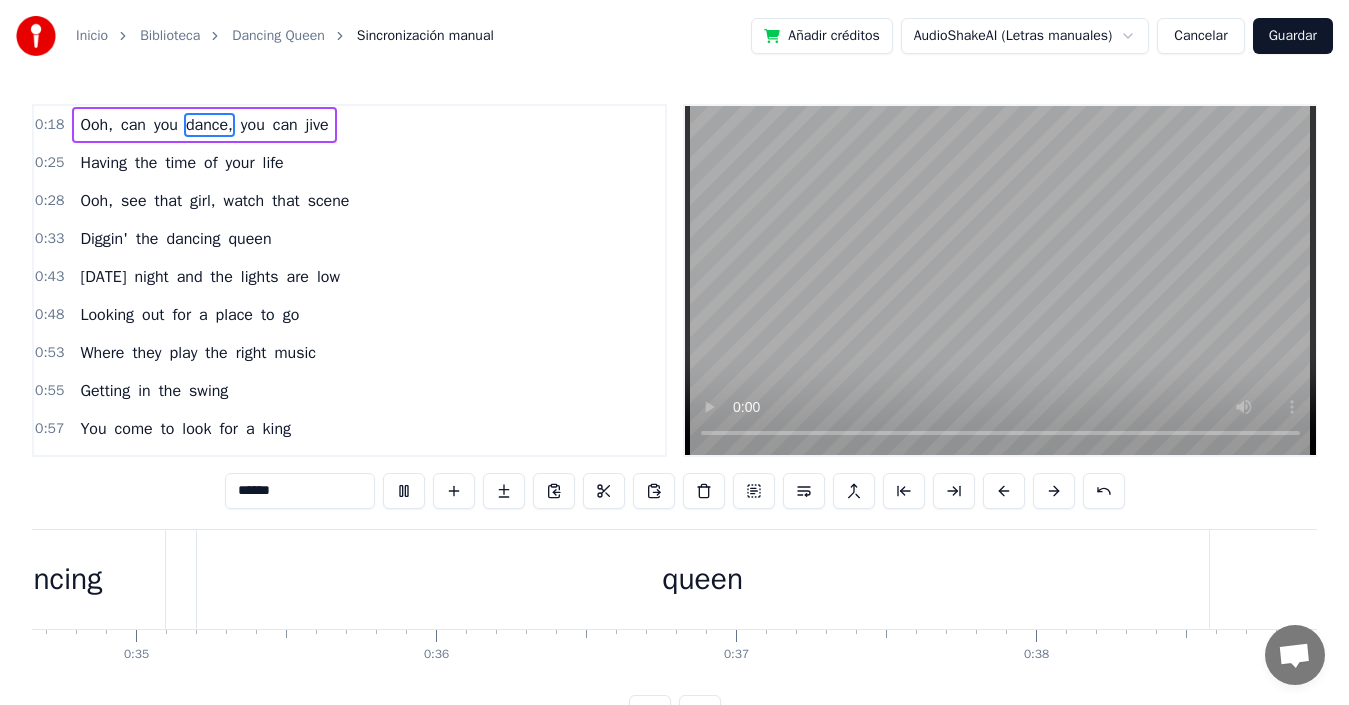 scroll, scrollTop: 0, scrollLeft: 11083, axis: horizontal 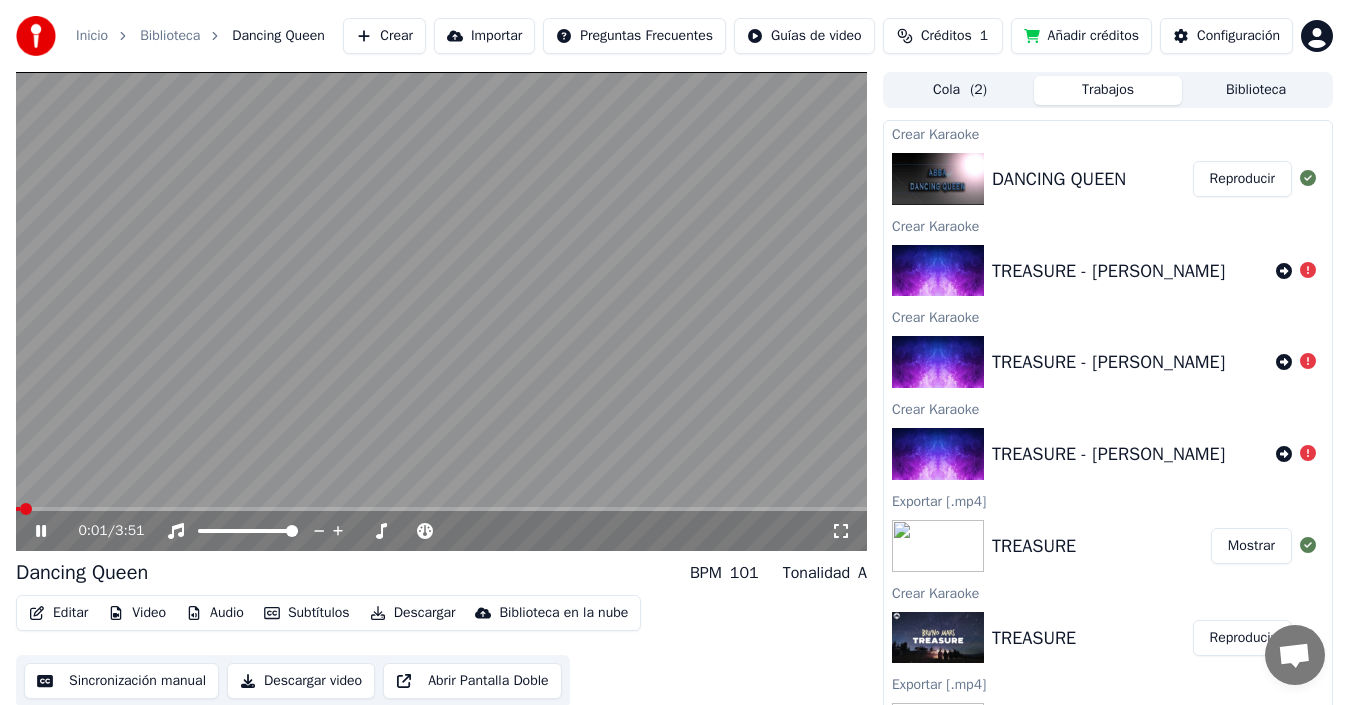 click on "Editar" at bounding box center [58, 613] 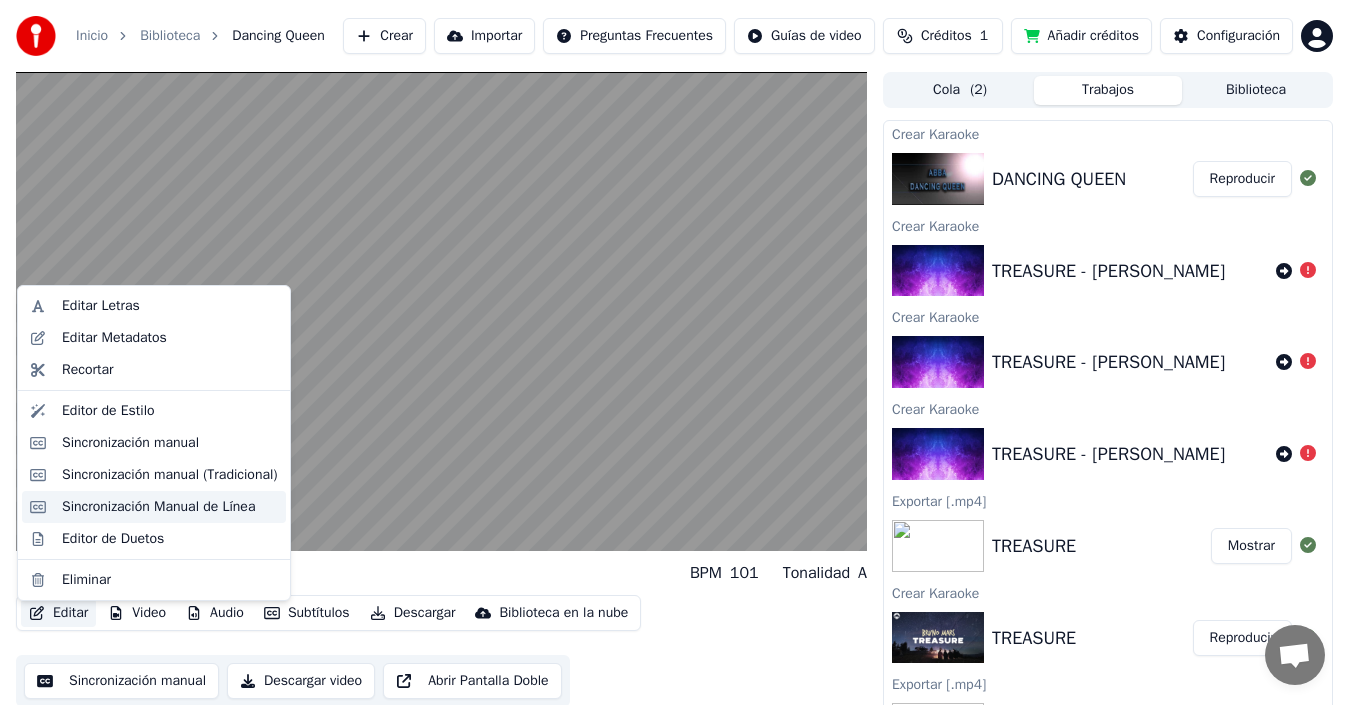 click on "Sincronización Manual de Línea" at bounding box center (158, 507) 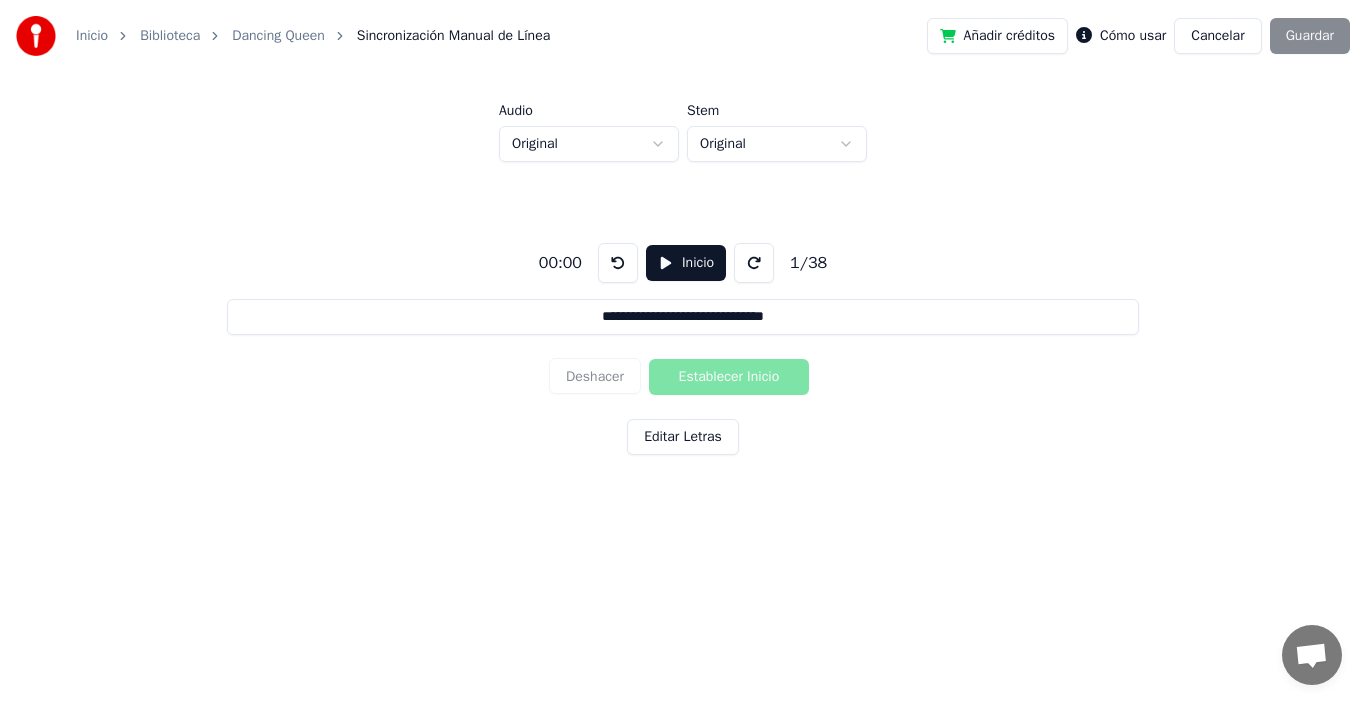 click on "Inicio" at bounding box center (686, 263) 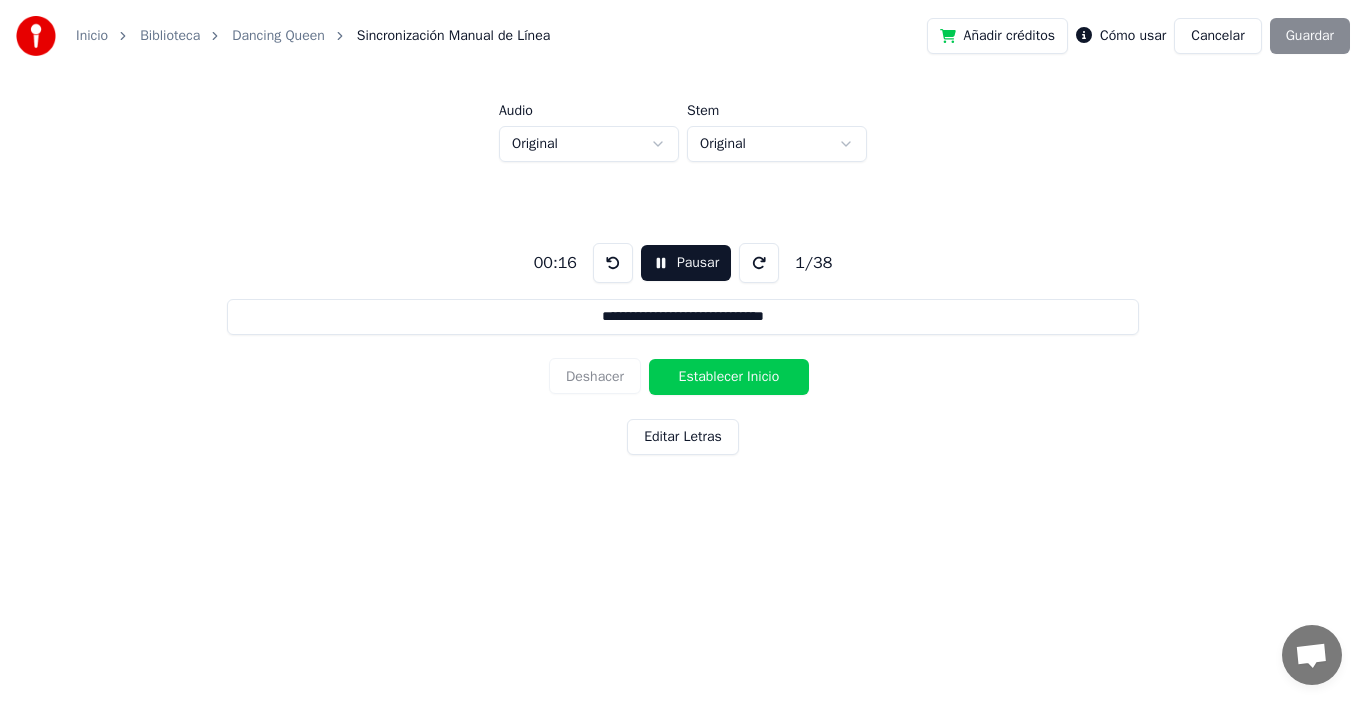 click on "Pausar" at bounding box center [686, 263] 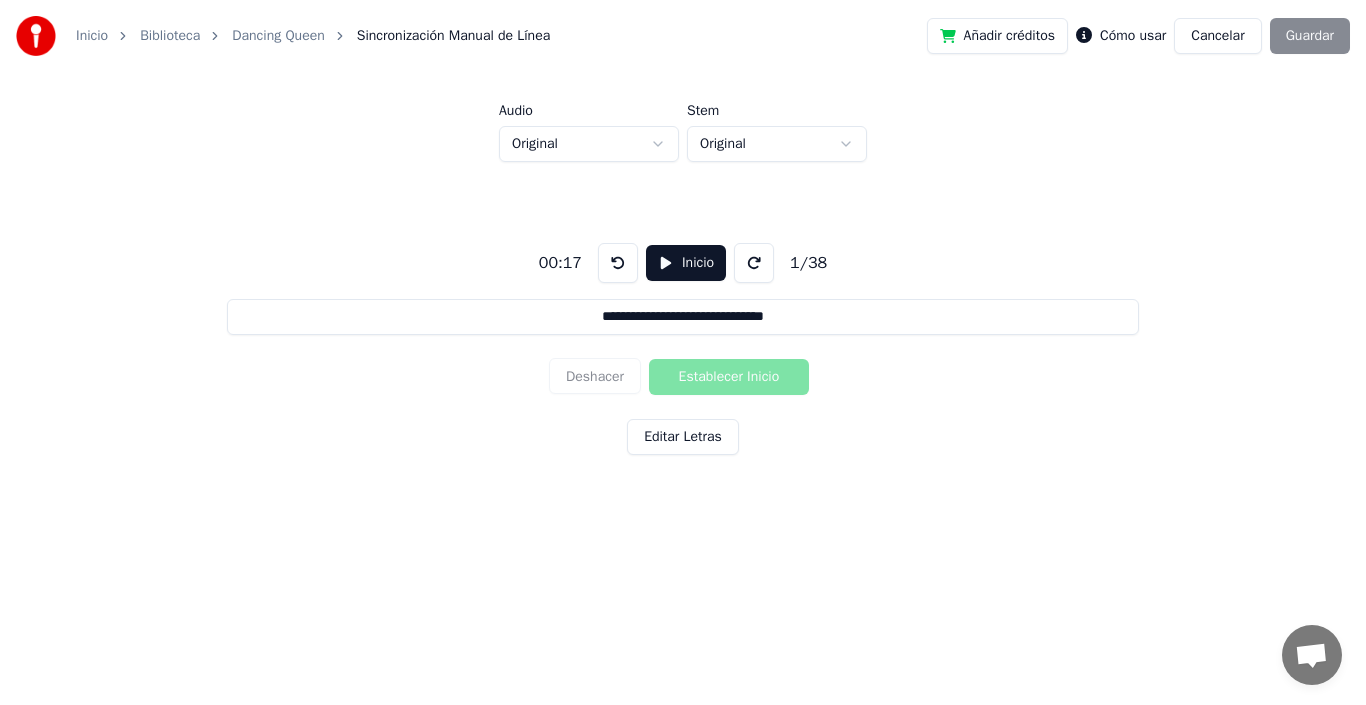 click on "**********" at bounding box center (682, 317) 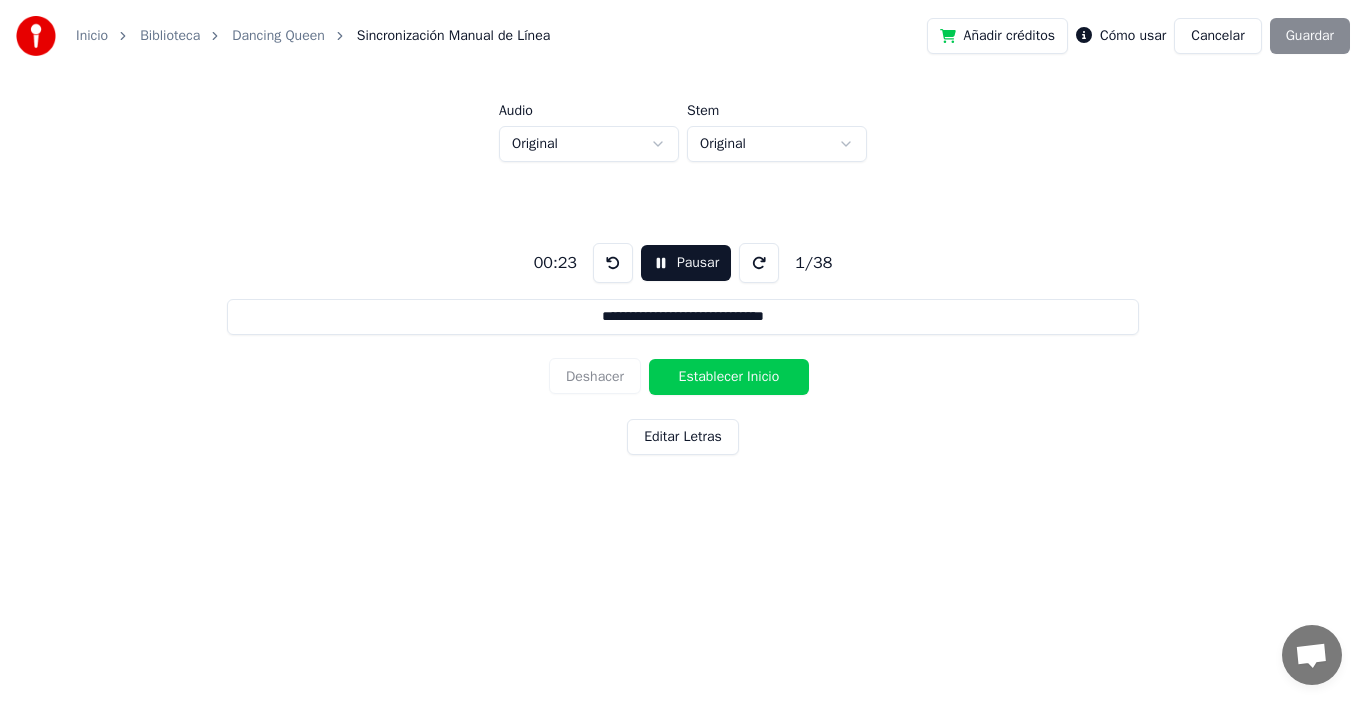 click on "Pausar" at bounding box center (686, 263) 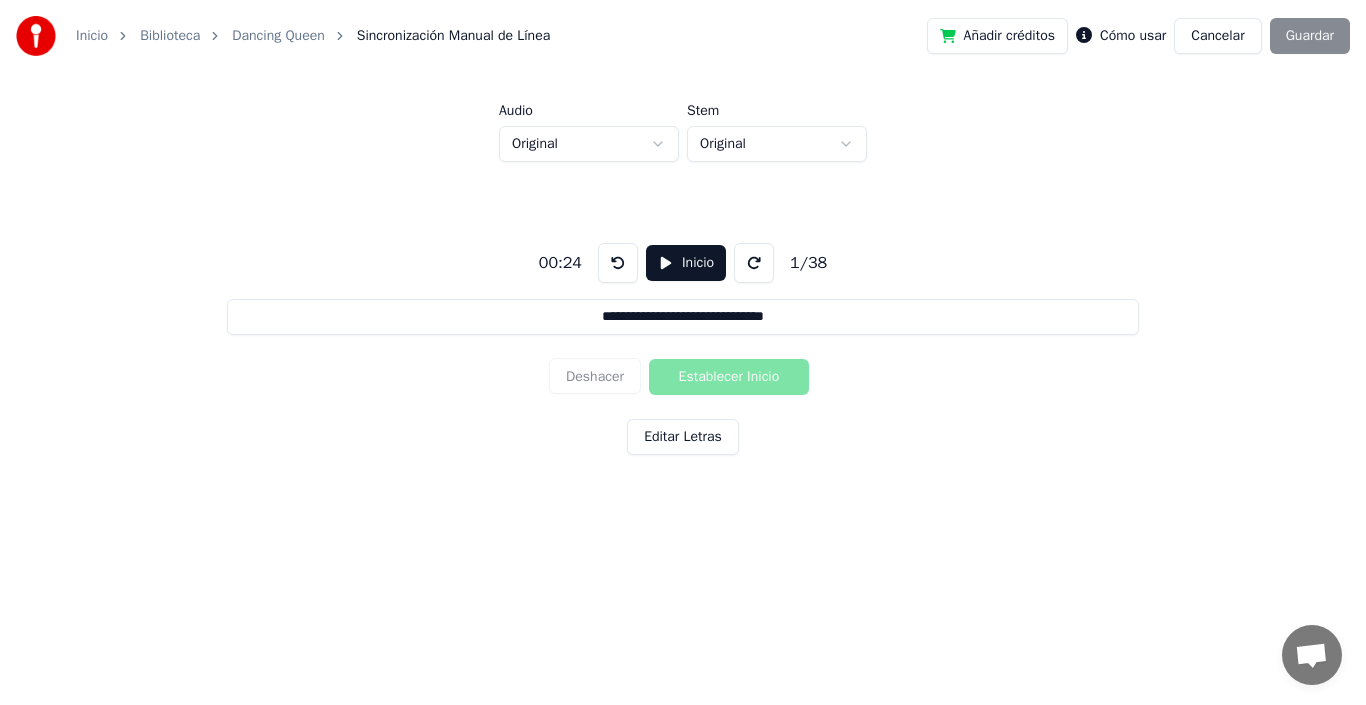 click on "Añadir créditos Cómo usar Cancelar Guardar" at bounding box center [1138, 36] 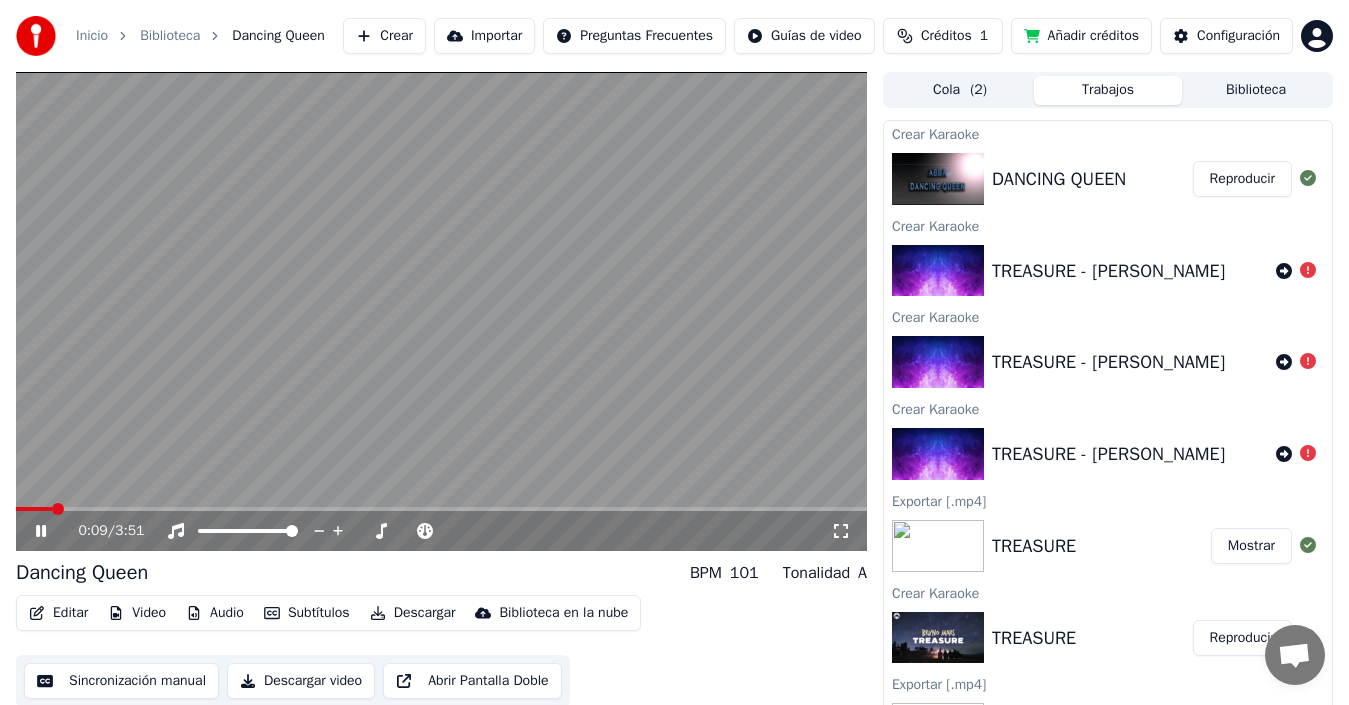 click on "Editar" at bounding box center [58, 613] 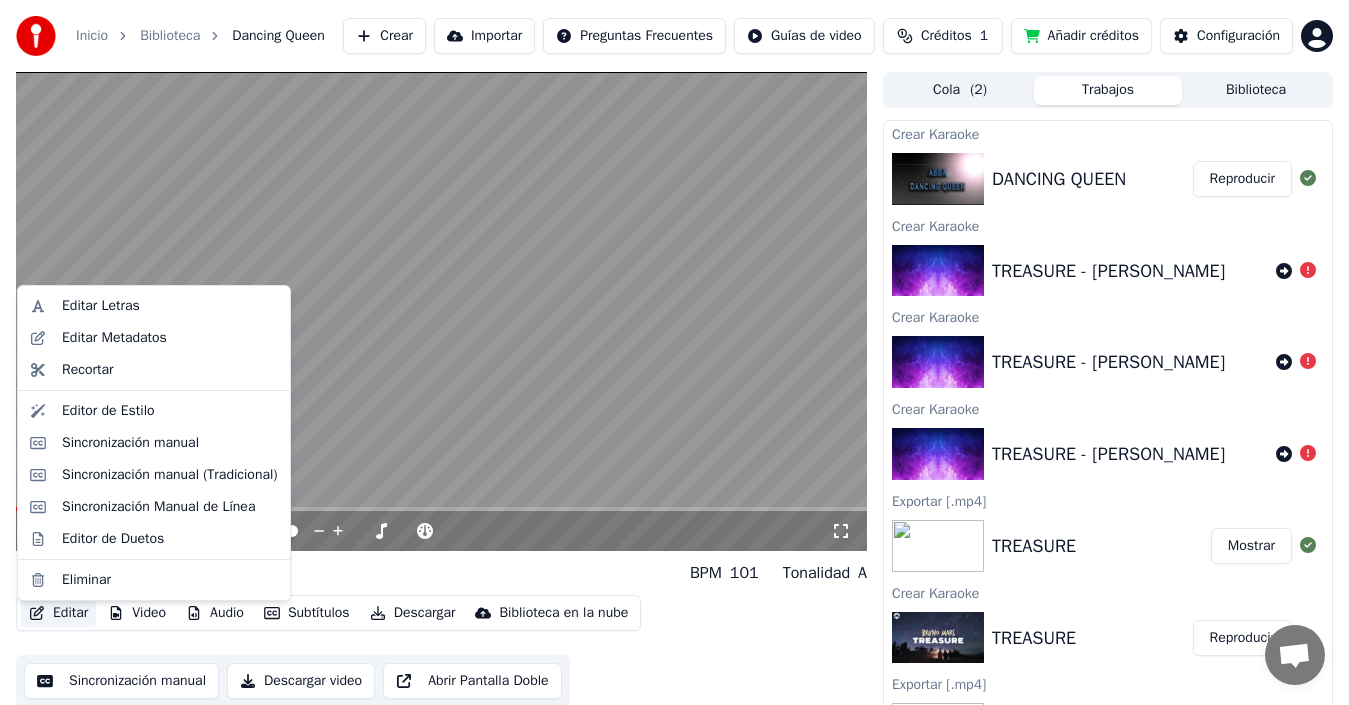 click on "Biblioteca" at bounding box center [1256, 90] 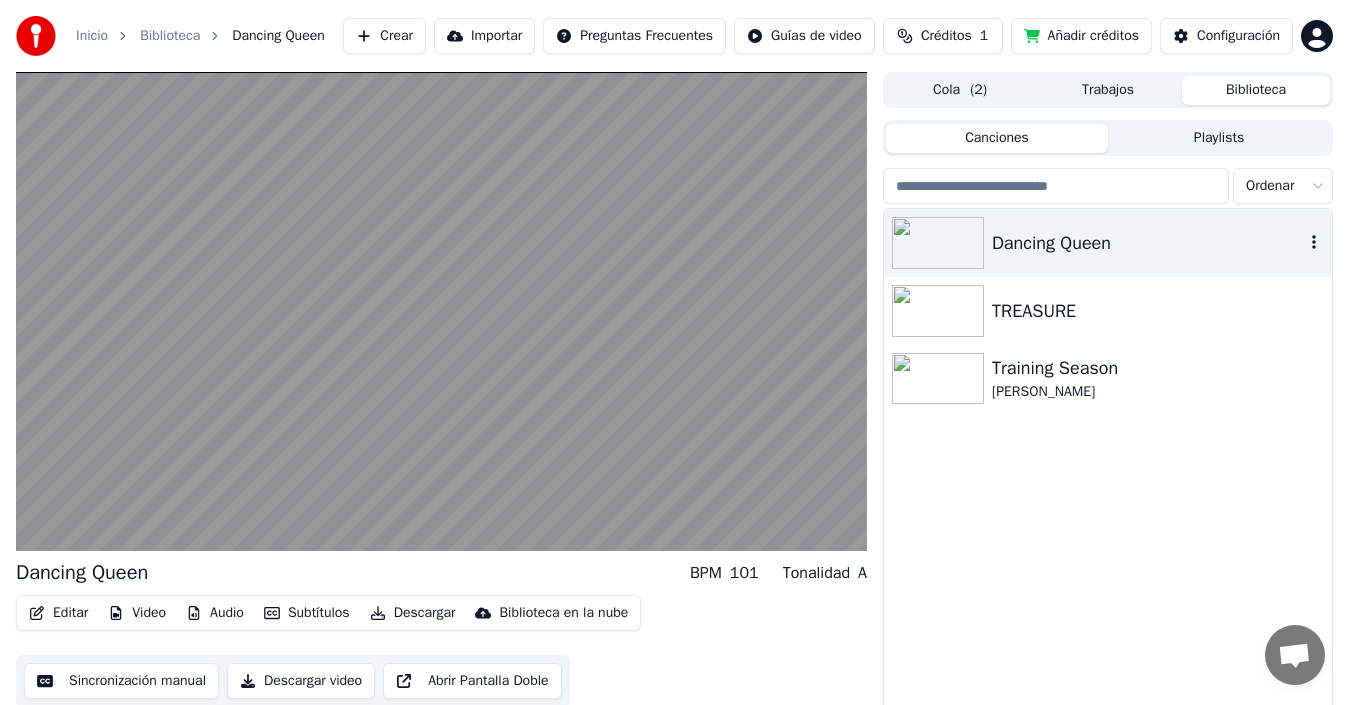 click 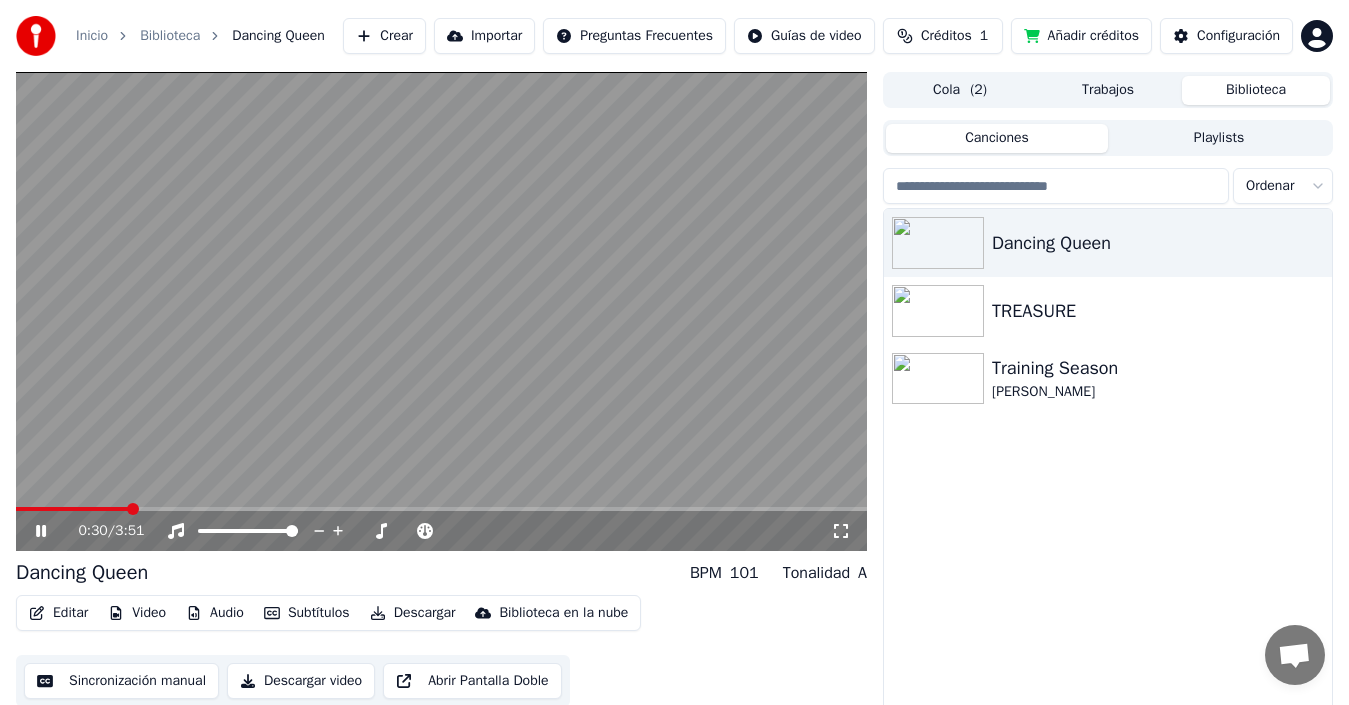 click on "Descargar" at bounding box center [413, 613] 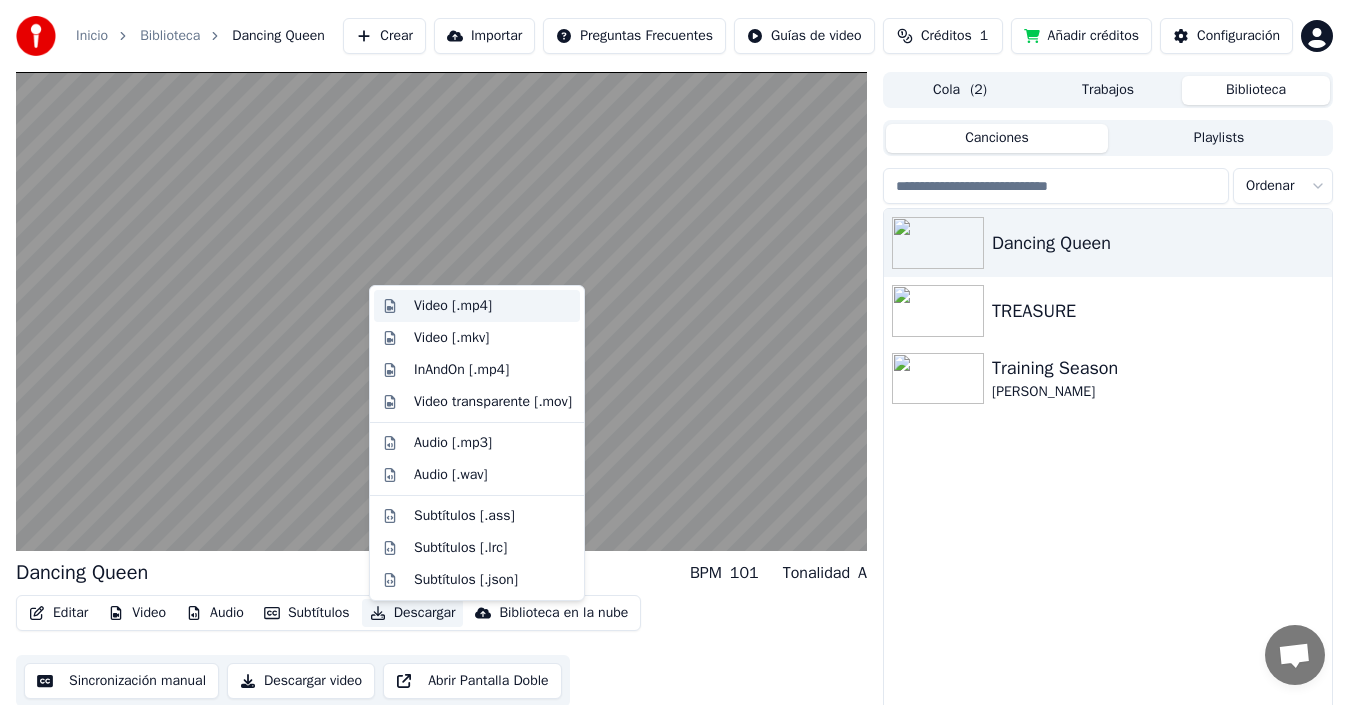 click on "Video [.mp4]" at bounding box center [453, 306] 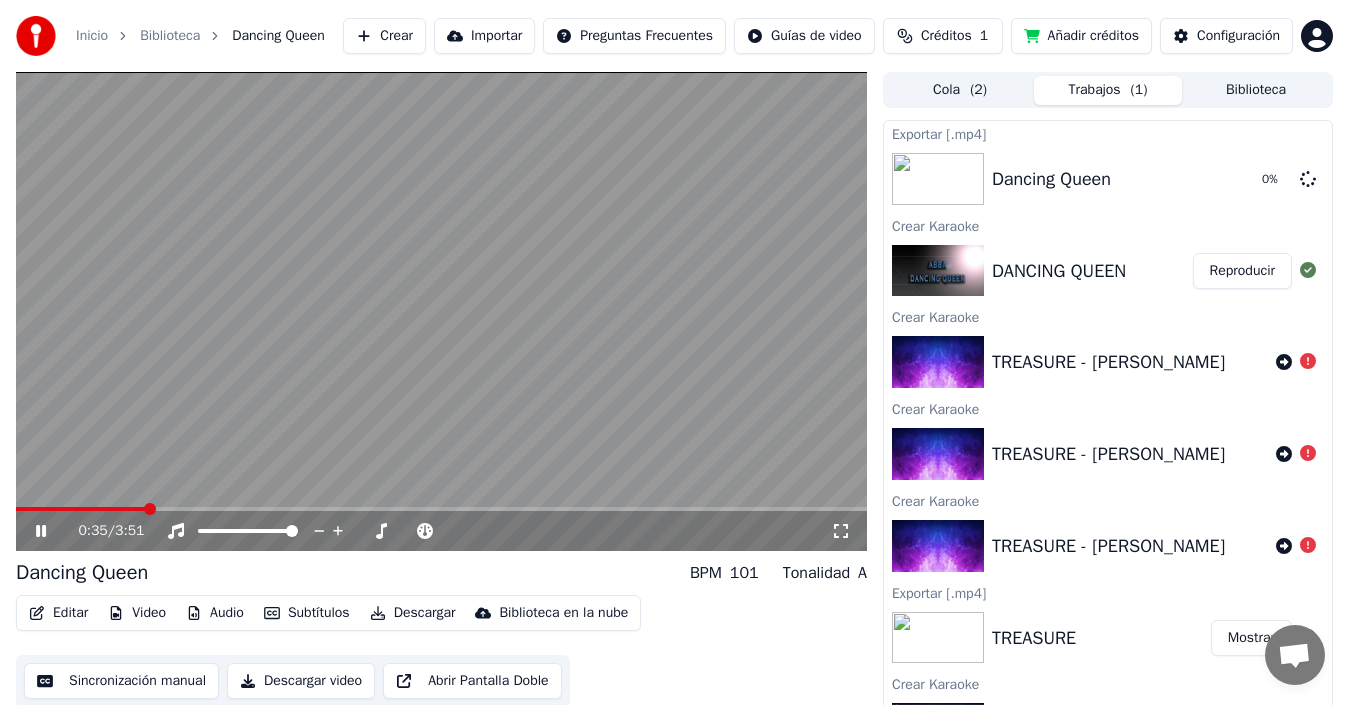 click on "TREASURE Mostrar" at bounding box center [1108, 638] 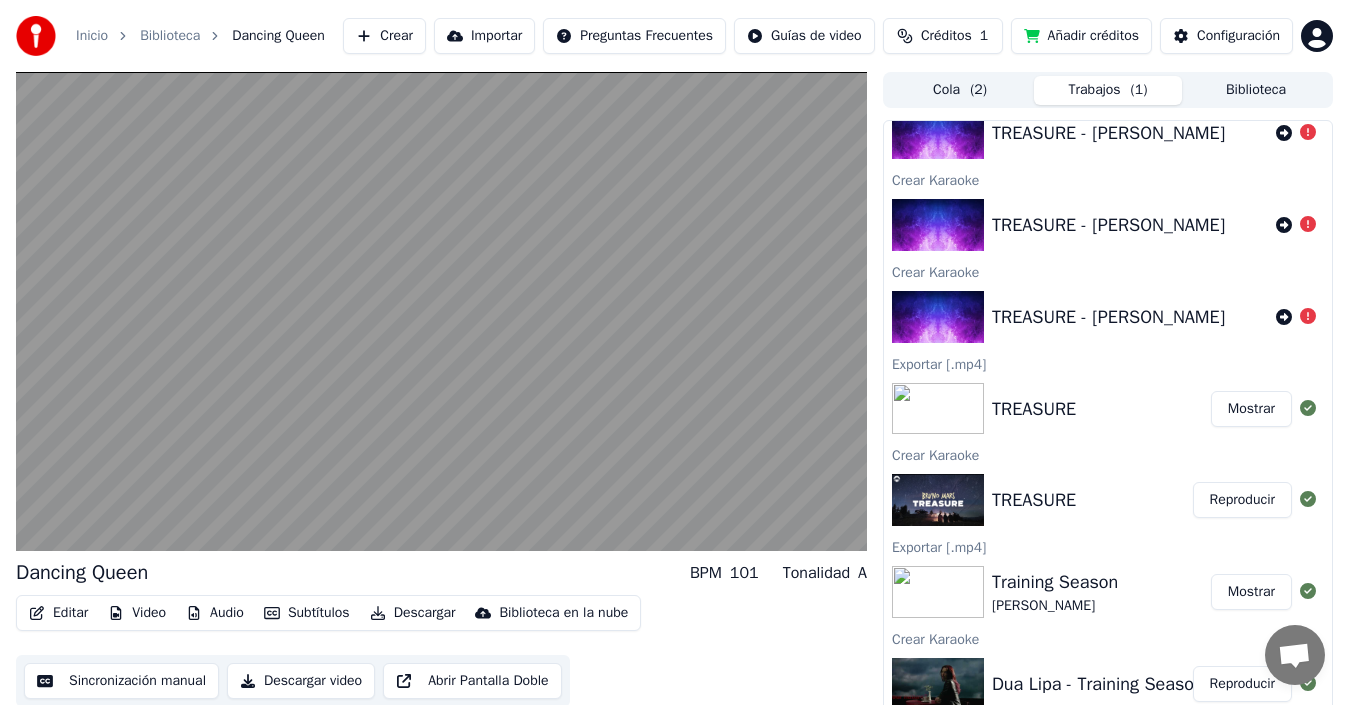 click on "Mostrar" at bounding box center [1251, 409] 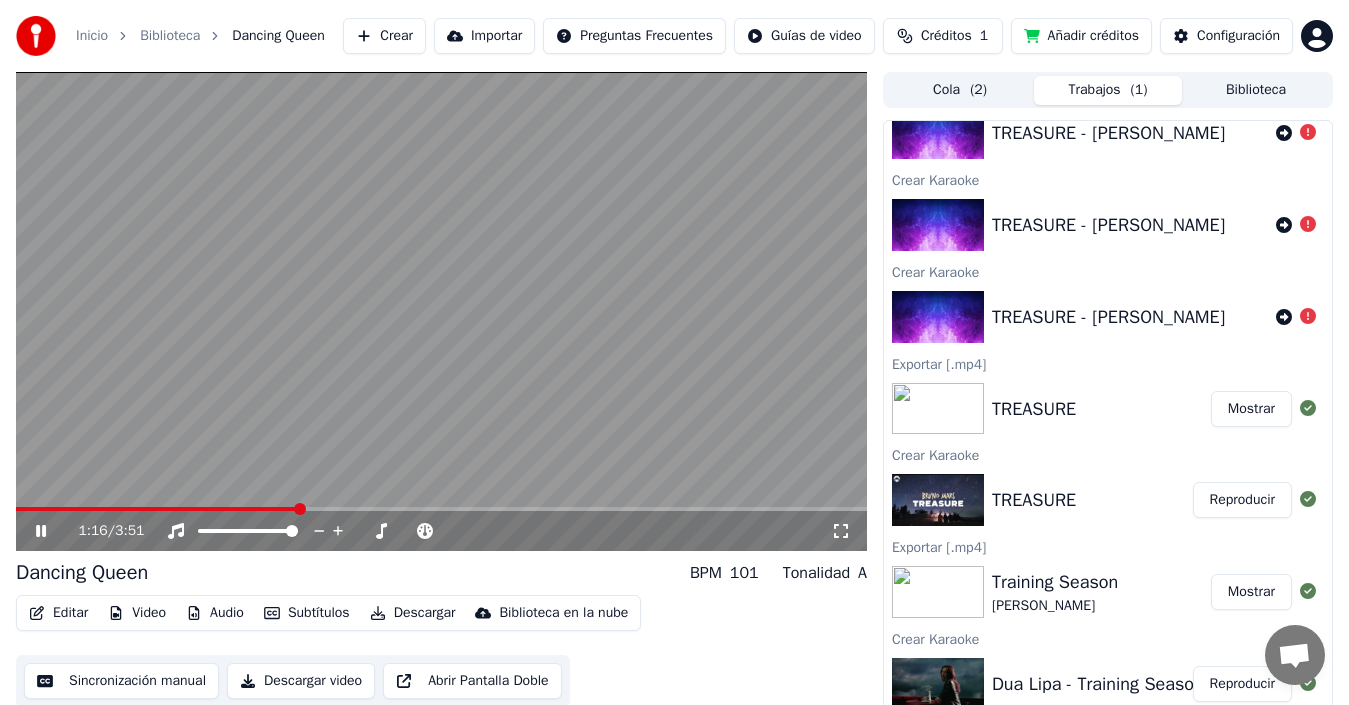 click 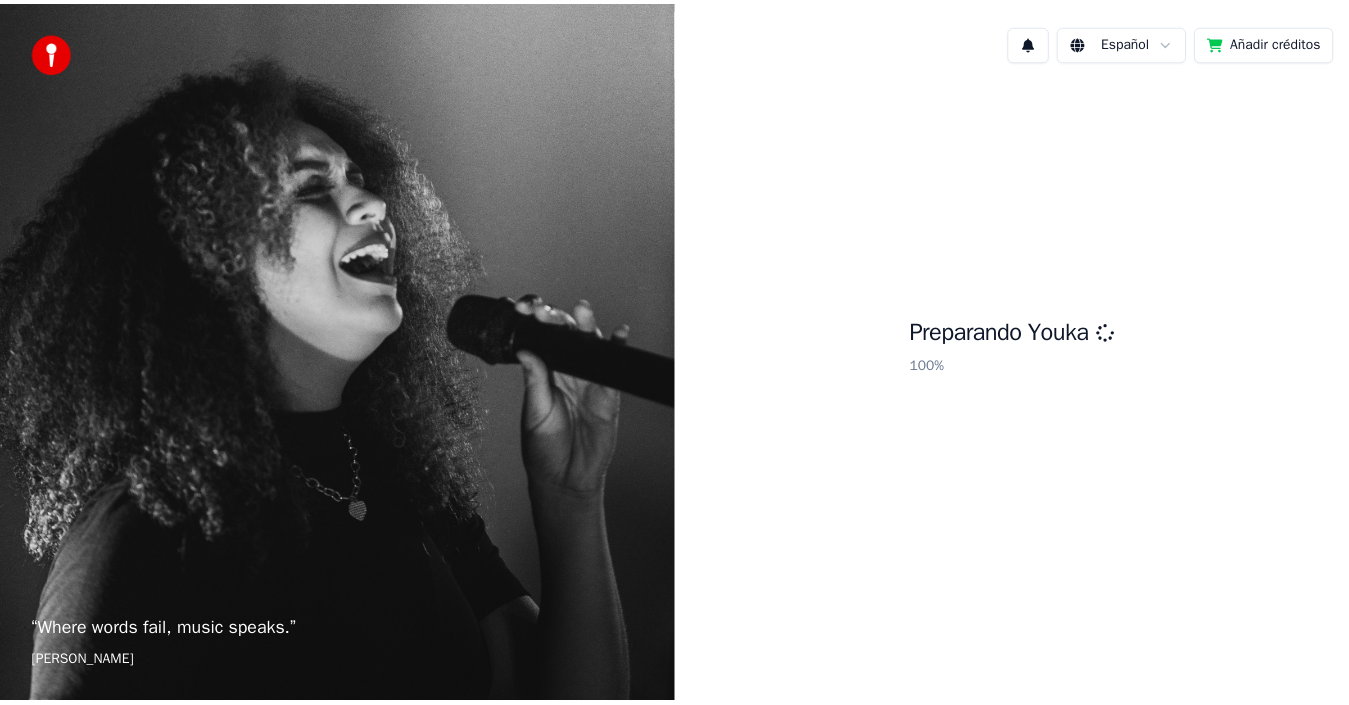 scroll, scrollTop: 0, scrollLeft: 0, axis: both 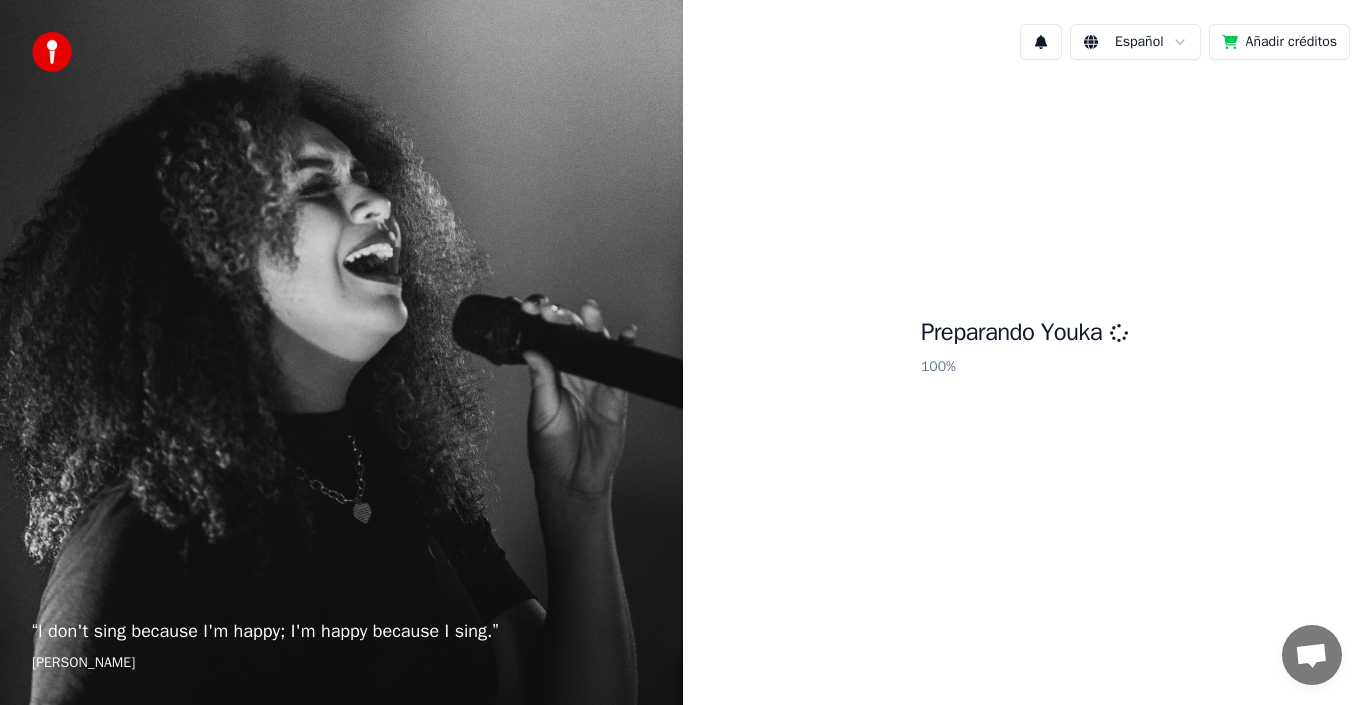 click on "100 %" at bounding box center [1024, 367] 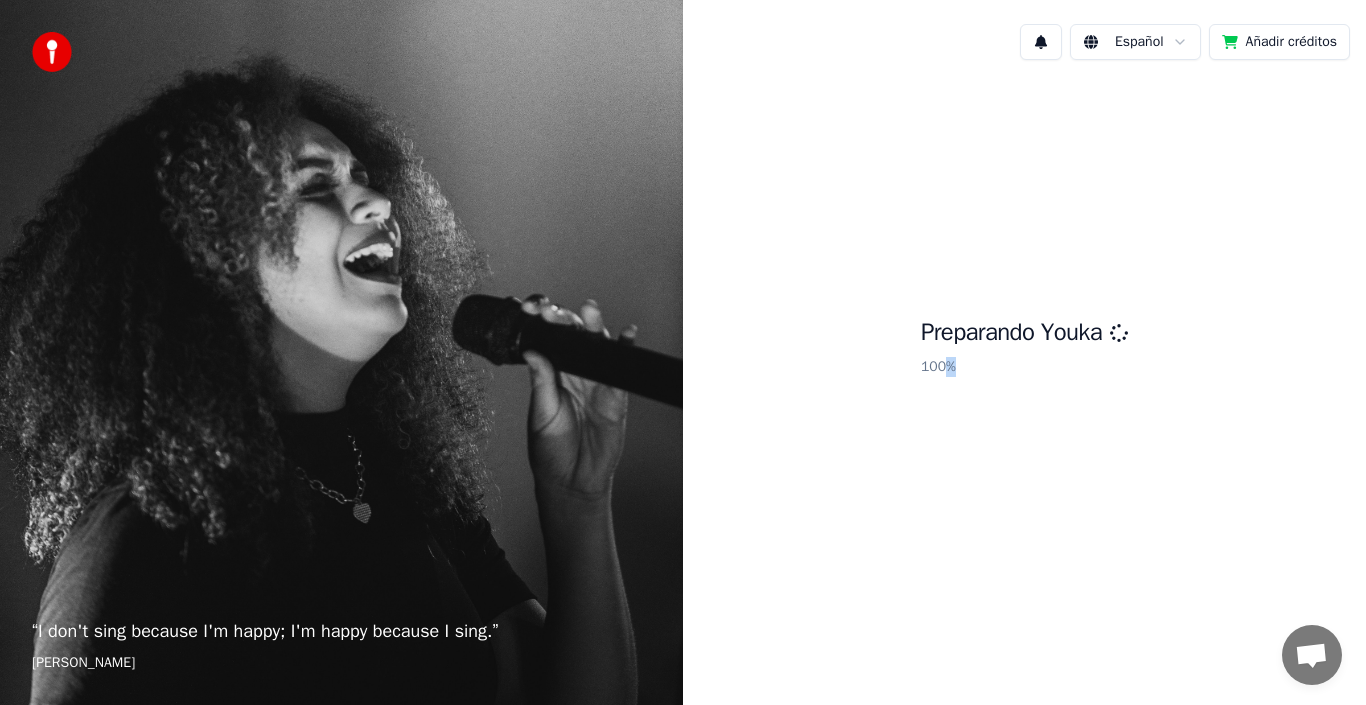 click on "100 %" at bounding box center [1024, 367] 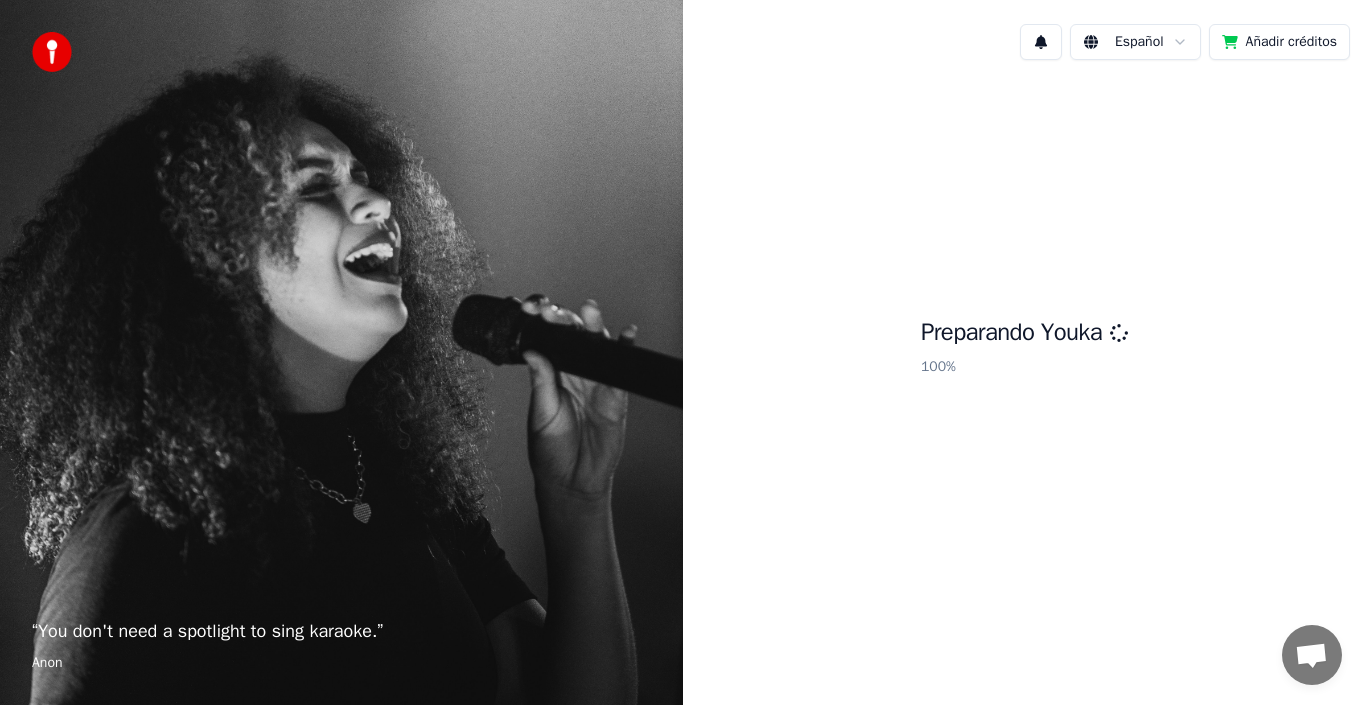 click on "Preparando Youka 100 %" at bounding box center (1024, 350) 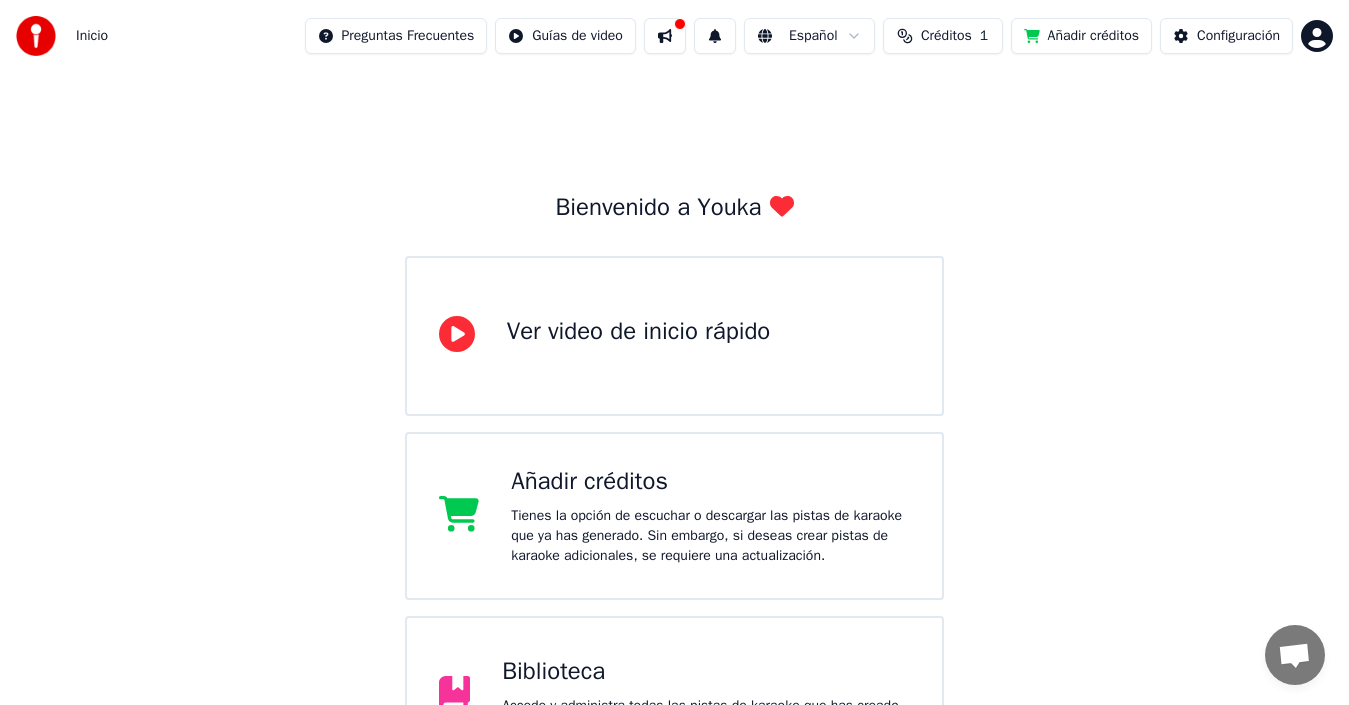 click on "Biblioteca Accede y administra todas las pistas de karaoke que has creado. Edita, organiza y perfecciona tus proyectos." at bounding box center [706, 696] 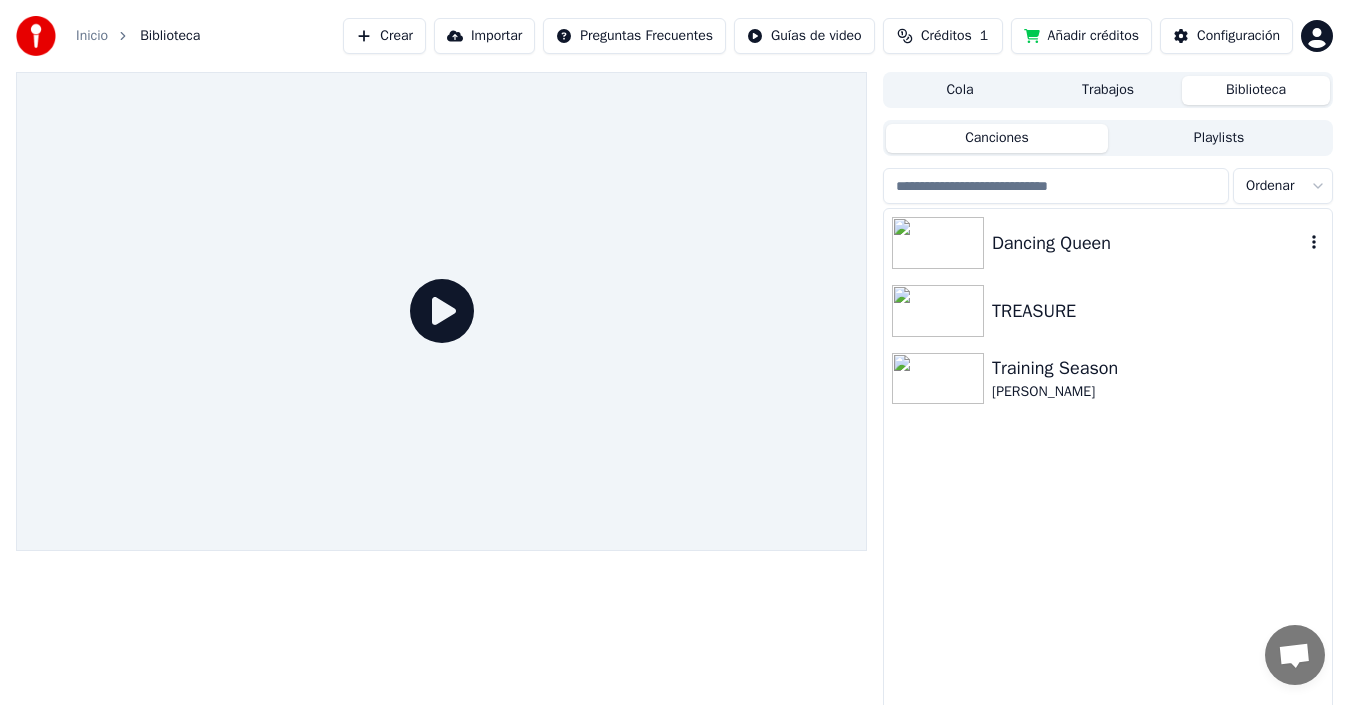 click on "Dancing Queen" at bounding box center [1148, 243] 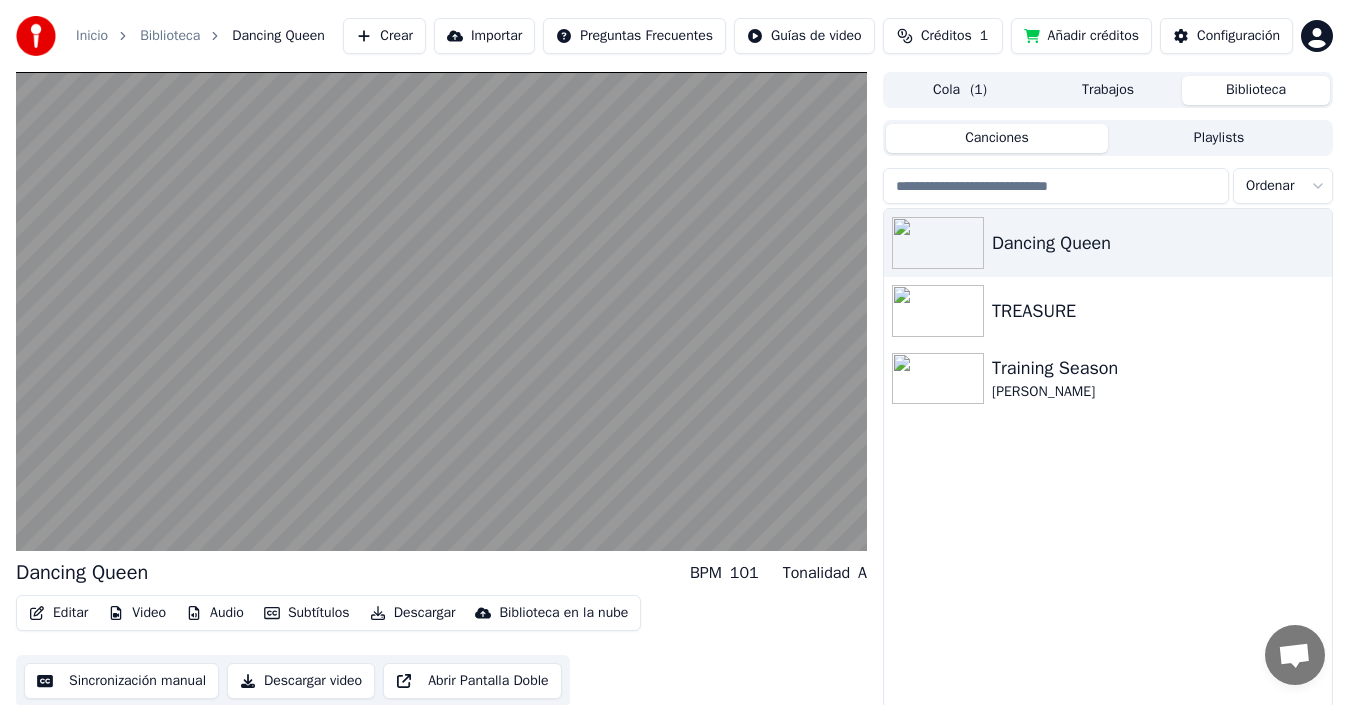 click on "Descargar" at bounding box center [413, 613] 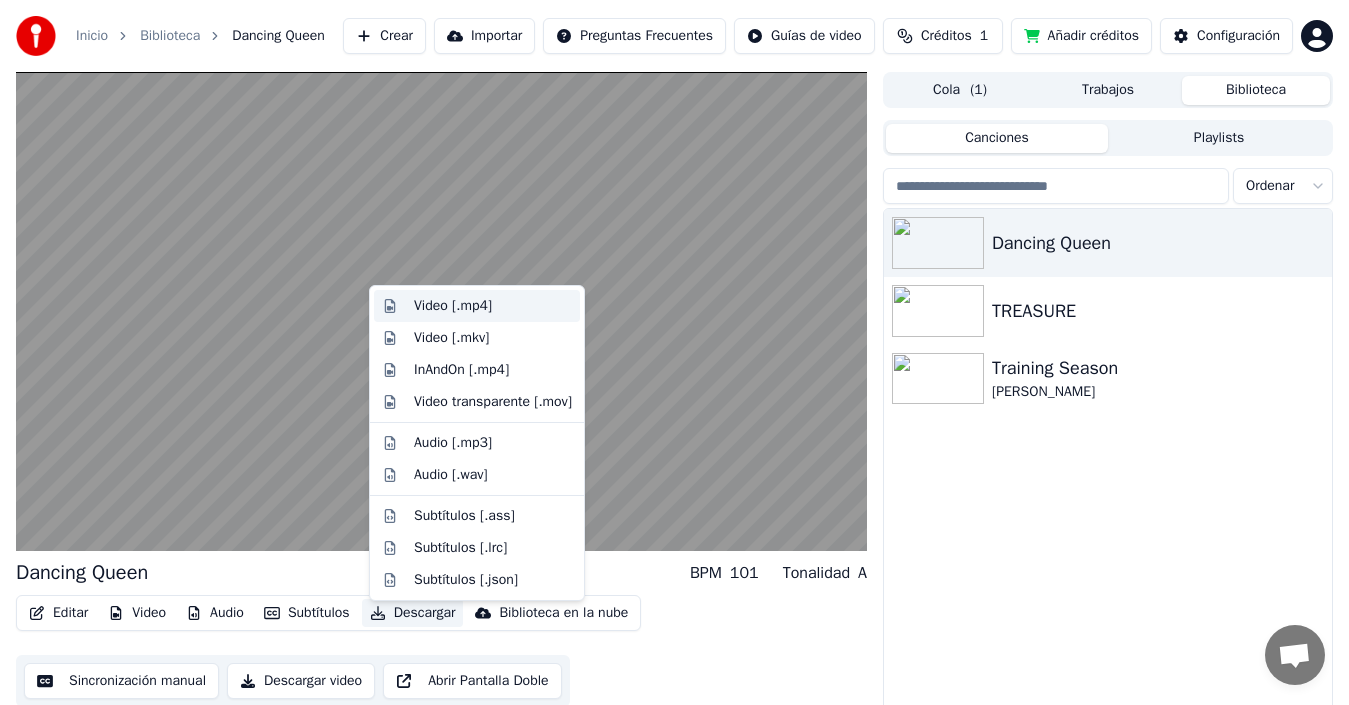 click on "Video [.mp4]" at bounding box center (453, 306) 